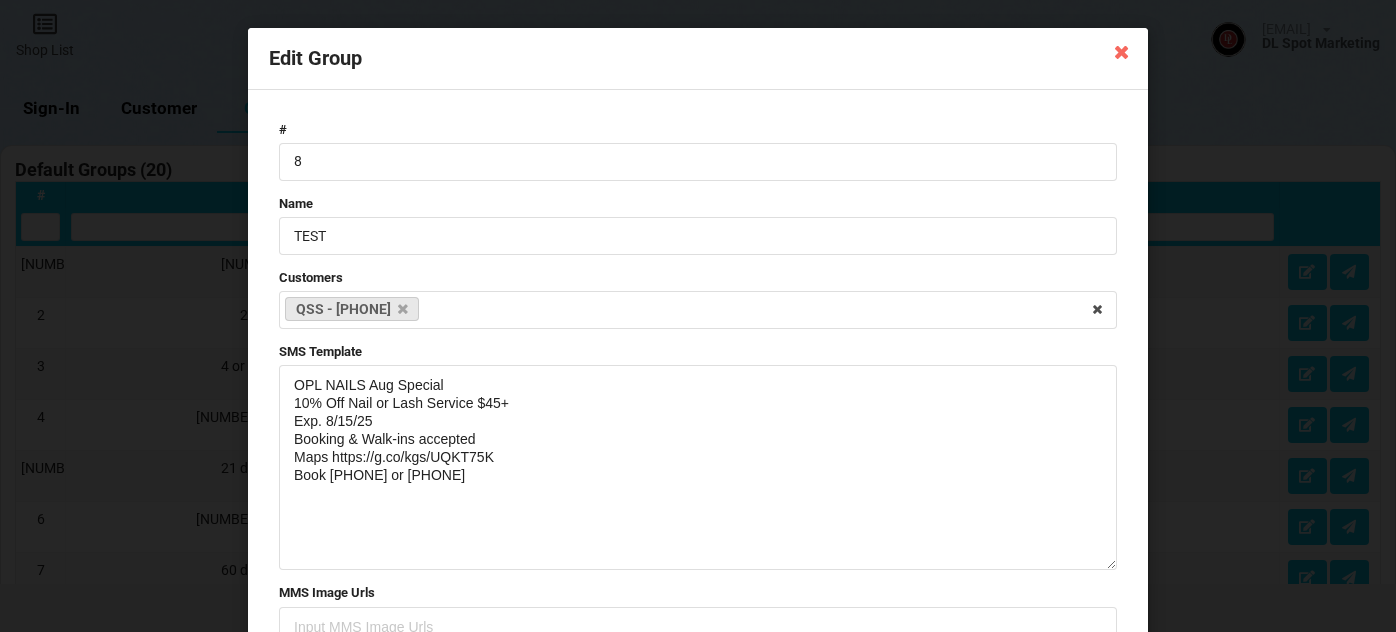 select on "[NUMBER]" 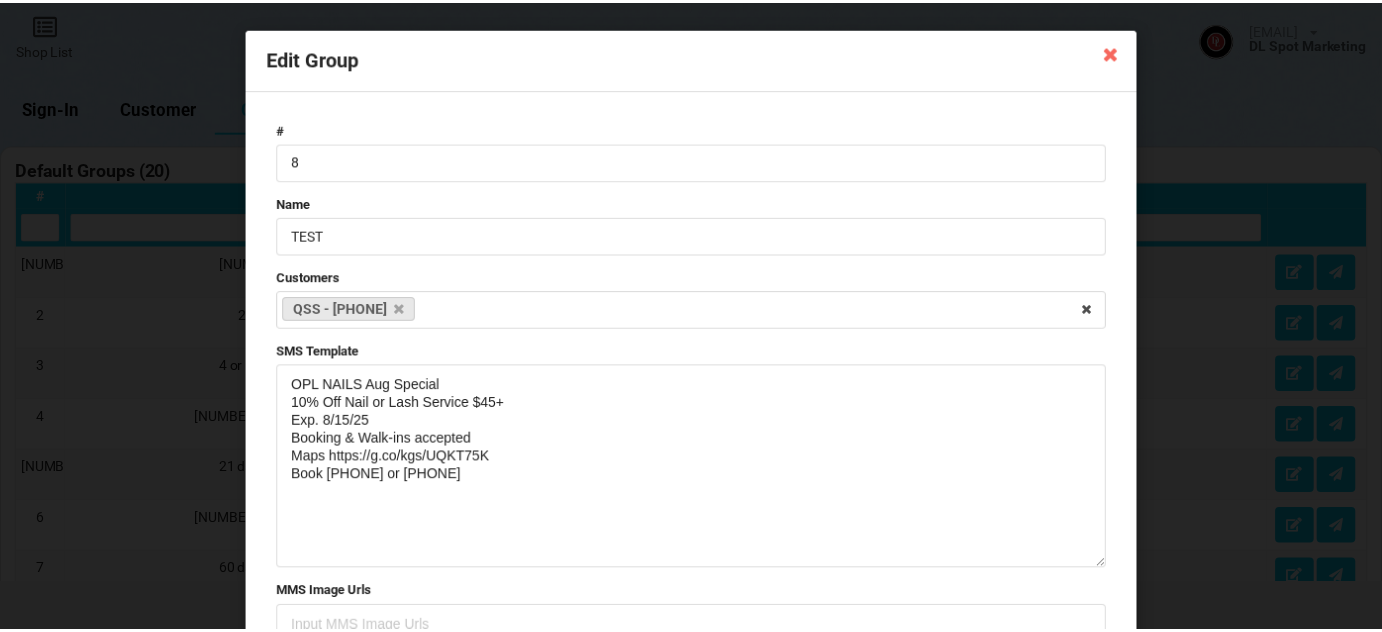 scroll, scrollTop: 1212, scrollLeft: 0, axis: vertical 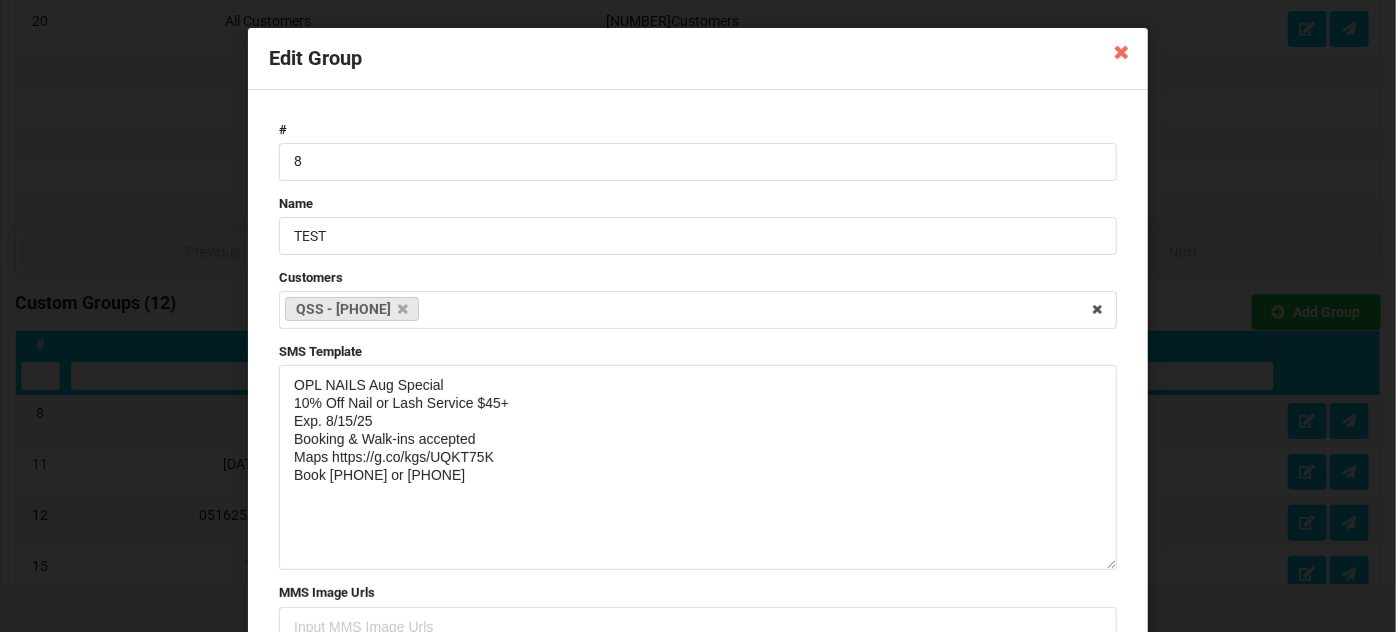 click at bounding box center [1122, 51] 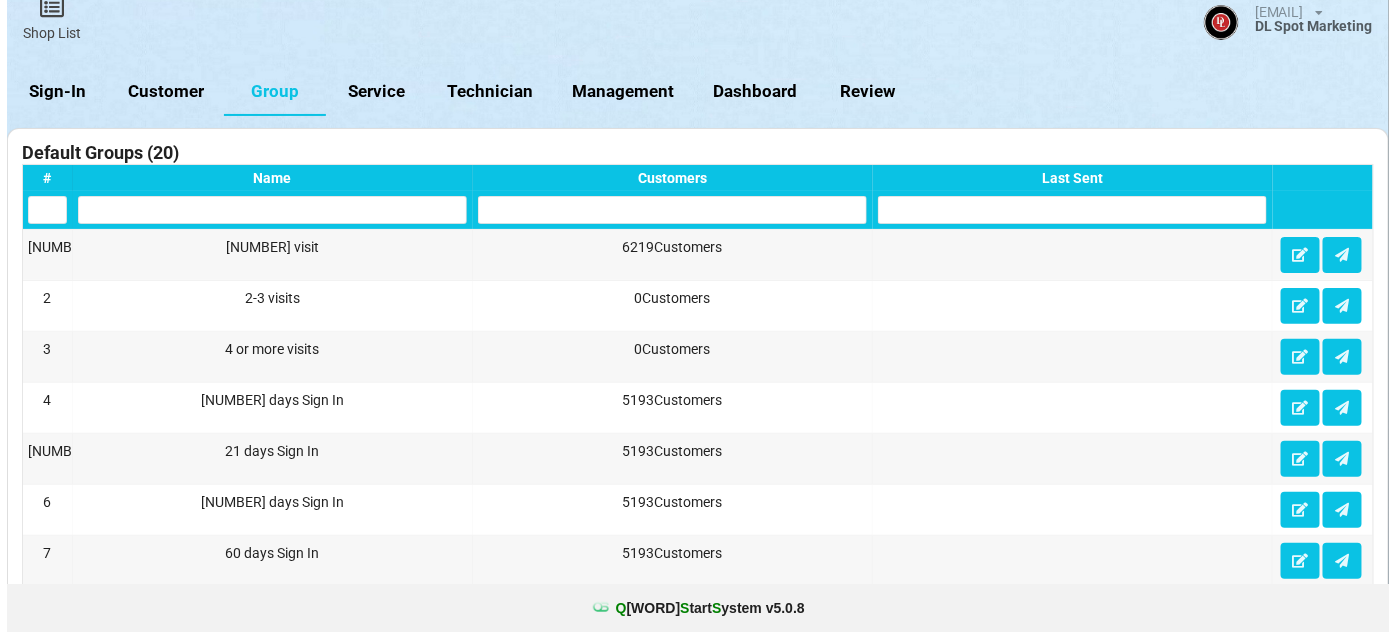 scroll, scrollTop: 0, scrollLeft: 0, axis: both 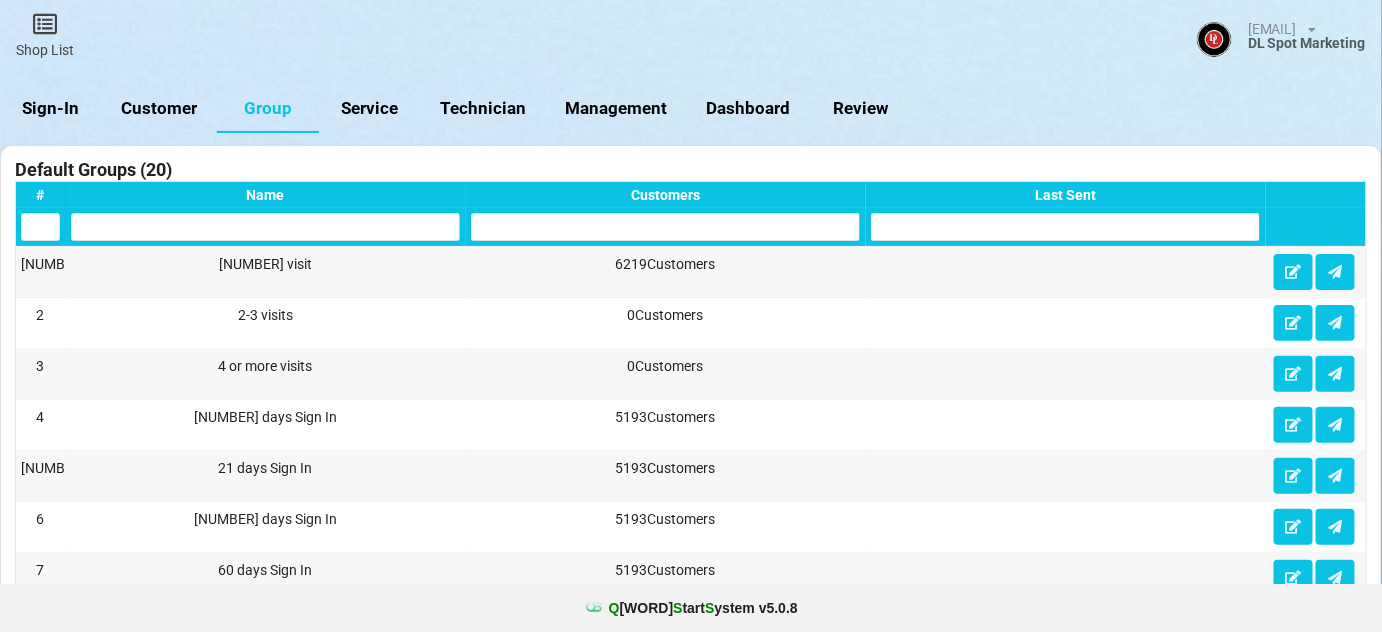 click on "Sign-In" at bounding box center (51, 109) 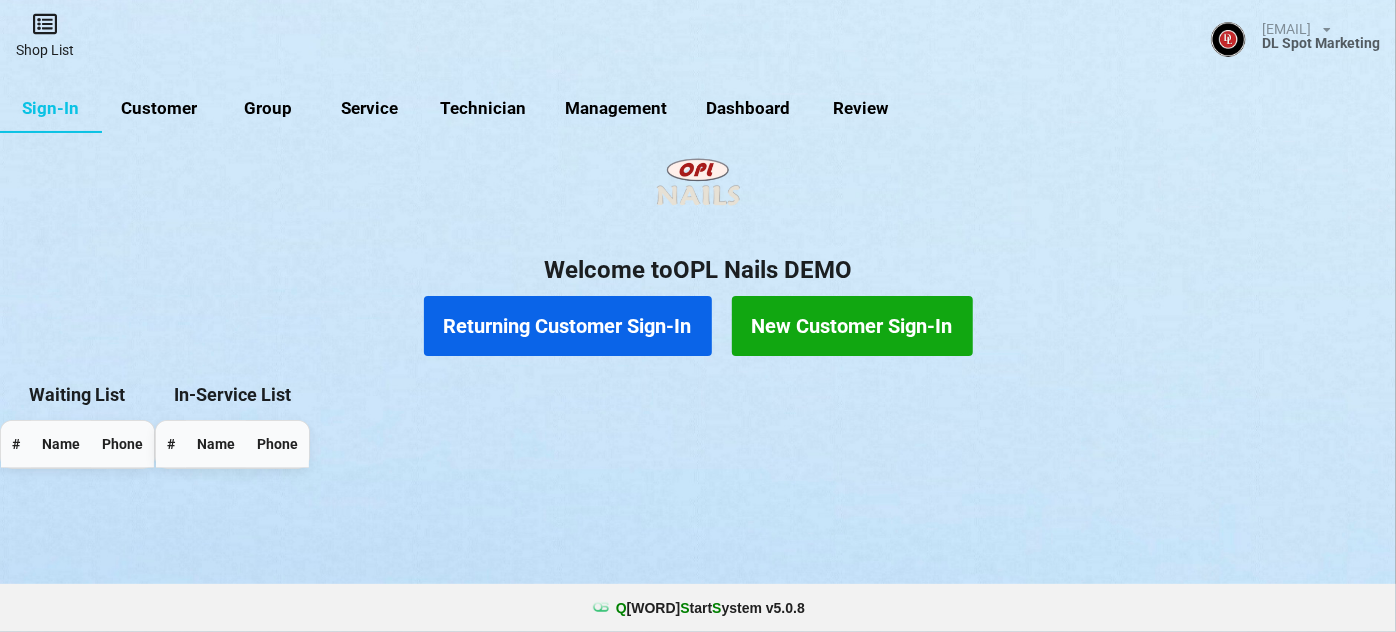 click on "Shop List" at bounding box center (45, 35) 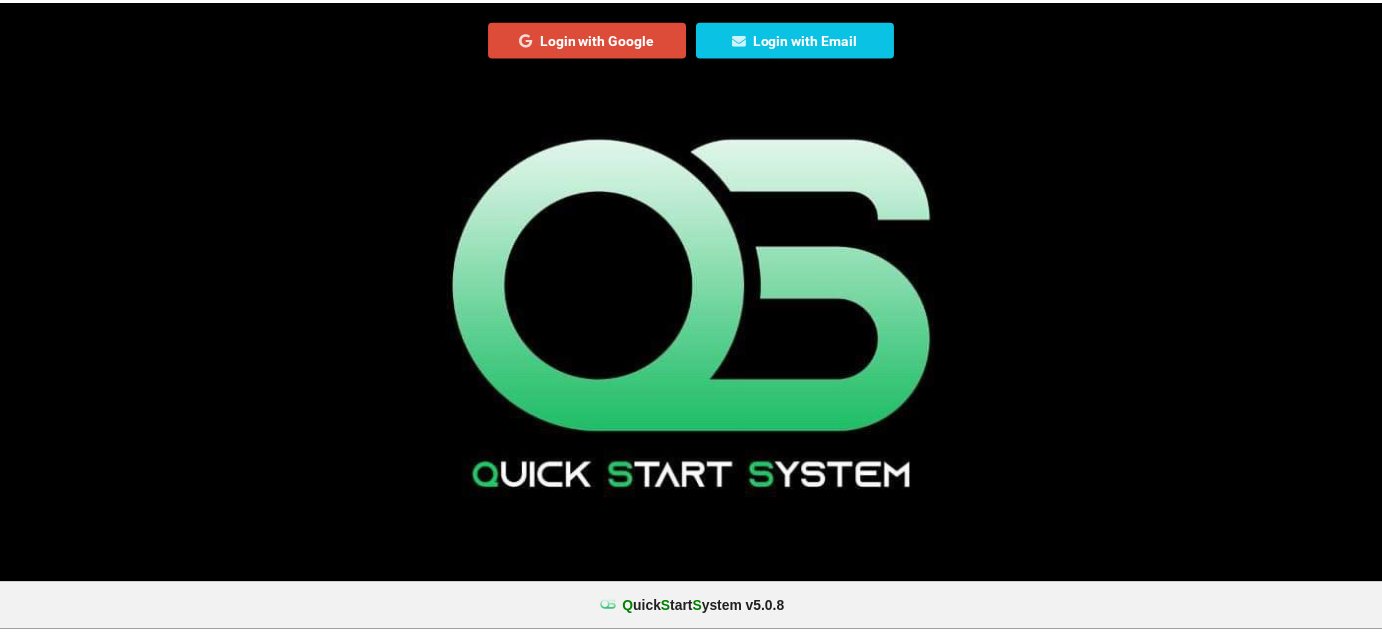 scroll, scrollTop: 0, scrollLeft: 0, axis: both 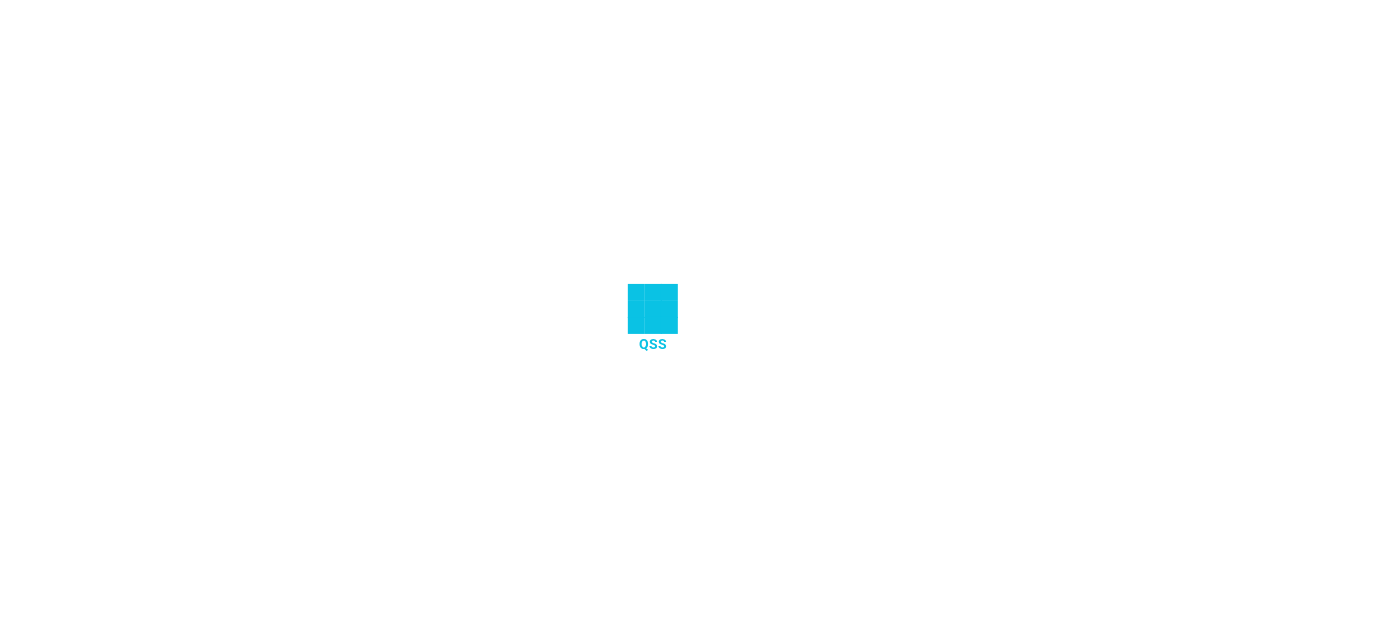 select on "25" 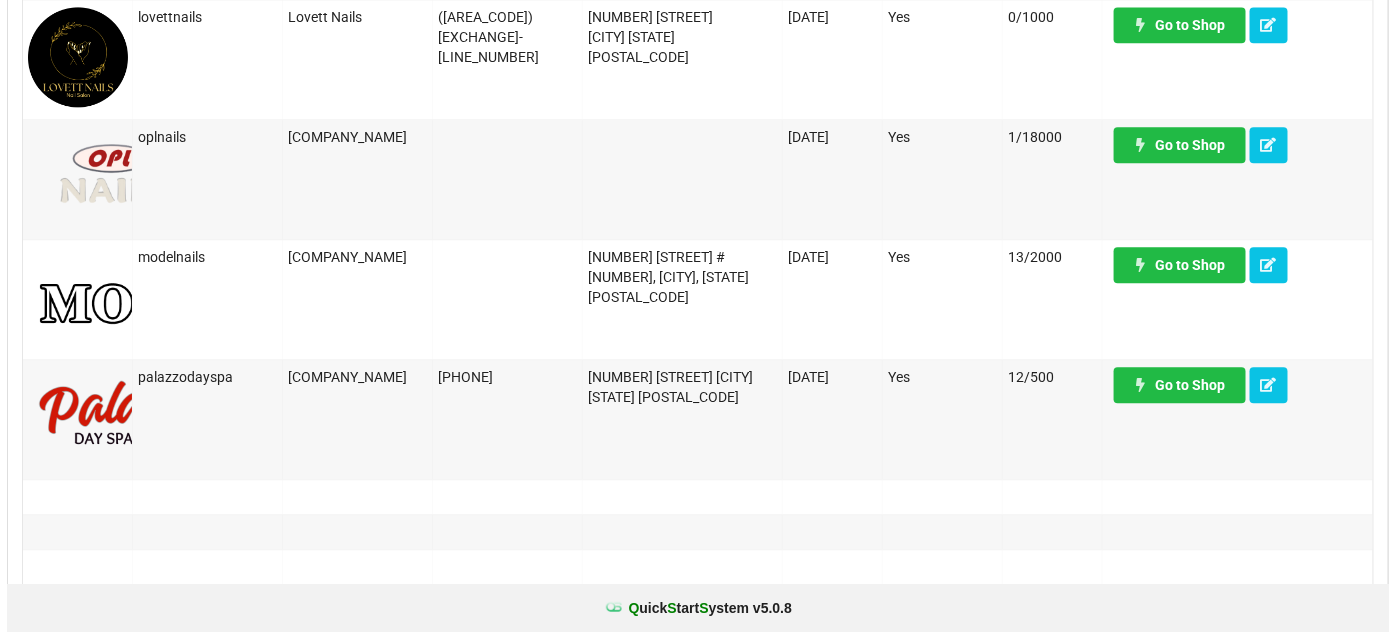 scroll, scrollTop: 1576, scrollLeft: 0, axis: vertical 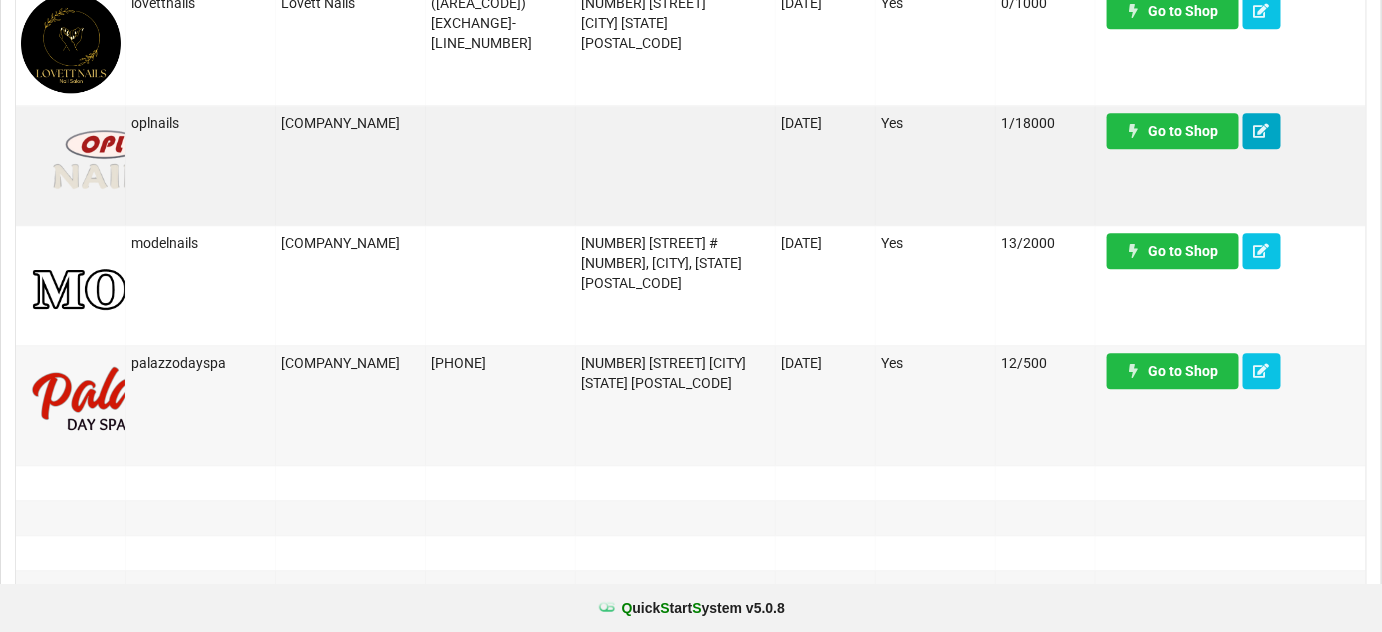 click at bounding box center [1262, 130] 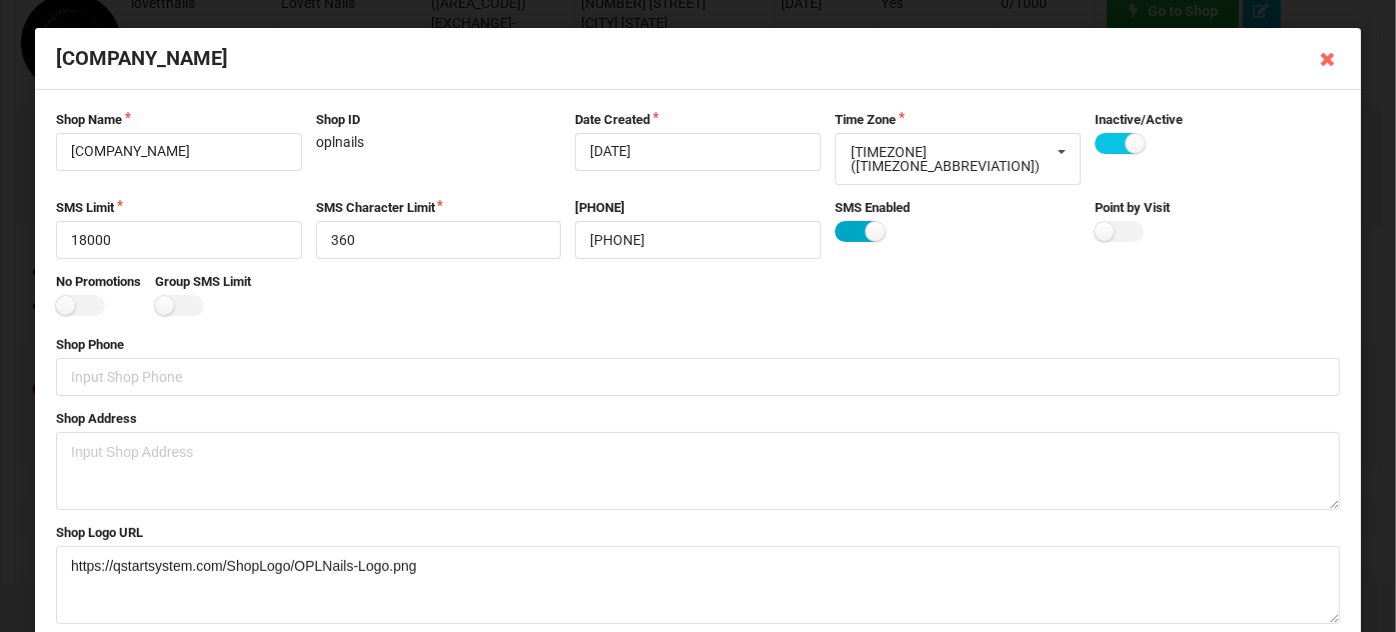 click at bounding box center (859, 231) 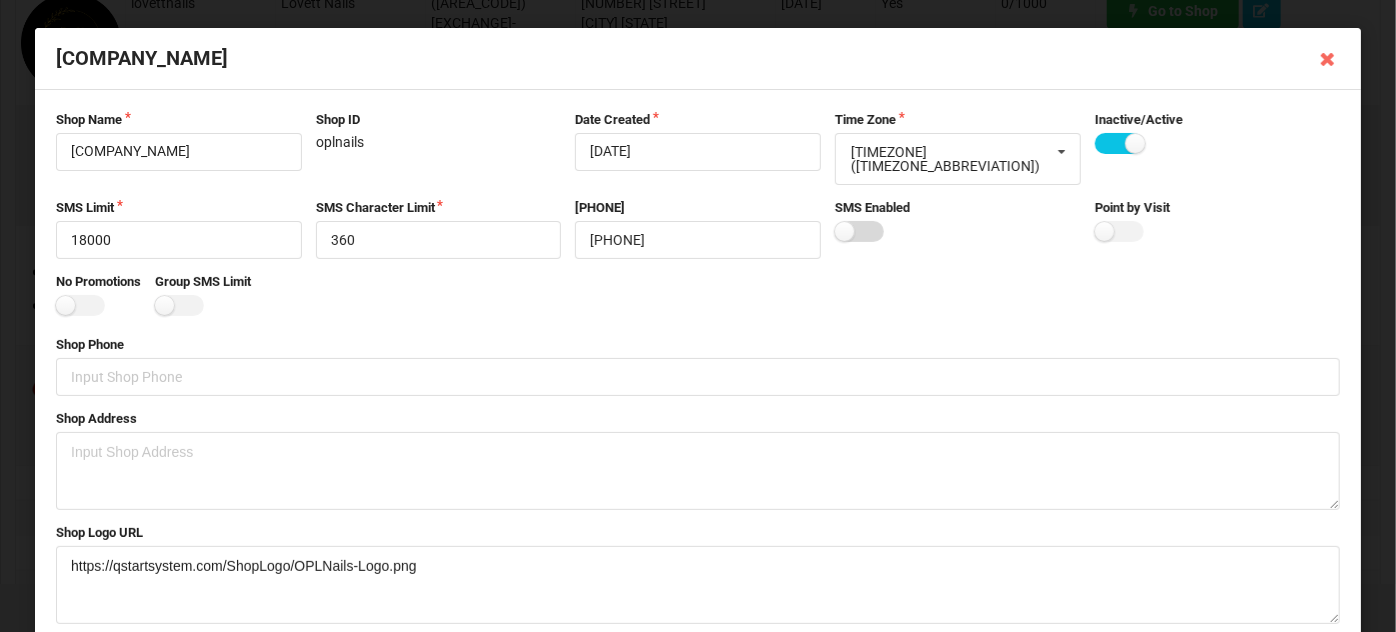 checkbox on "false" 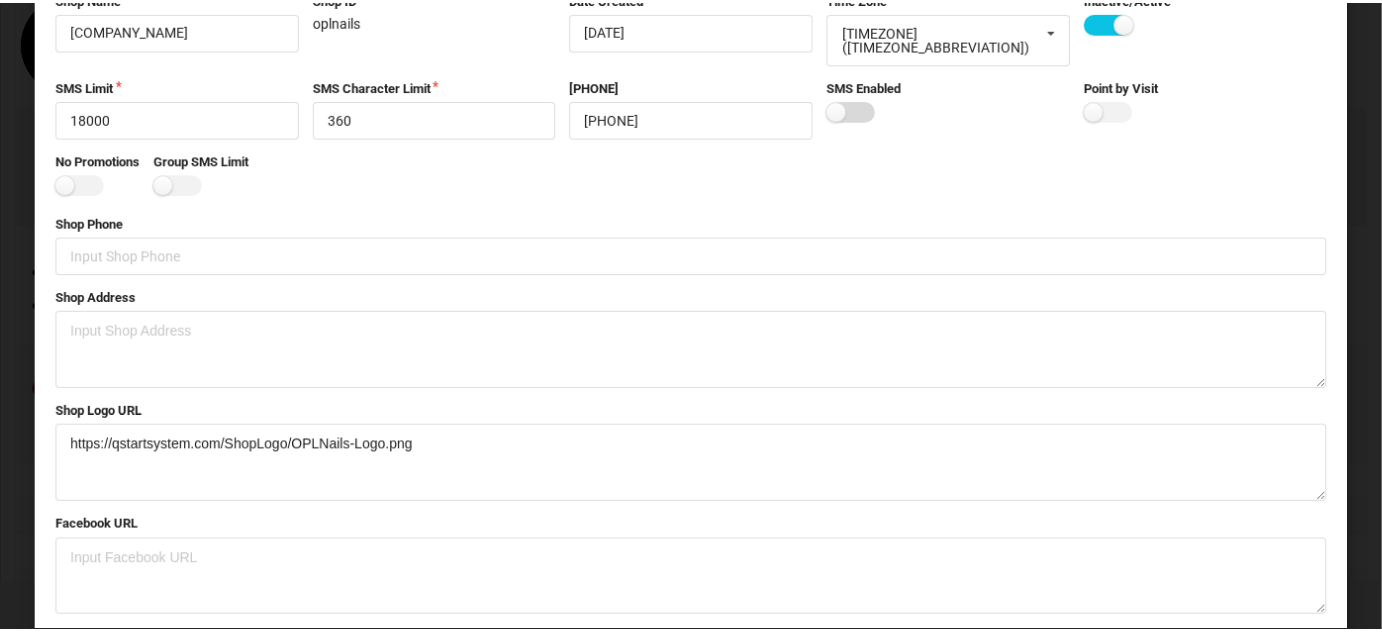 scroll, scrollTop: 402, scrollLeft: 0, axis: vertical 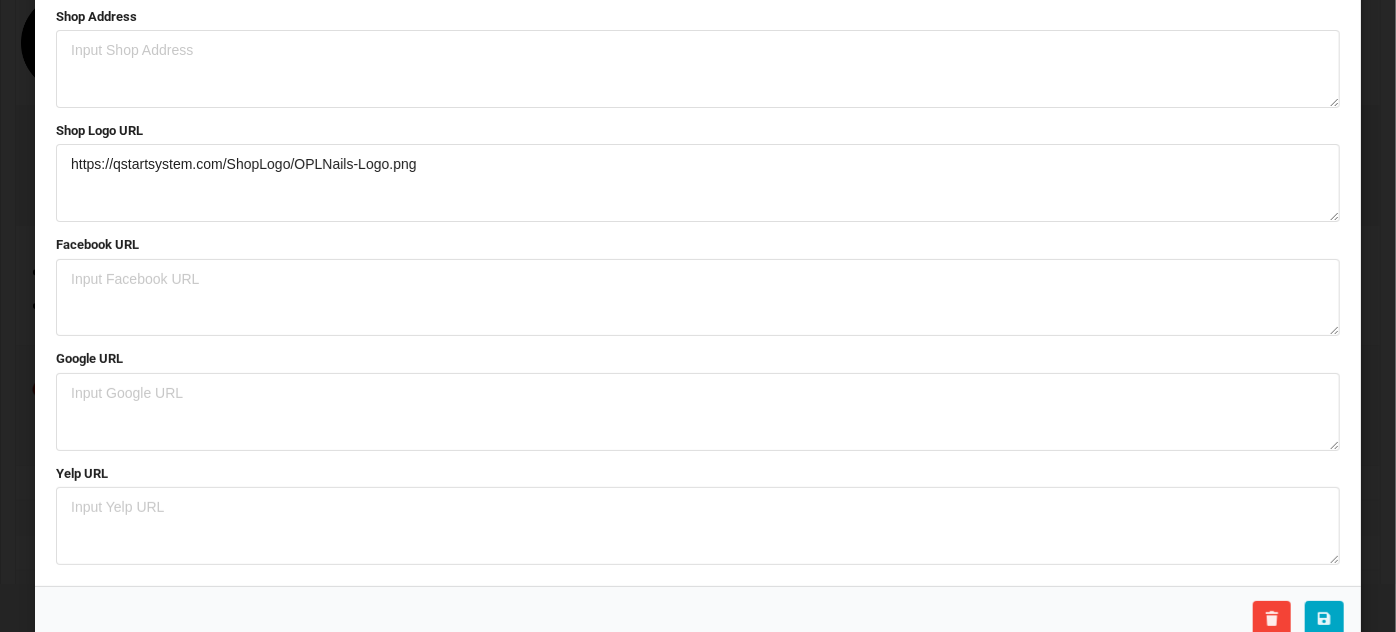 click at bounding box center [1324, 619] 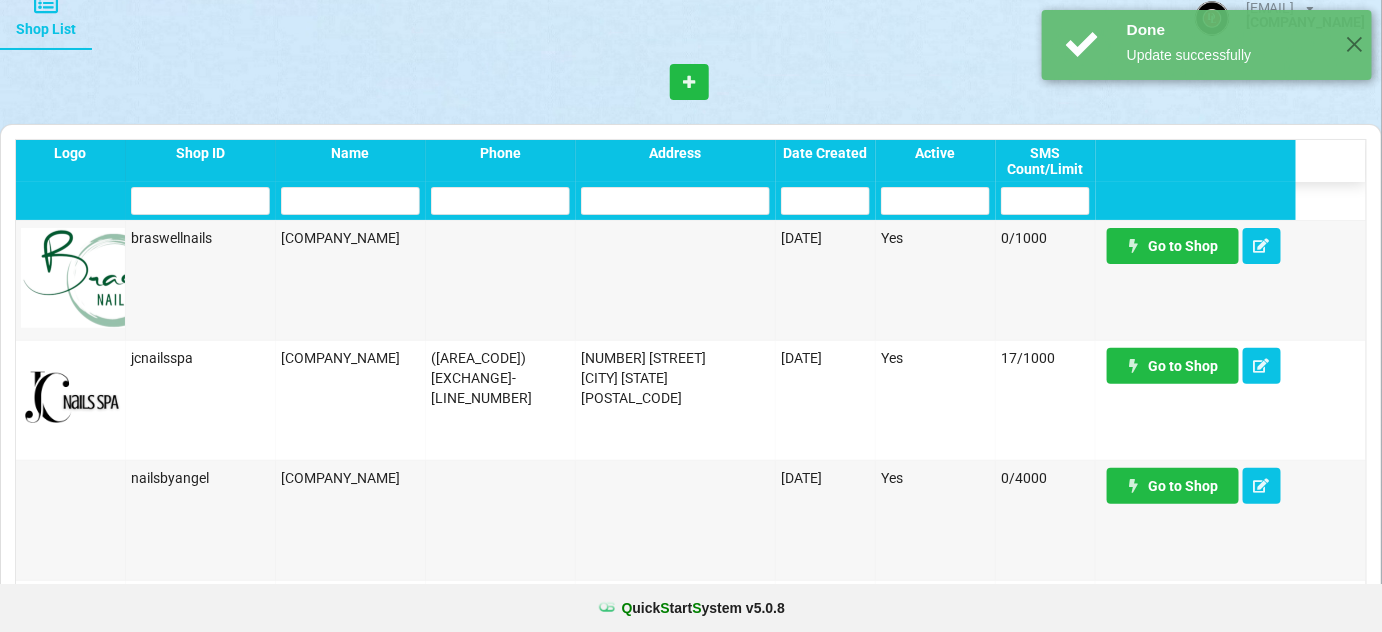 scroll, scrollTop: 0, scrollLeft: 0, axis: both 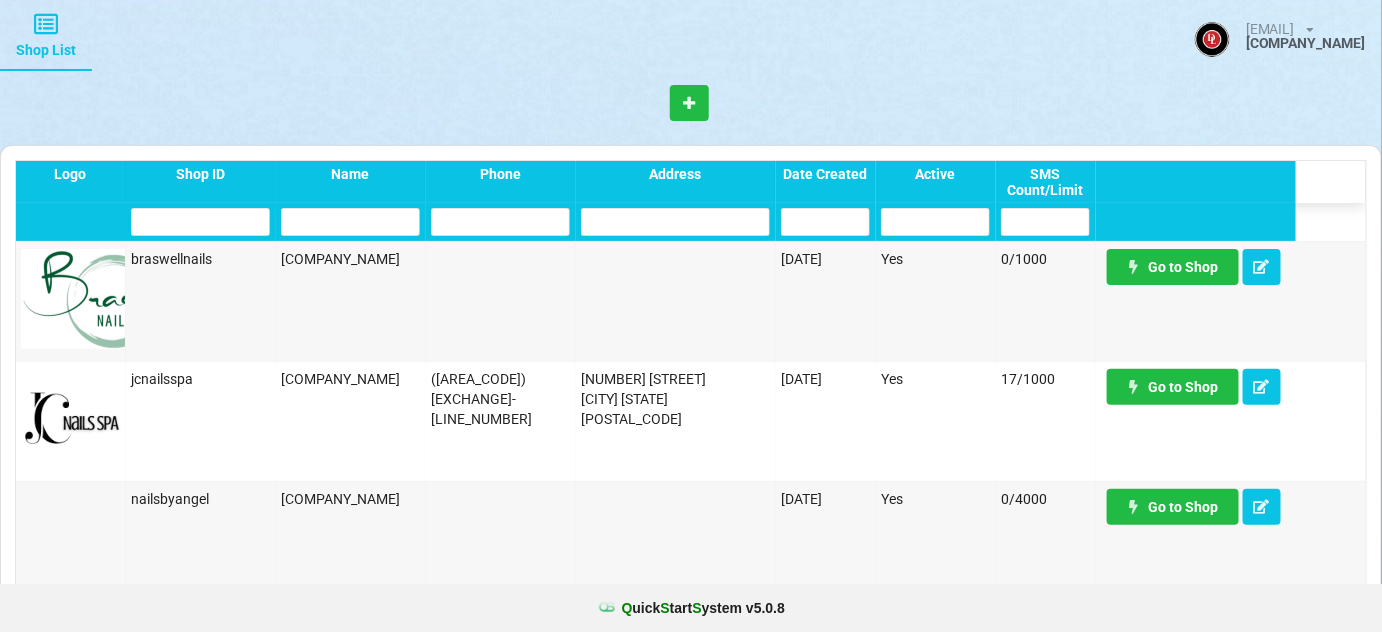 click at bounding box center [46, 24] 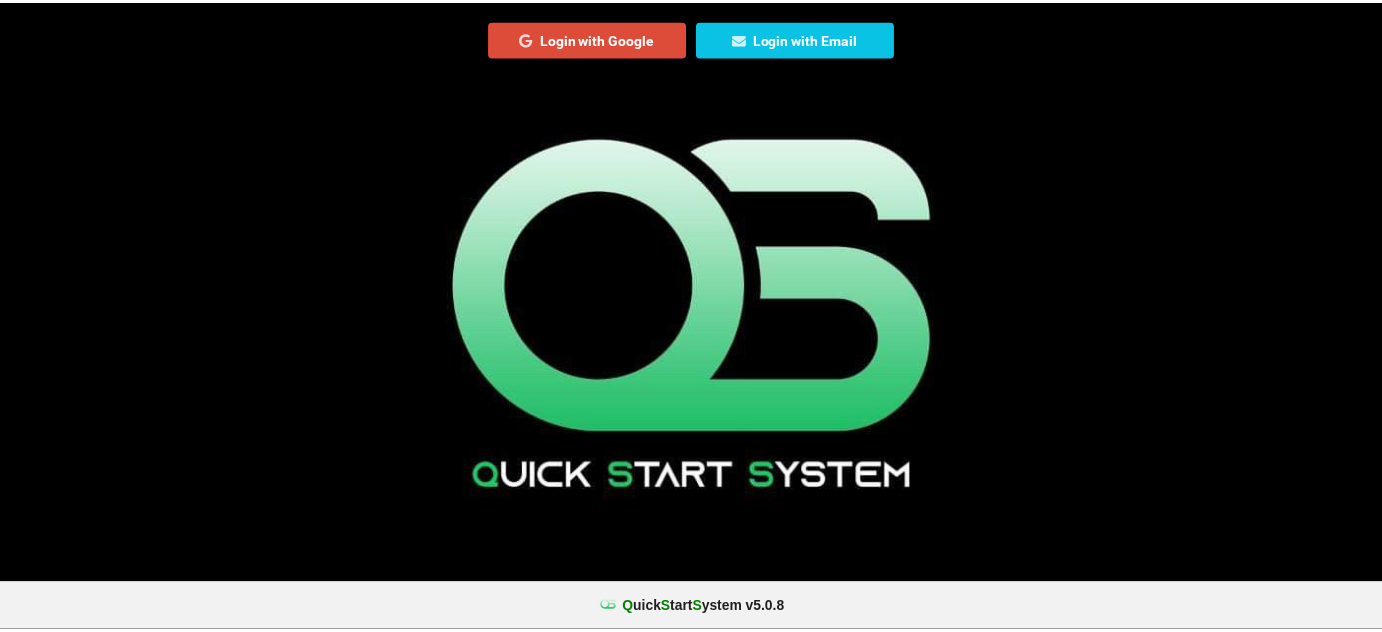 scroll, scrollTop: 0, scrollLeft: 0, axis: both 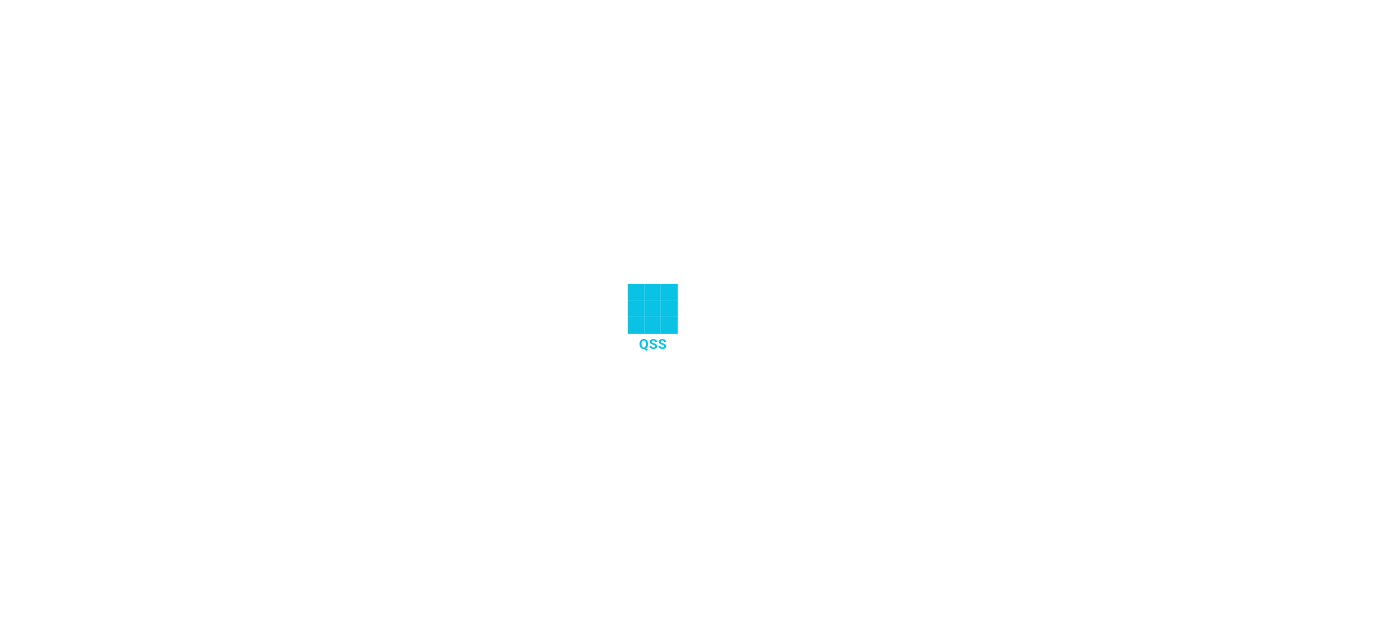 select on "25" 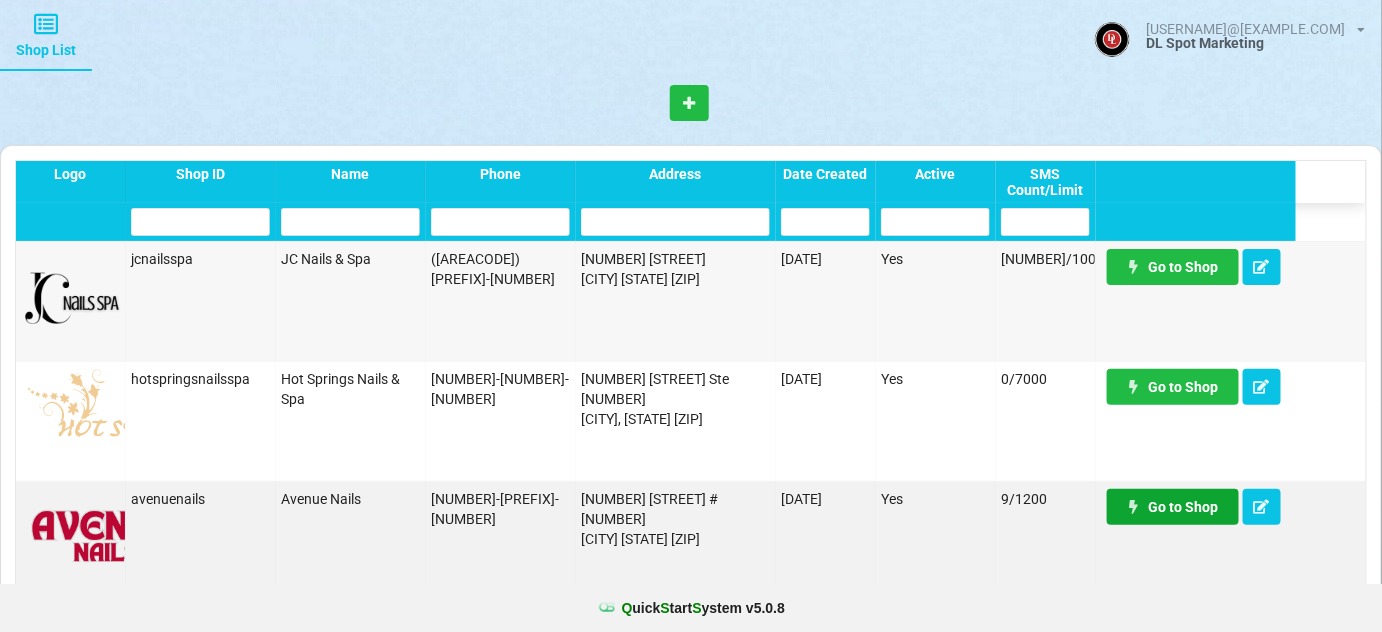 click on "Go to Shop" at bounding box center (1173, 507) 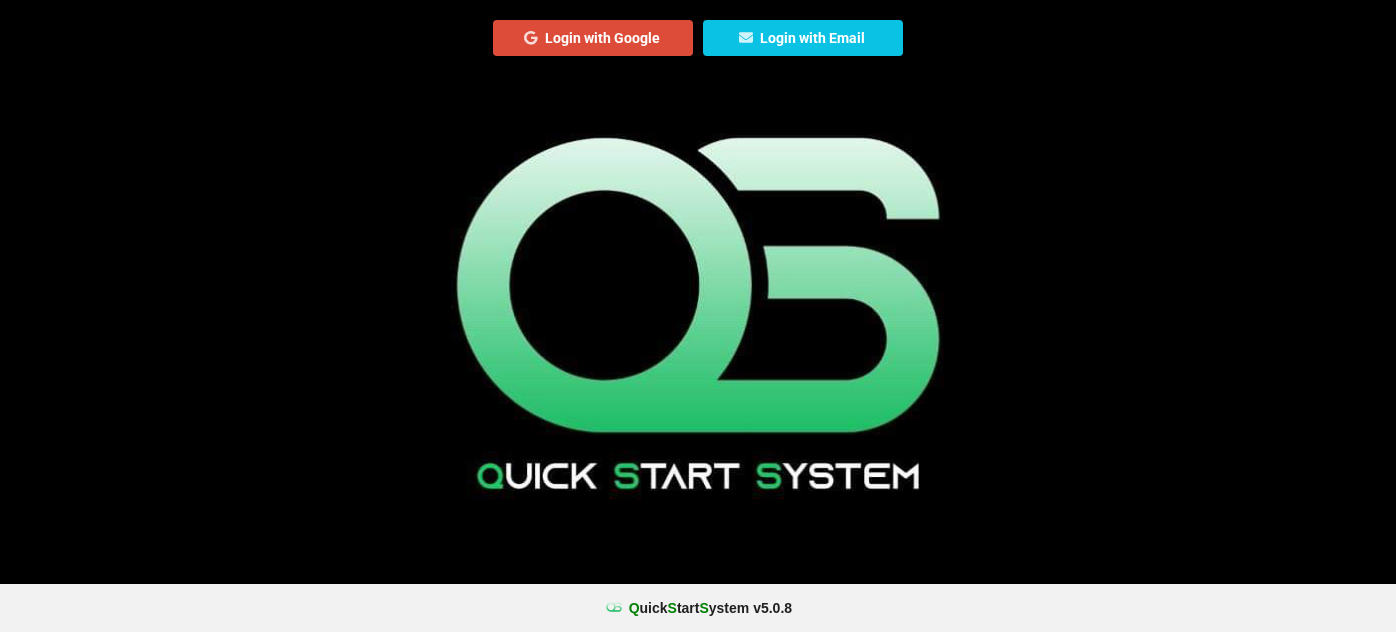 scroll, scrollTop: 0, scrollLeft: 0, axis: both 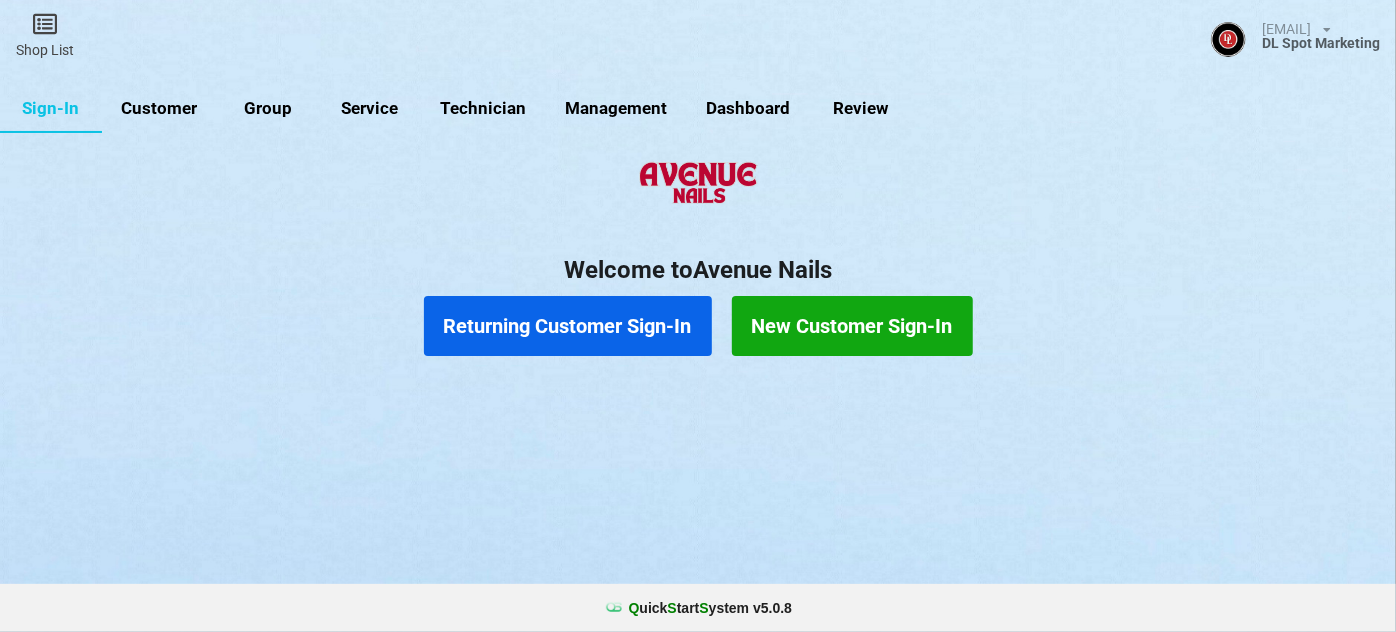 click on "Customer" at bounding box center [159, 109] 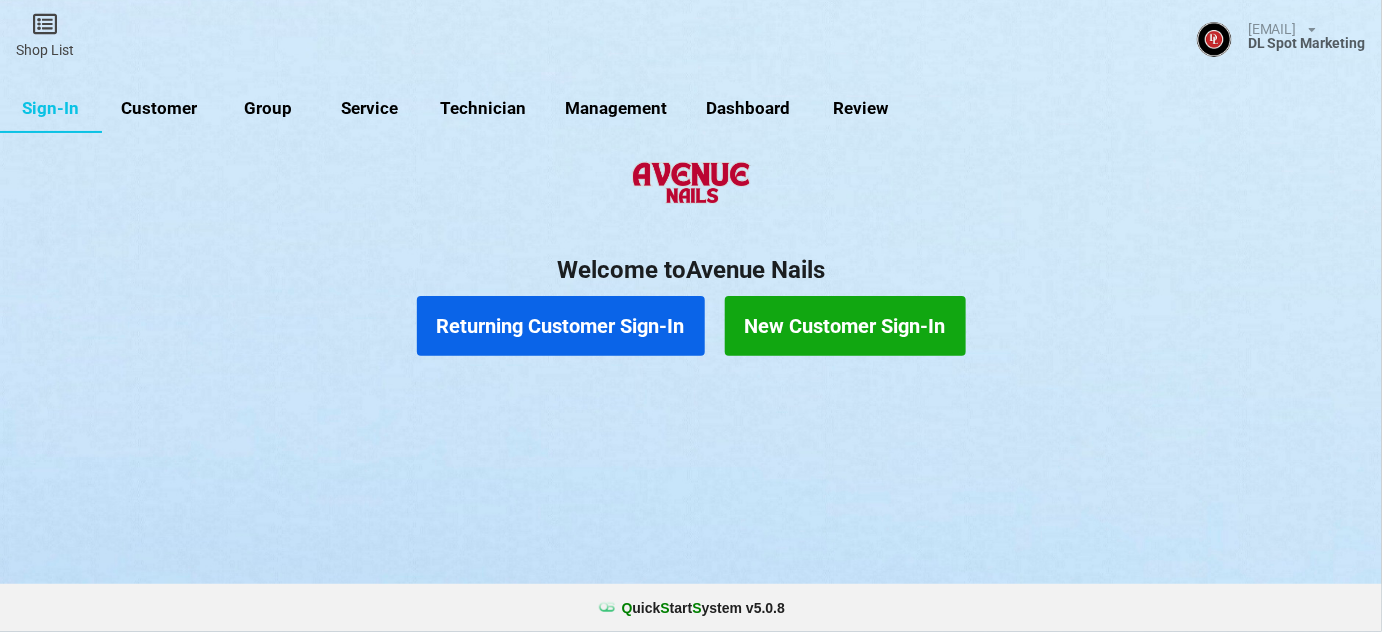 select on "25" 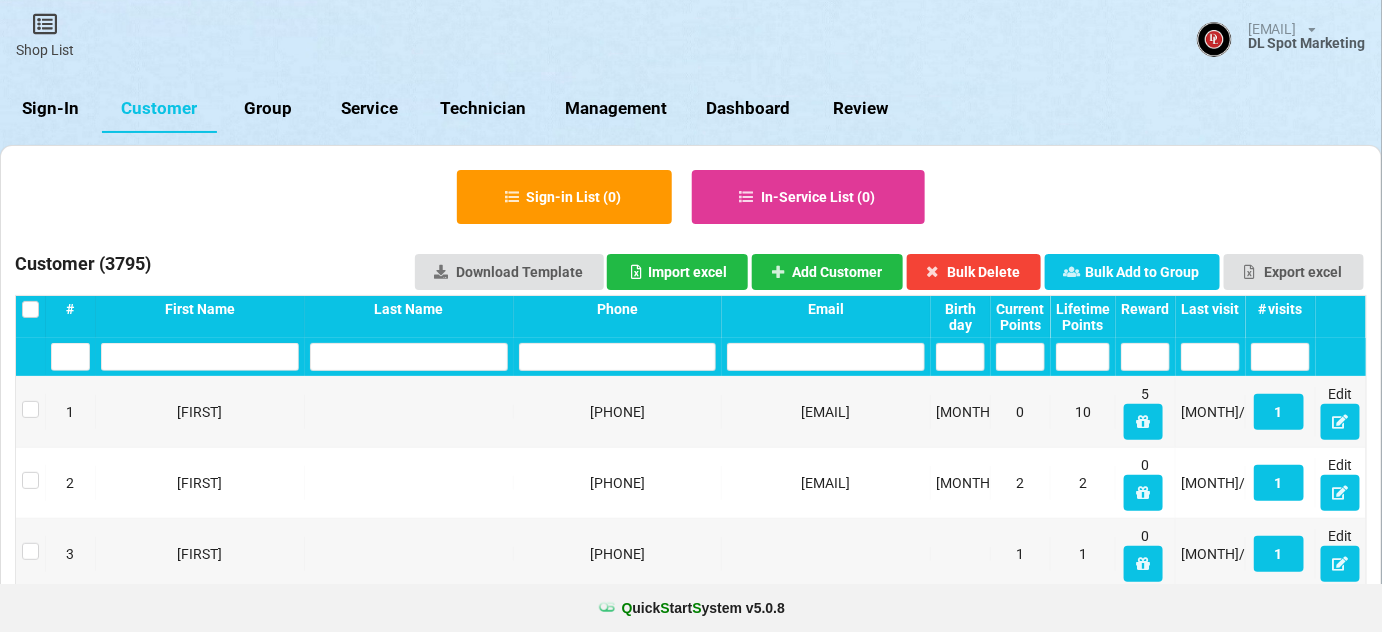 click on "Last visit" at bounding box center (1210, 309) 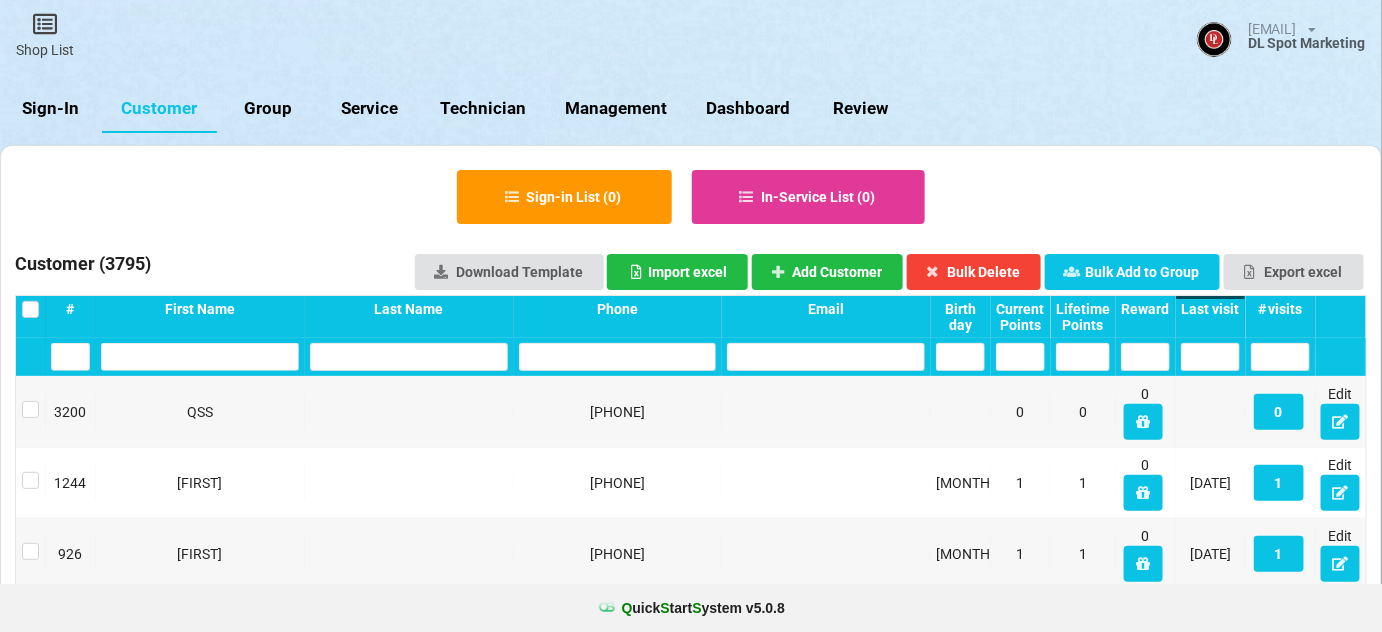 click on "Last visit" at bounding box center (1210, 309) 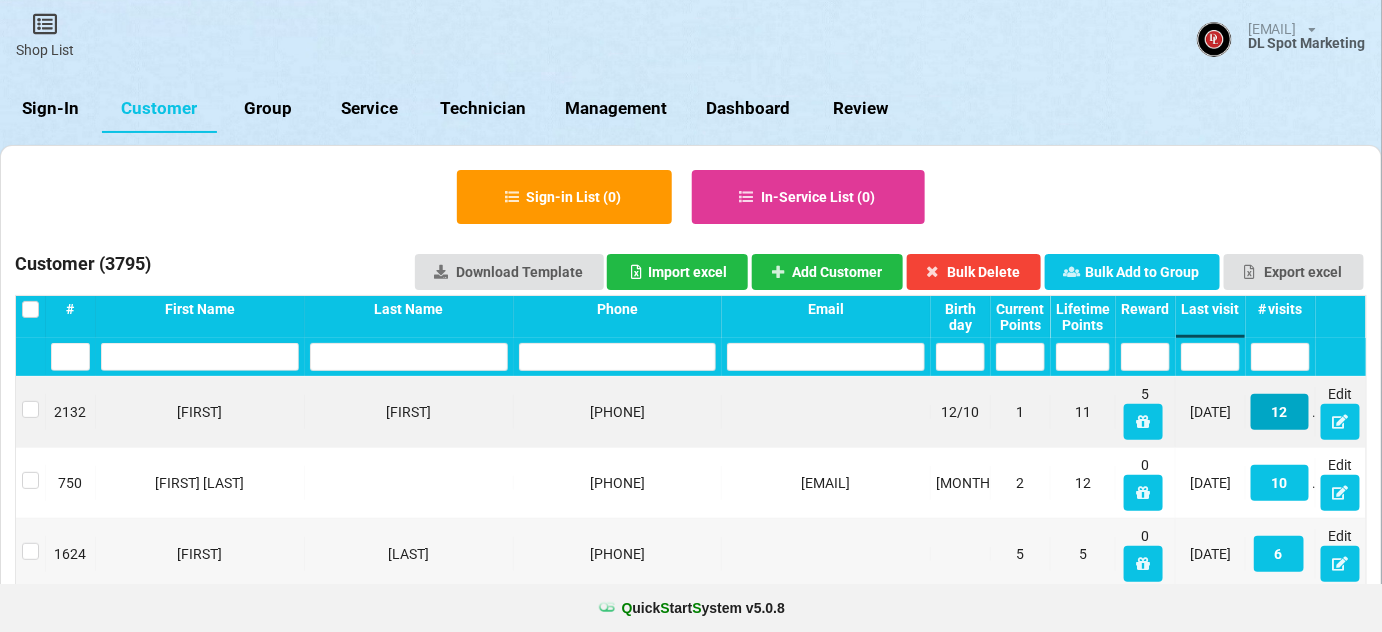 click on "12" at bounding box center (1280, 412) 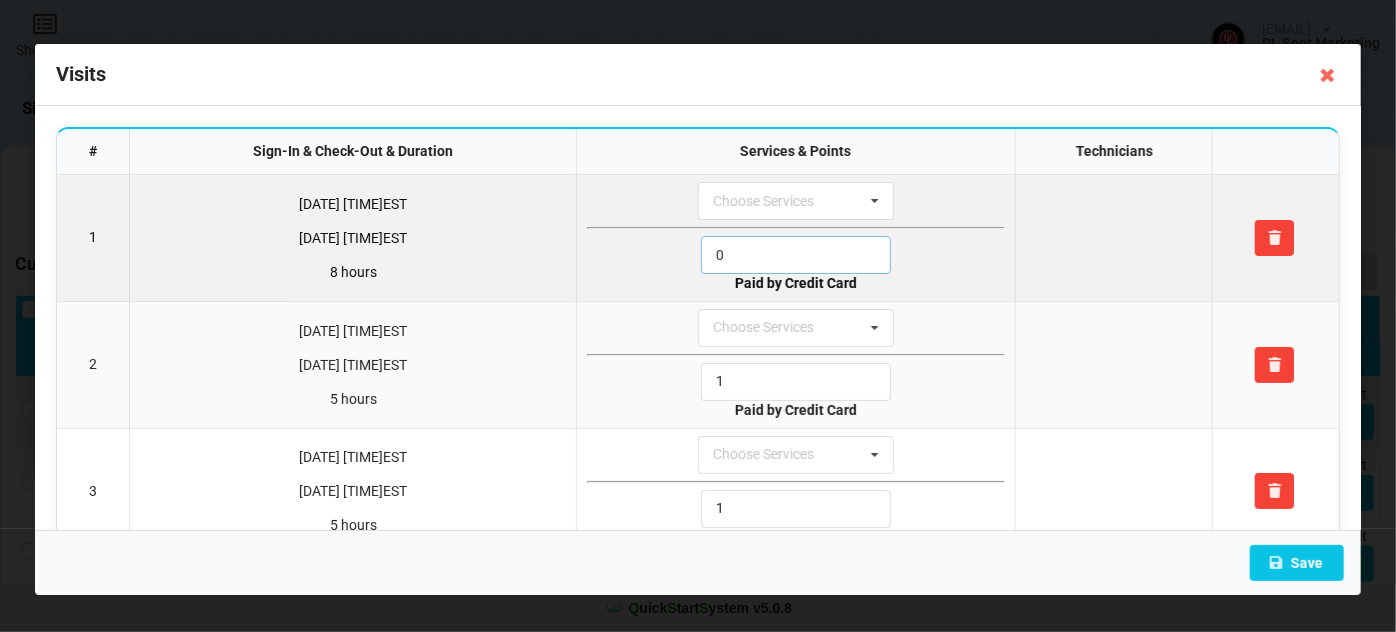 click on "0" at bounding box center (796, 255) 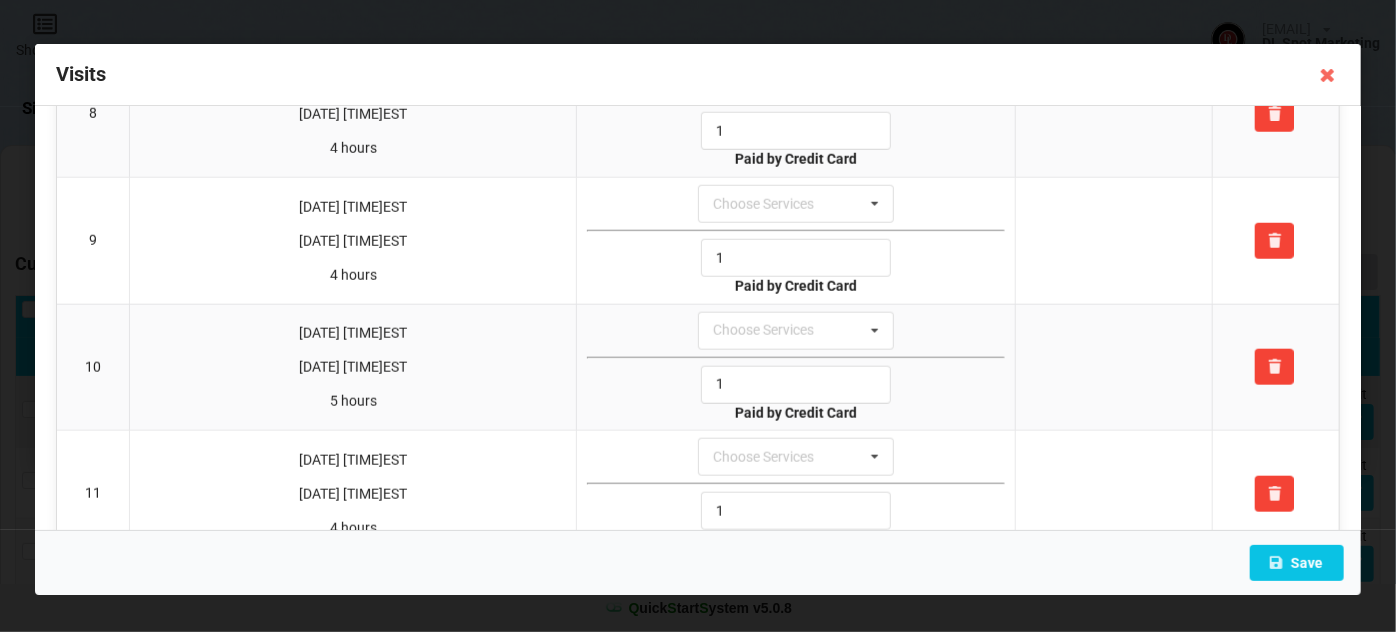 scroll, scrollTop: 1169, scrollLeft: 0, axis: vertical 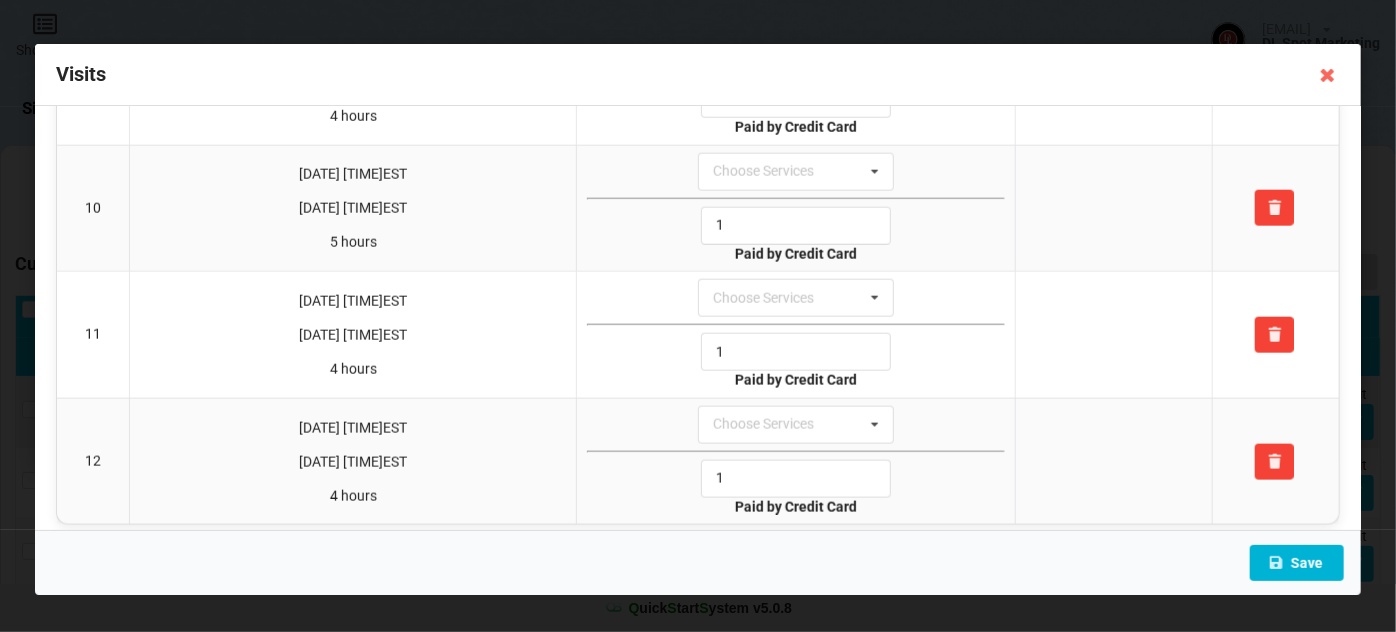 type on "1" 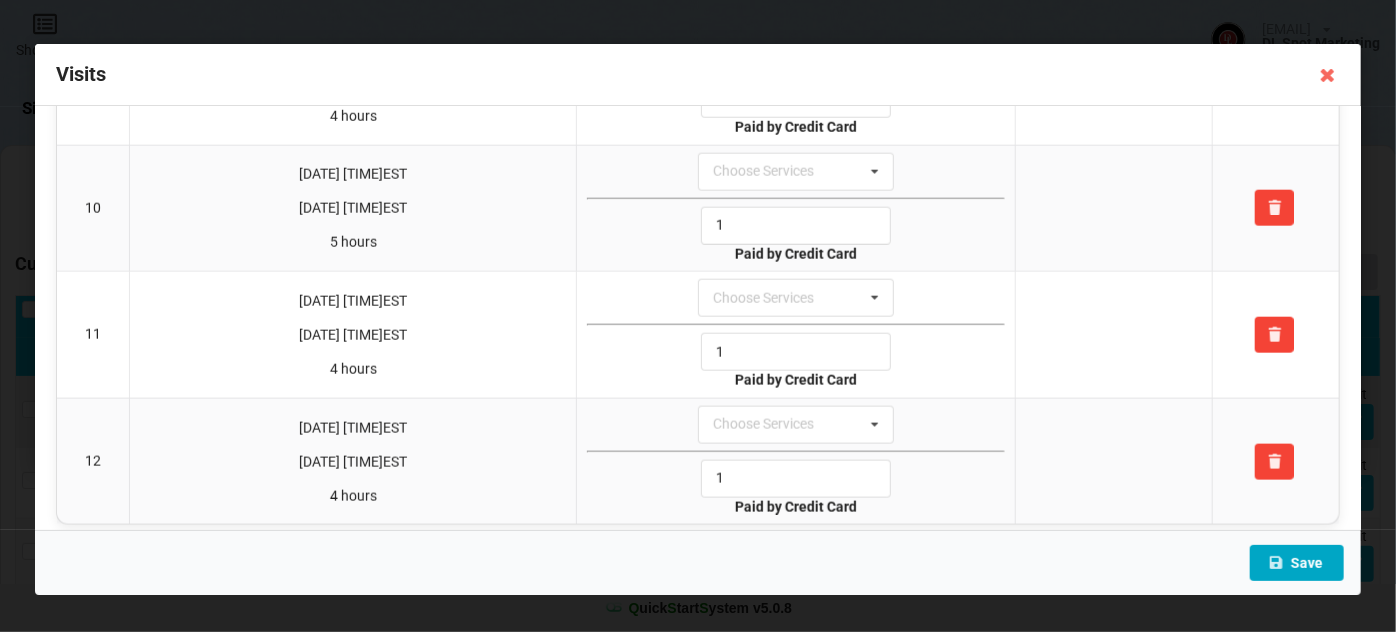 click on "Save" at bounding box center [1297, 563] 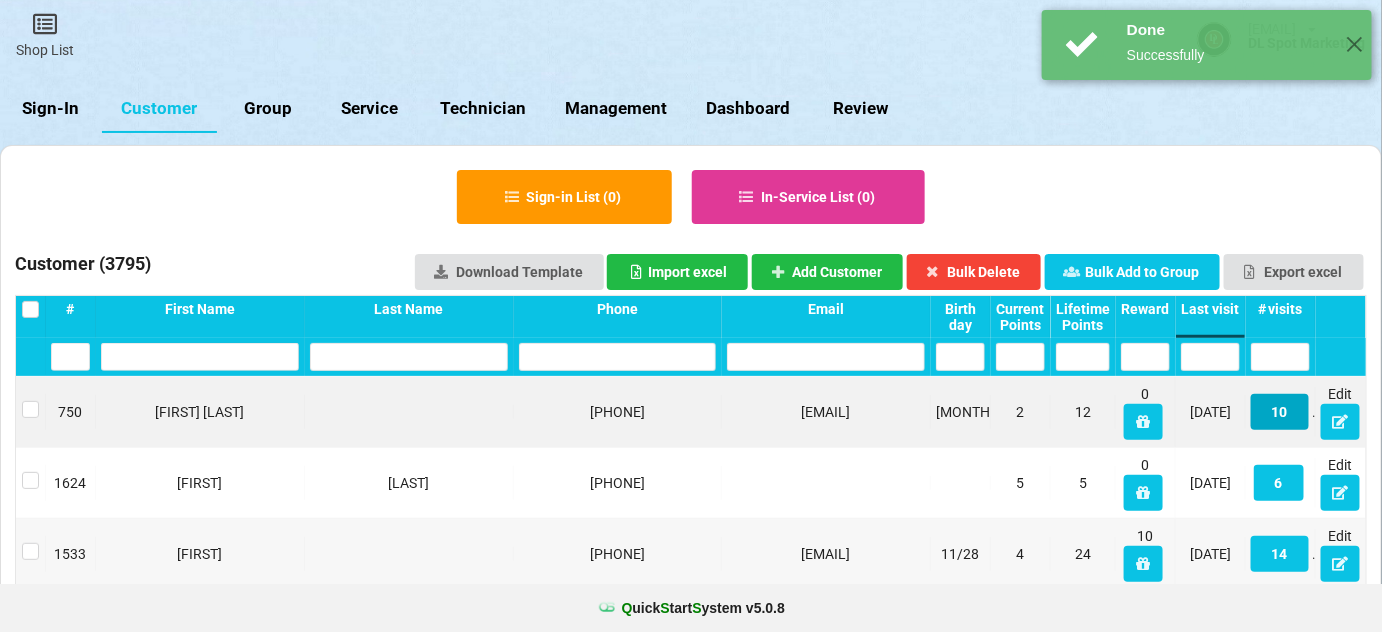 click on "10" at bounding box center (1280, 412) 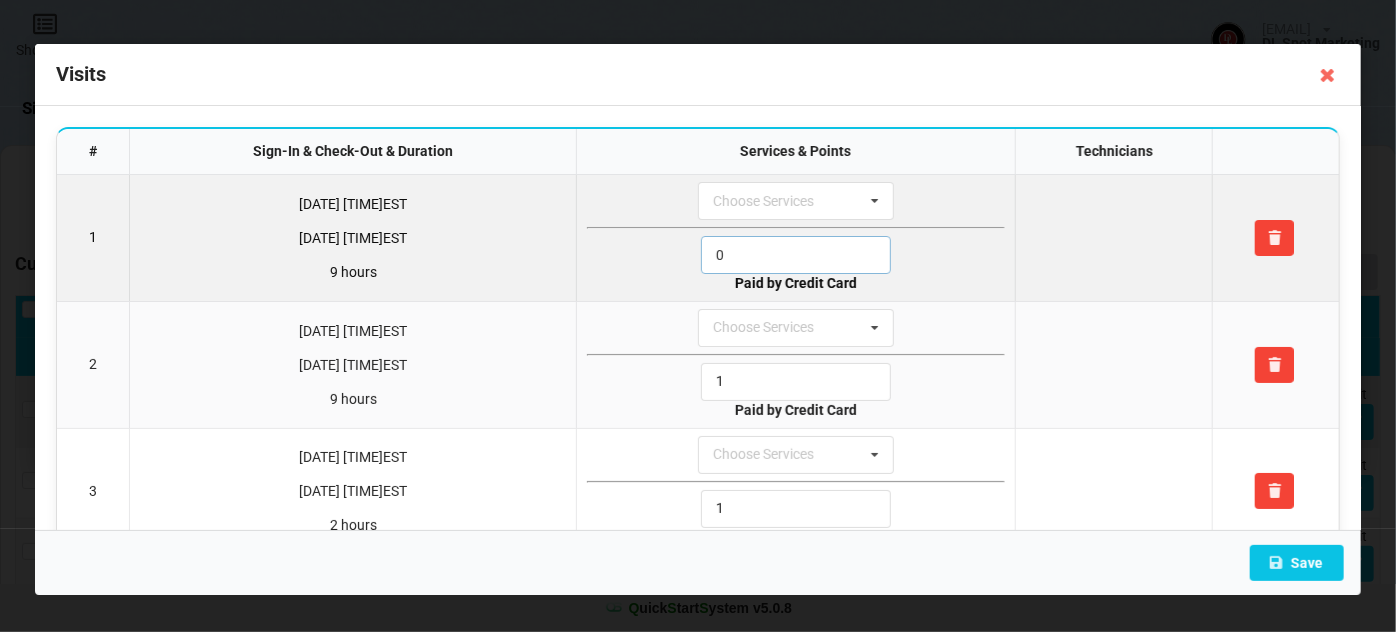 click on "0" at bounding box center (796, 255) 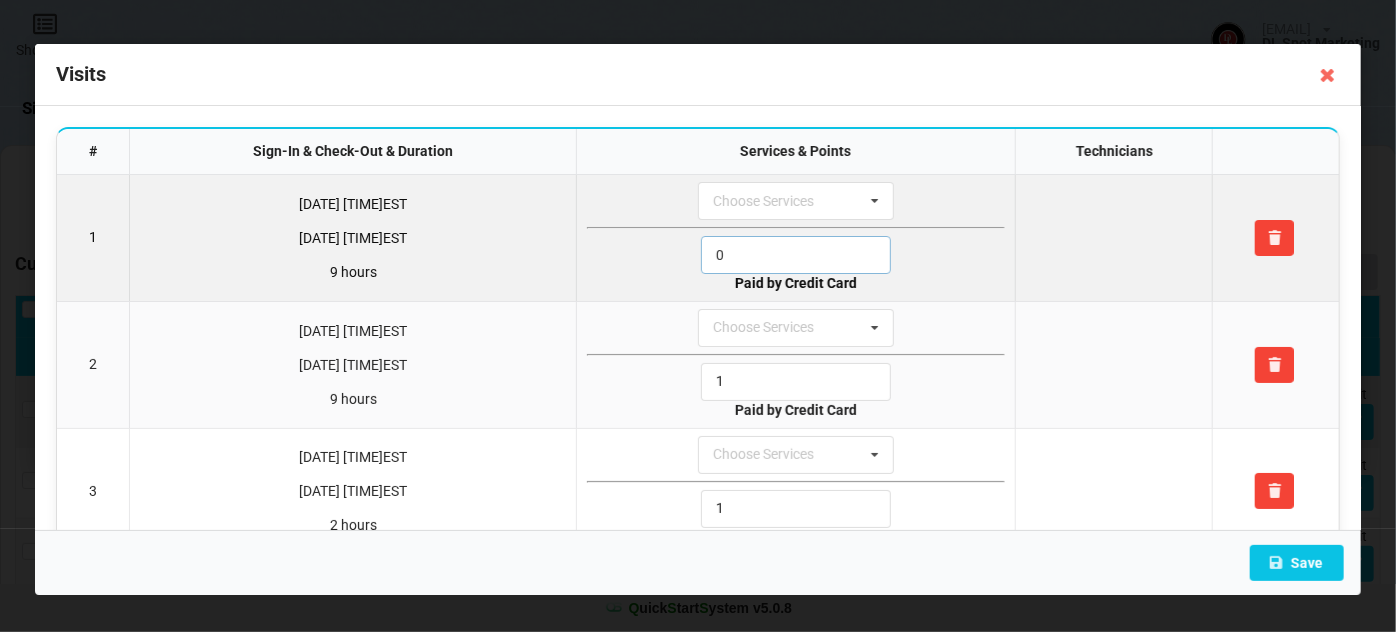 click on "0" at bounding box center [796, 255] 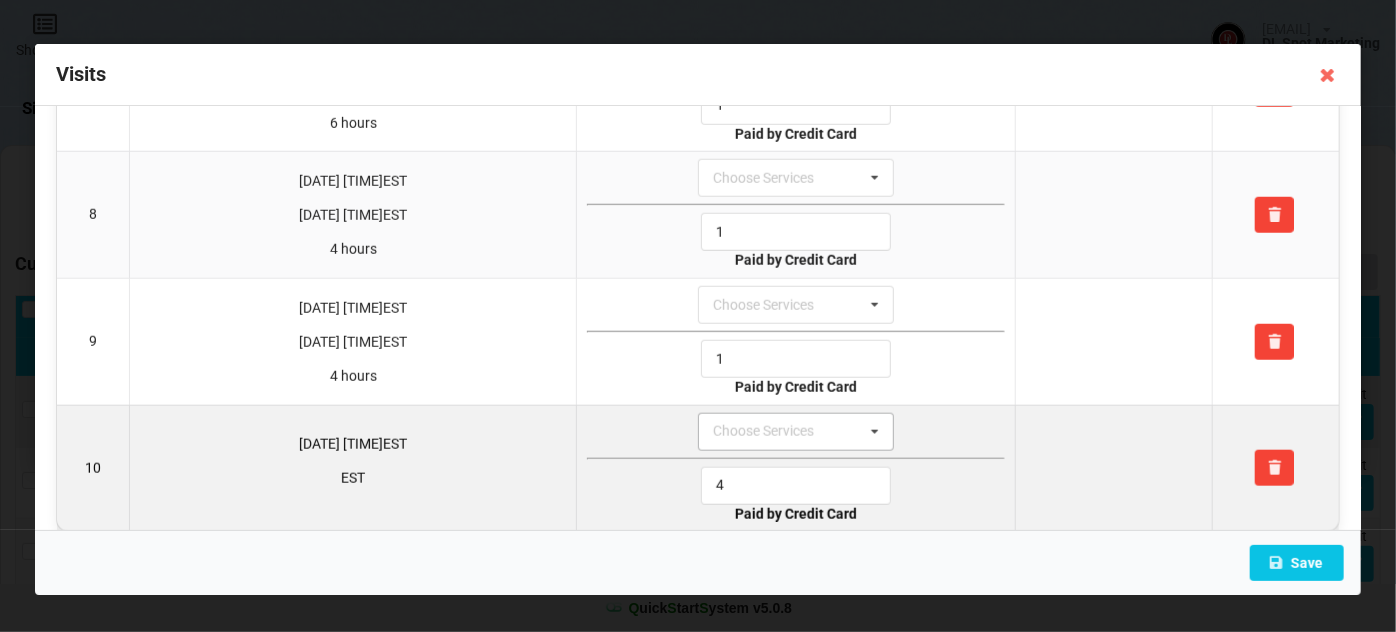 scroll, scrollTop: 918, scrollLeft: 0, axis: vertical 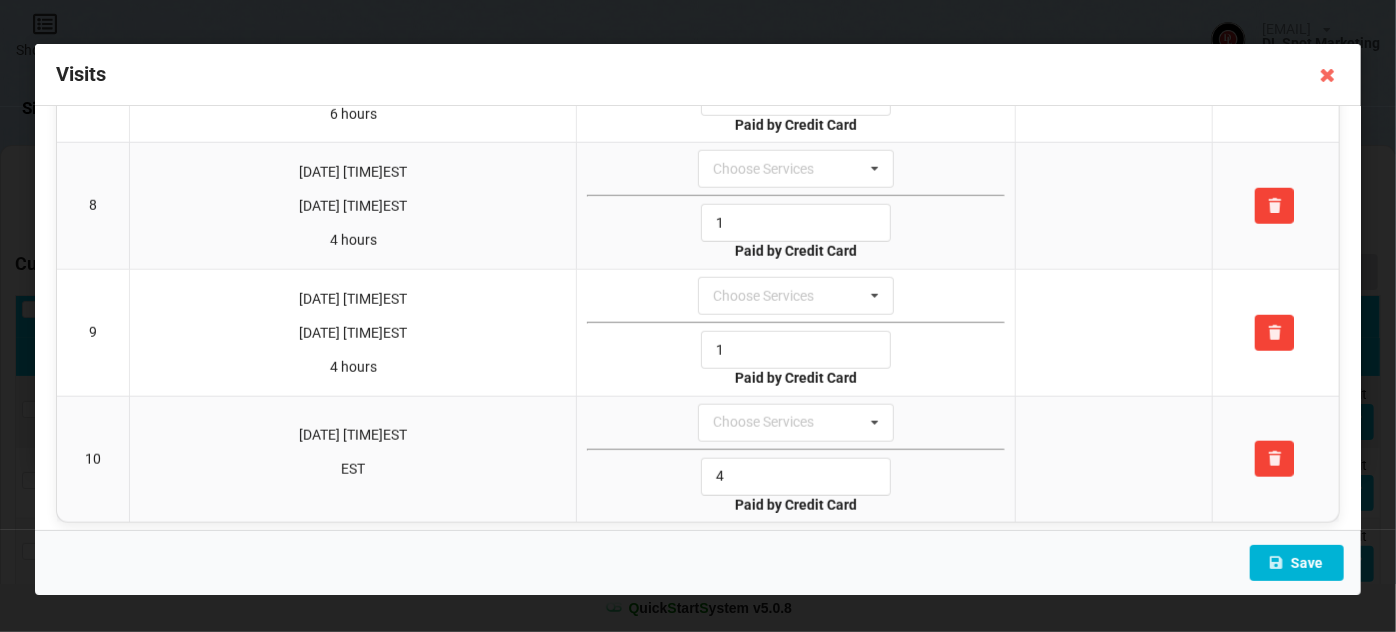 type on "1" 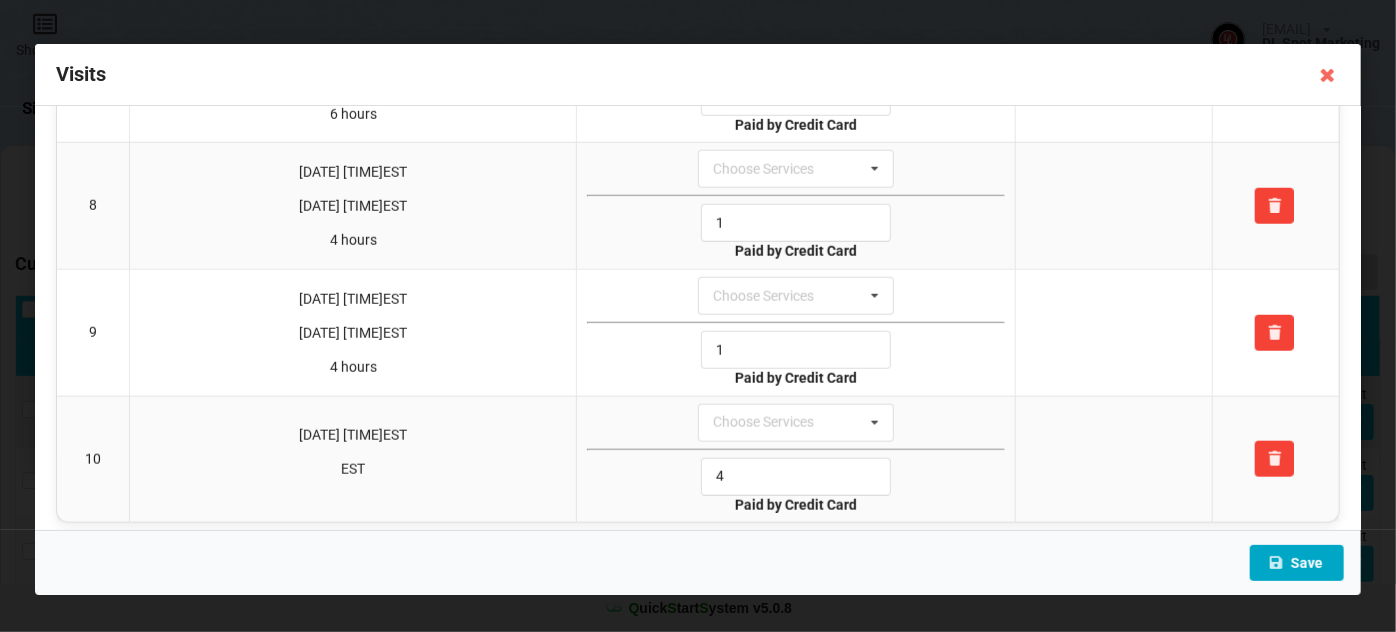 click on "Save" at bounding box center [1297, 563] 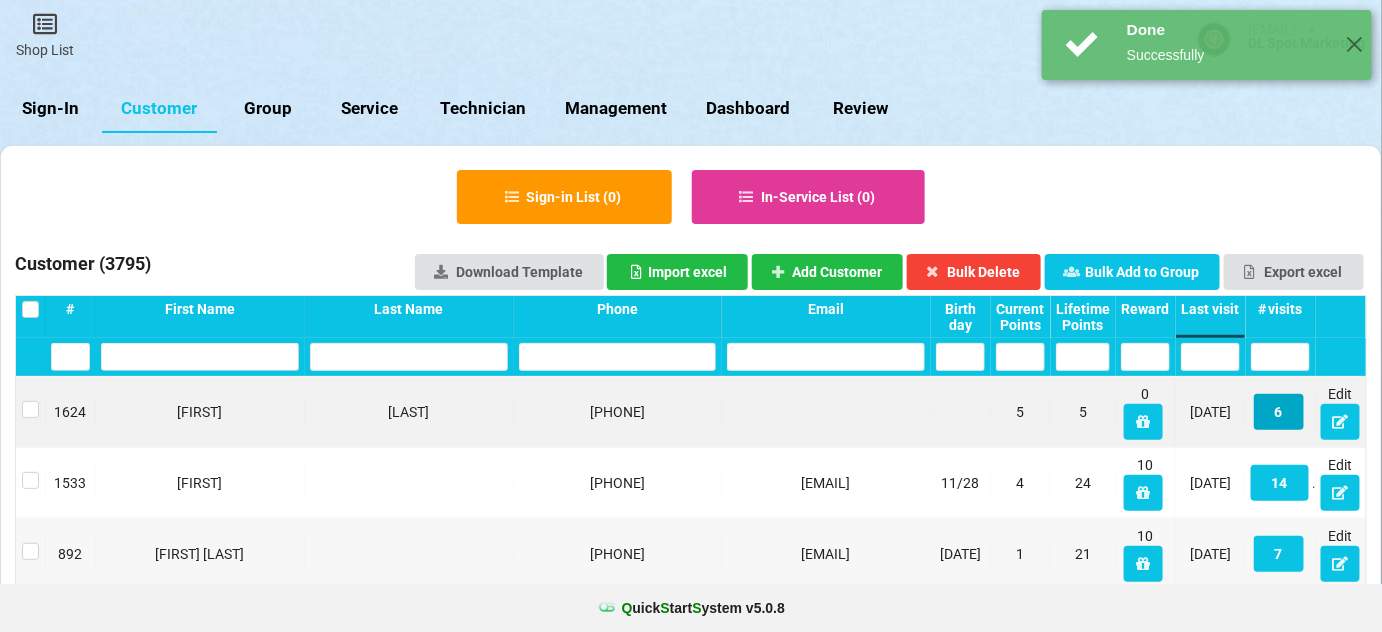 click on "6" at bounding box center [1279, 412] 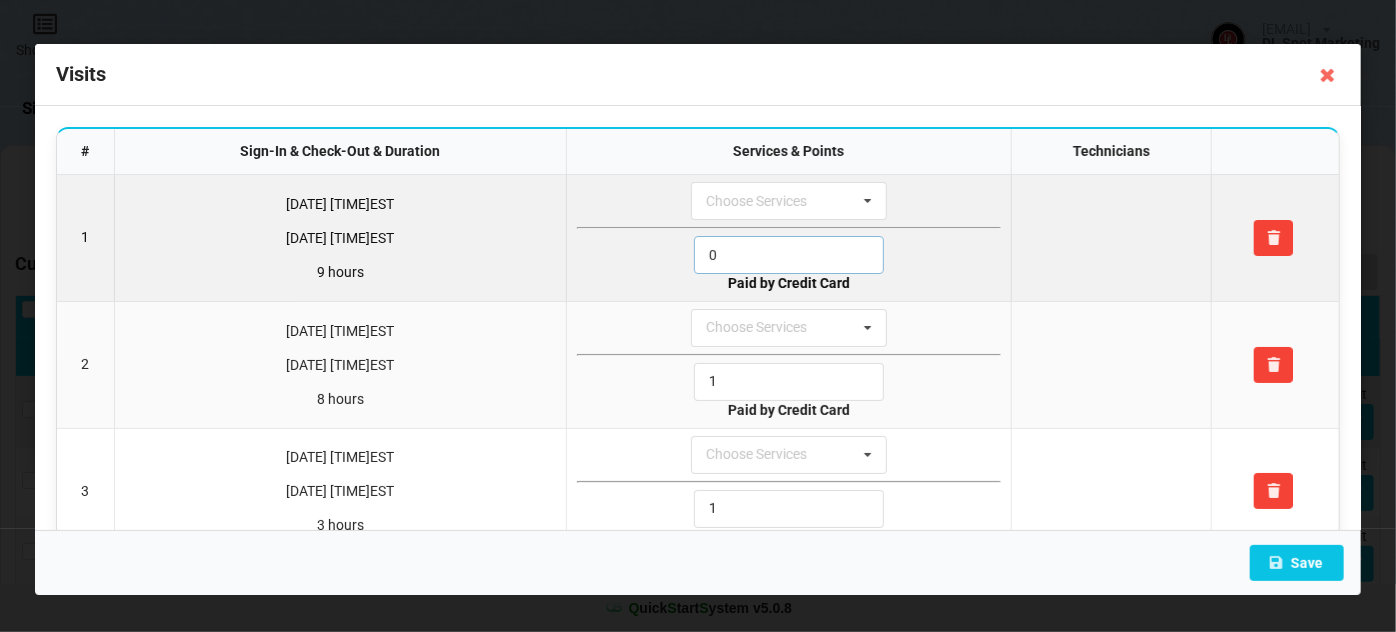 click on "0" at bounding box center (789, 255) 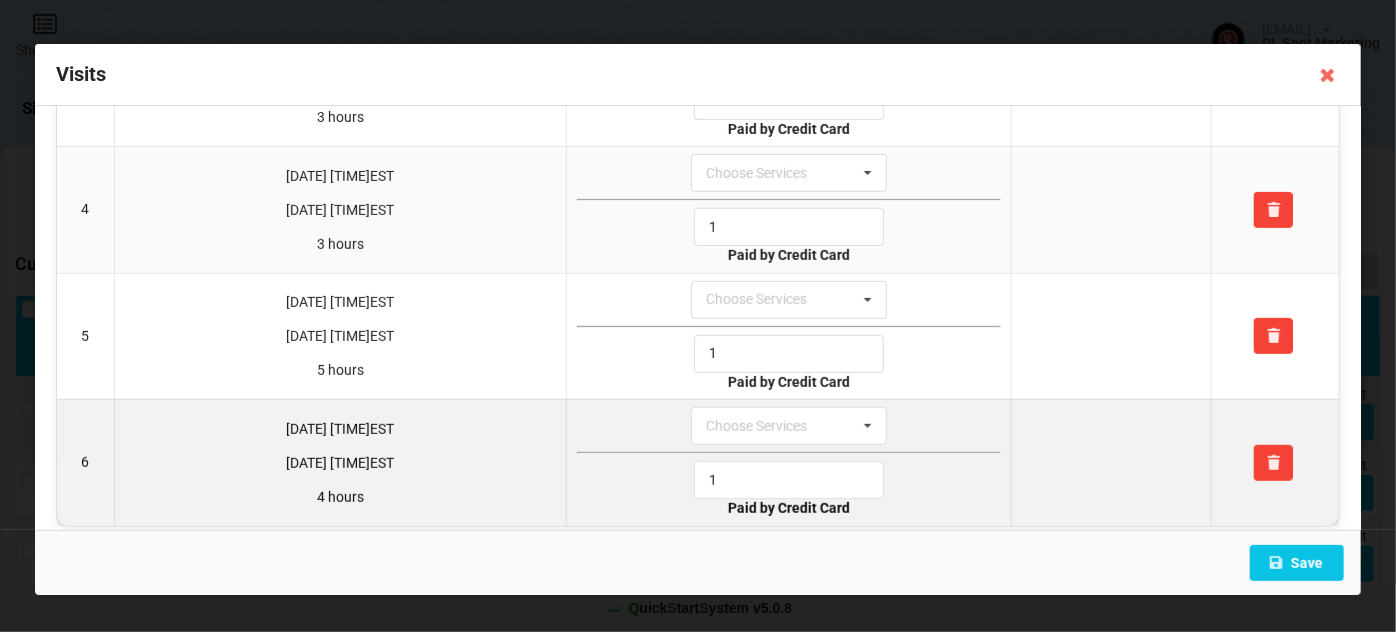 scroll, scrollTop: 418, scrollLeft: 0, axis: vertical 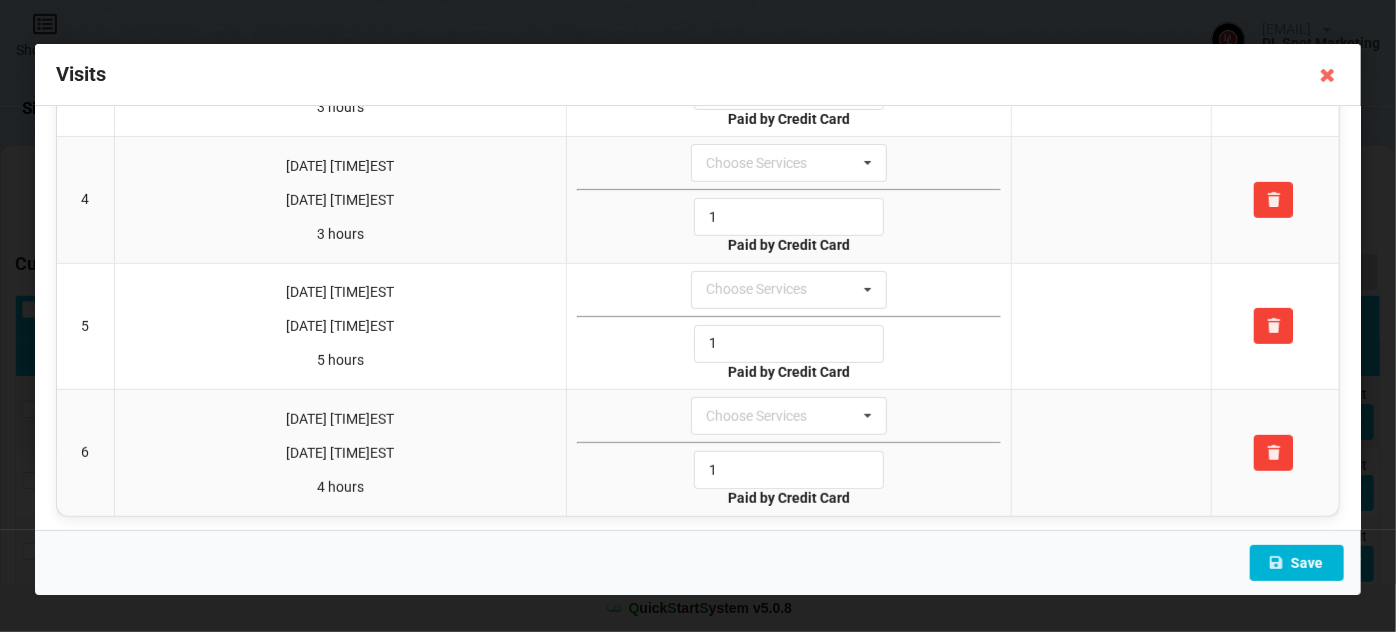 type on "1" 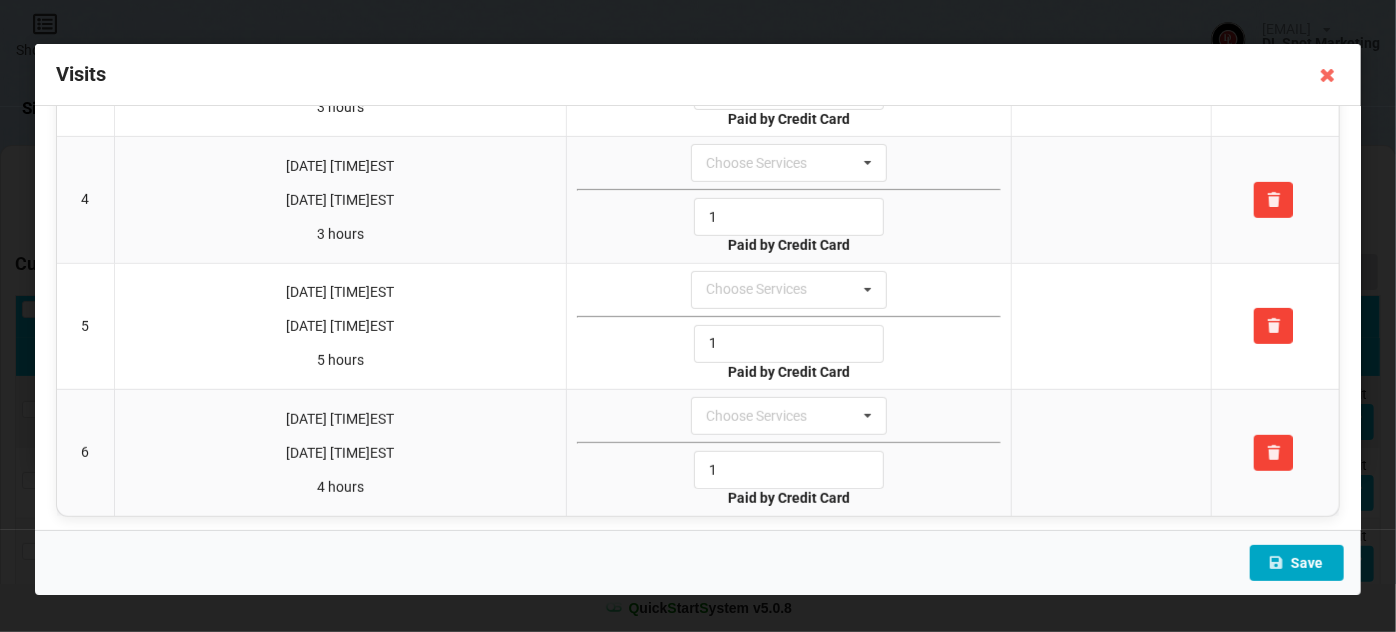 click on "Save" at bounding box center (1297, 563) 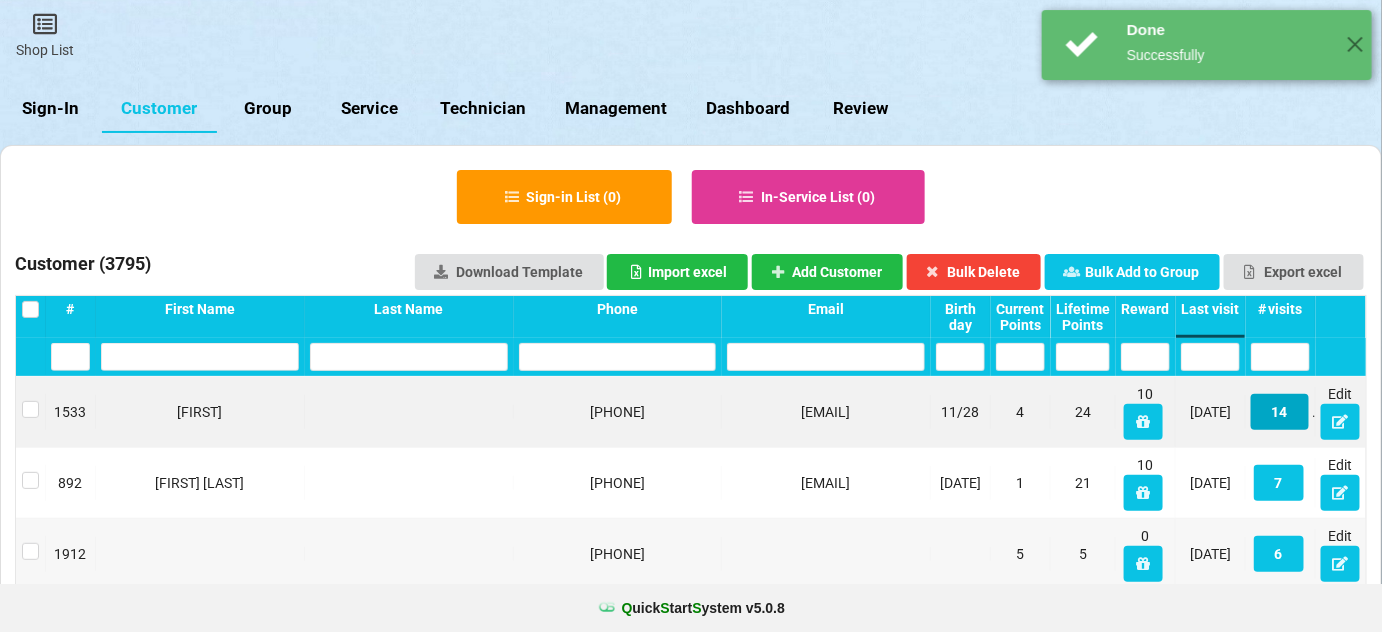 click on "14" at bounding box center [1280, 412] 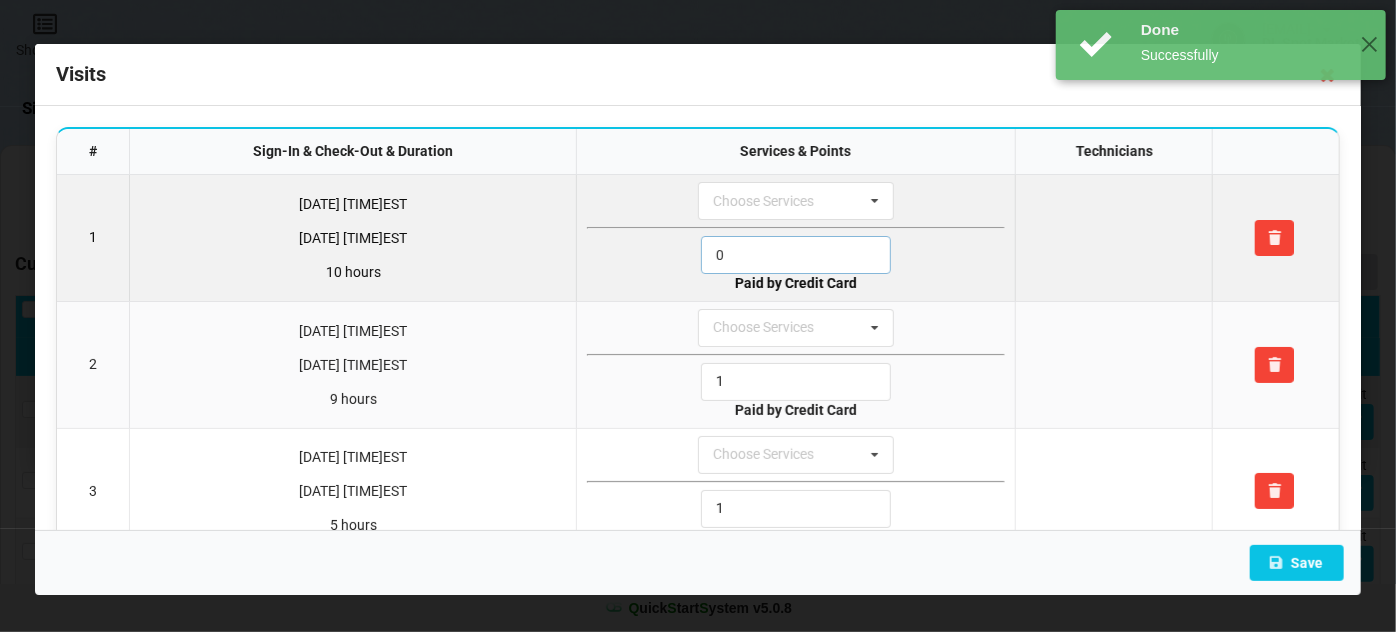 click on "0" at bounding box center [796, 255] 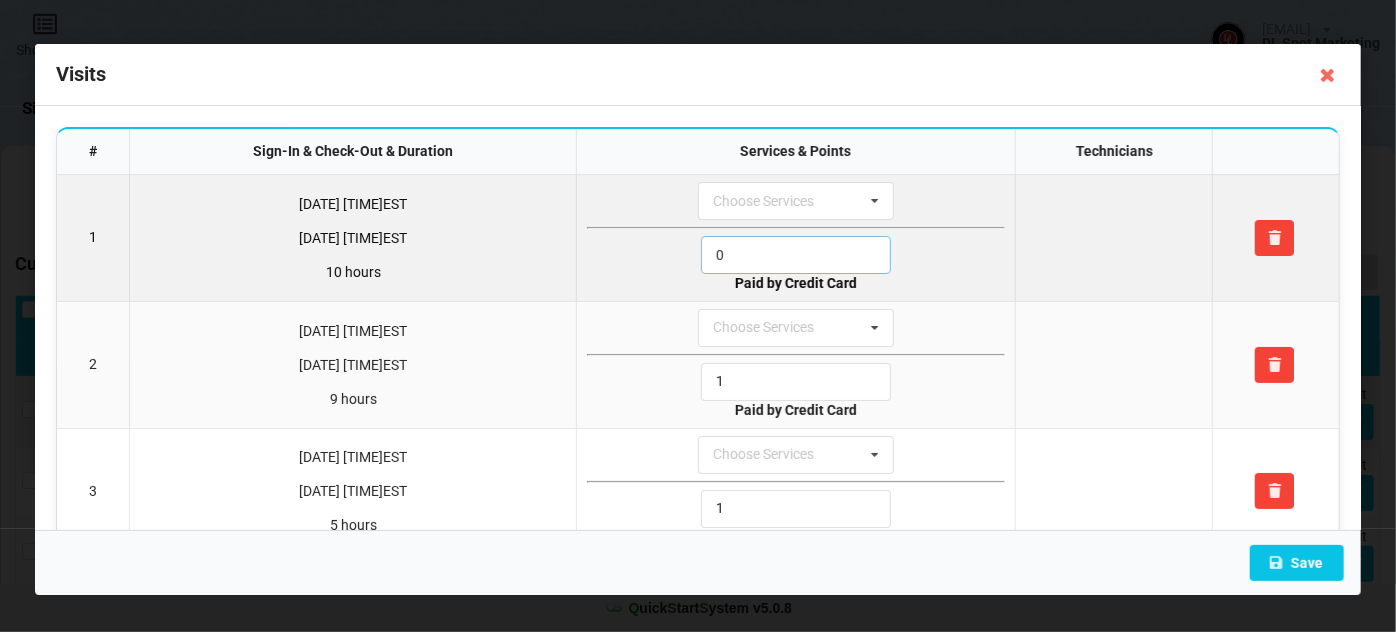 click on "0" at bounding box center [796, 255] 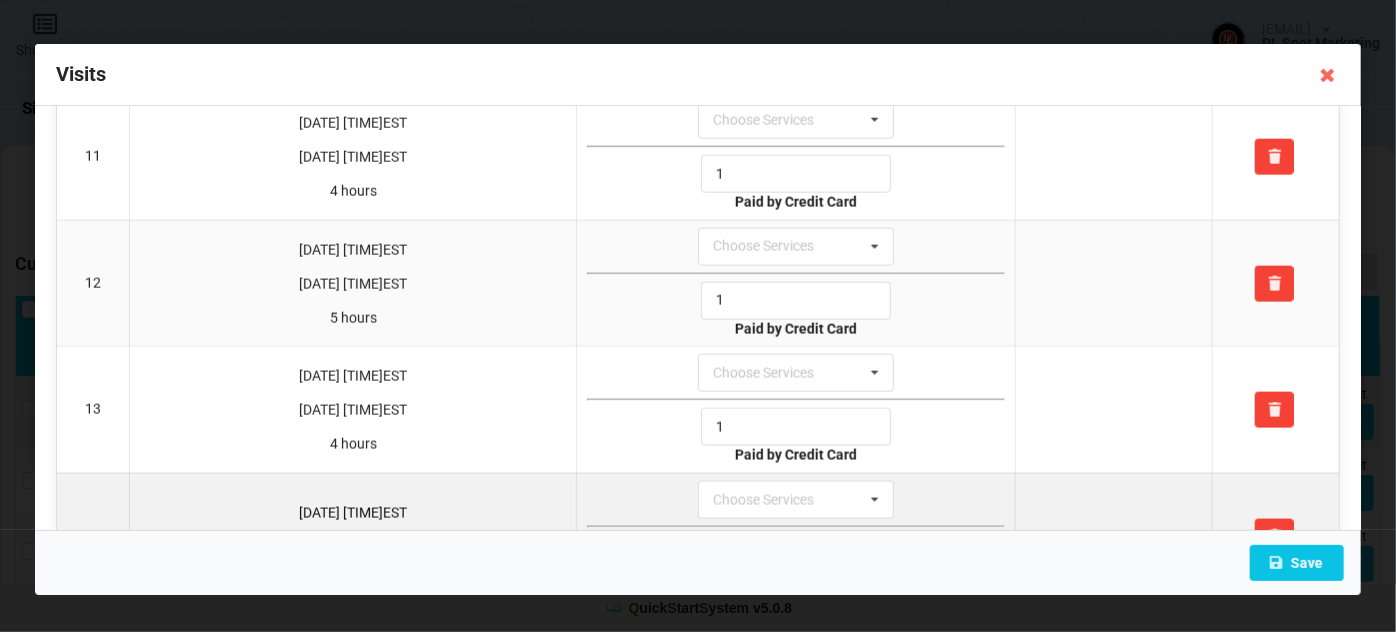 scroll, scrollTop: 1419, scrollLeft: 0, axis: vertical 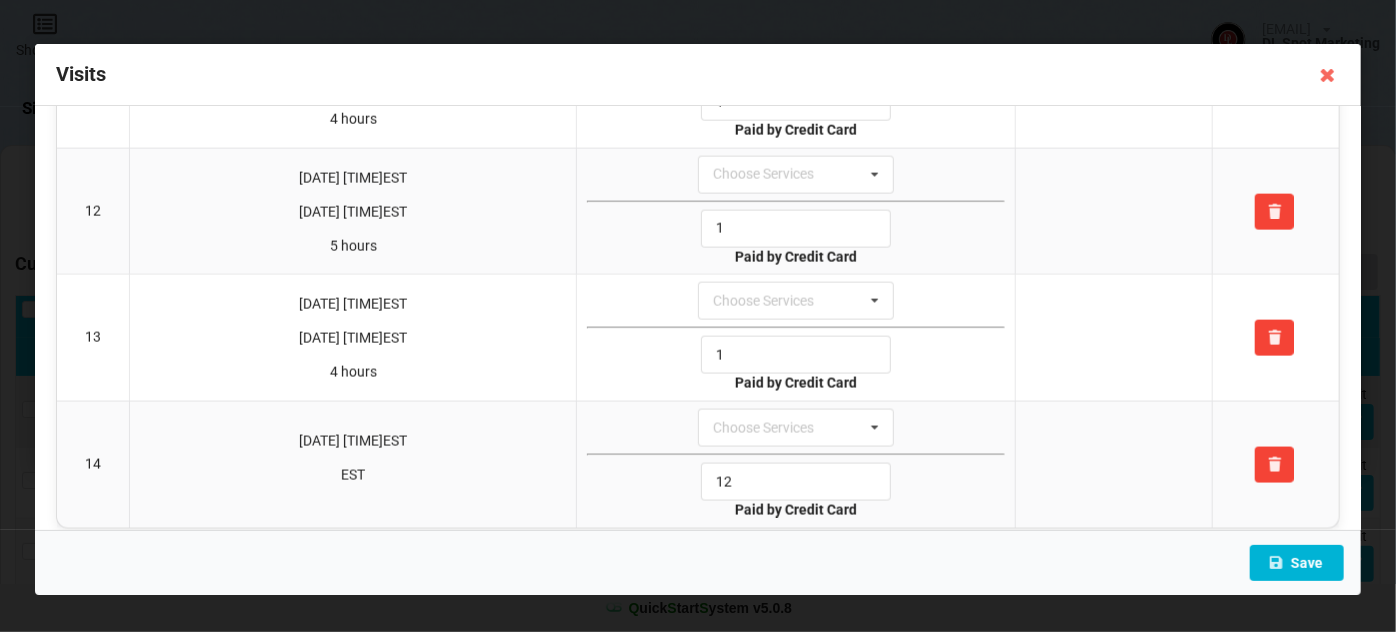 type on "1" 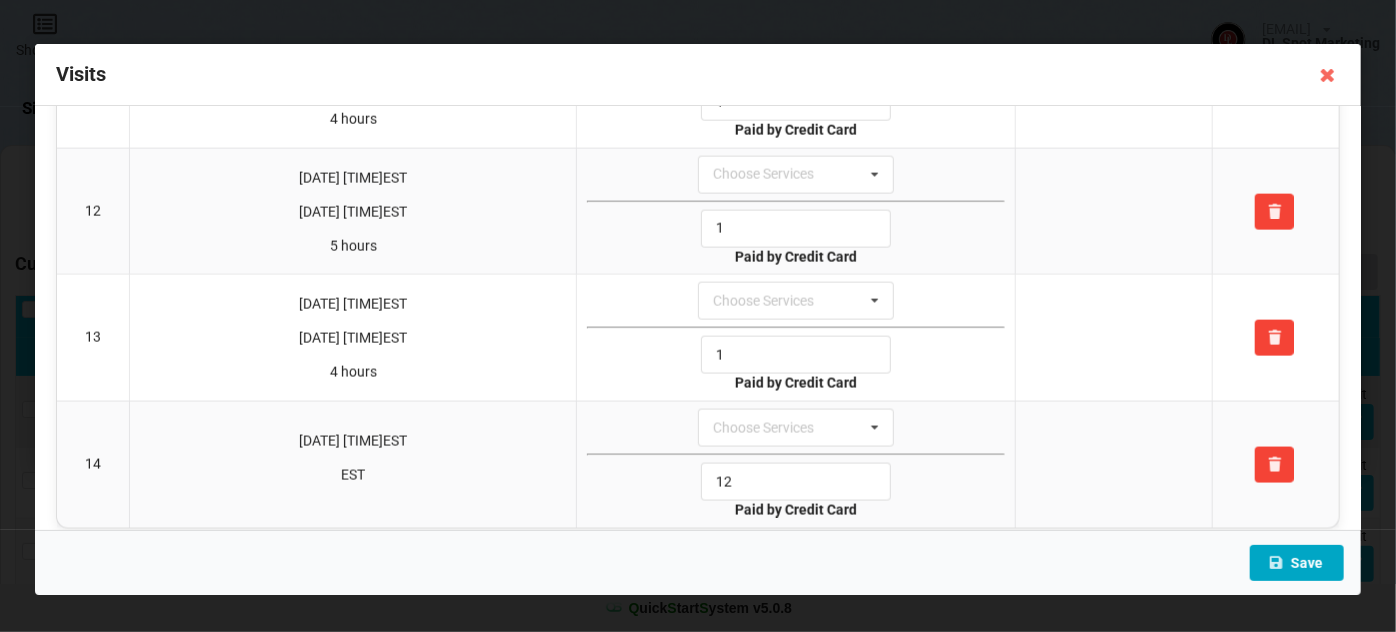 click on "Save" at bounding box center (1297, 563) 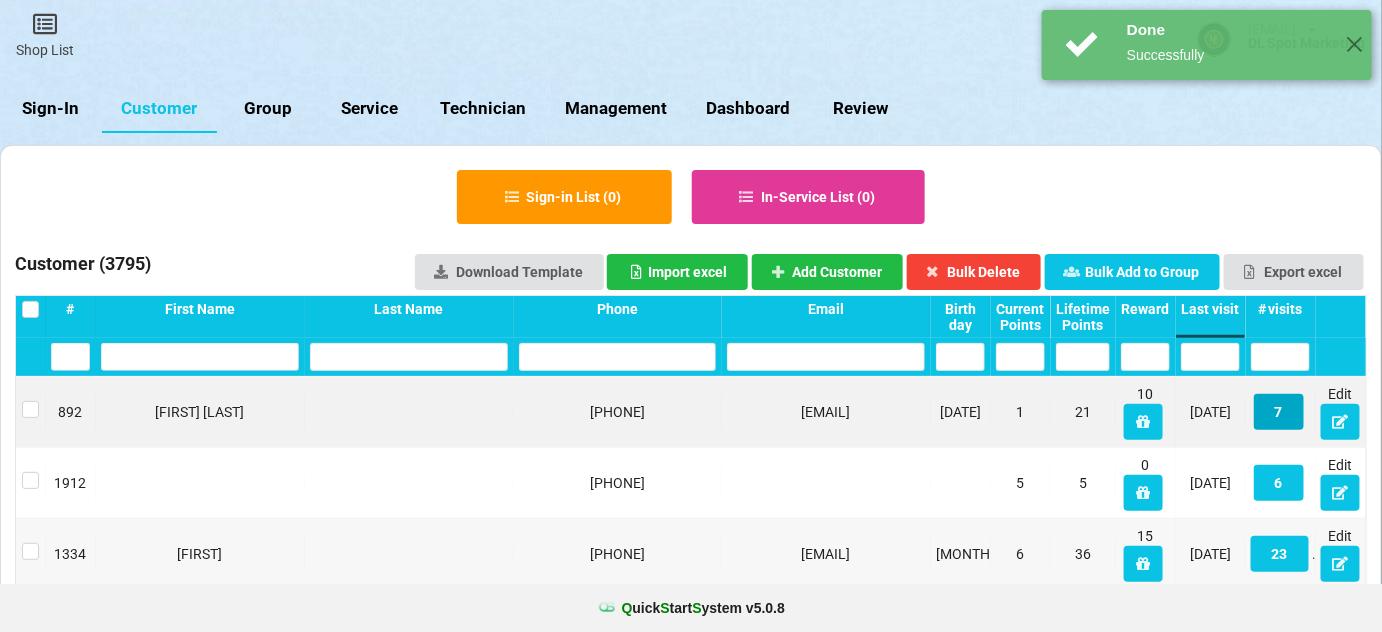 click on "7" at bounding box center [1279, 412] 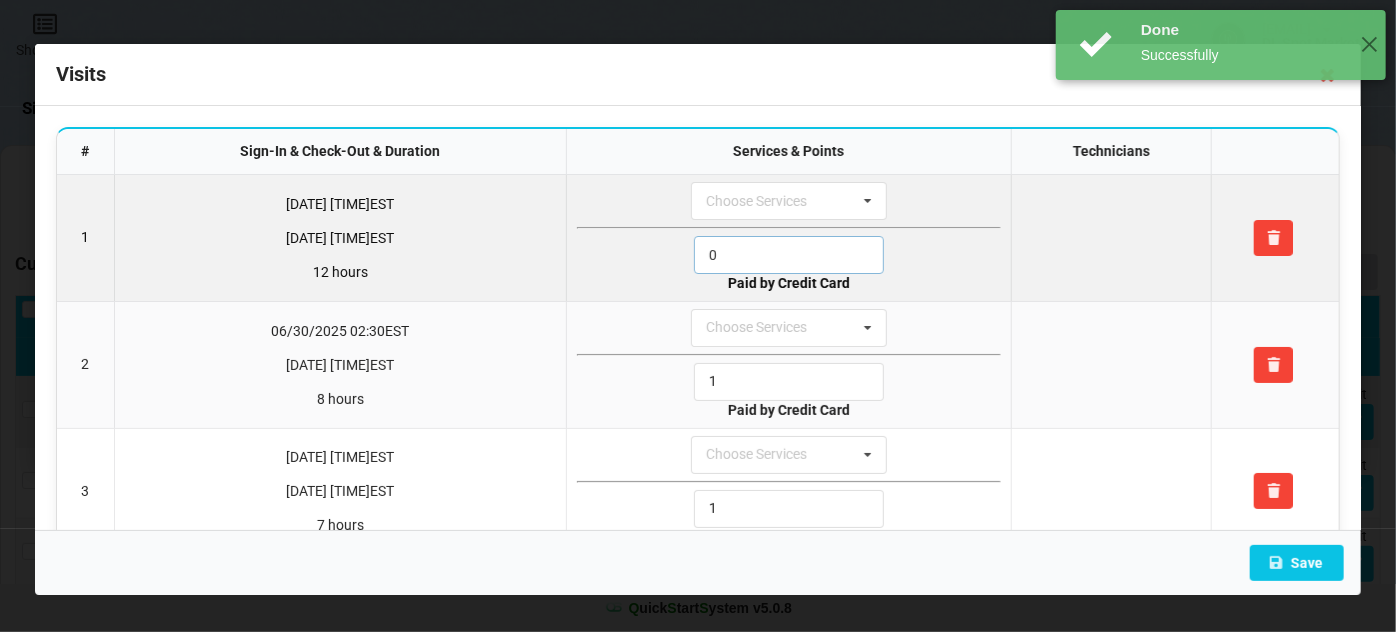 click on "0" at bounding box center (789, 255) 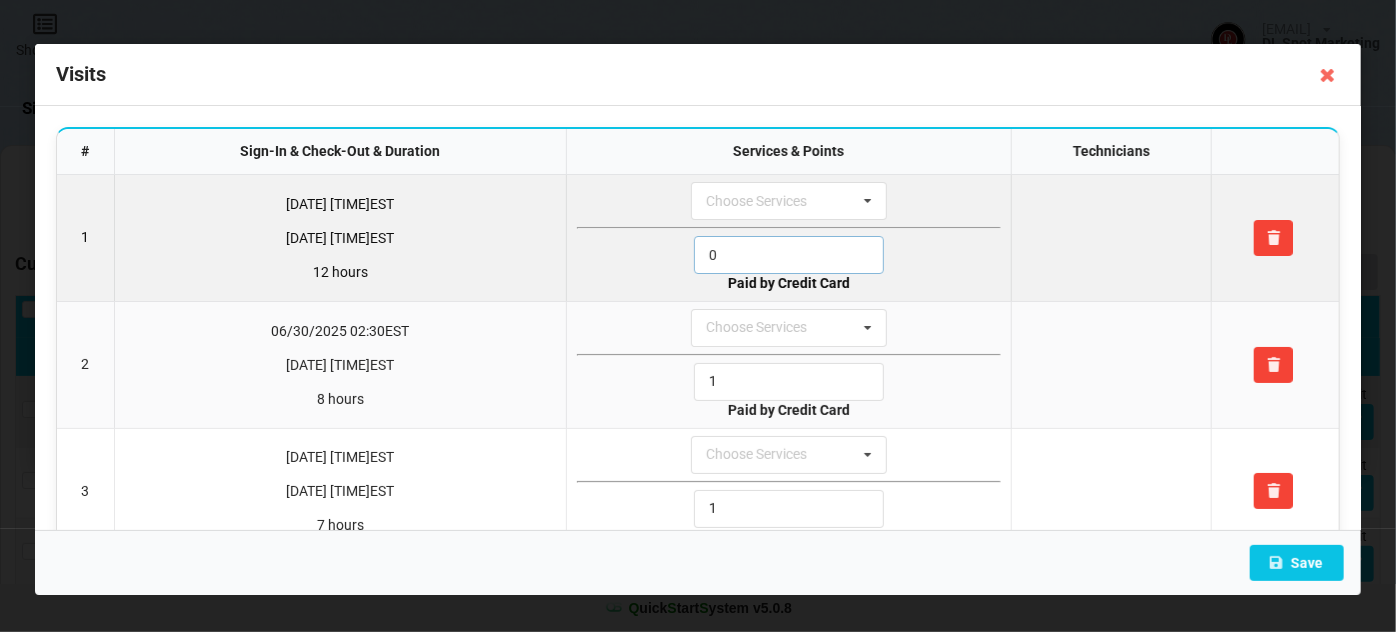 click on "0" at bounding box center [789, 255] 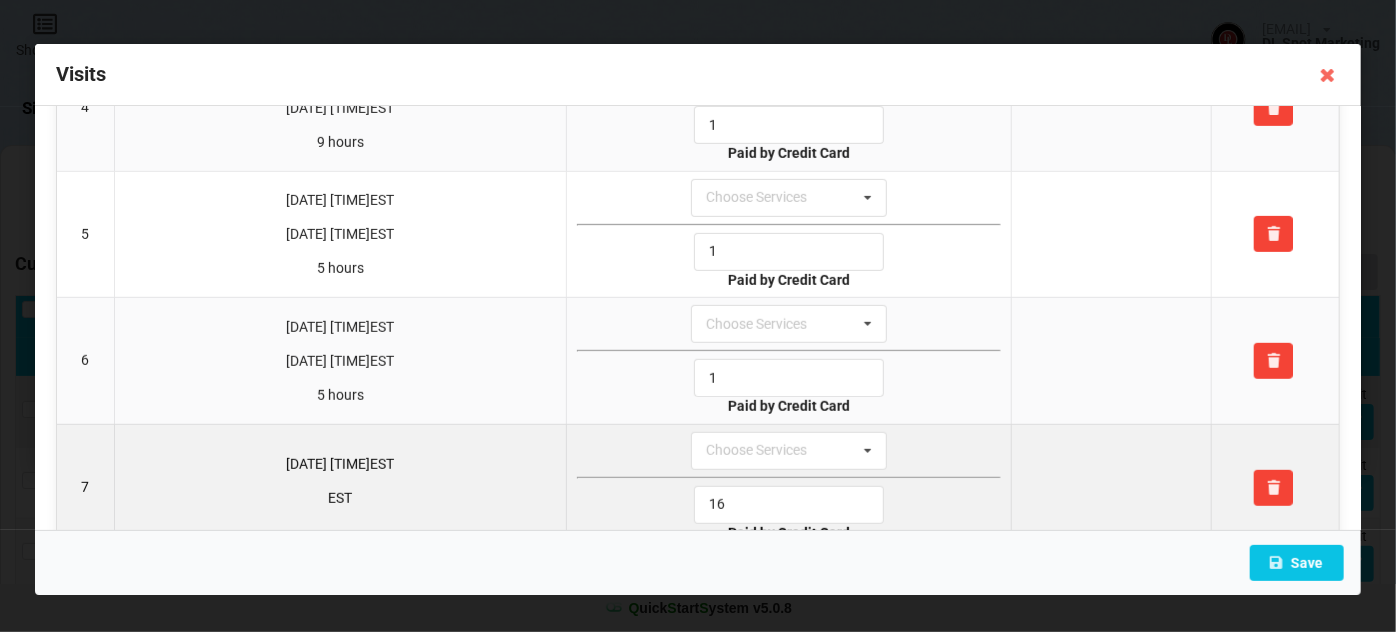 scroll, scrollTop: 543, scrollLeft: 0, axis: vertical 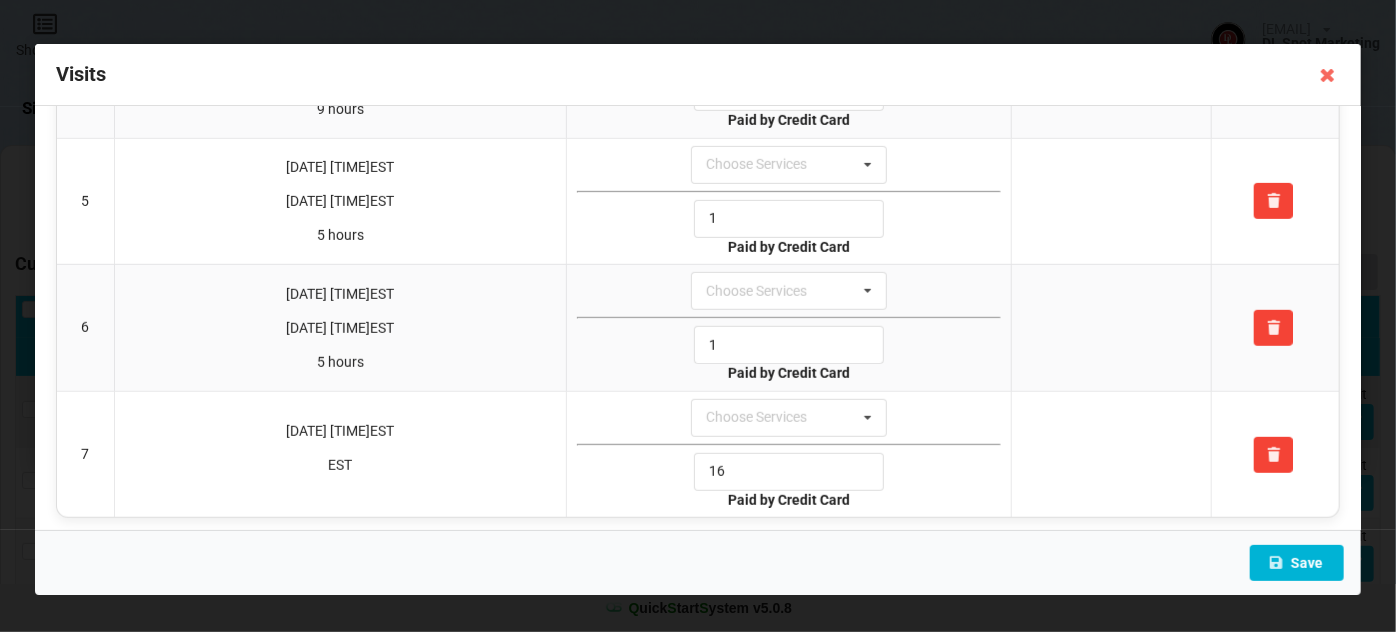 type on "1" 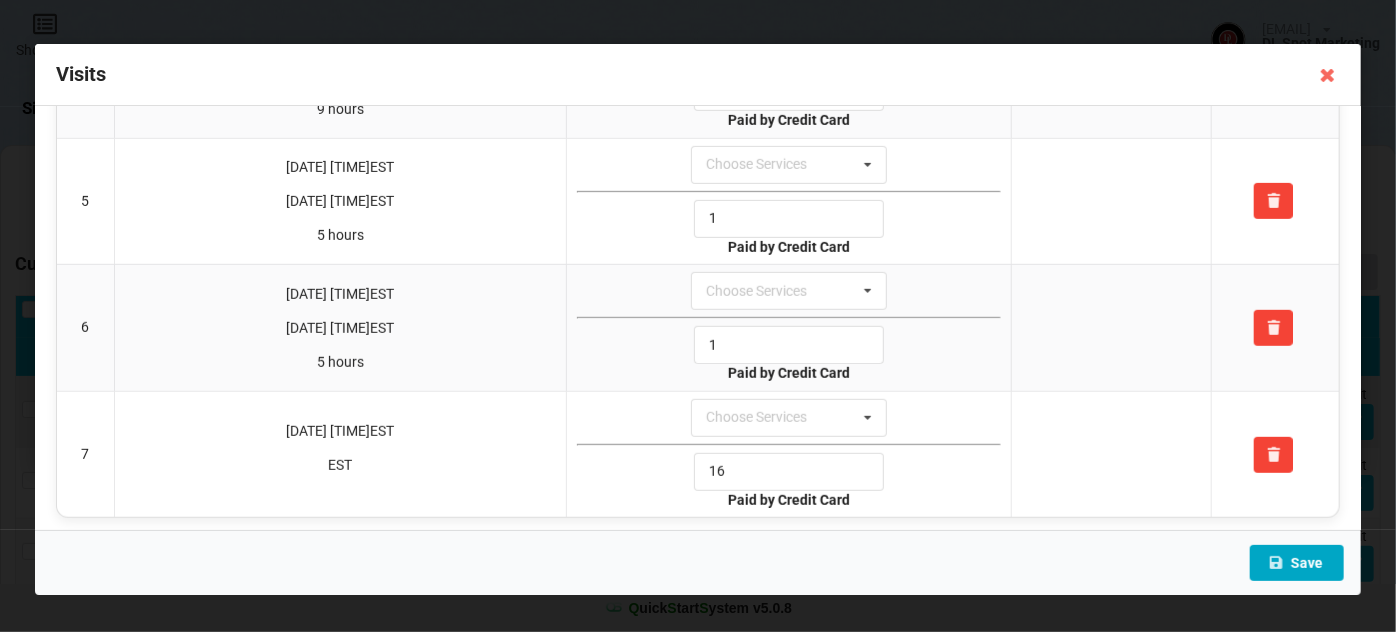 click on "Save" at bounding box center (1297, 563) 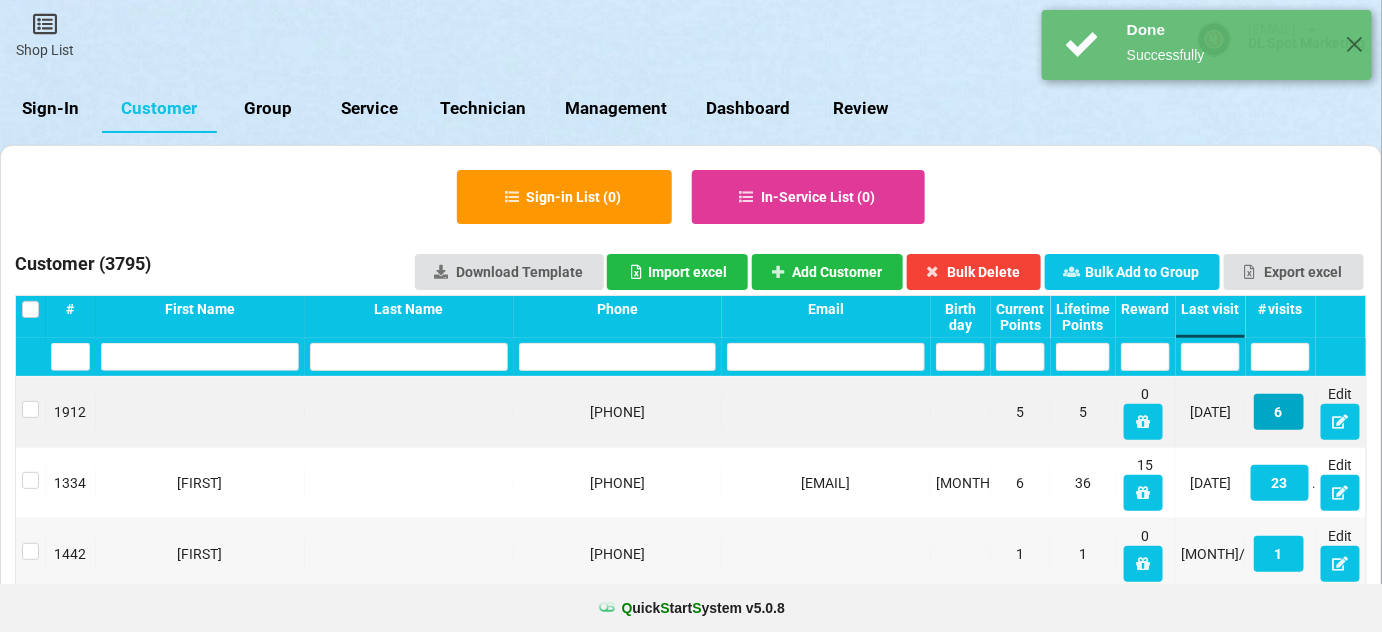 click on "6" at bounding box center [1279, 412] 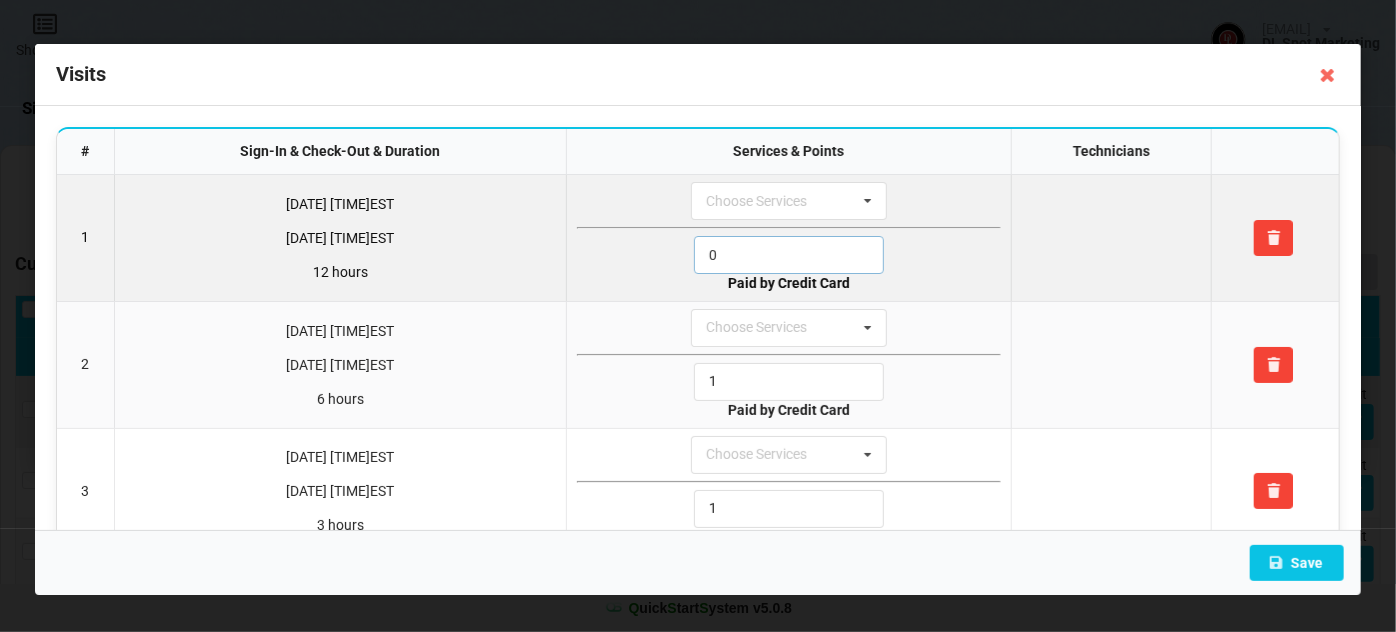 click on "0" at bounding box center (789, 255) 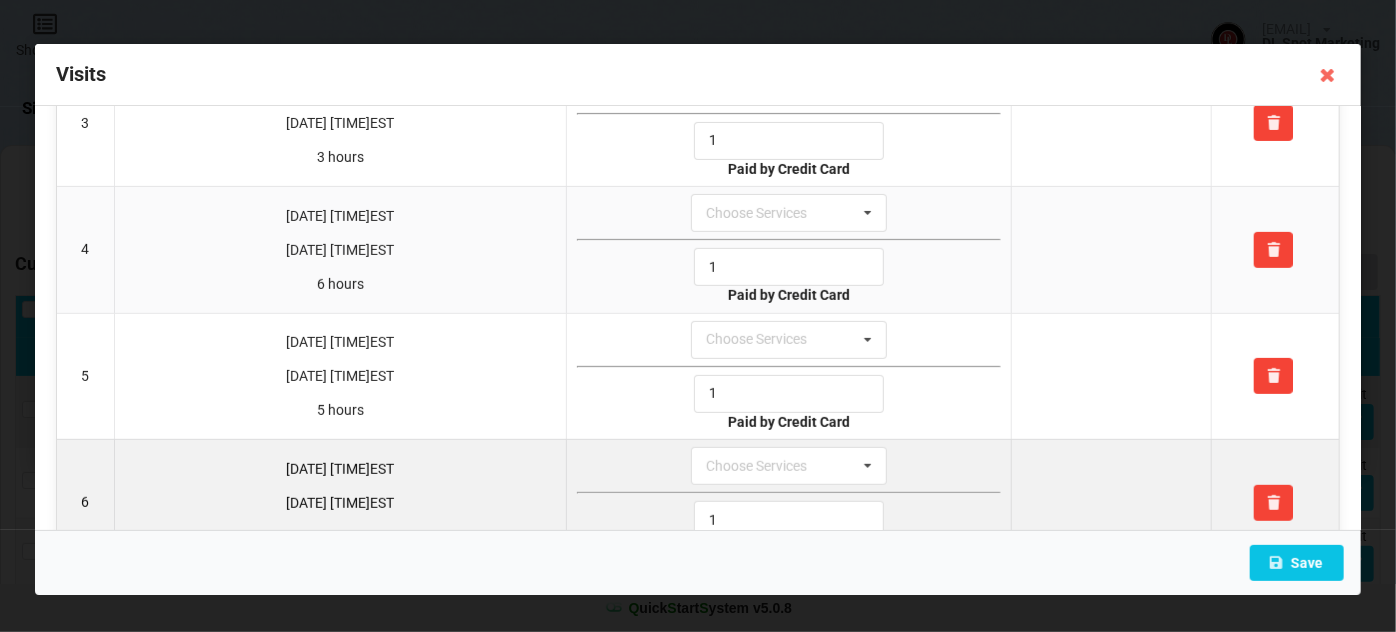 scroll, scrollTop: 418, scrollLeft: 0, axis: vertical 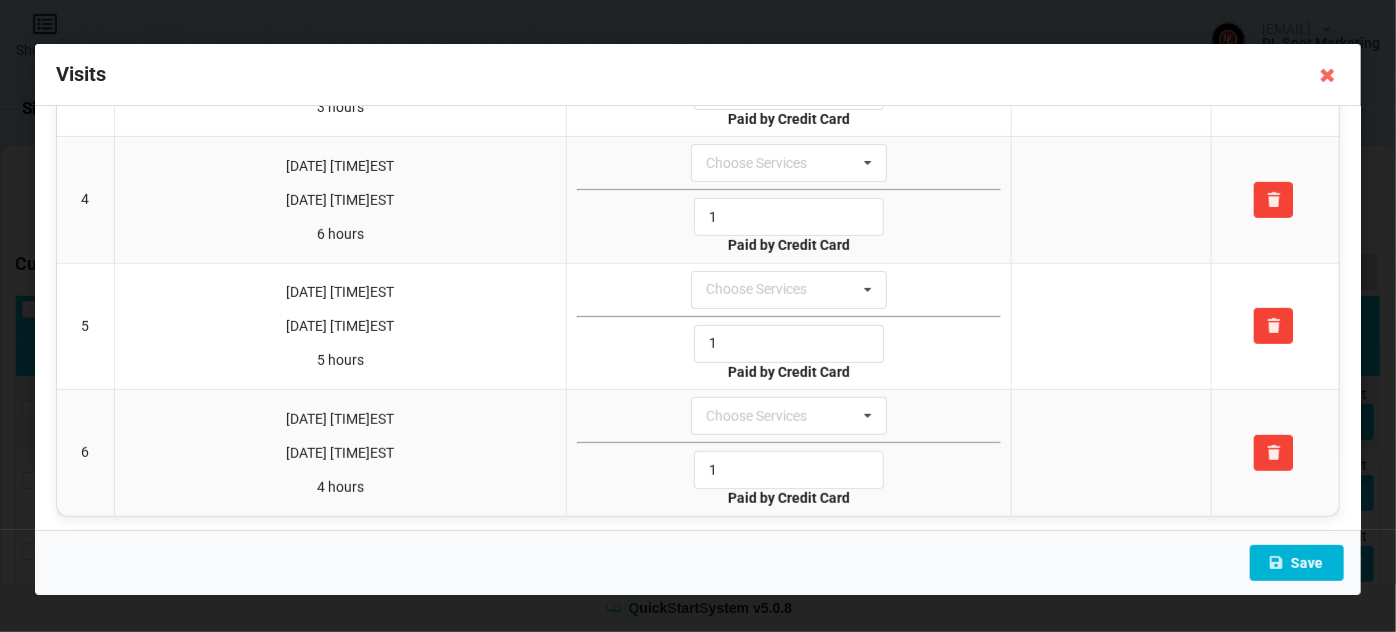 type on "1" 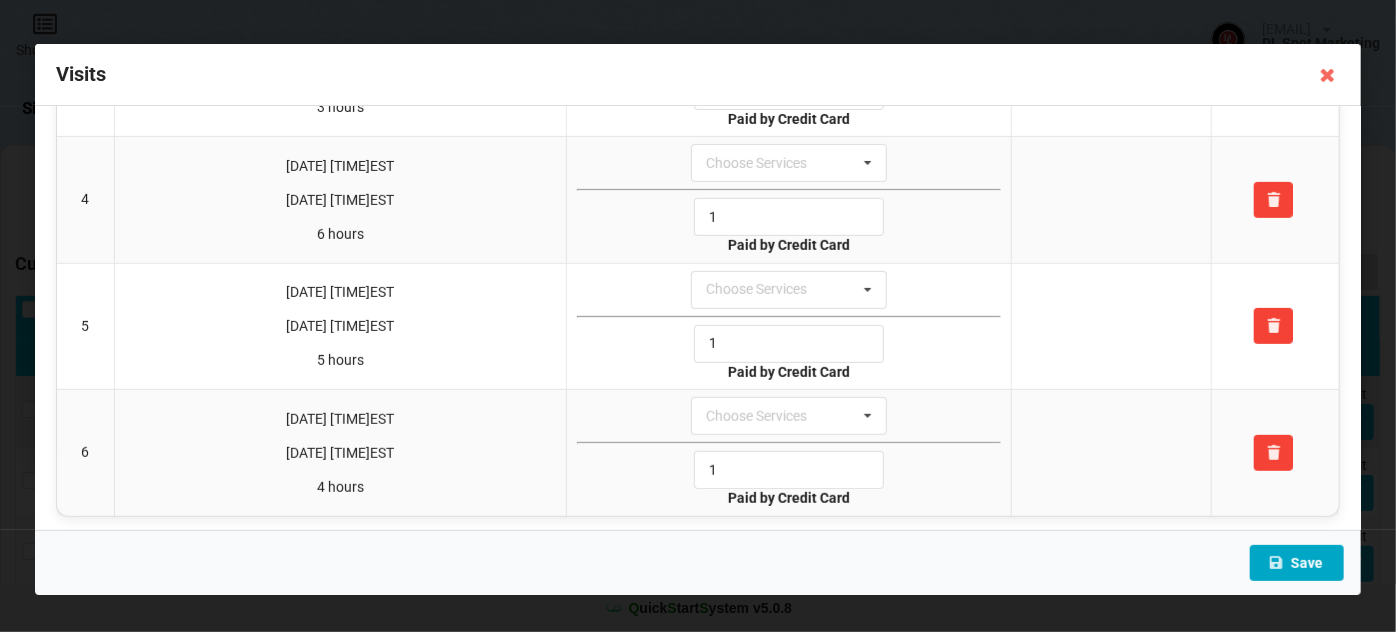click on "Save" at bounding box center (1297, 563) 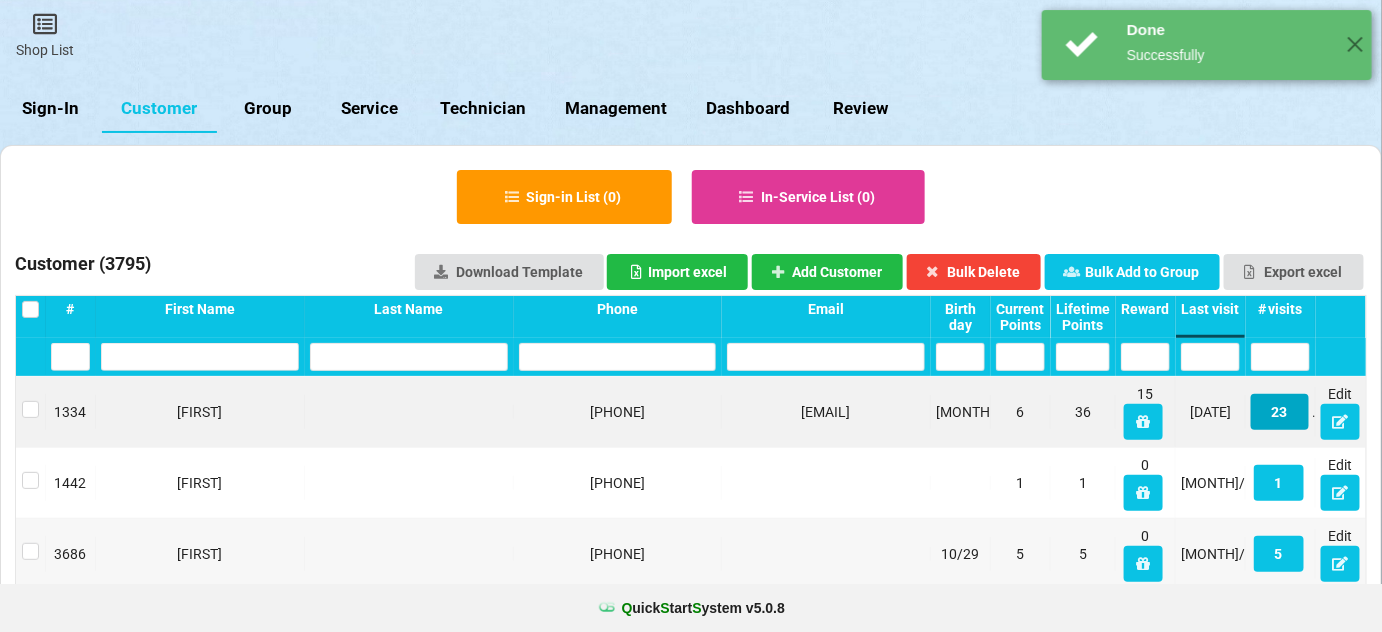 click on "23" at bounding box center [1280, 412] 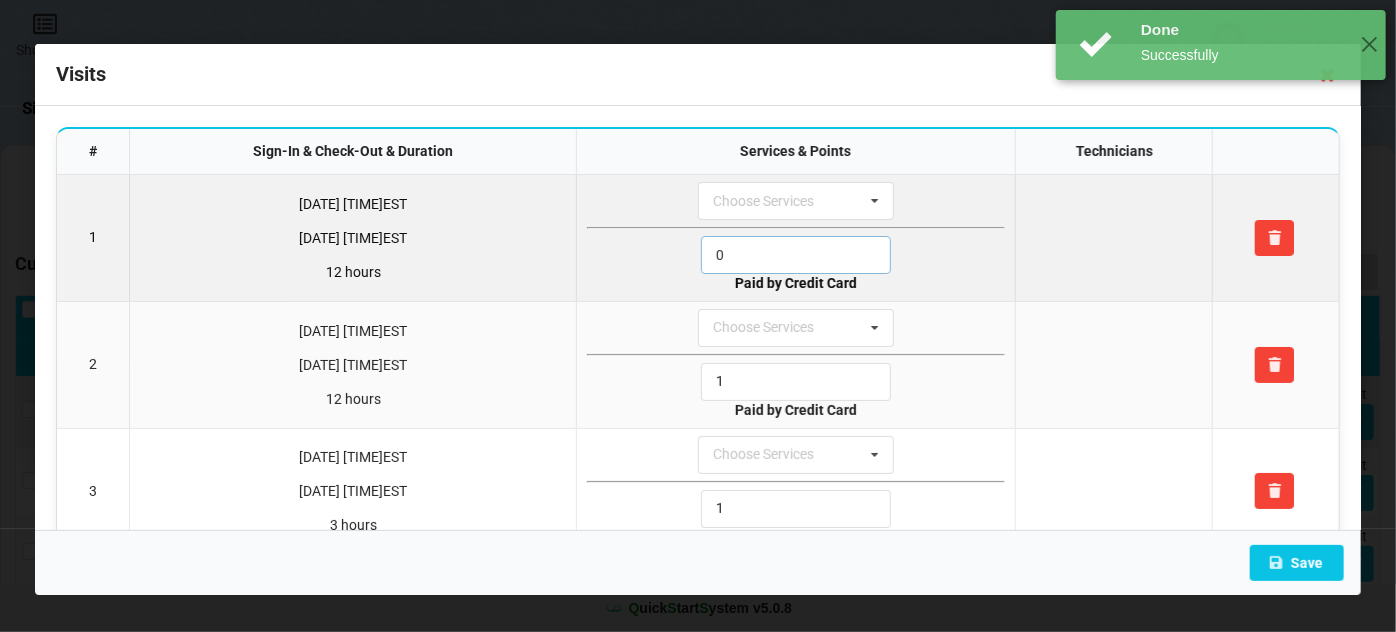 click on "0" at bounding box center [796, 255] 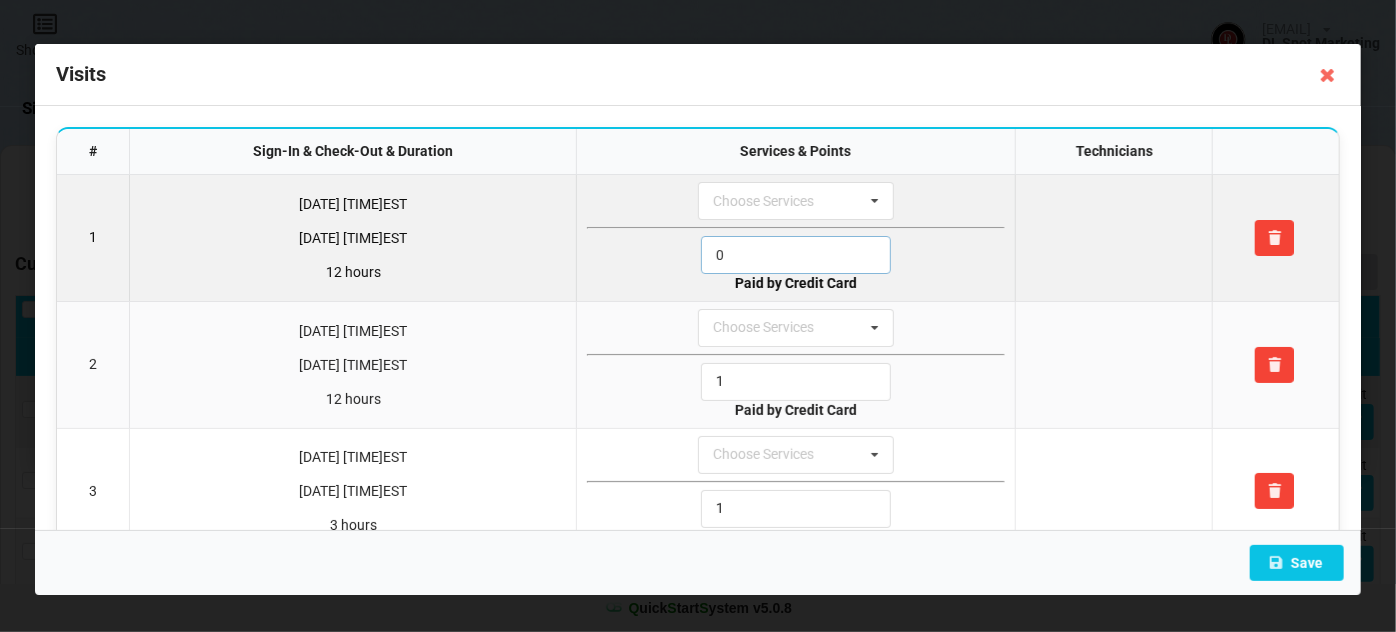 click on "0" at bounding box center [796, 255] 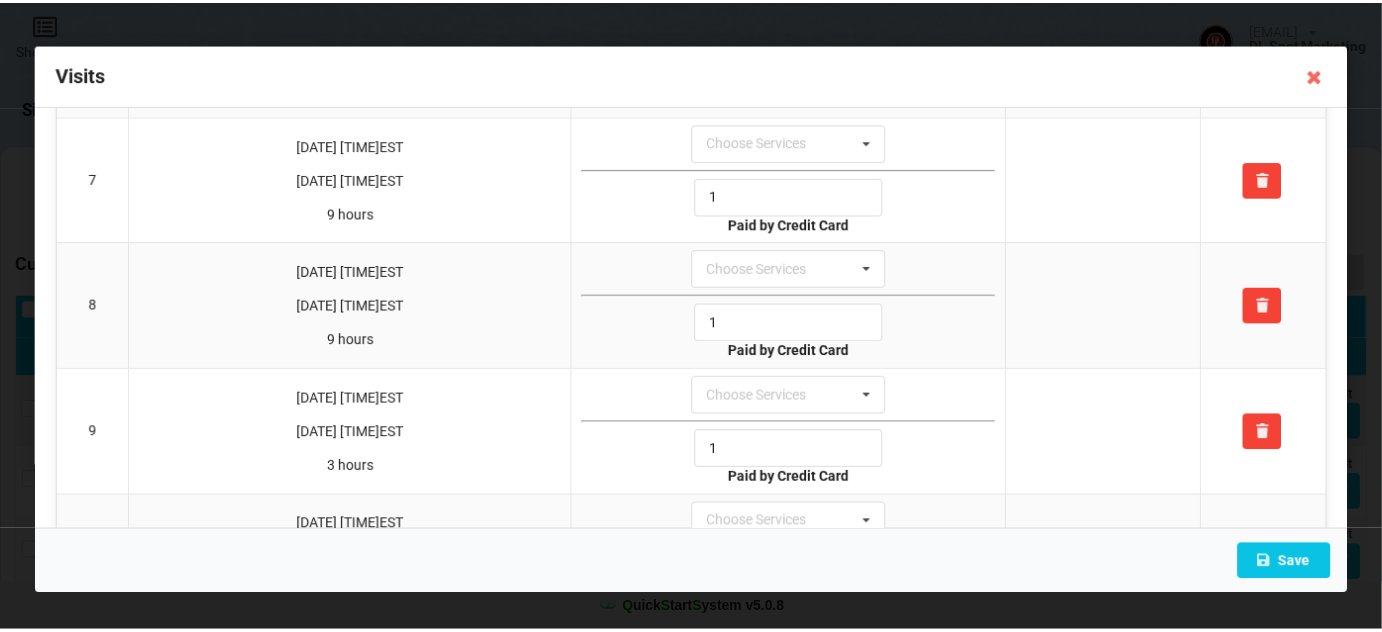 scroll, scrollTop: 848, scrollLeft: 0, axis: vertical 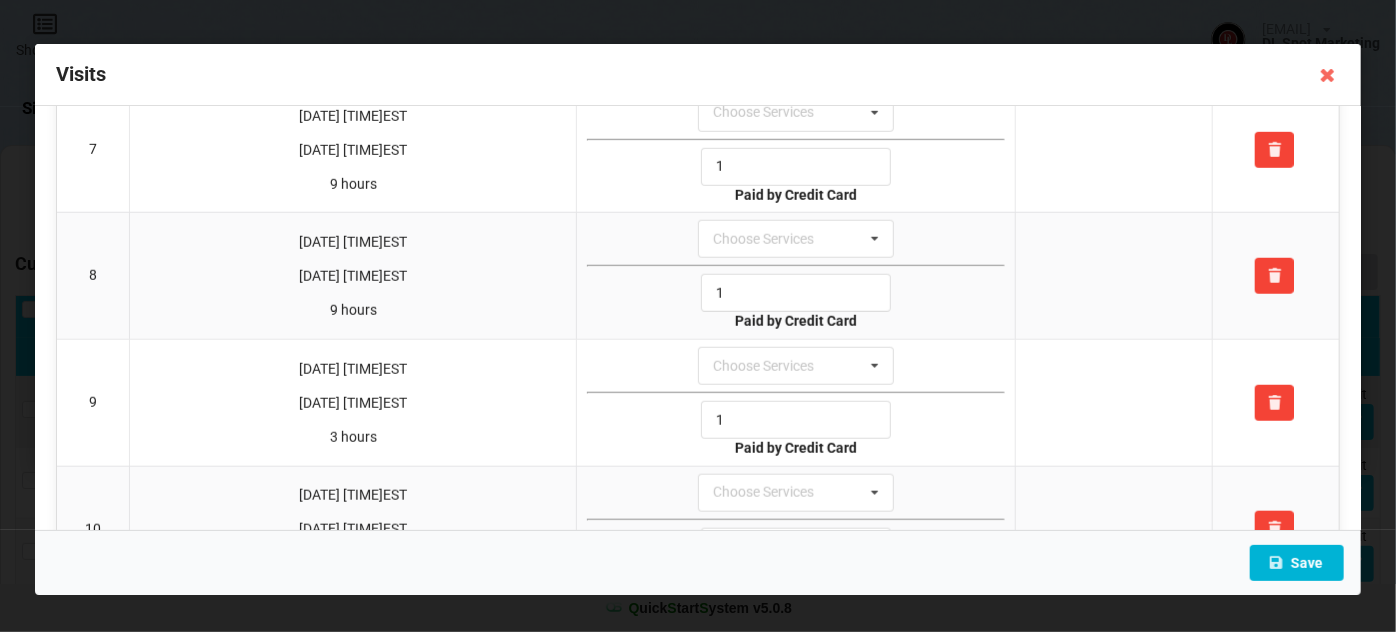 type on "1" 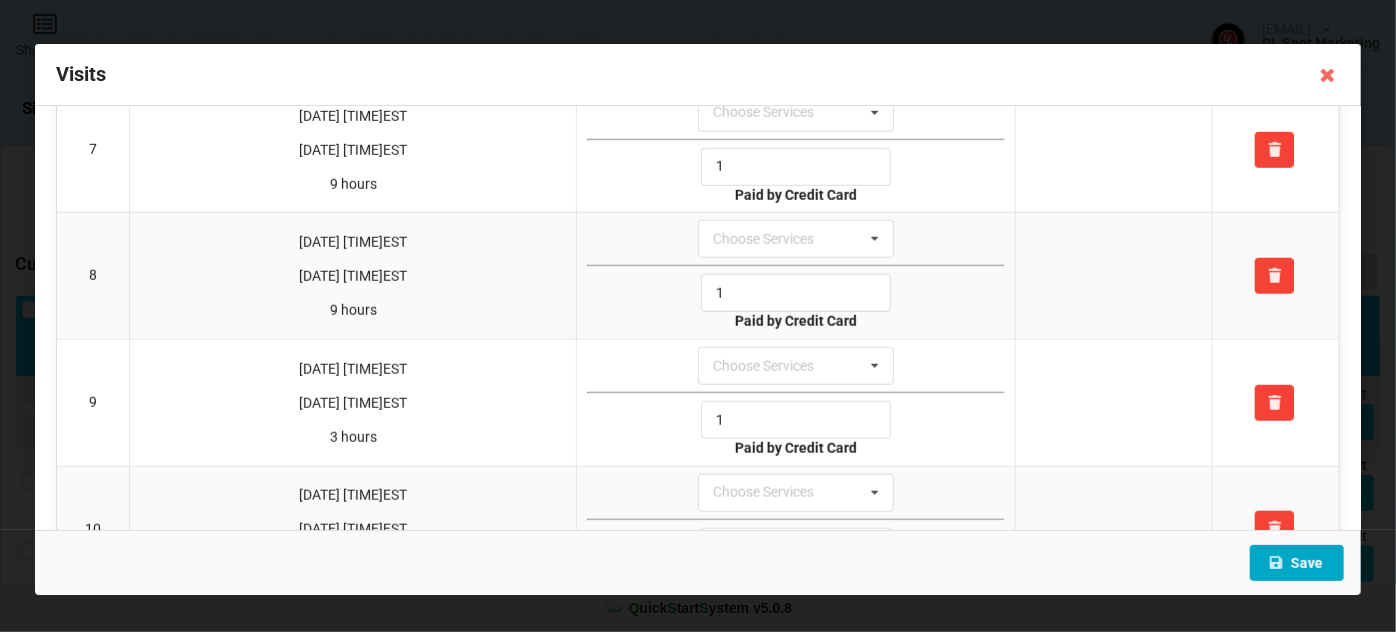 click on "Save" at bounding box center [1297, 563] 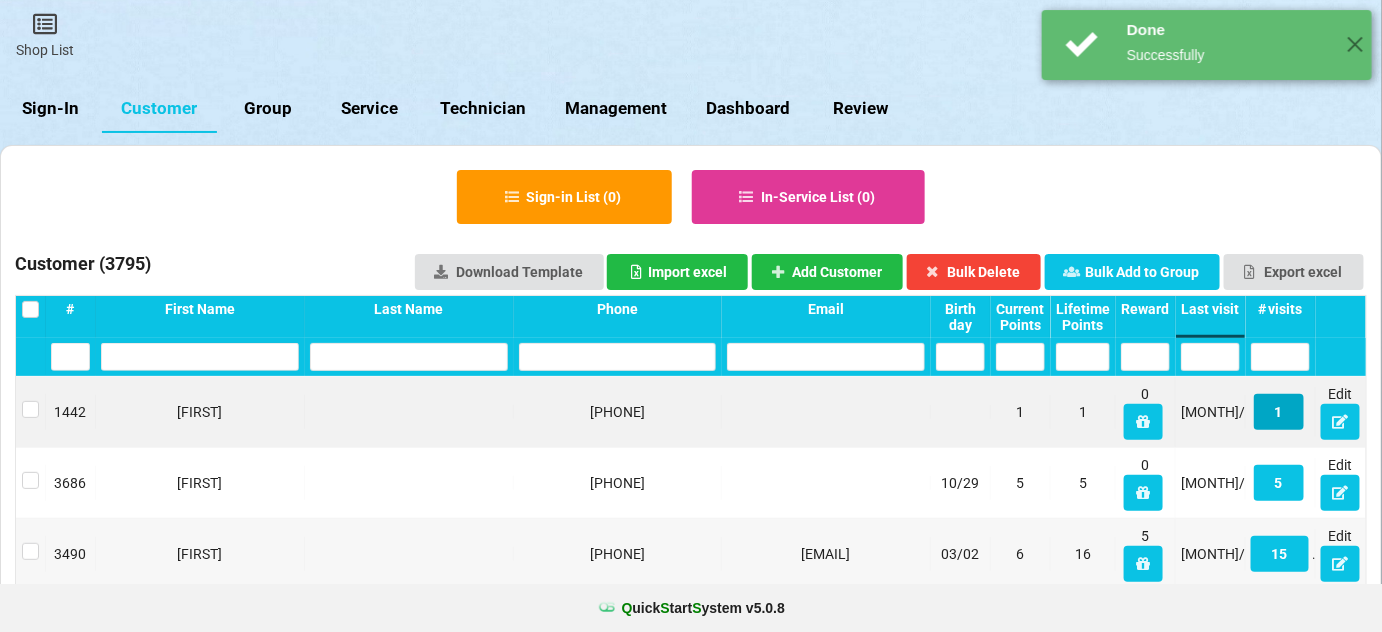 click on "1" at bounding box center [1279, 412] 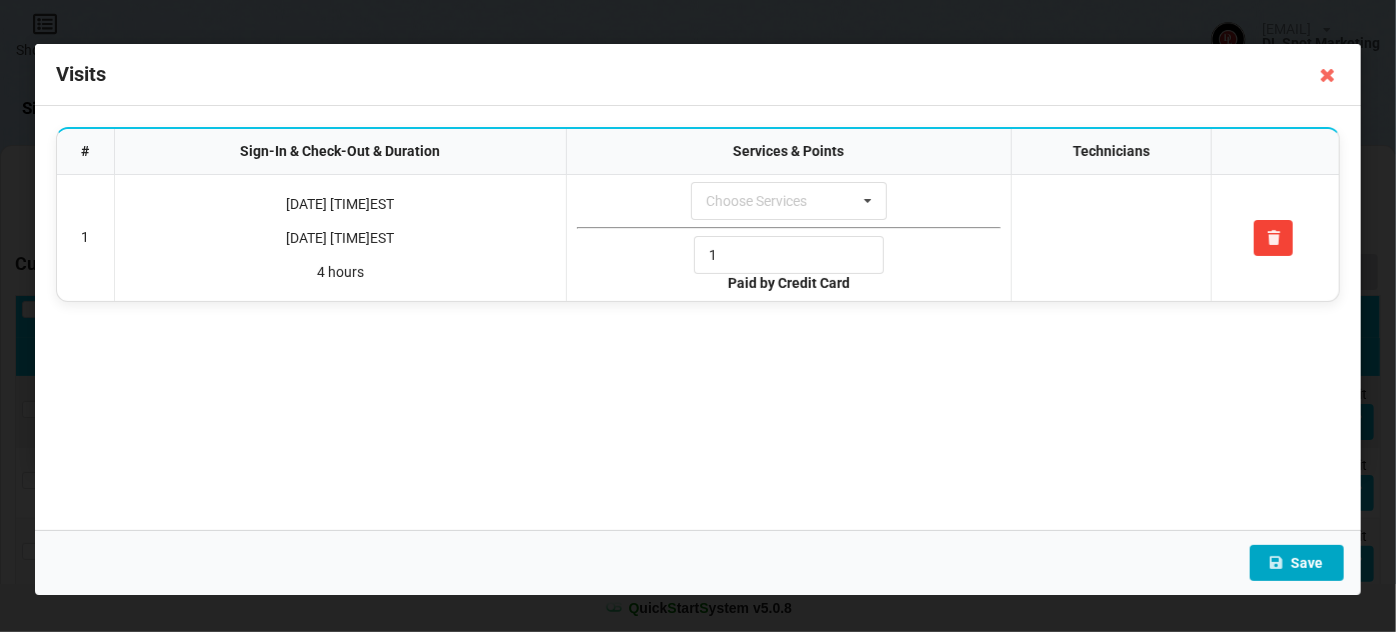 click on "Save" at bounding box center [1297, 563] 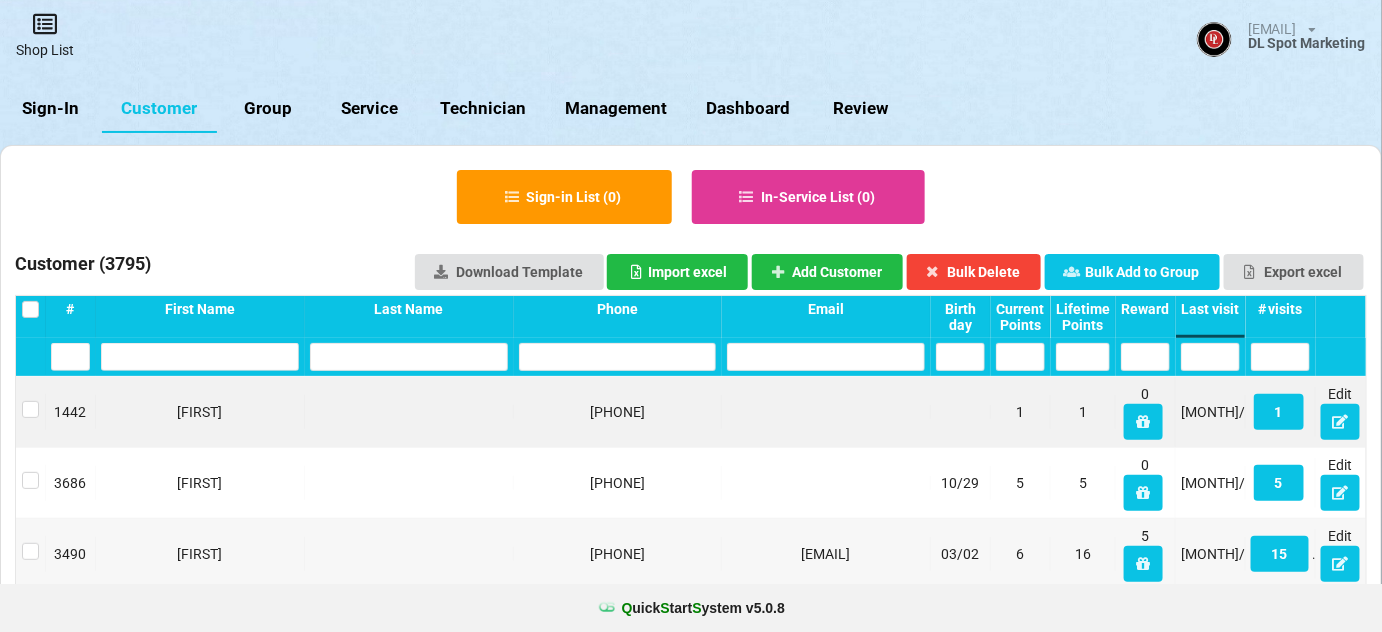click at bounding box center [45, 24] 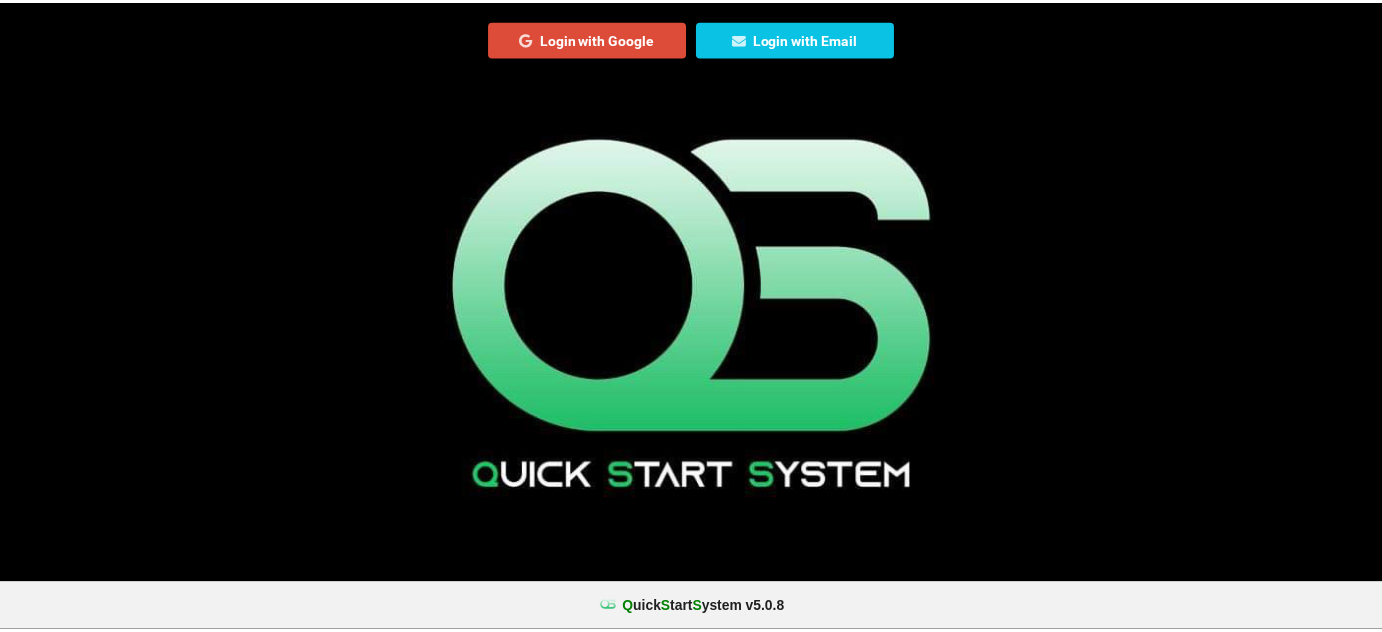 scroll, scrollTop: 0, scrollLeft: 0, axis: both 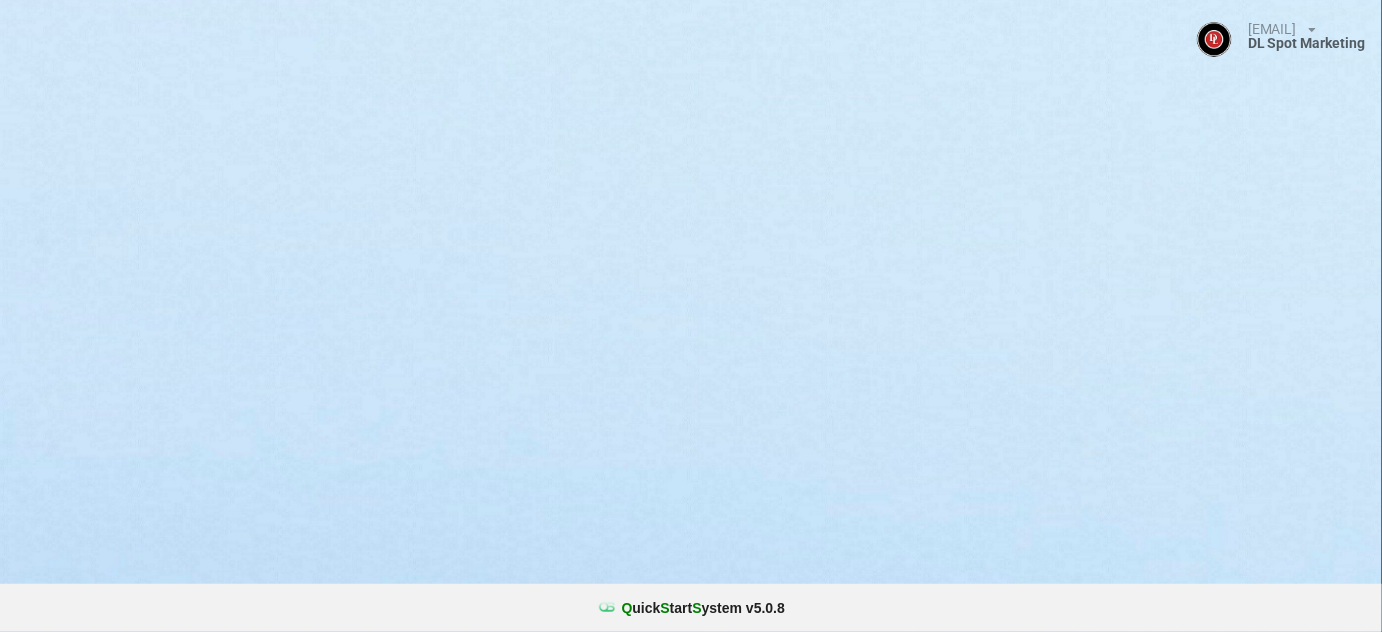 select on "25" 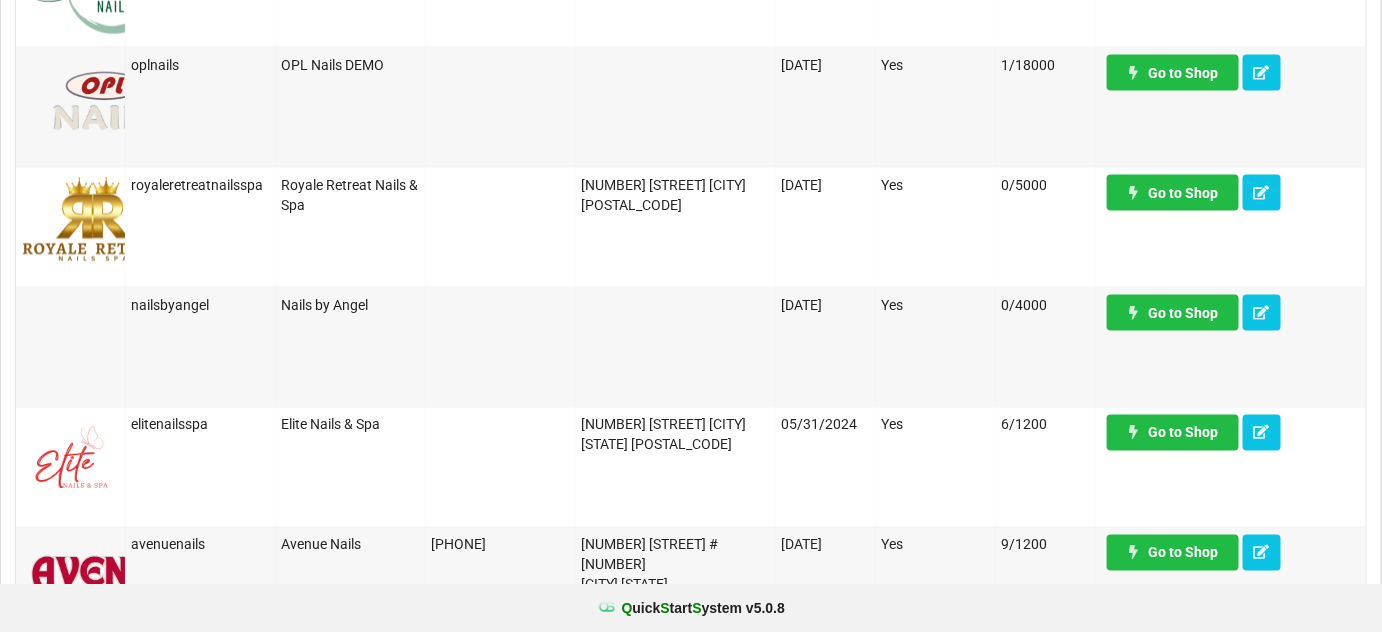 scroll, scrollTop: 1090, scrollLeft: 0, axis: vertical 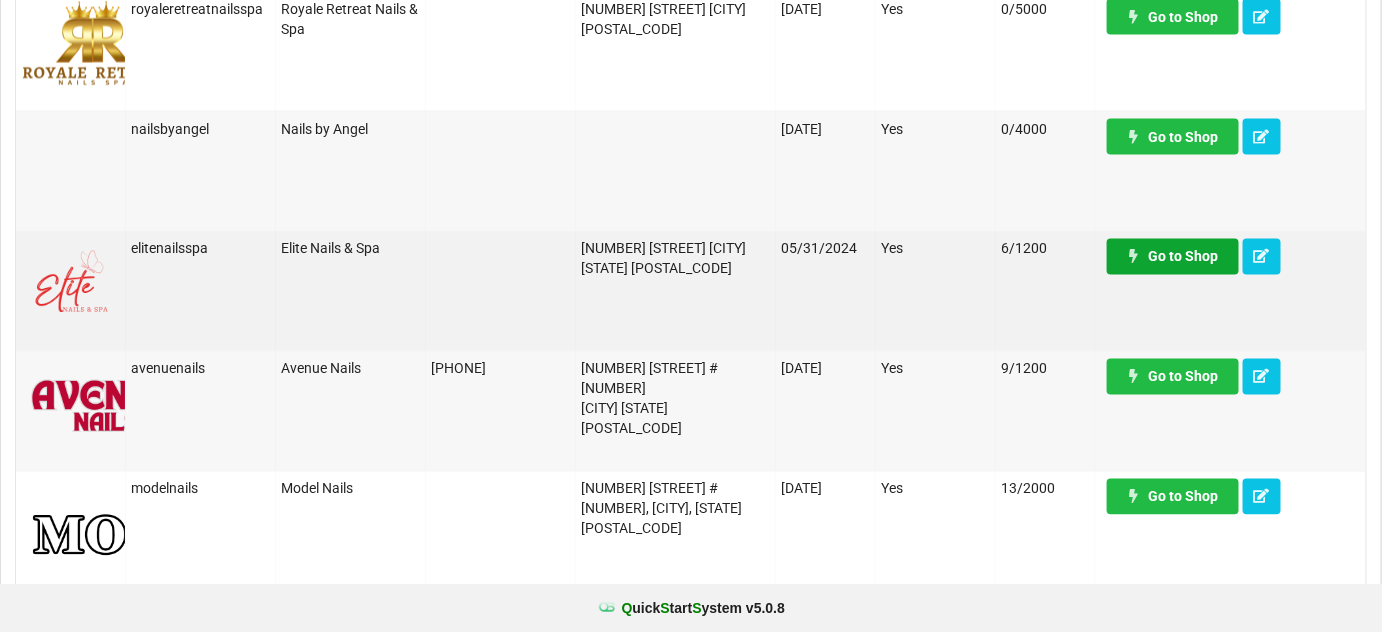 click on "Go to Shop" at bounding box center [1173, 257] 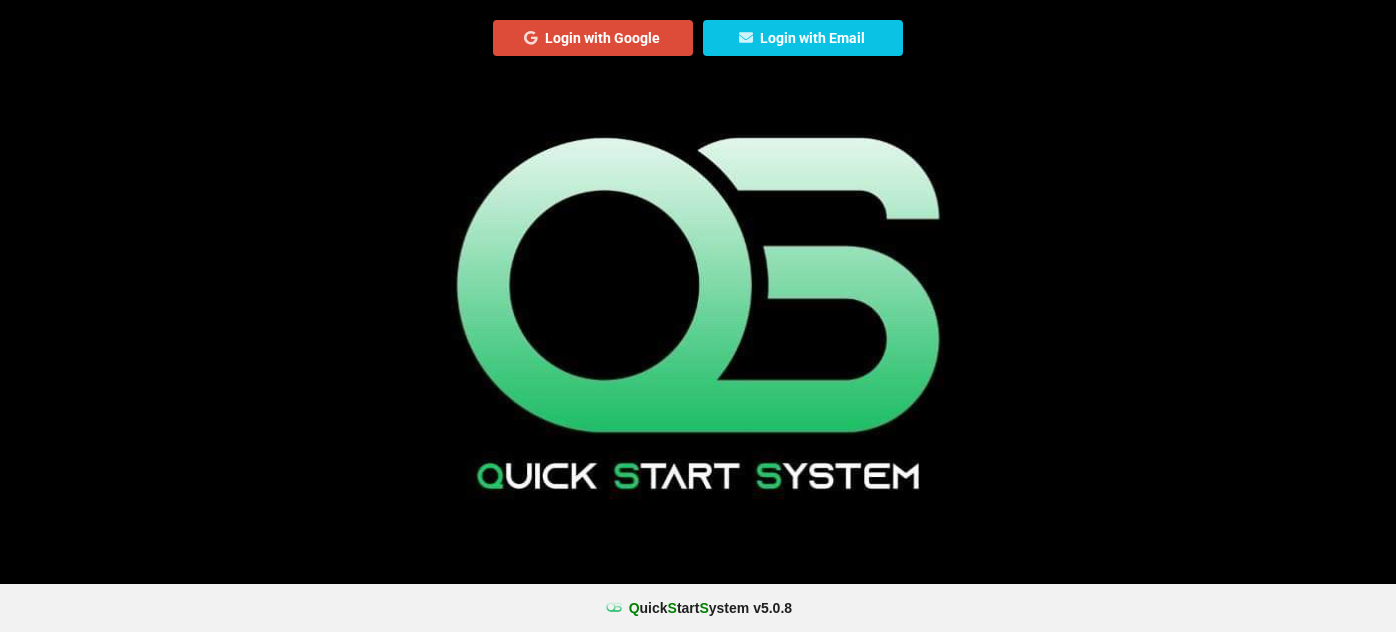 scroll, scrollTop: 0, scrollLeft: 0, axis: both 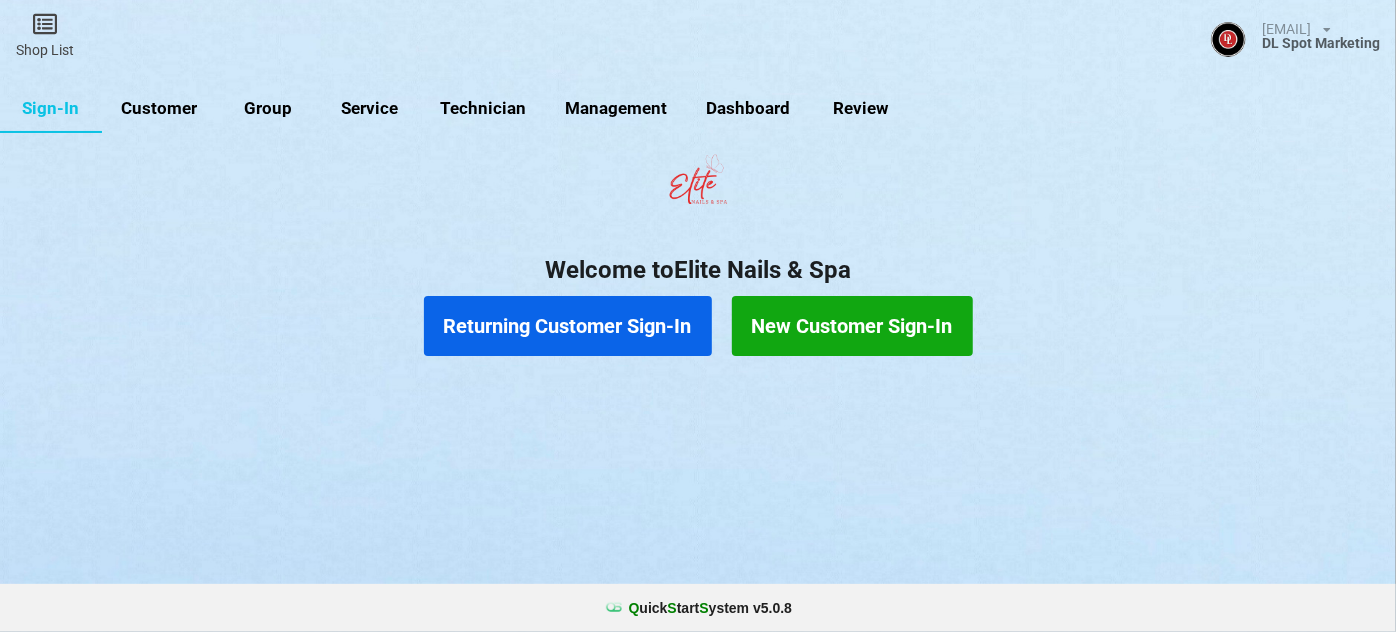 click on "Customer" at bounding box center [159, 109] 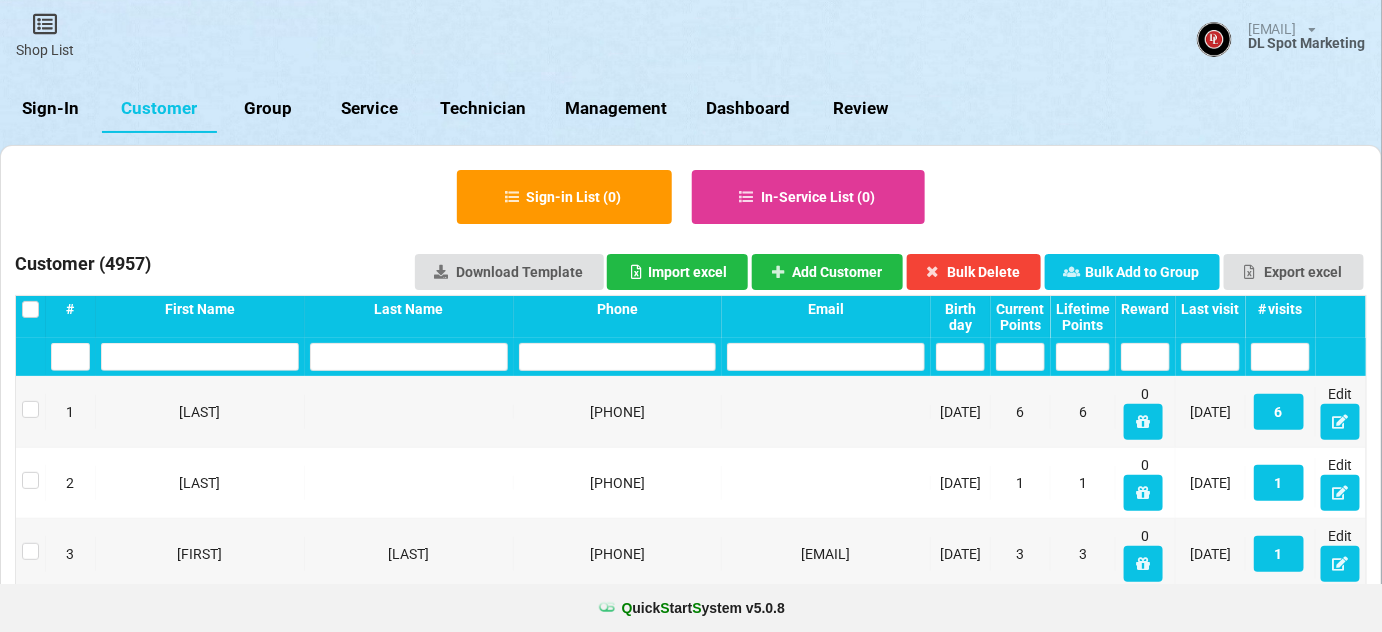 click on "Last visit" at bounding box center [1210, 309] 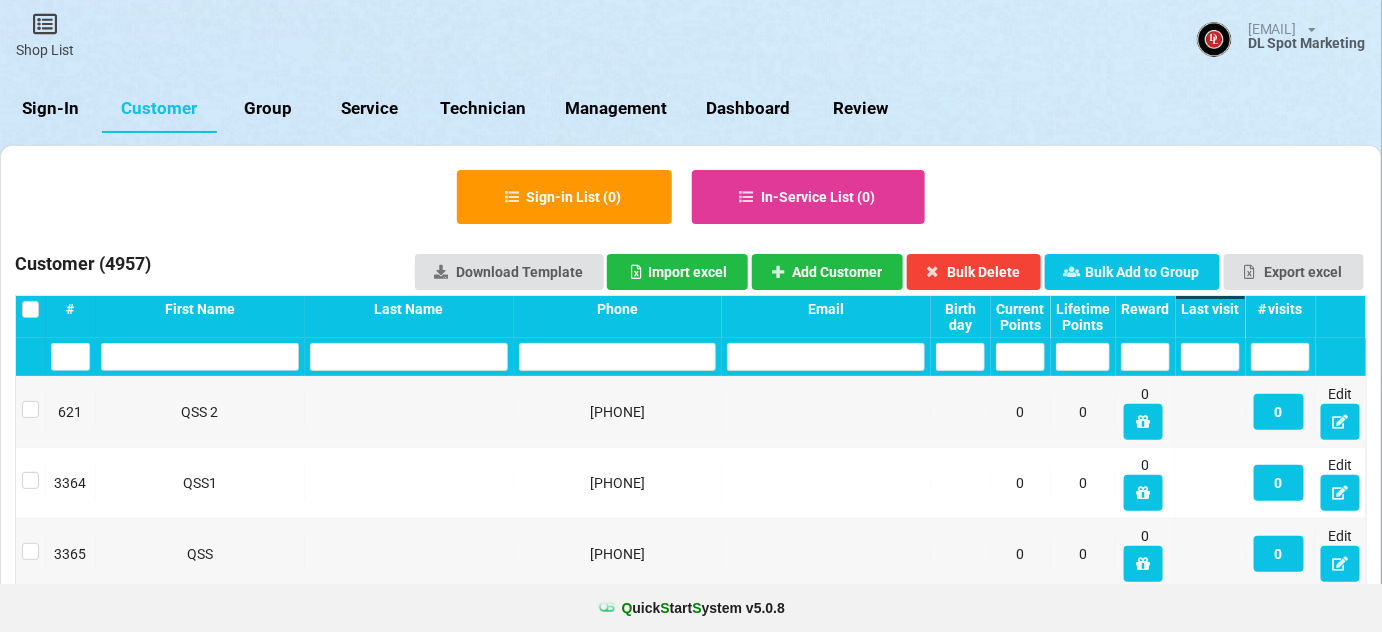 click on "Last visit" at bounding box center [1210, 309] 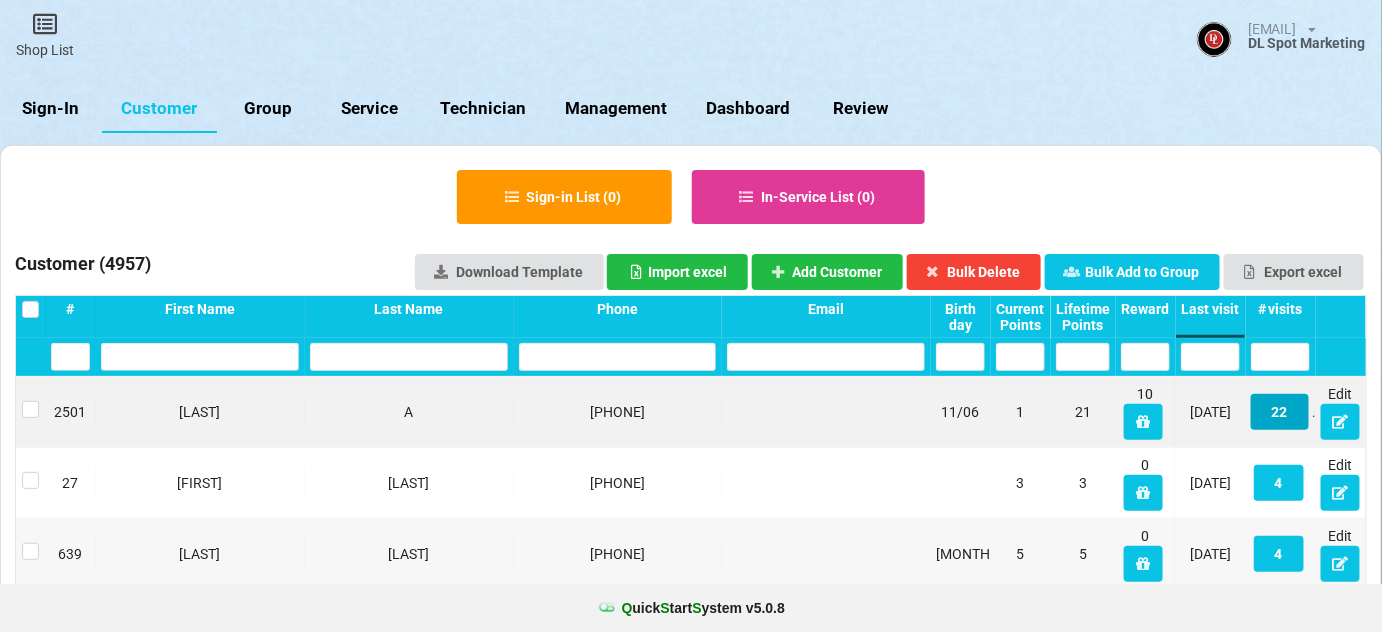 click on "22" at bounding box center (1280, 412) 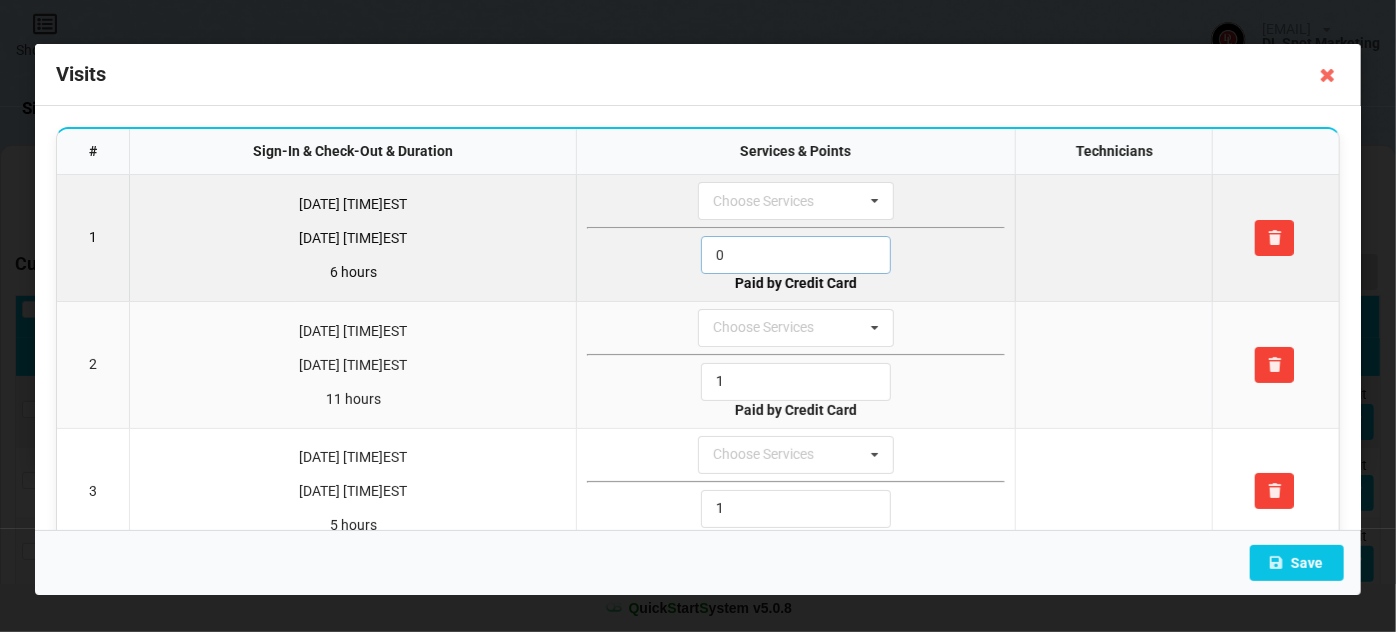 click on "0" at bounding box center [796, 255] 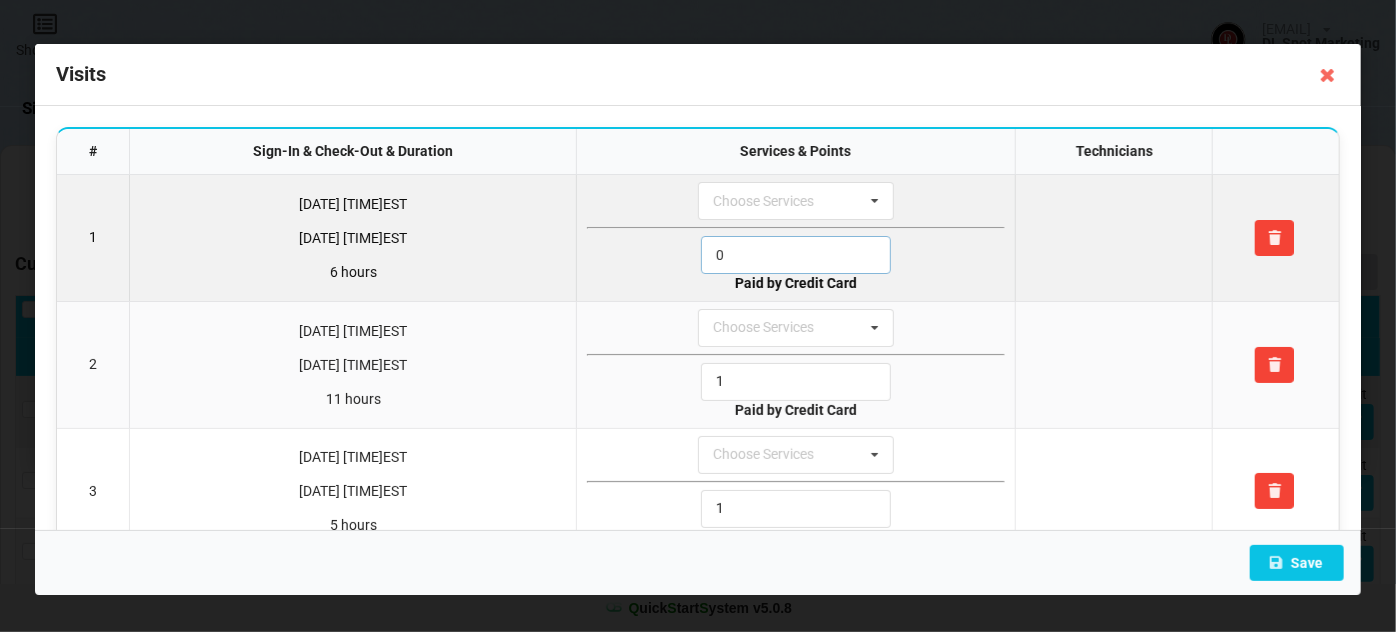 click on "0" at bounding box center (796, 255) 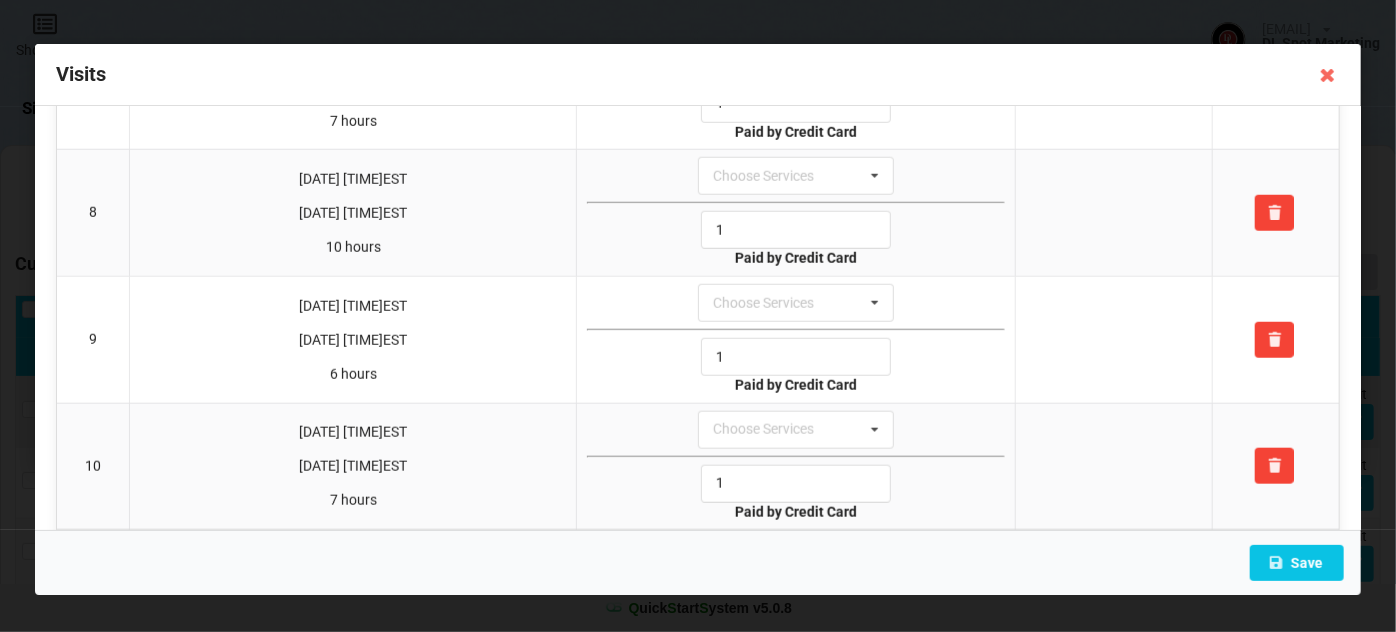 scroll, scrollTop: 969, scrollLeft: 0, axis: vertical 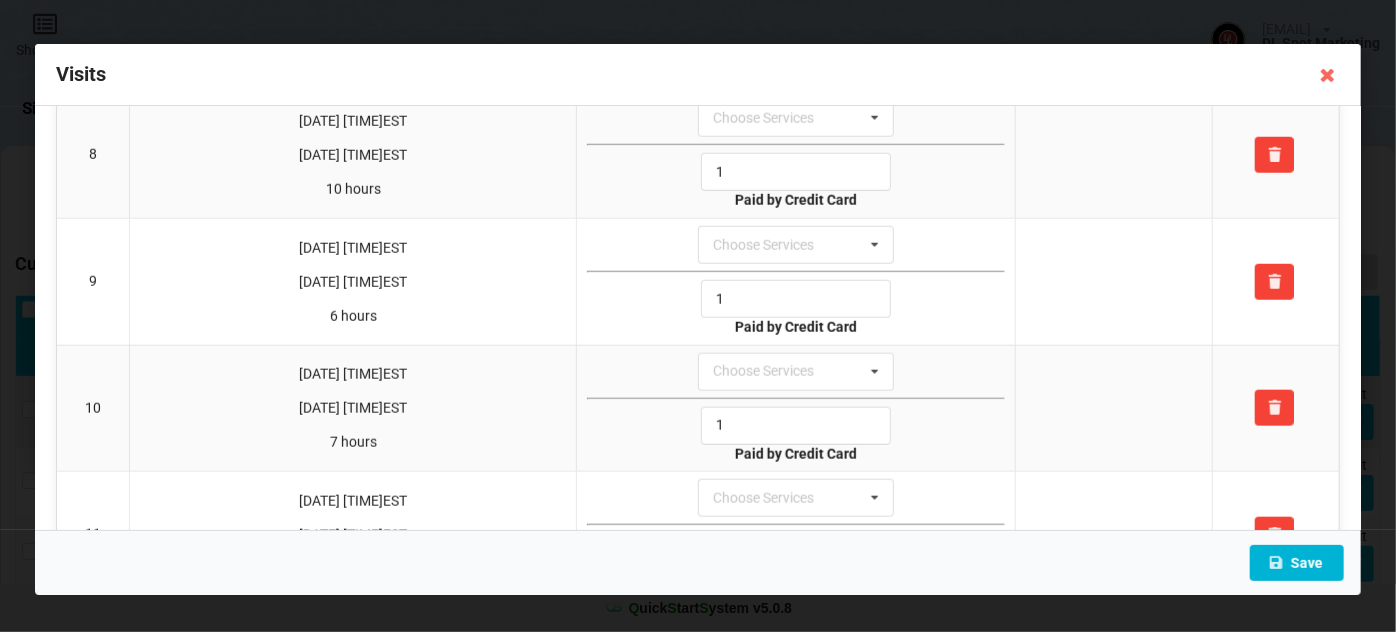 type on "1" 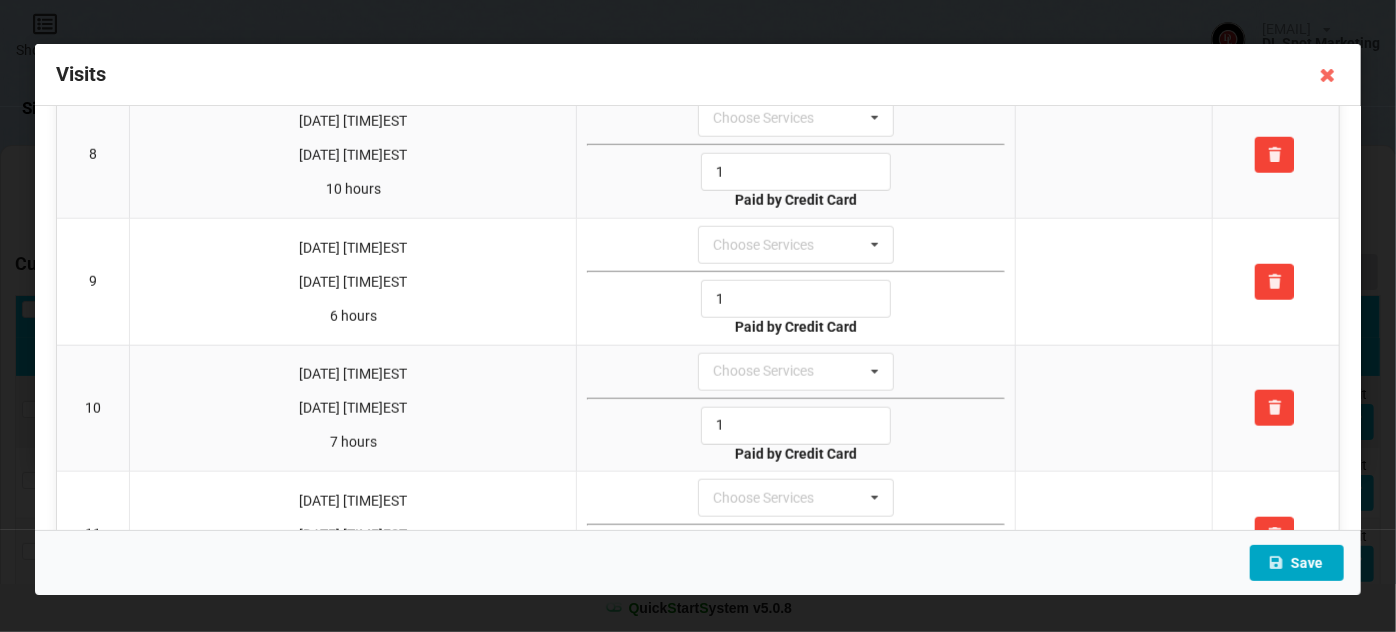 click on "Save" at bounding box center (1297, 563) 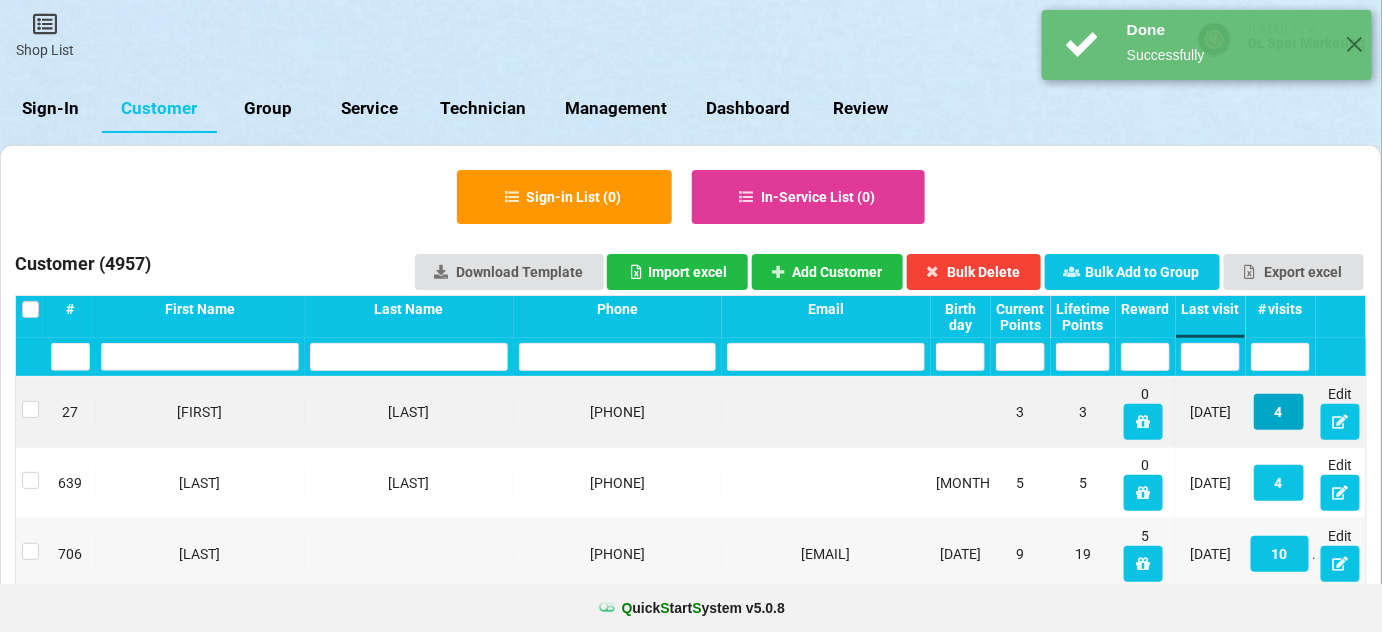 click on "4" at bounding box center (1279, 412) 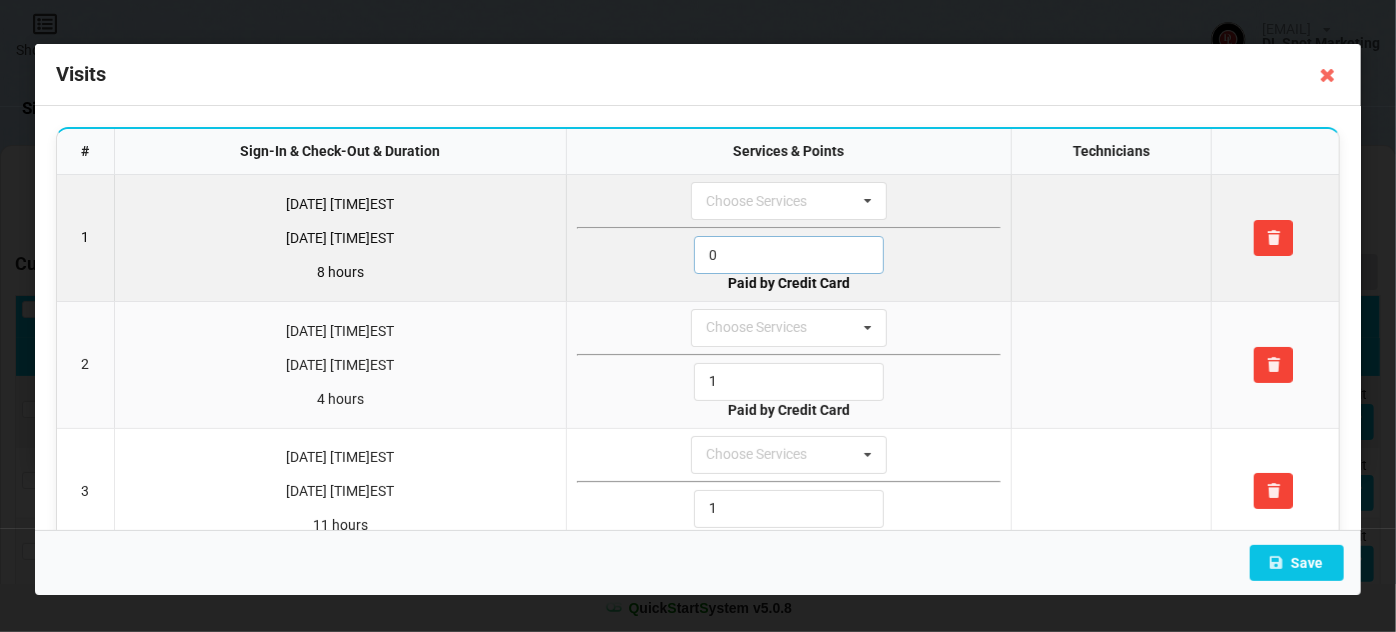 click on "0" at bounding box center [789, 255] 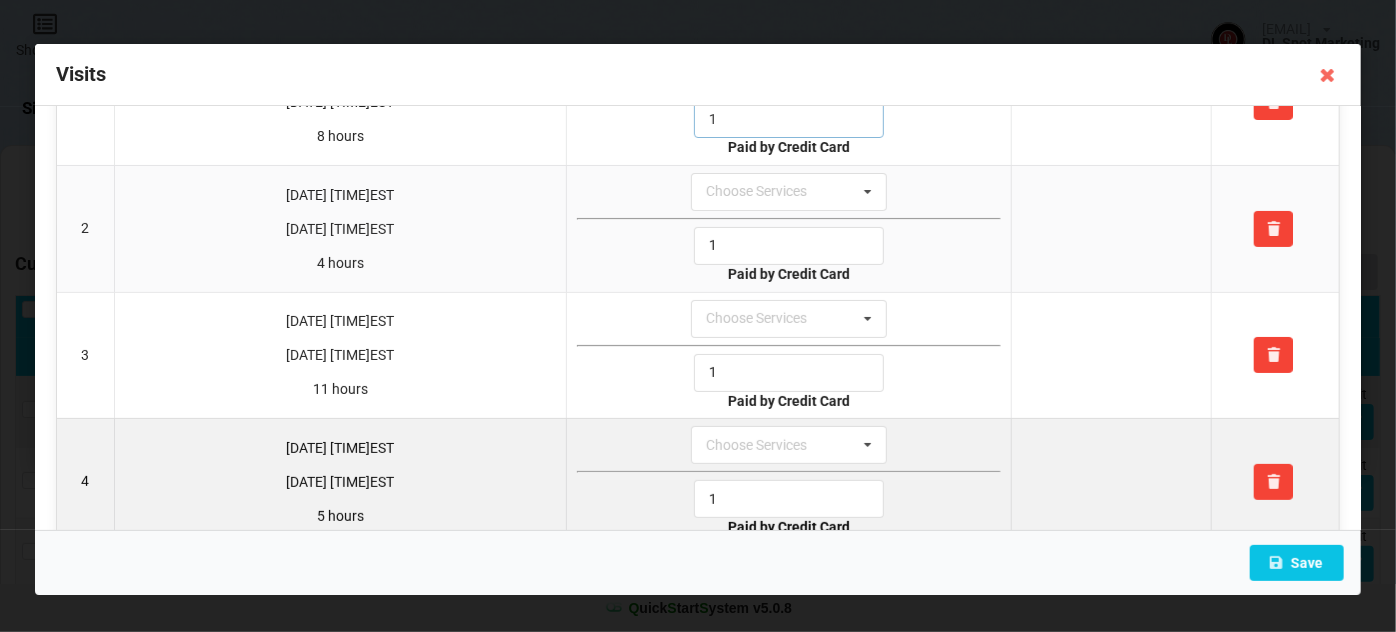 scroll, scrollTop: 167, scrollLeft: 0, axis: vertical 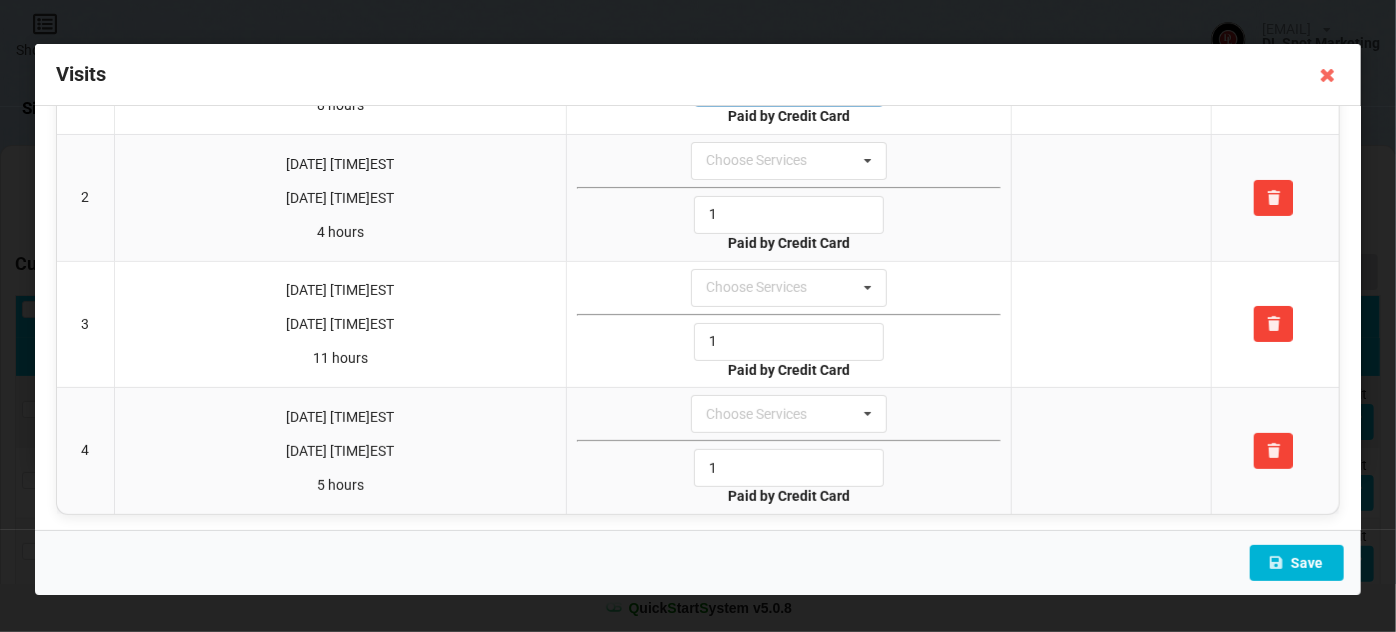 type on "1" 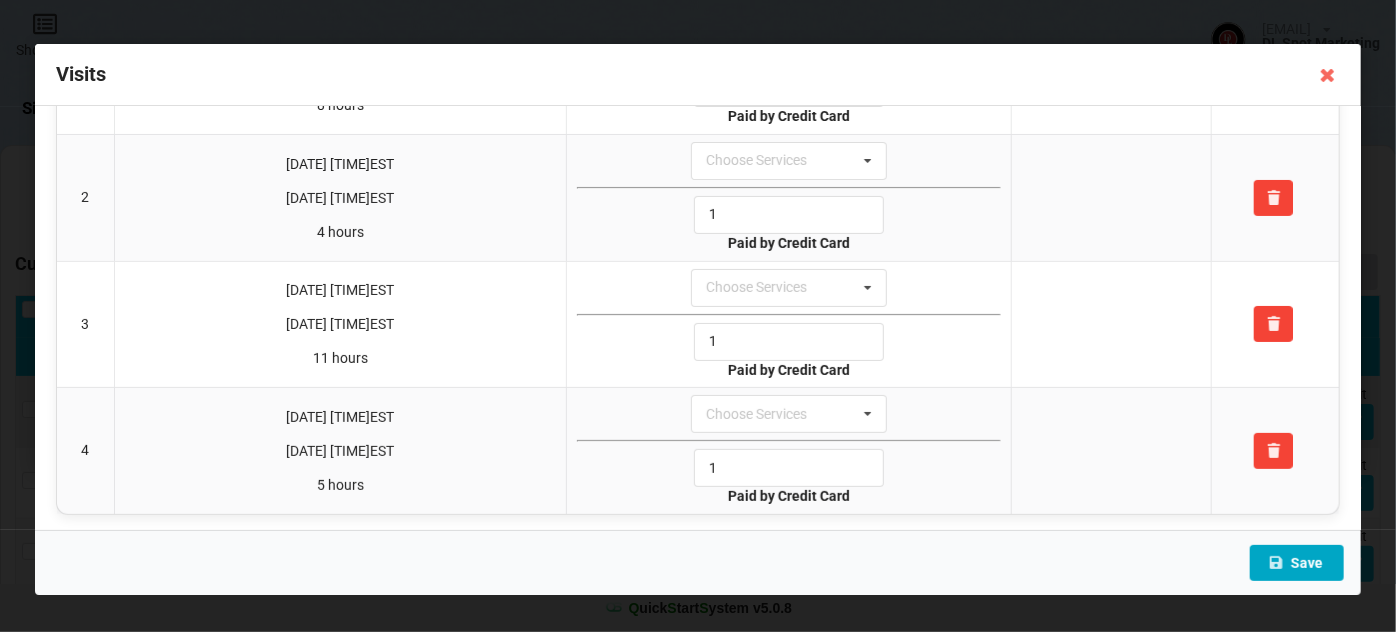 click on "Save" at bounding box center [1297, 563] 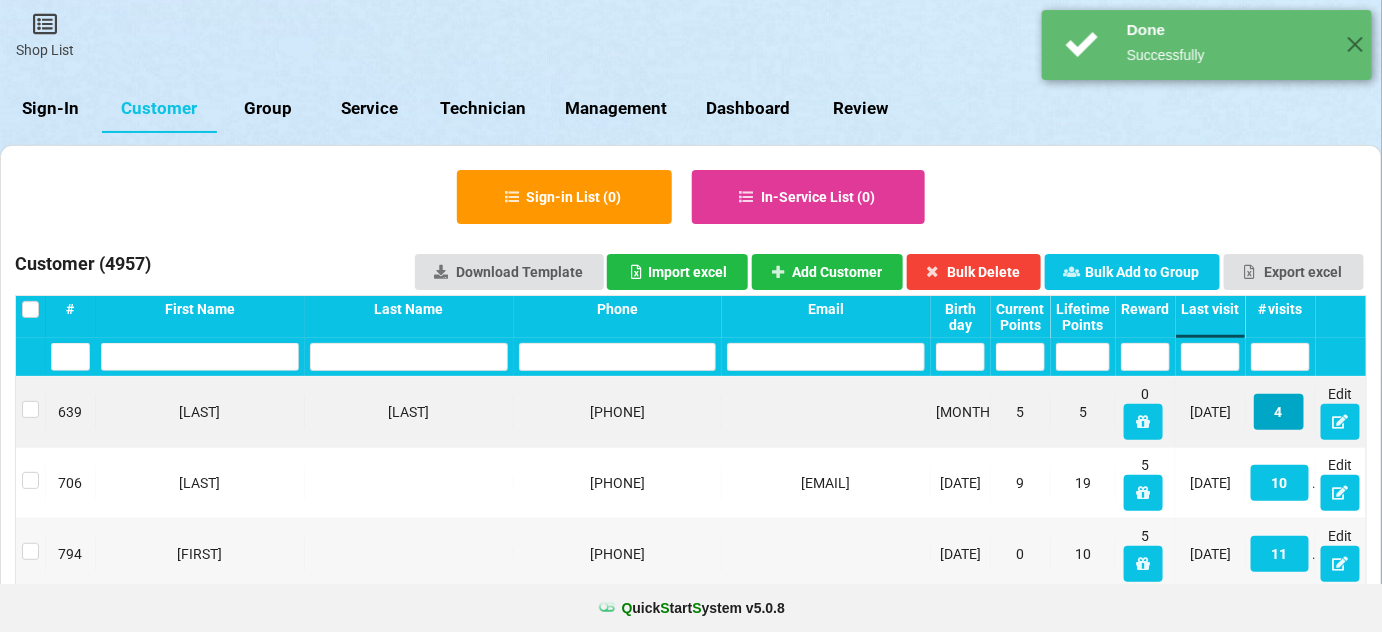 click on "4" at bounding box center (1279, 412) 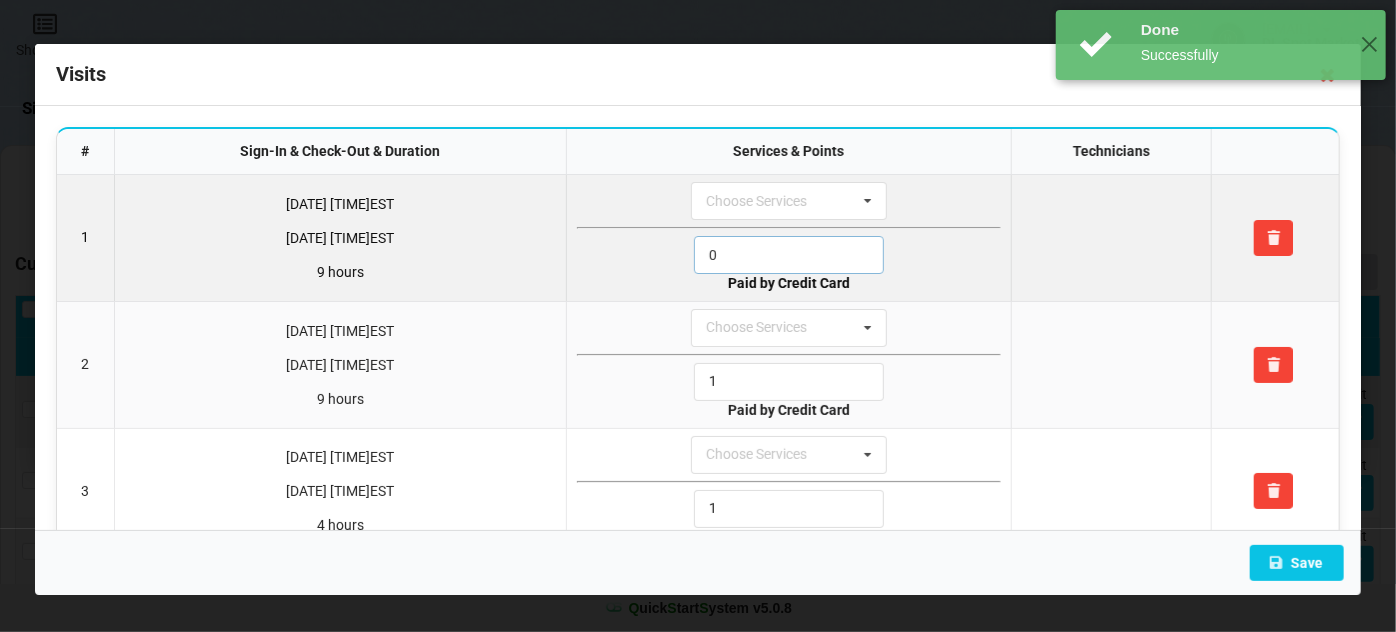 click on "0" at bounding box center (789, 255) 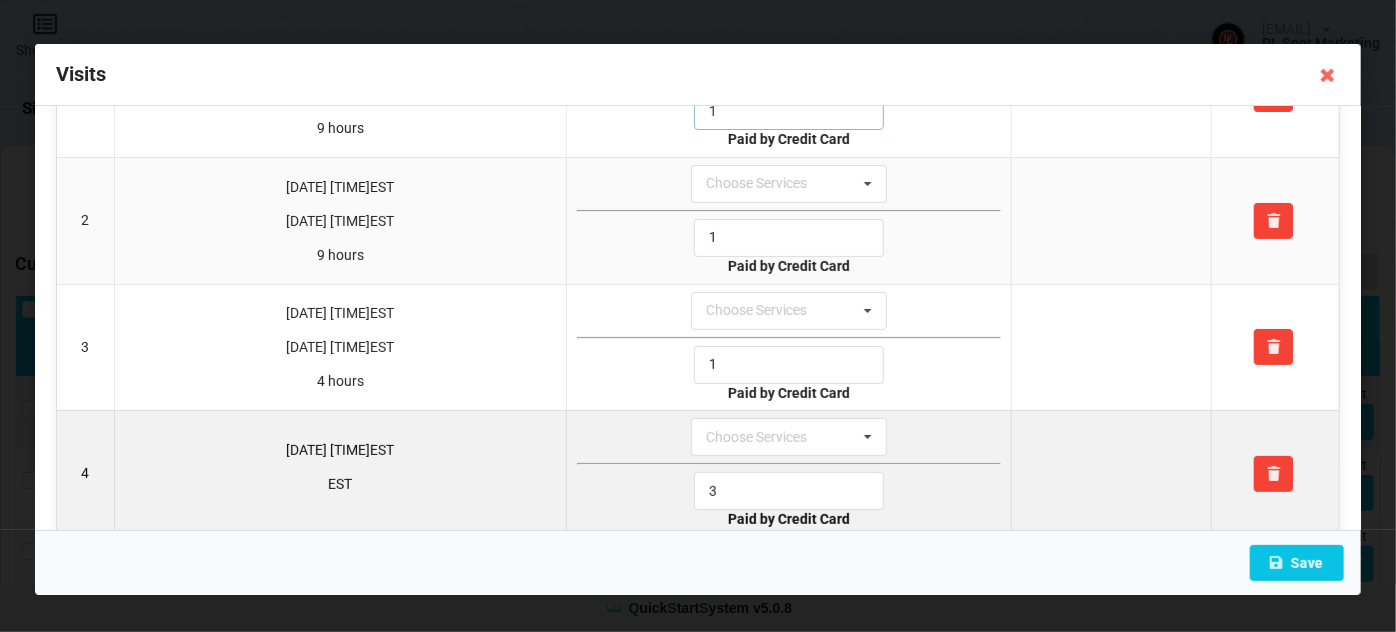 scroll, scrollTop: 167, scrollLeft: 0, axis: vertical 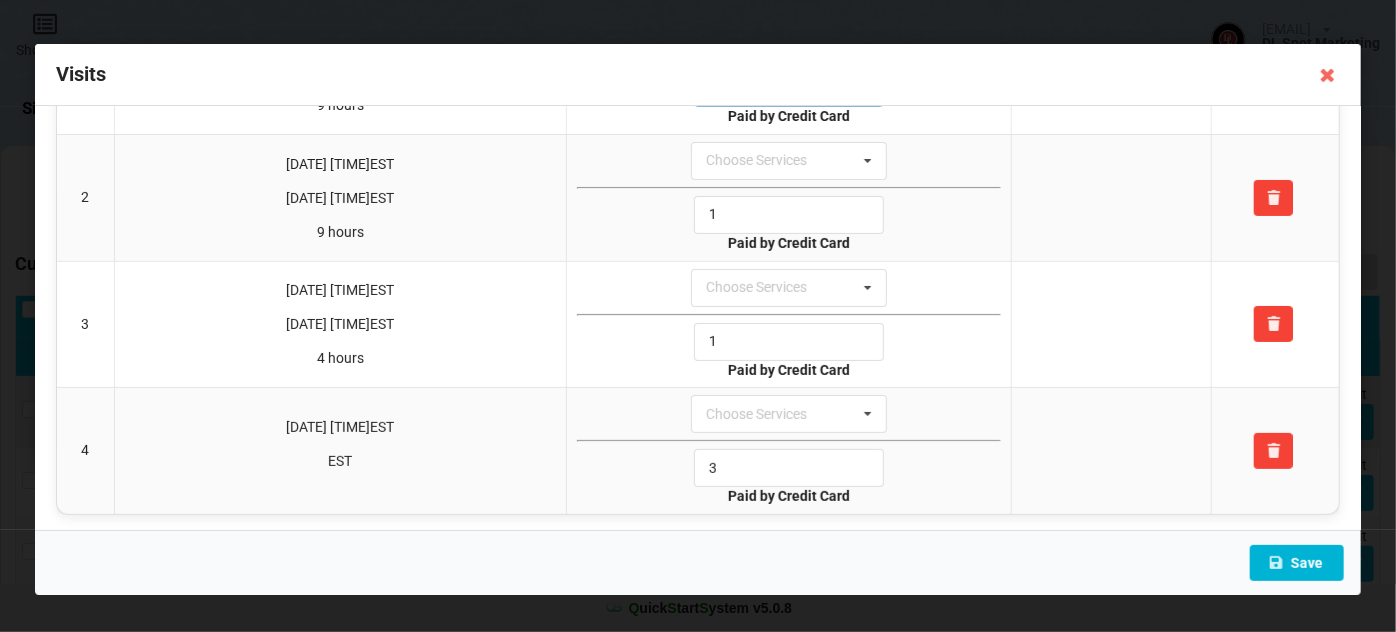type on "1" 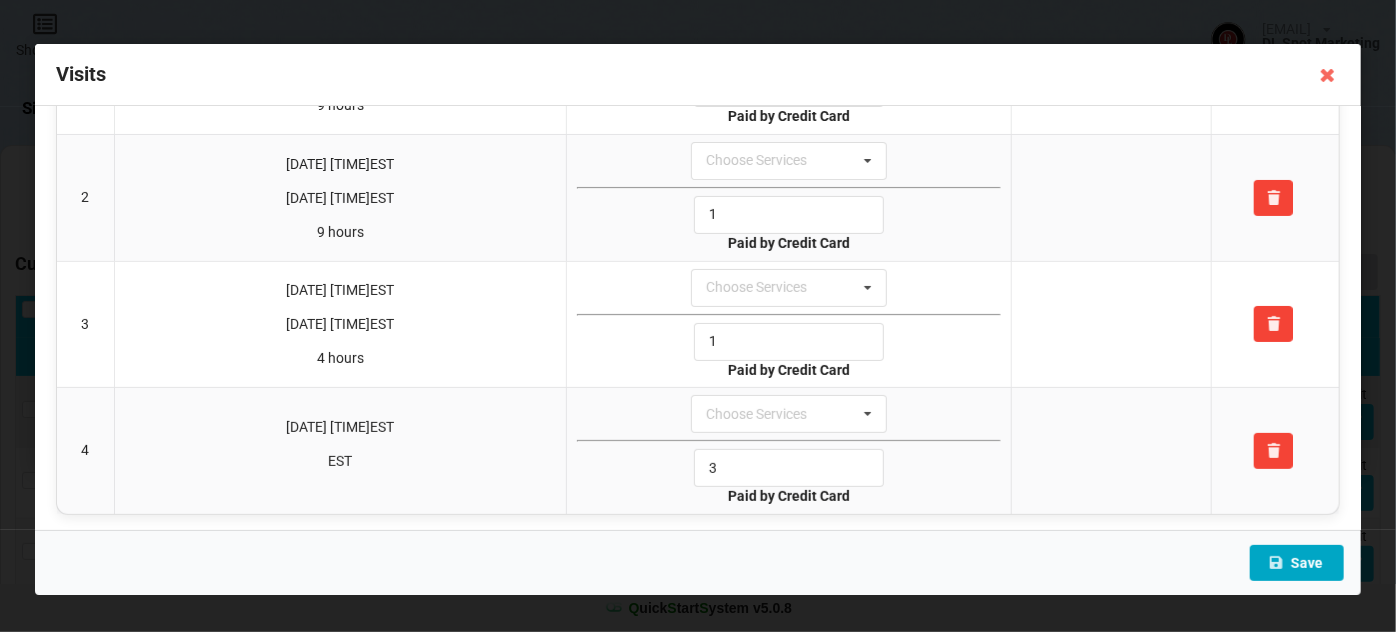 click on "Save" at bounding box center [1297, 563] 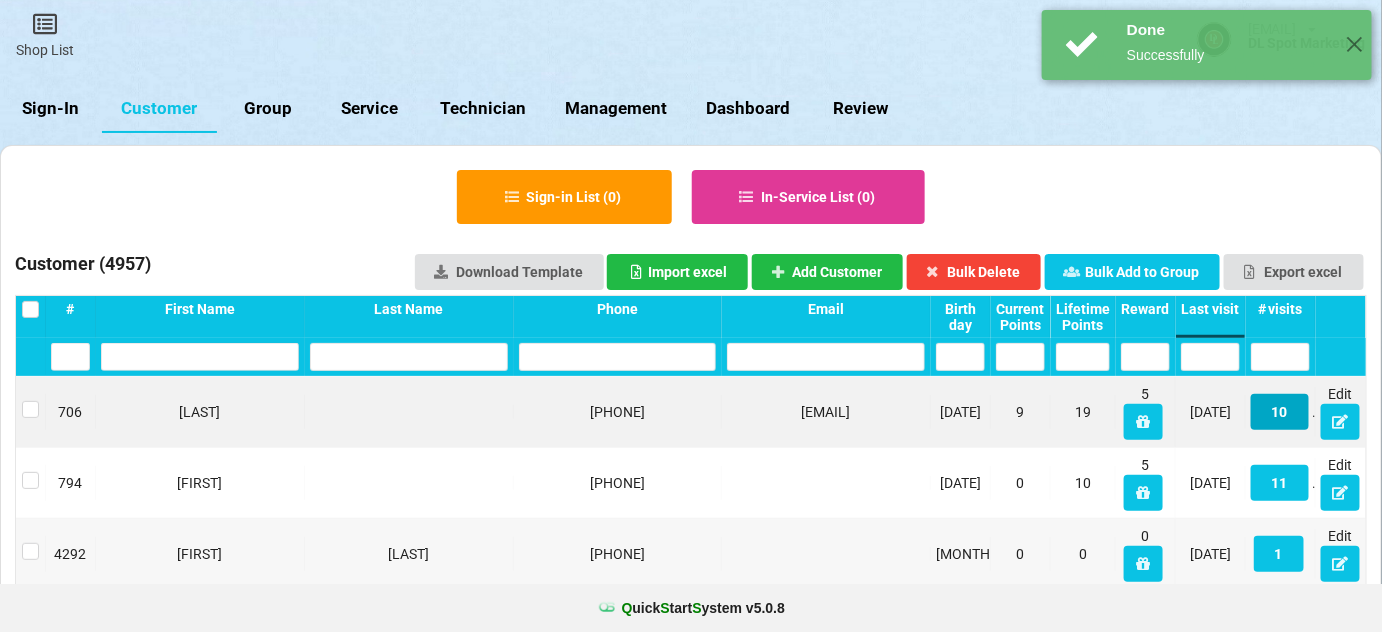 click on "10" at bounding box center [1280, 412] 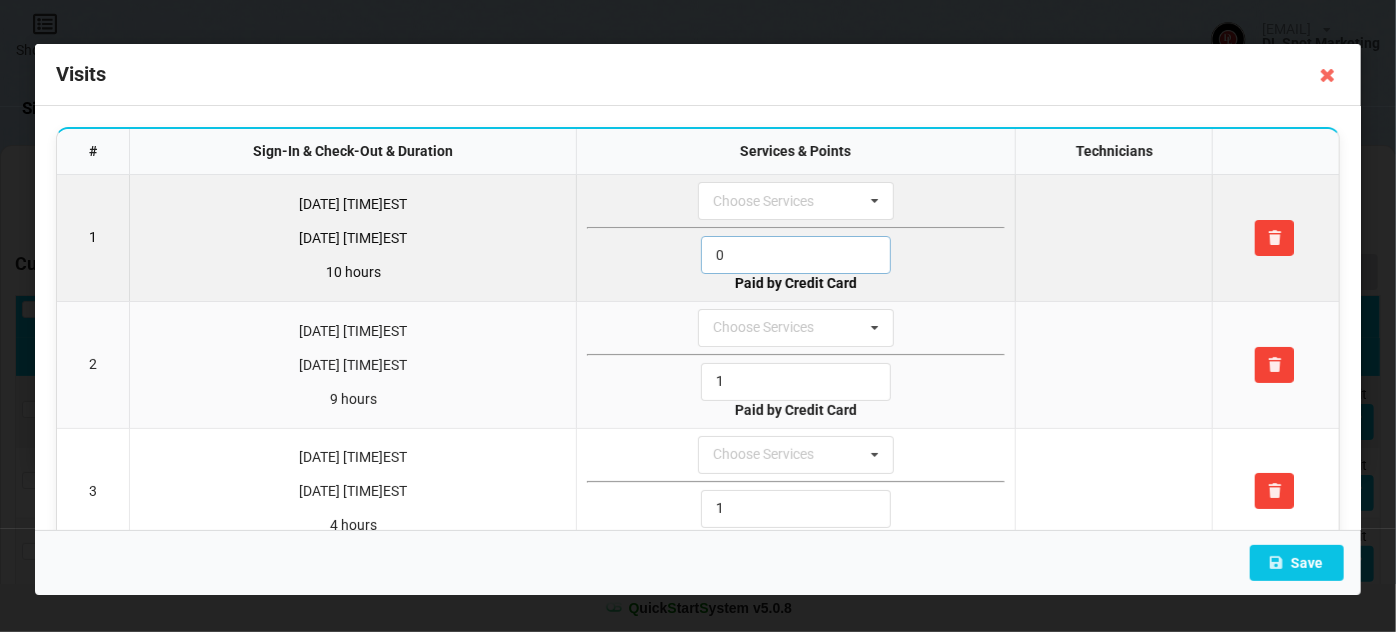 click on "0" at bounding box center [796, 255] 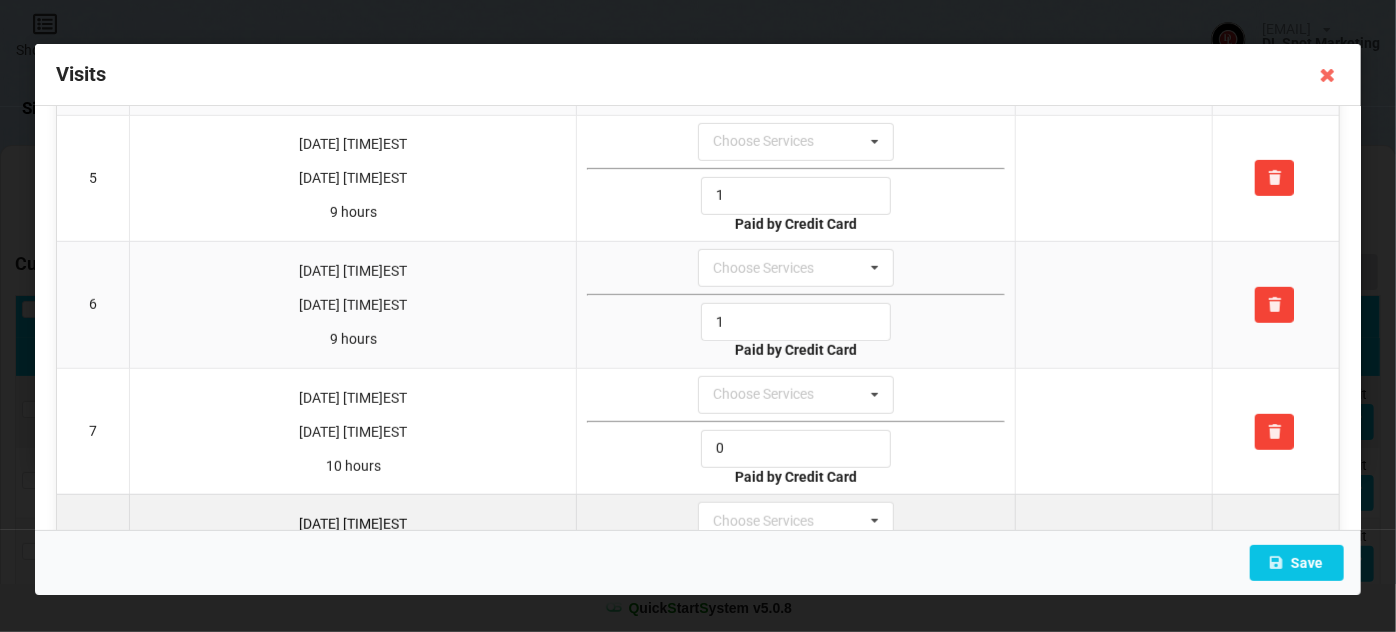 scroll, scrollTop: 605, scrollLeft: 0, axis: vertical 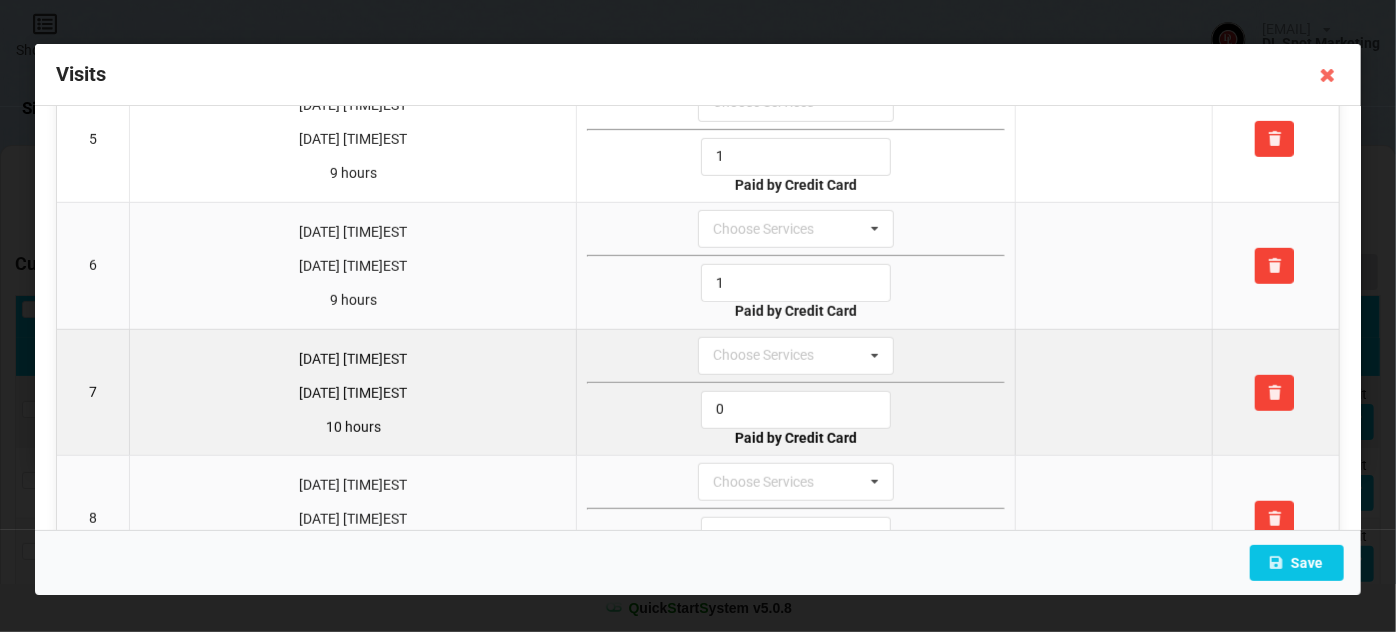 type on "1" 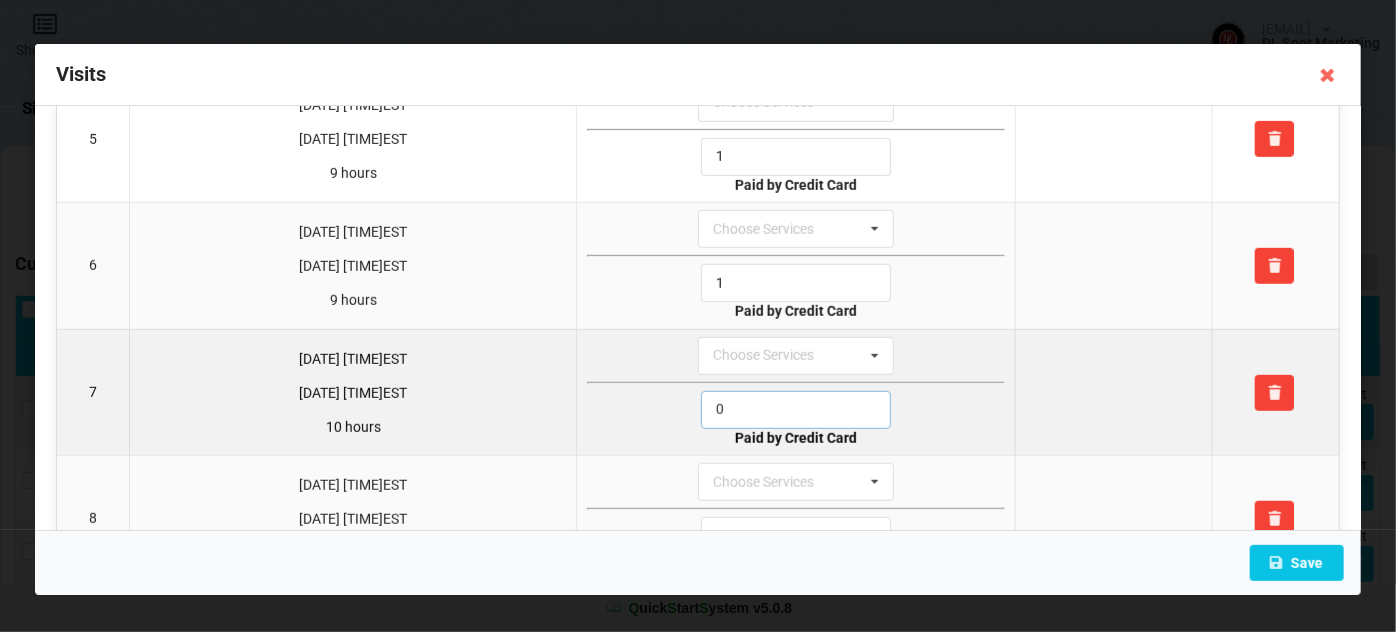 click on "0" at bounding box center [796, 410] 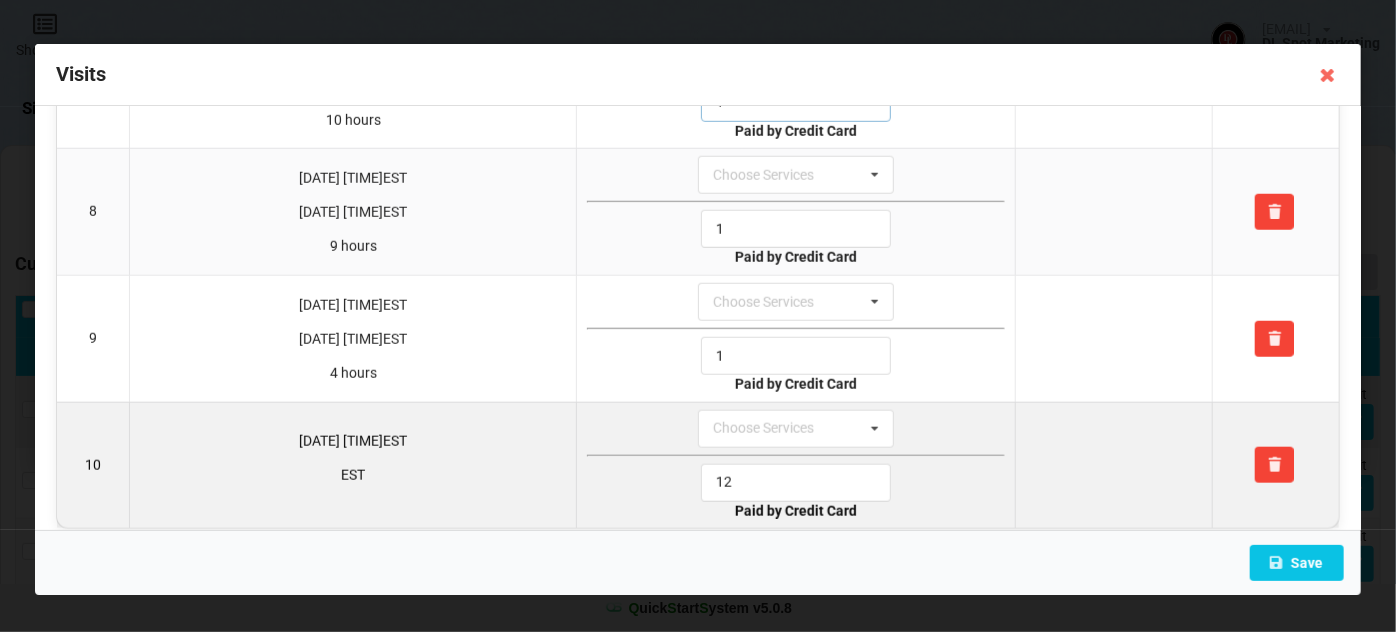 scroll, scrollTop: 918, scrollLeft: 0, axis: vertical 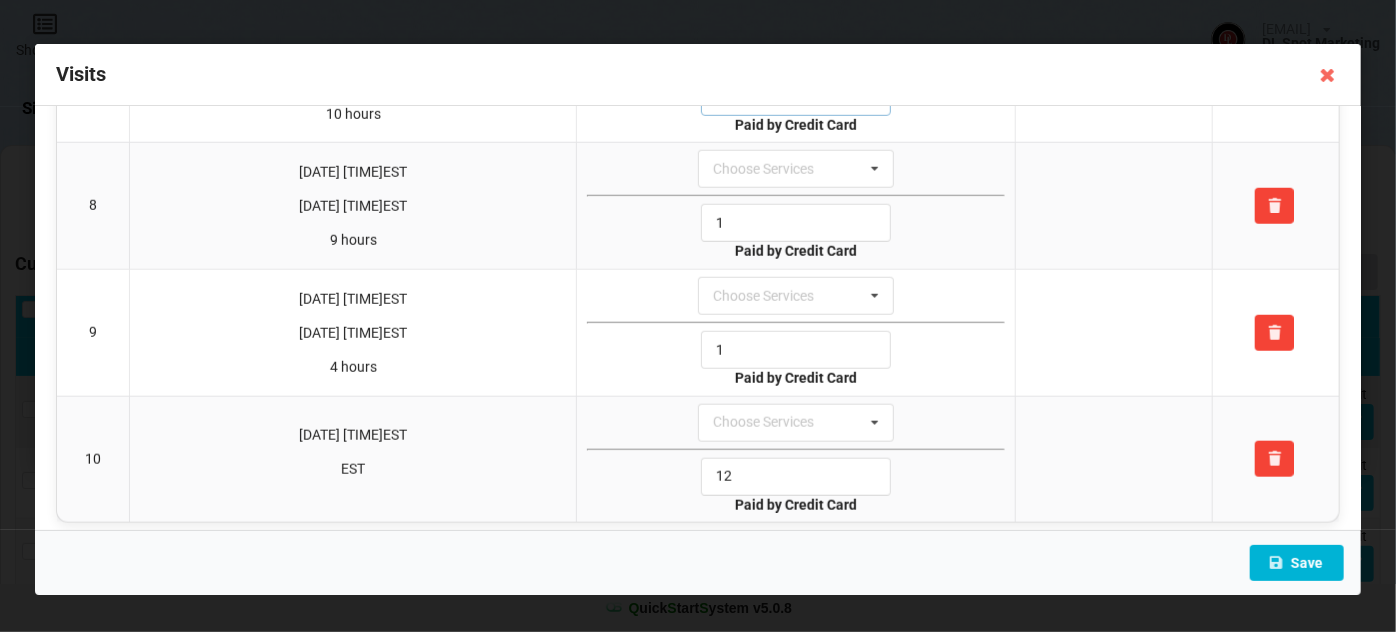 type on "1" 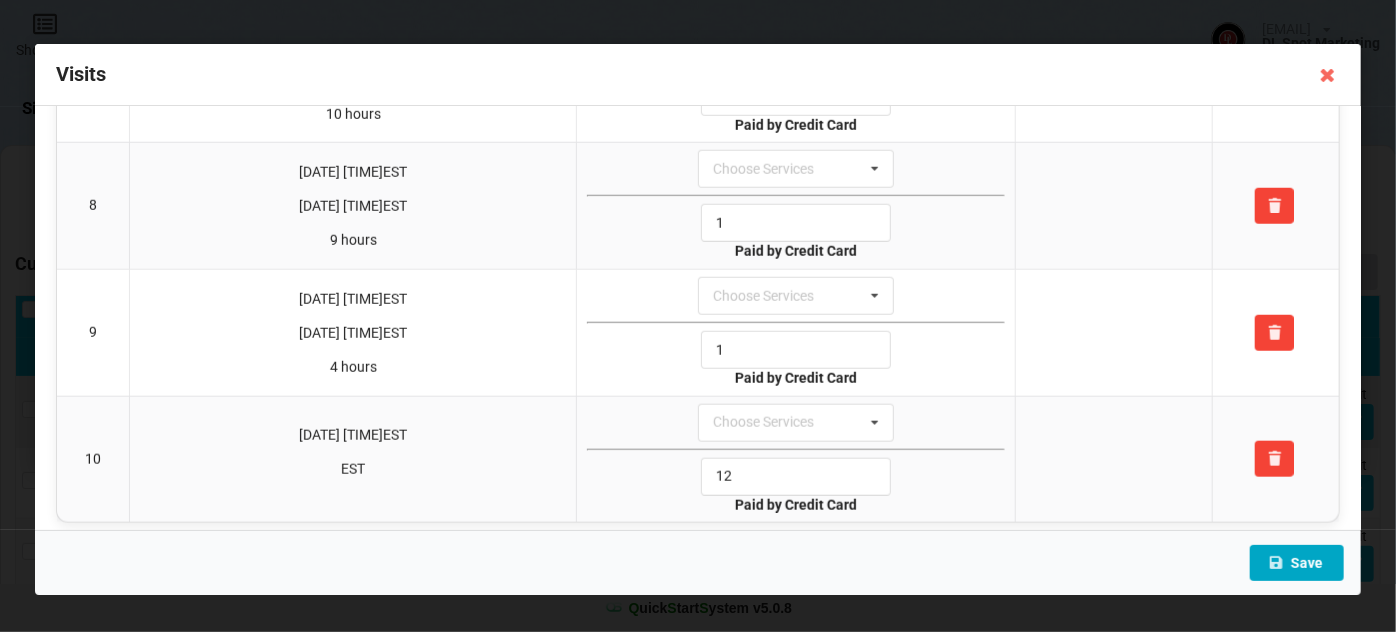 click on "Save" at bounding box center [1297, 563] 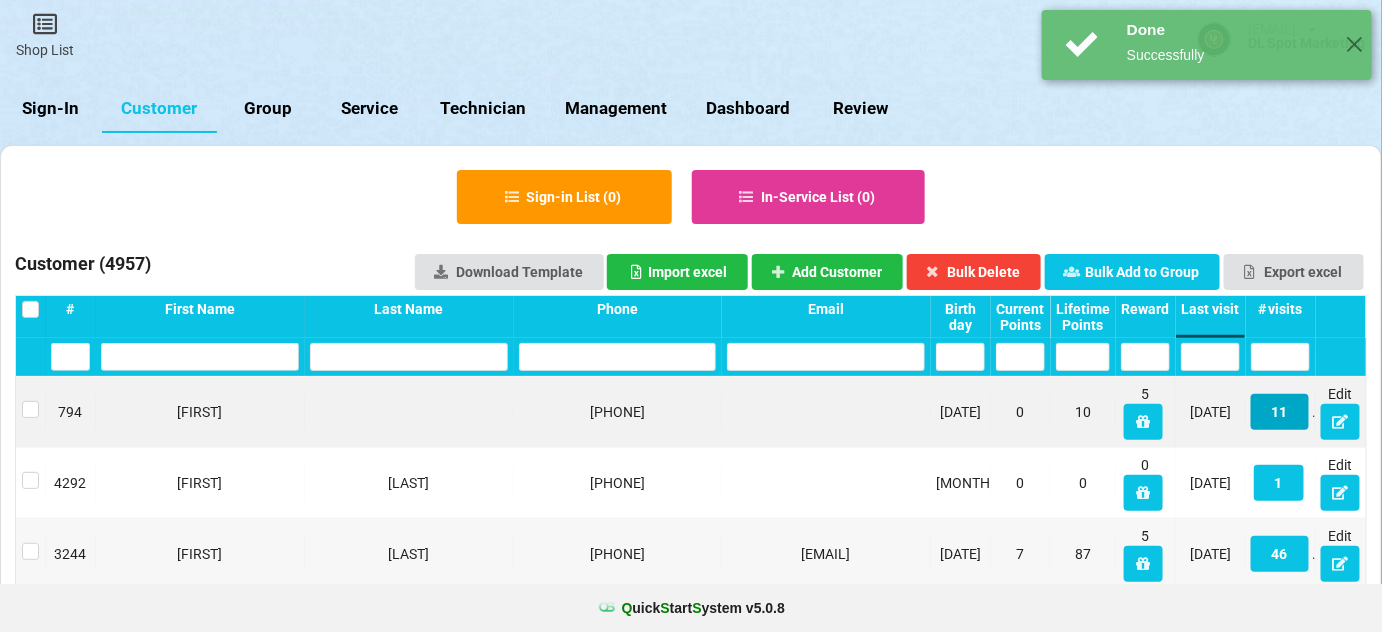 click on "11" at bounding box center [1280, 412] 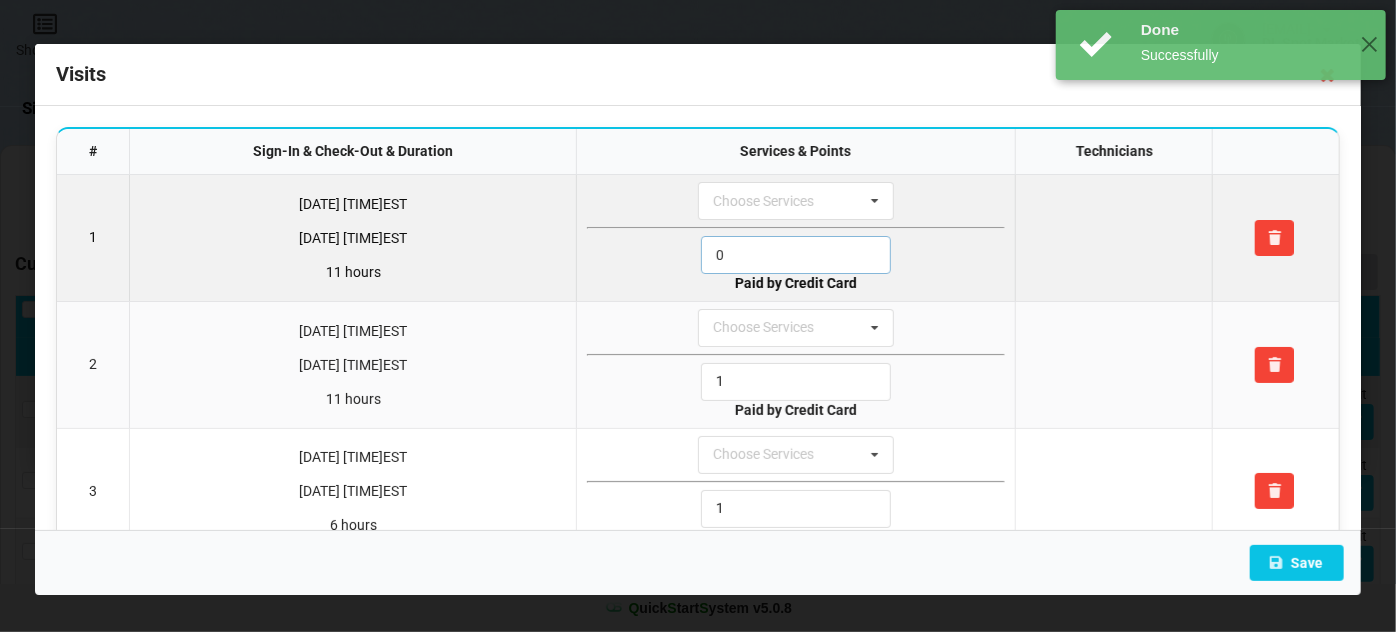 click on "0" at bounding box center (796, 255) 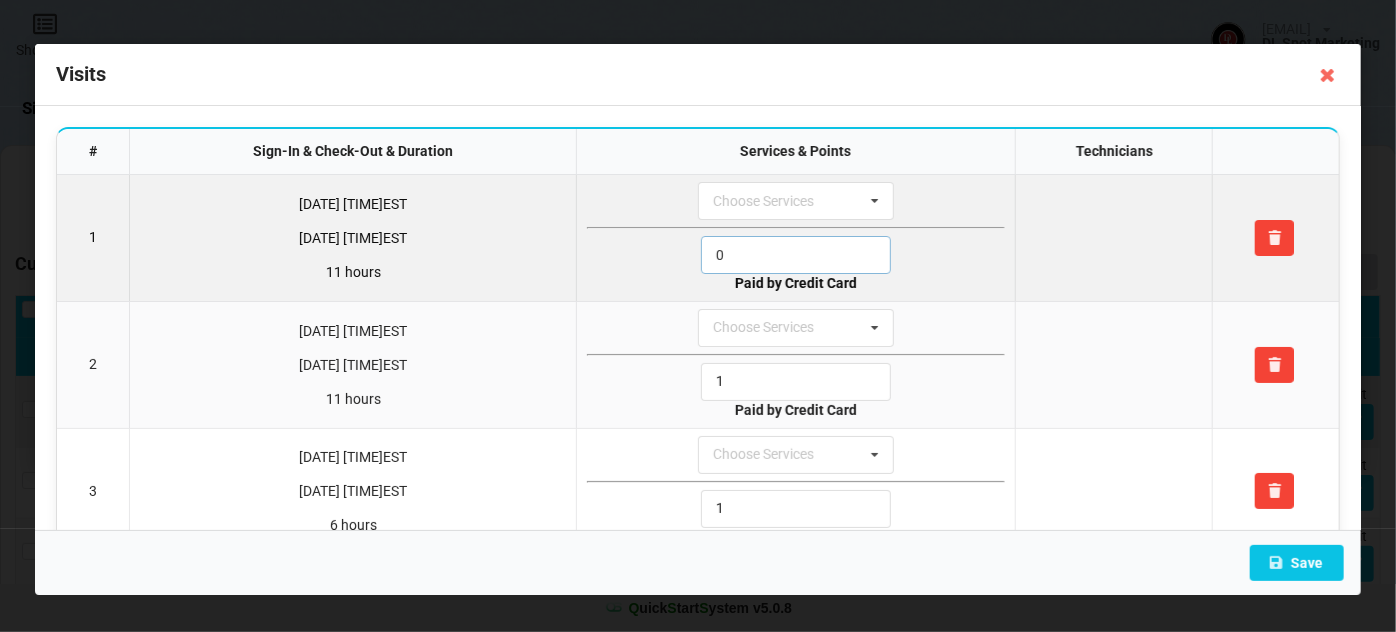 click on "0" at bounding box center (796, 255) 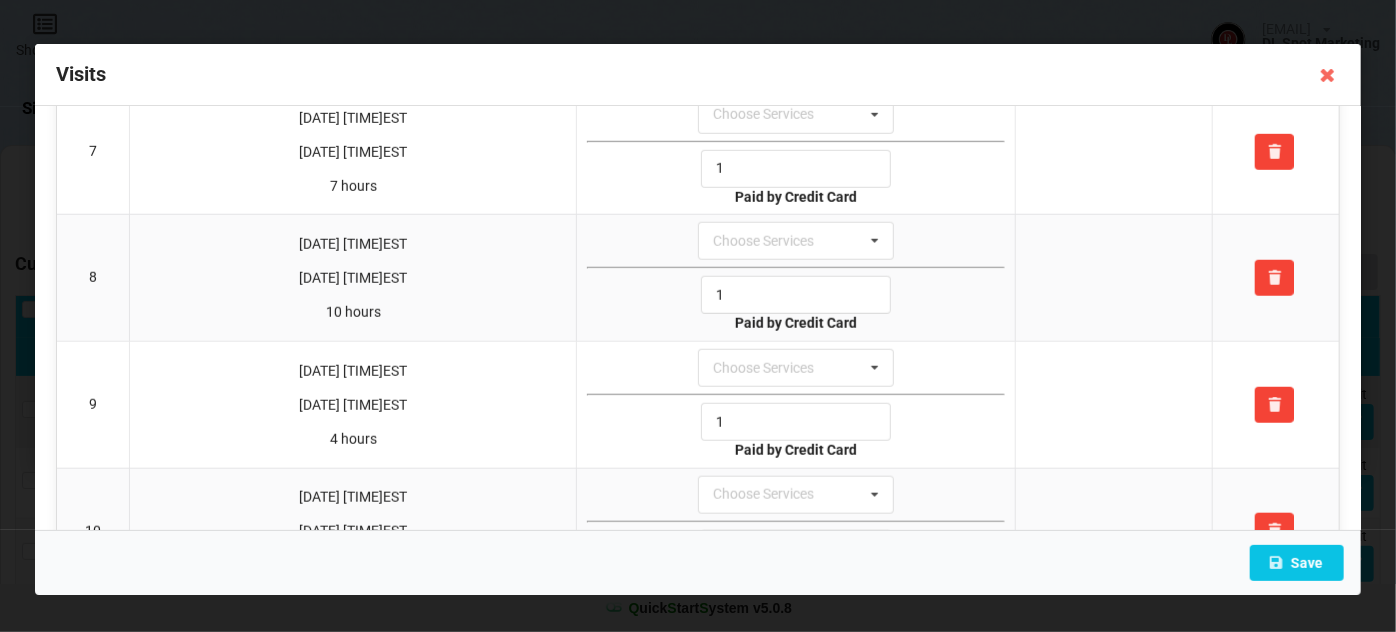 scroll, scrollTop: 1044, scrollLeft: 0, axis: vertical 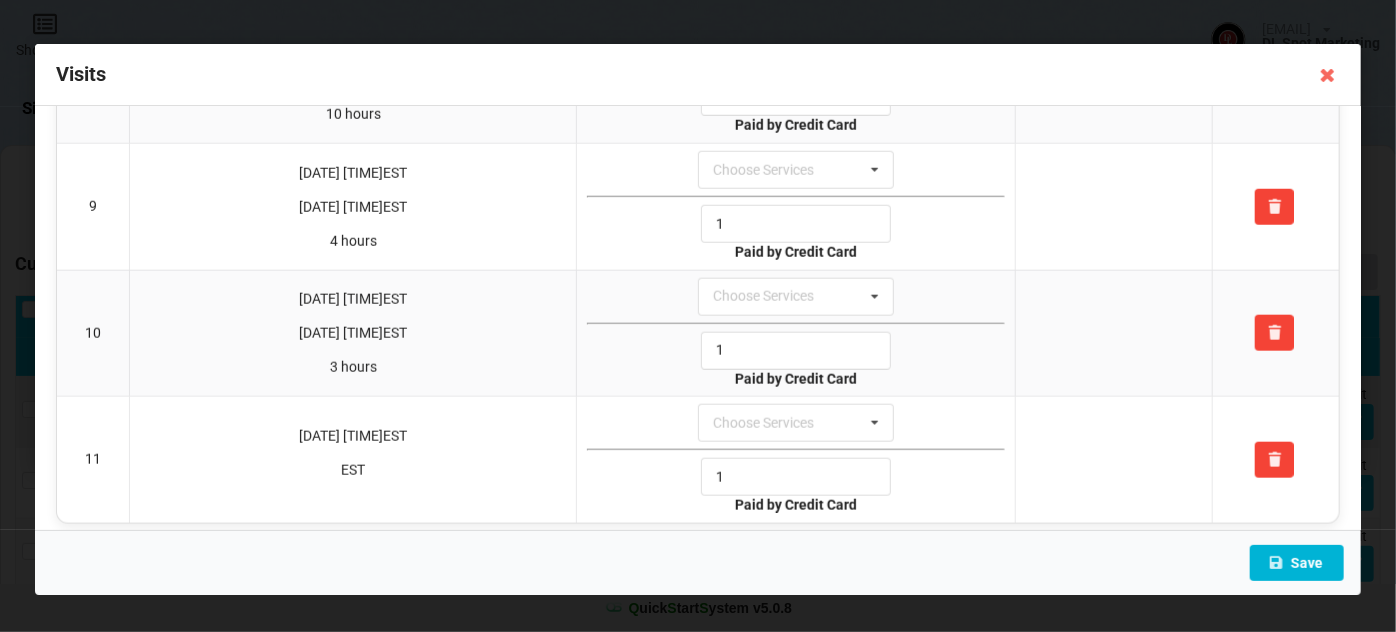 type on "1" 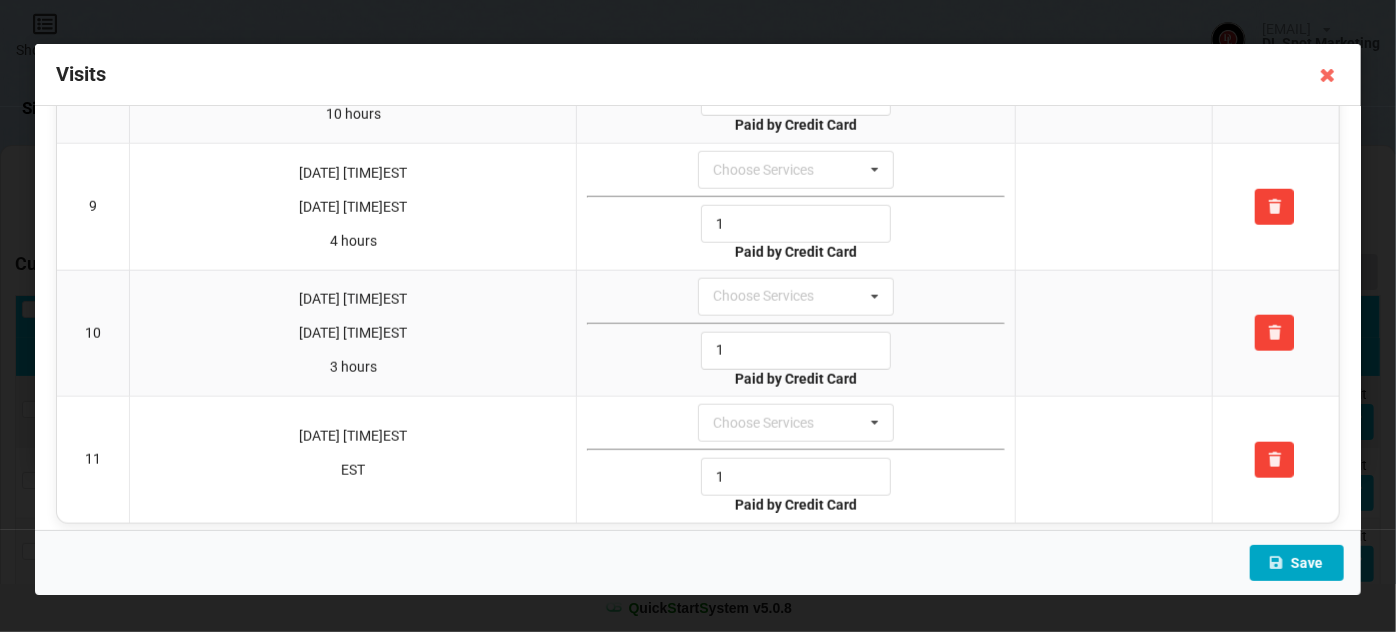 click on "Save" at bounding box center (1297, 563) 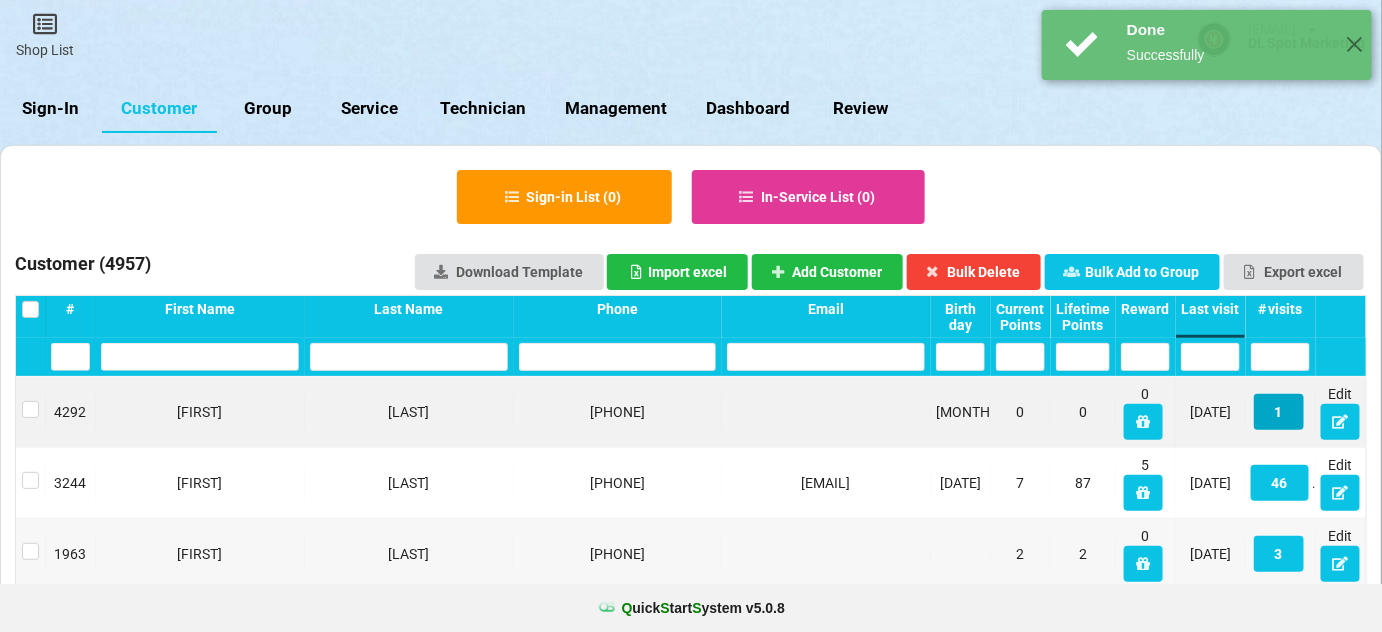 click on "1" at bounding box center (1279, 412) 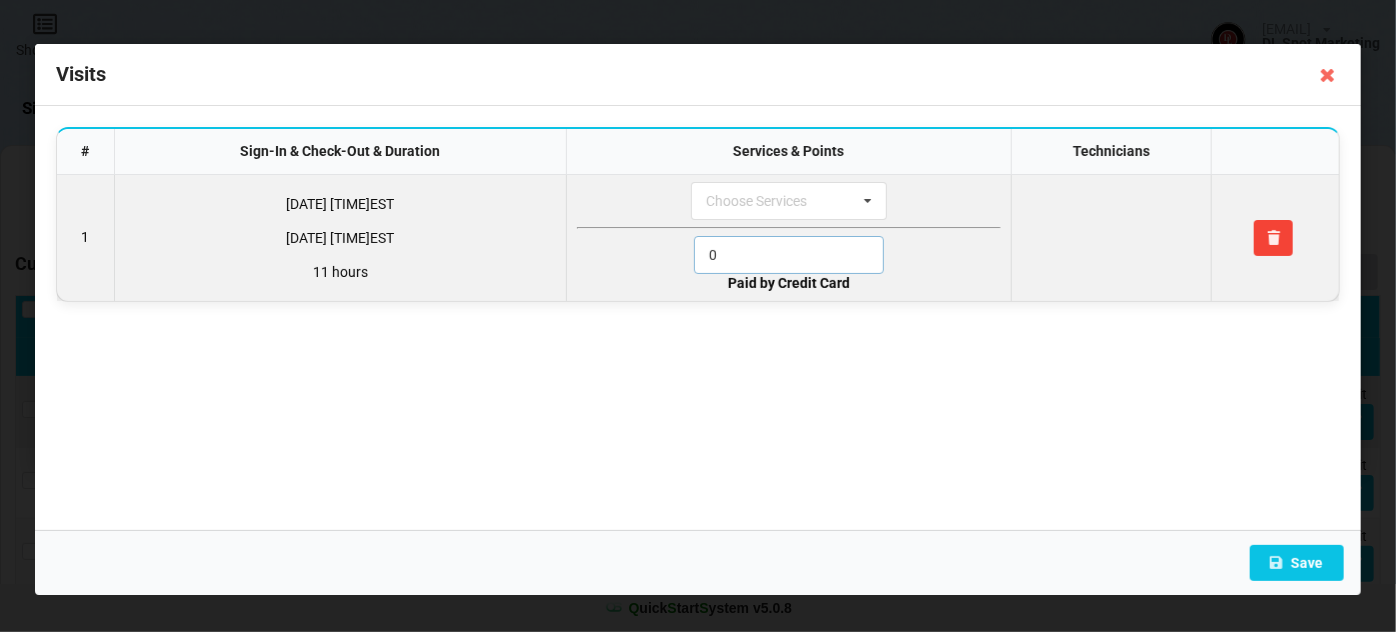 click on "0" at bounding box center [789, 255] 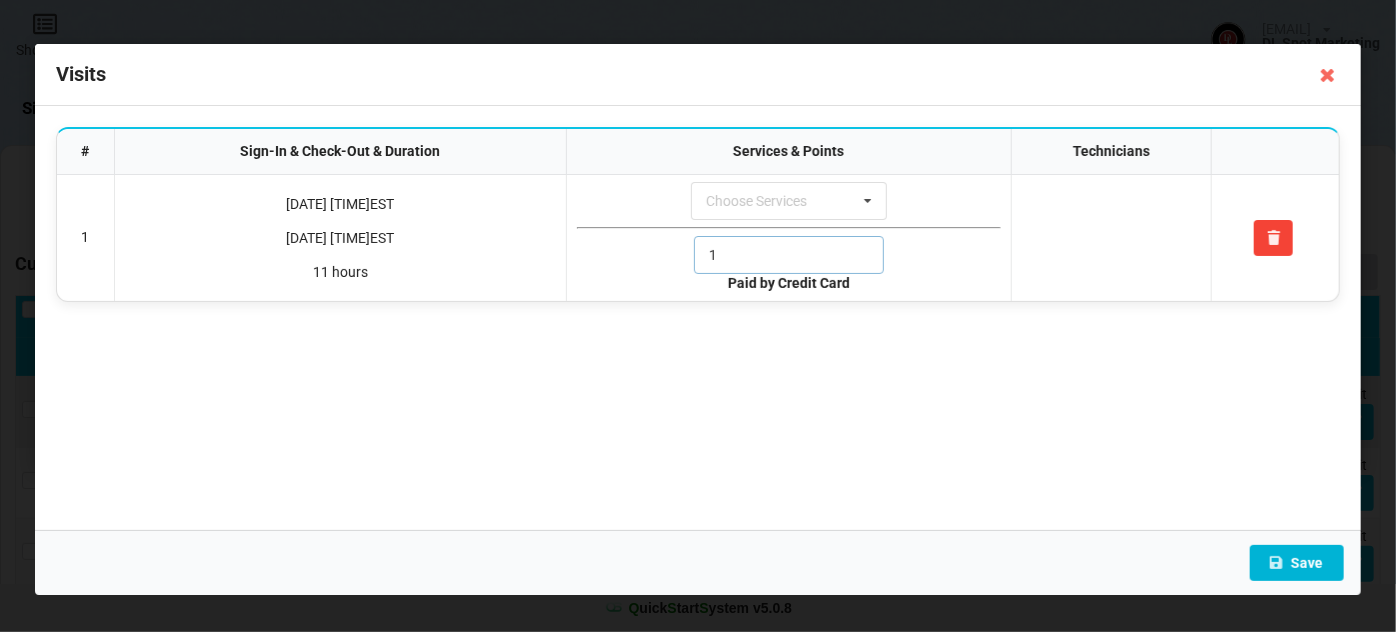 type on "1" 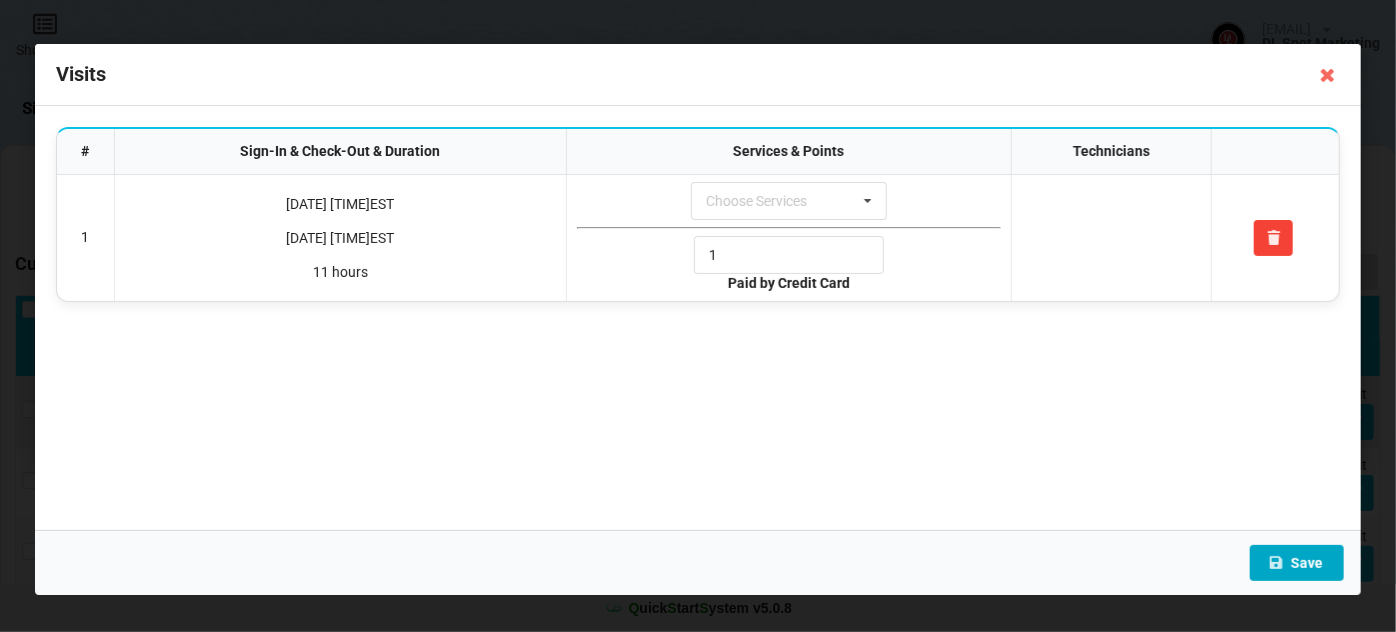 click on "Save" at bounding box center [1297, 563] 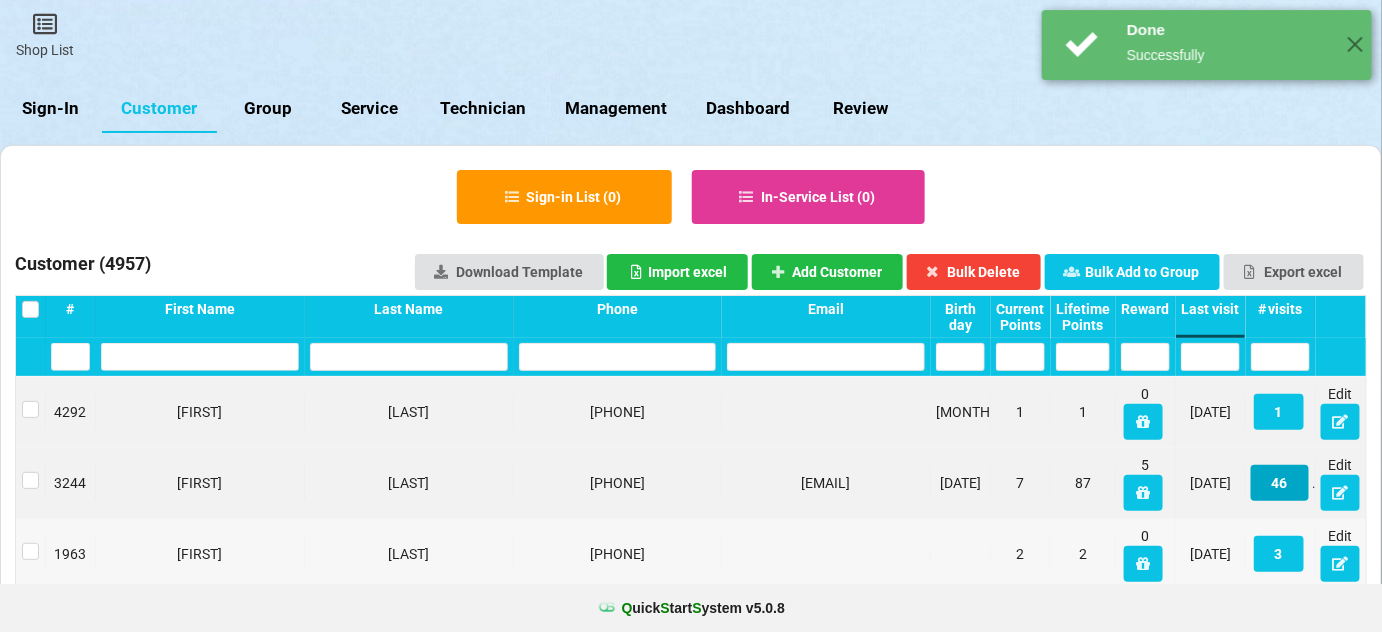 click on "46" at bounding box center [1280, 483] 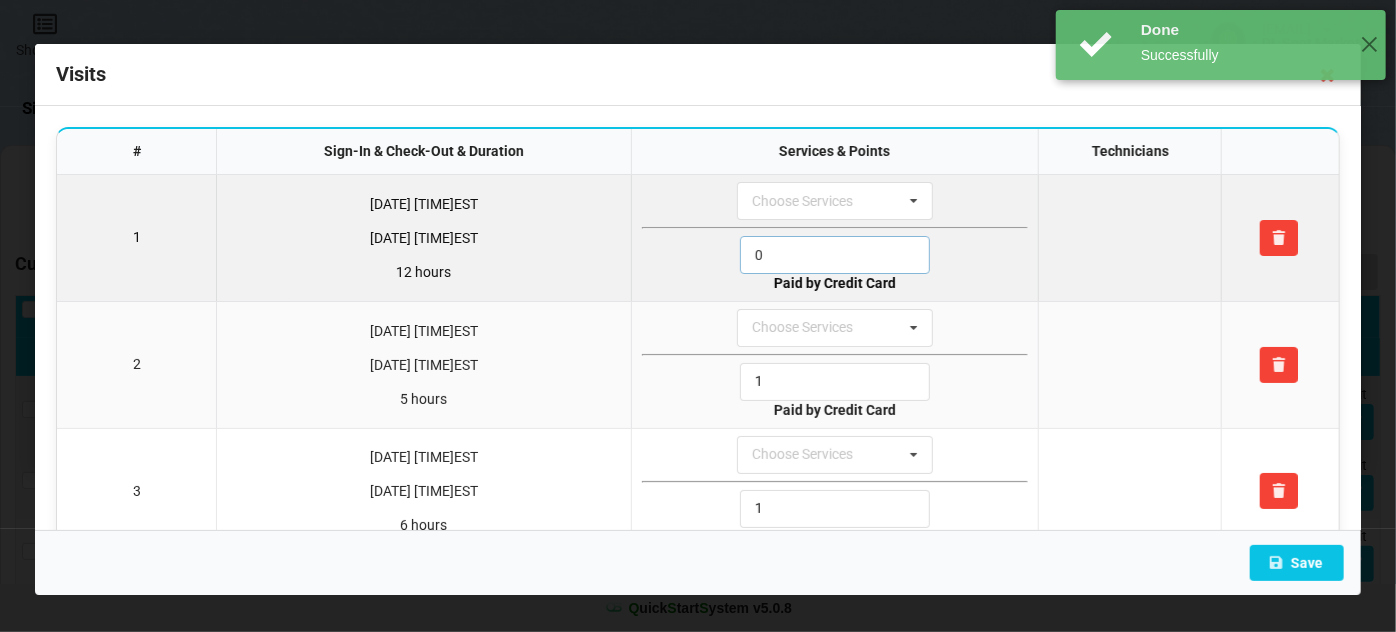 click on "0" at bounding box center [835, 255] 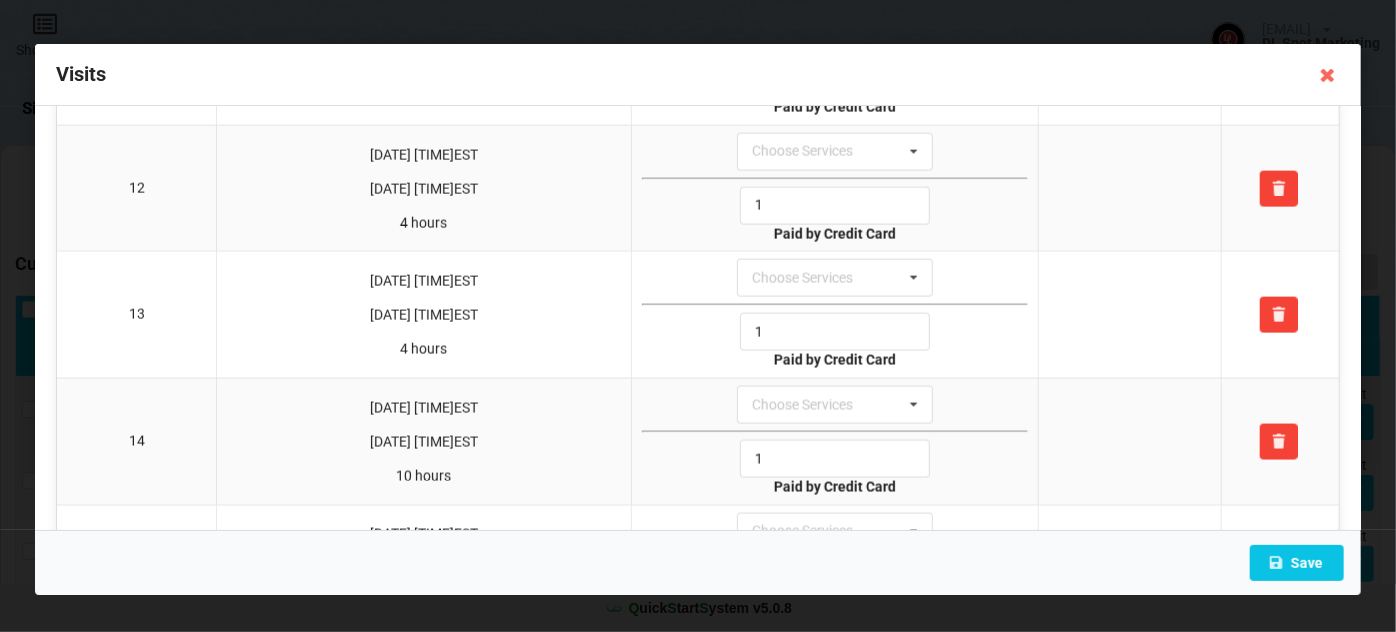 scroll, scrollTop: 1454, scrollLeft: 0, axis: vertical 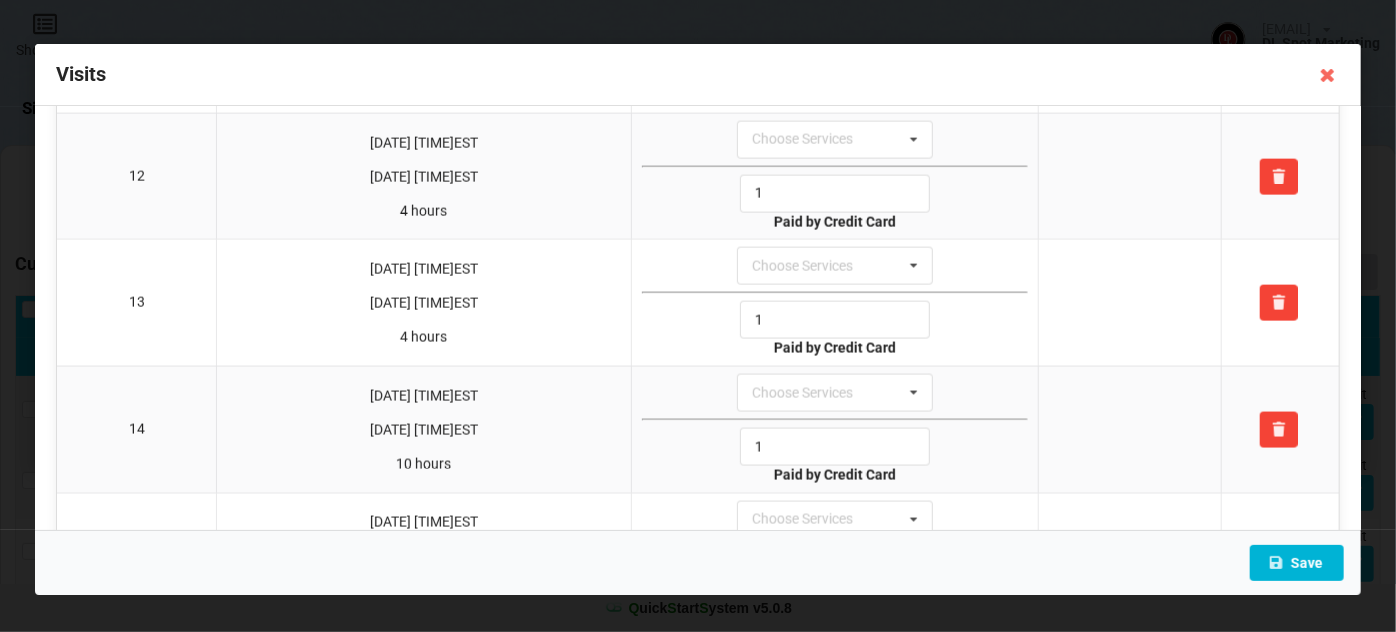 type on "1" 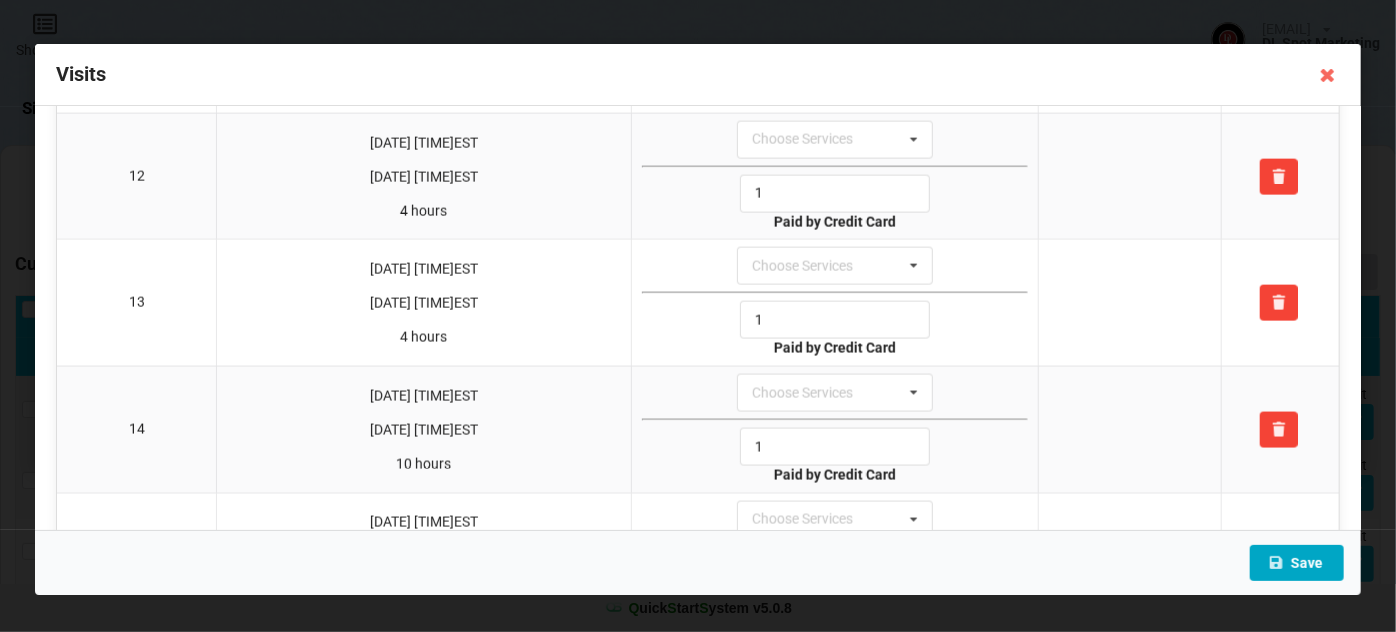 click on "Save" at bounding box center (1297, 563) 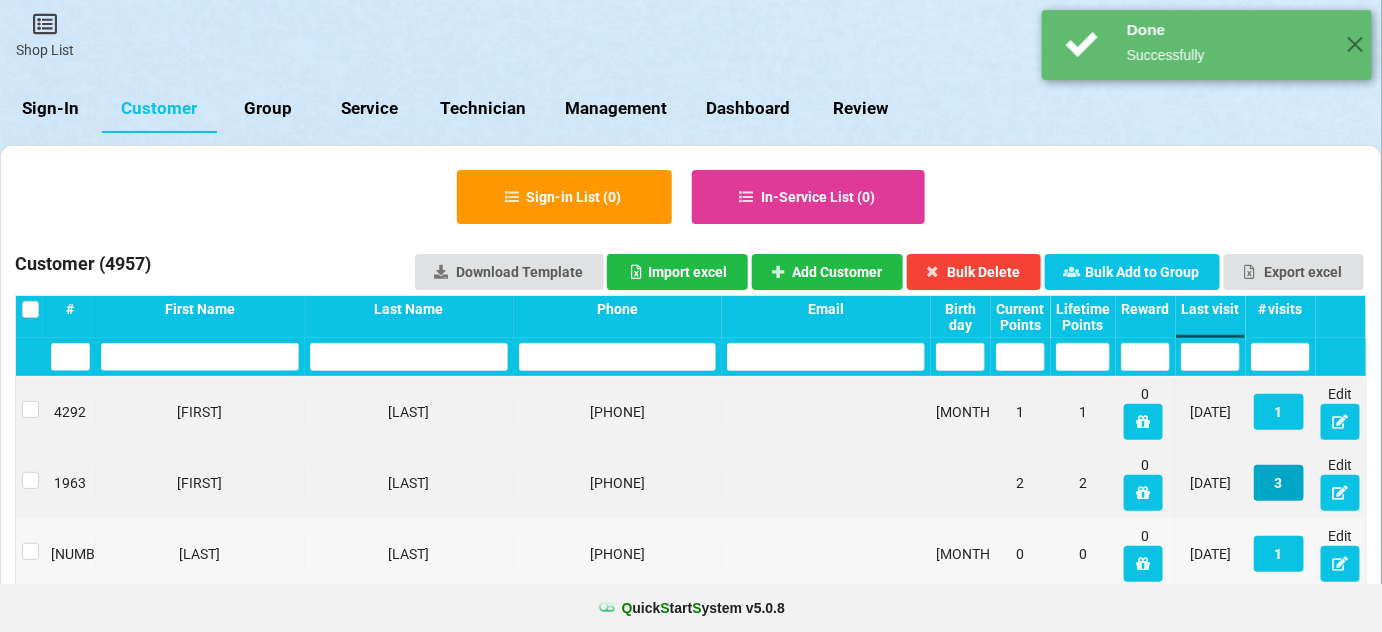 click on "3" at bounding box center [1279, 483] 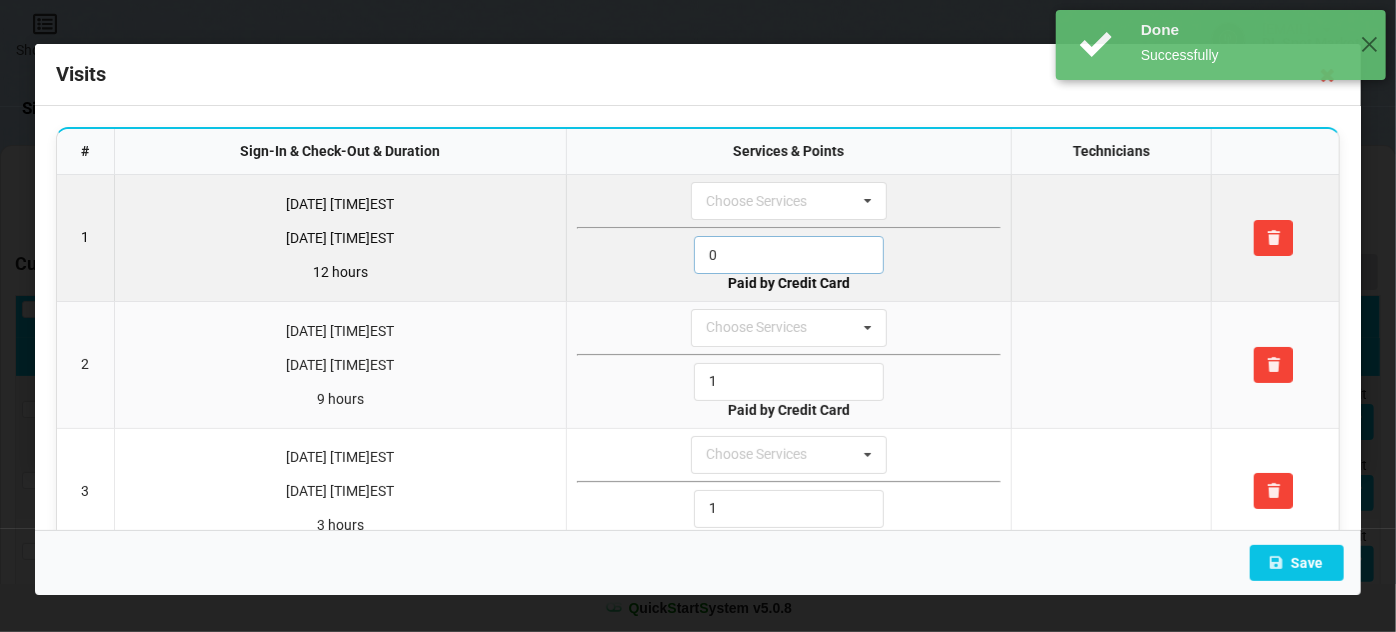 click on "0" at bounding box center (789, 255) 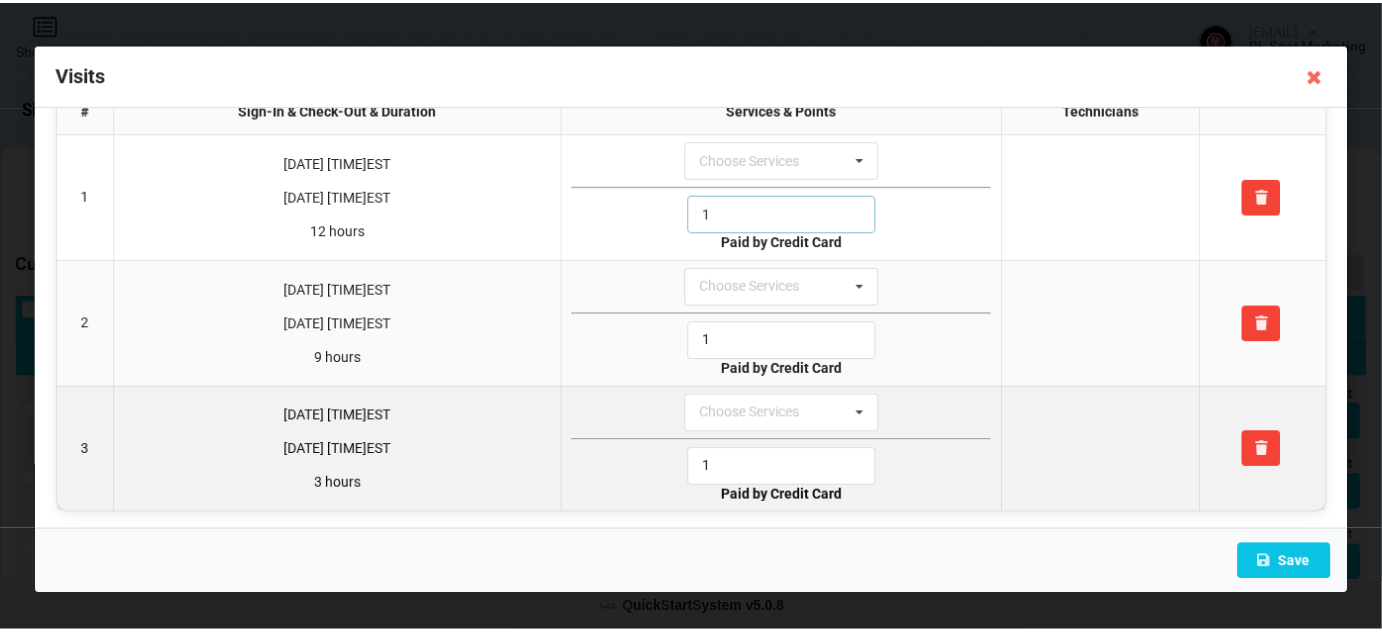 scroll, scrollTop: 42, scrollLeft: 0, axis: vertical 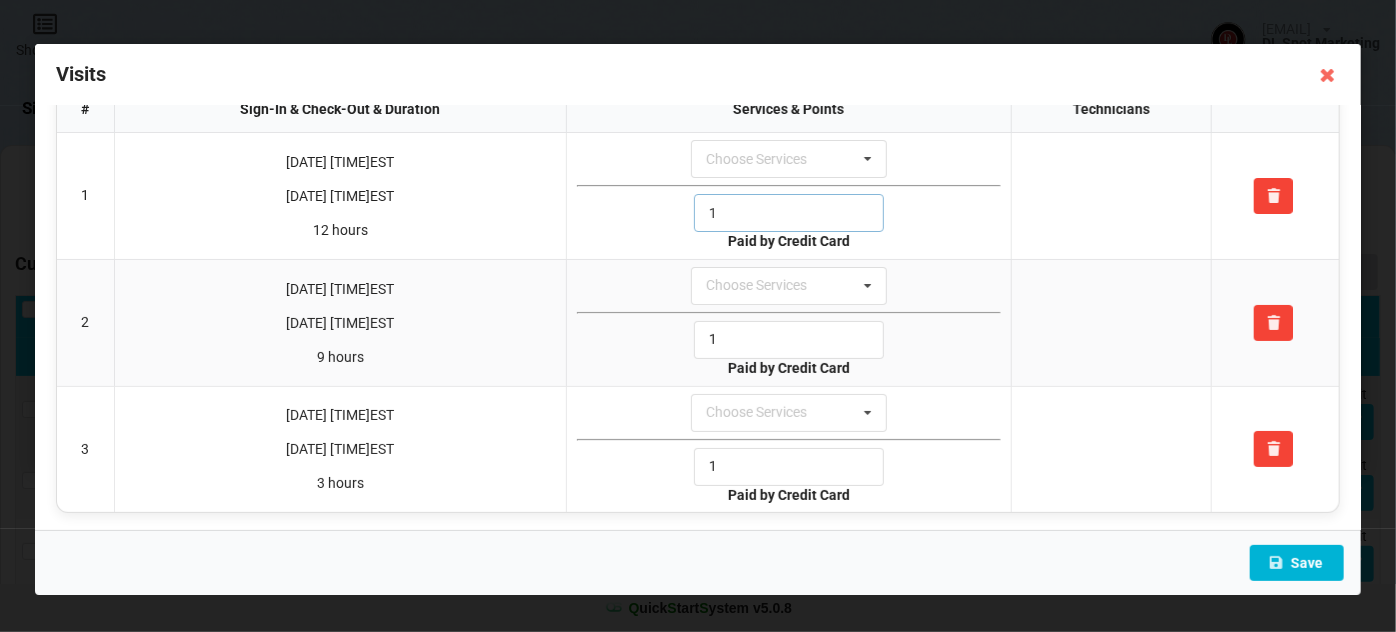 type on "1" 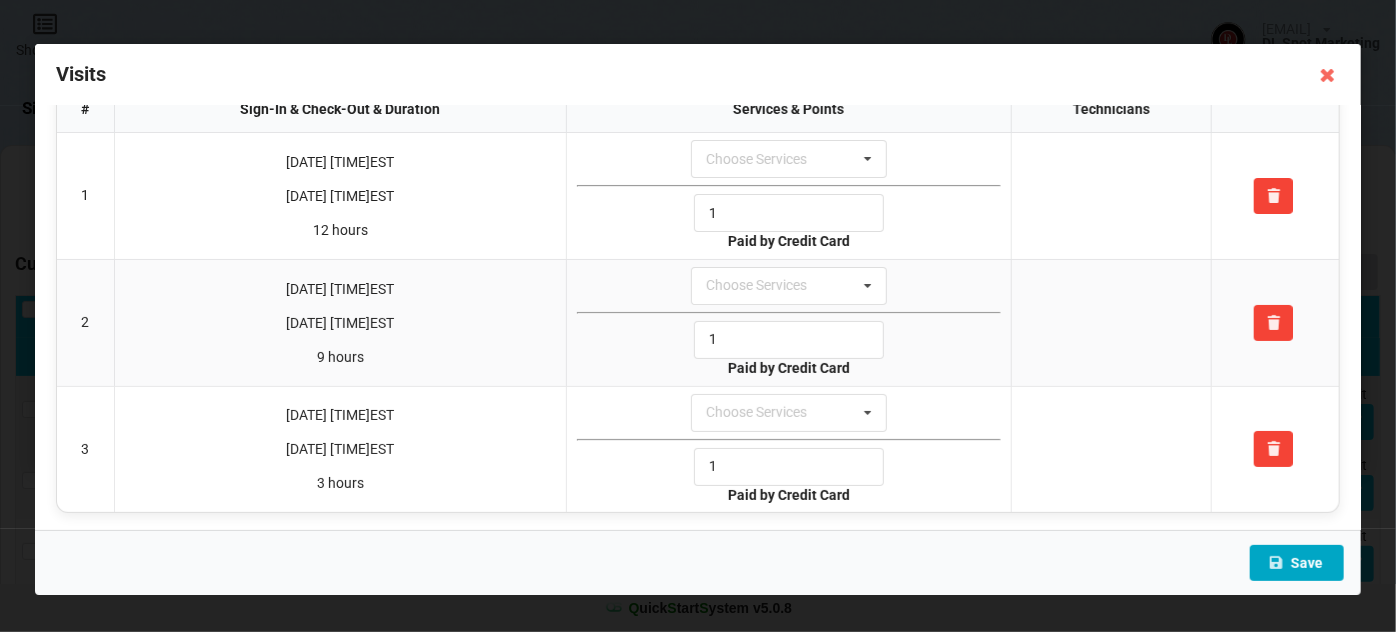 click on "Save" at bounding box center [1297, 563] 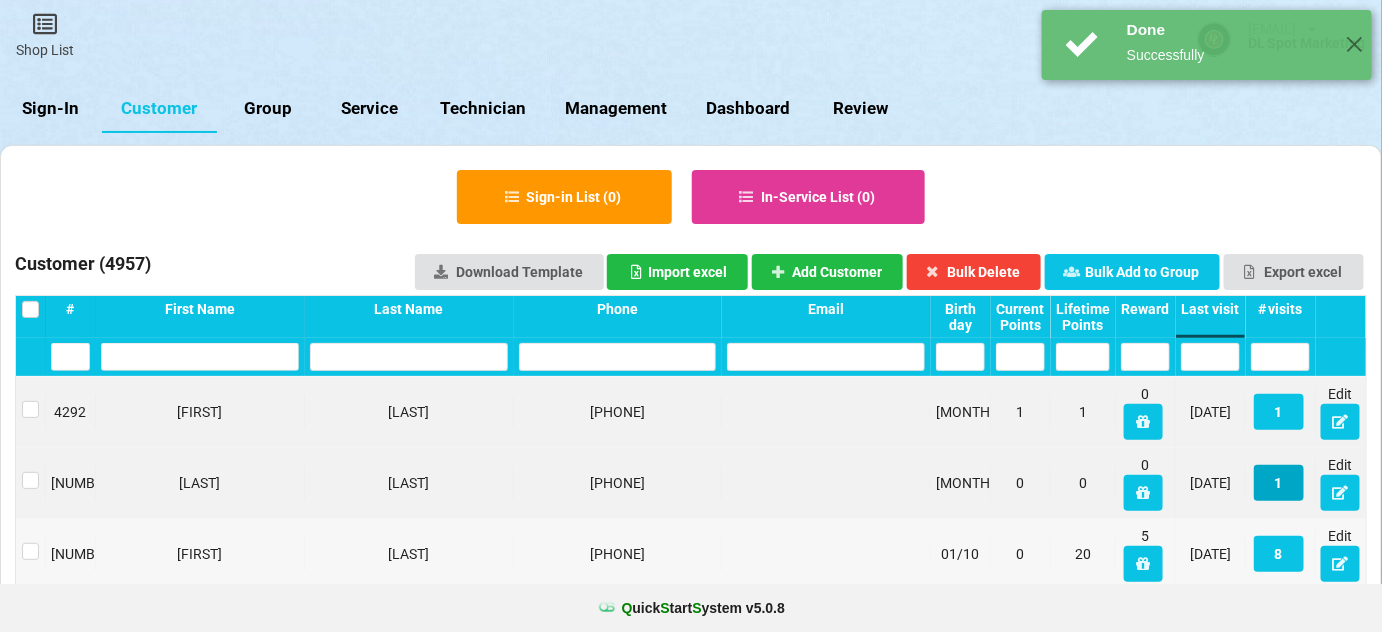 click on "1" at bounding box center (1279, 483) 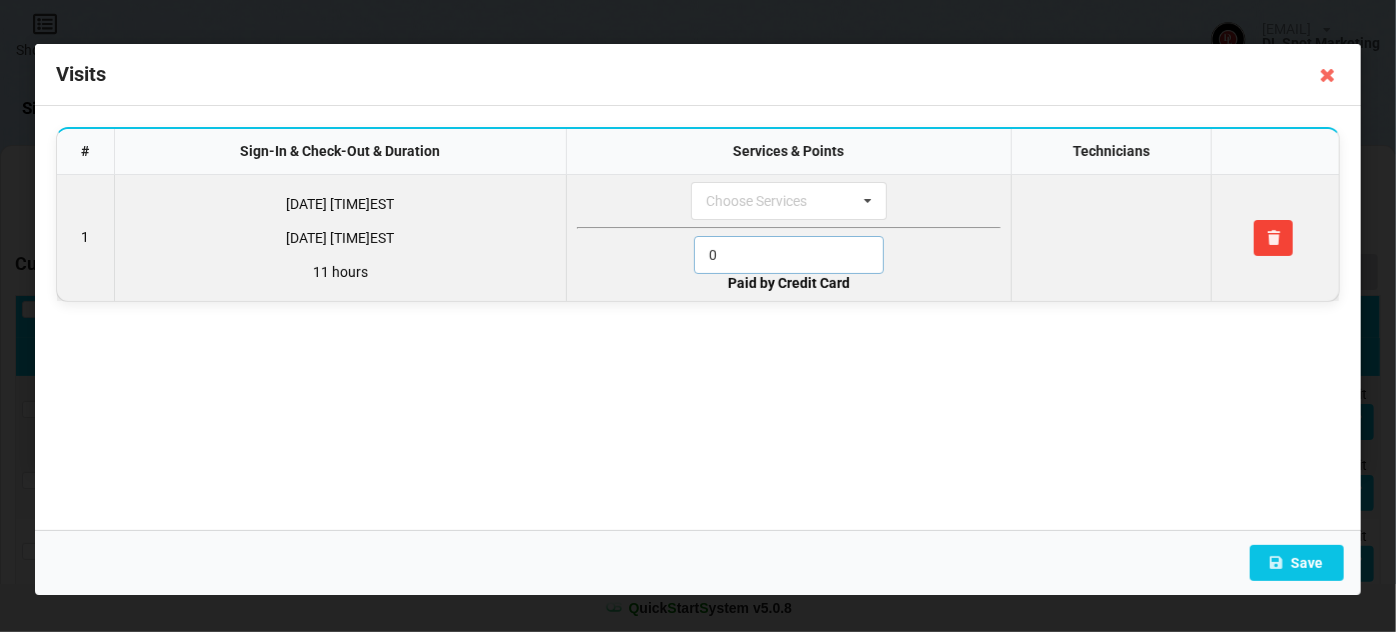 click on "0" at bounding box center [789, 255] 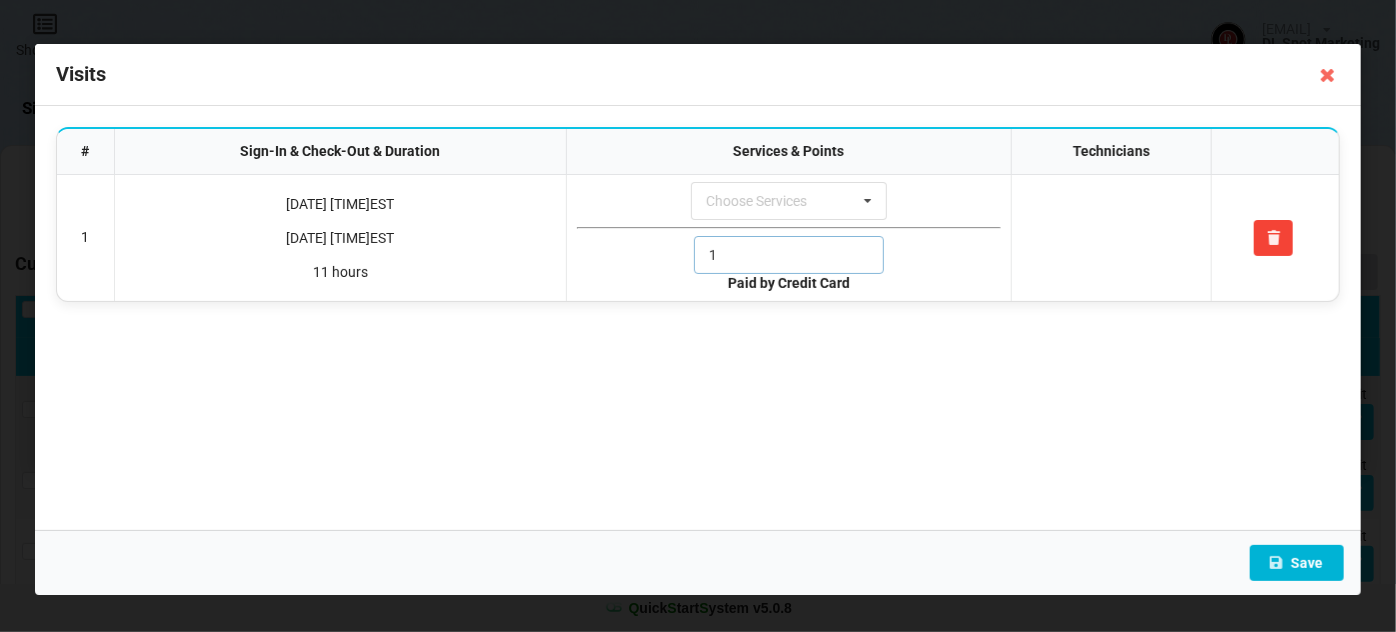 type on "1" 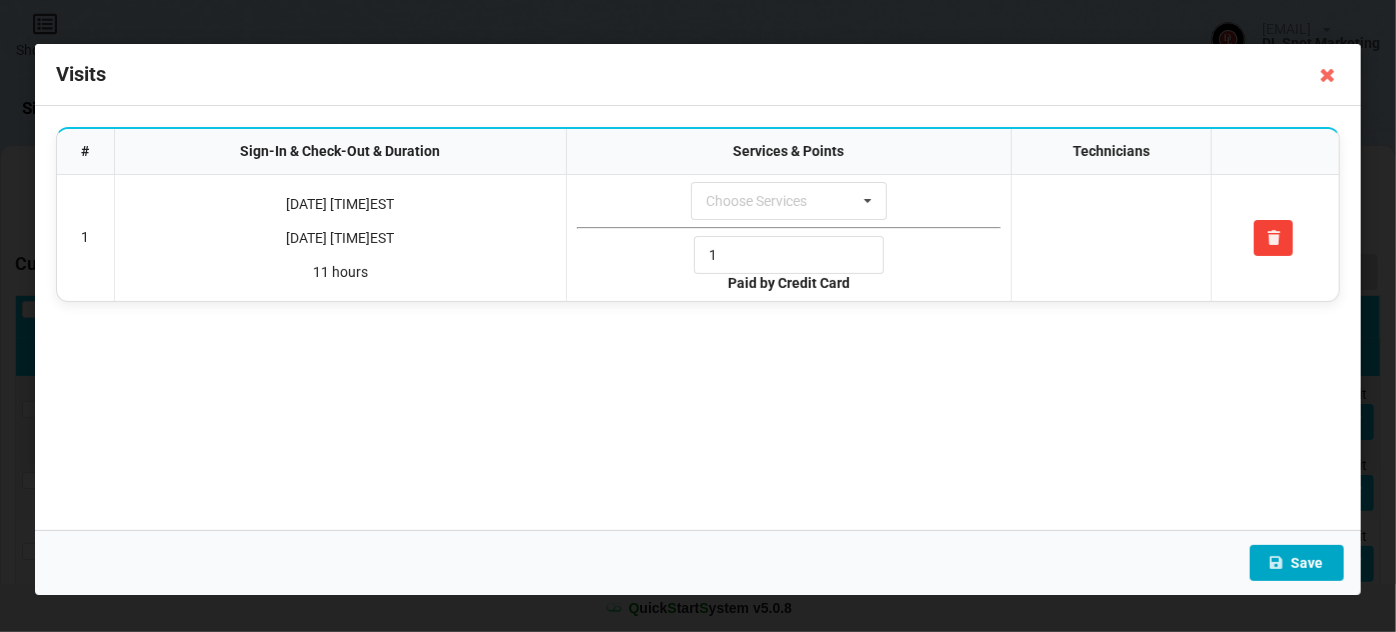 click on "Save" at bounding box center [1297, 563] 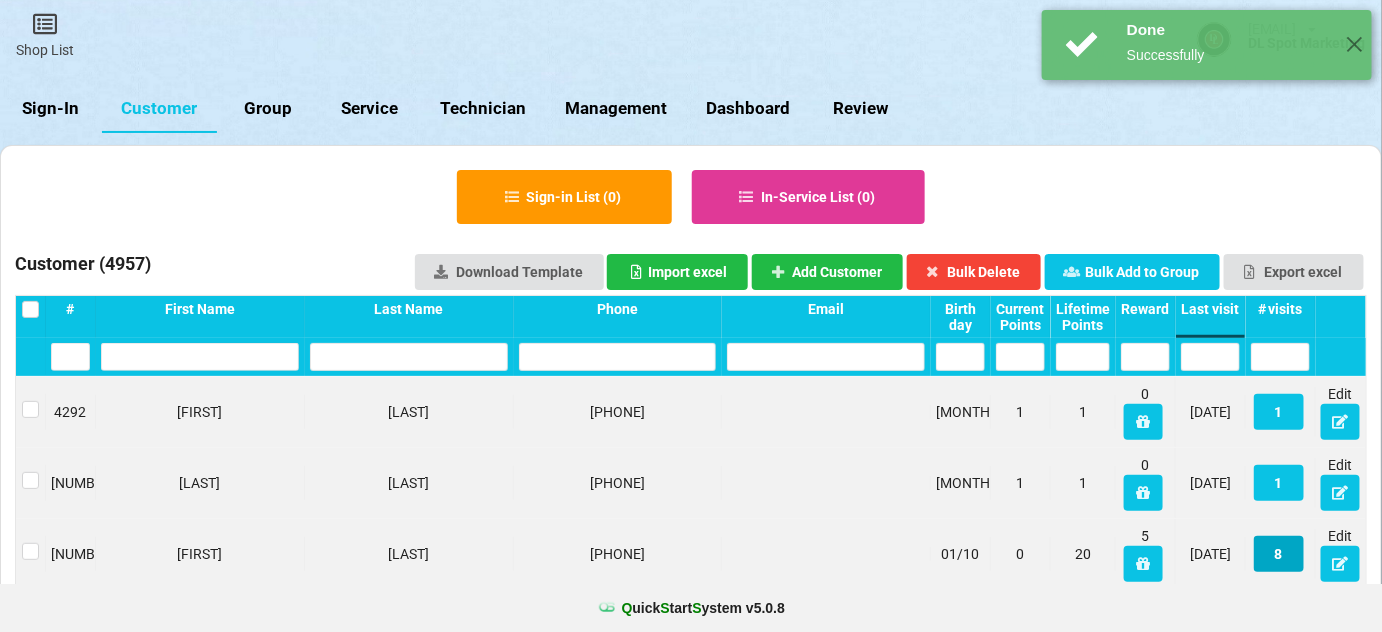 click on "8" at bounding box center (1279, 554) 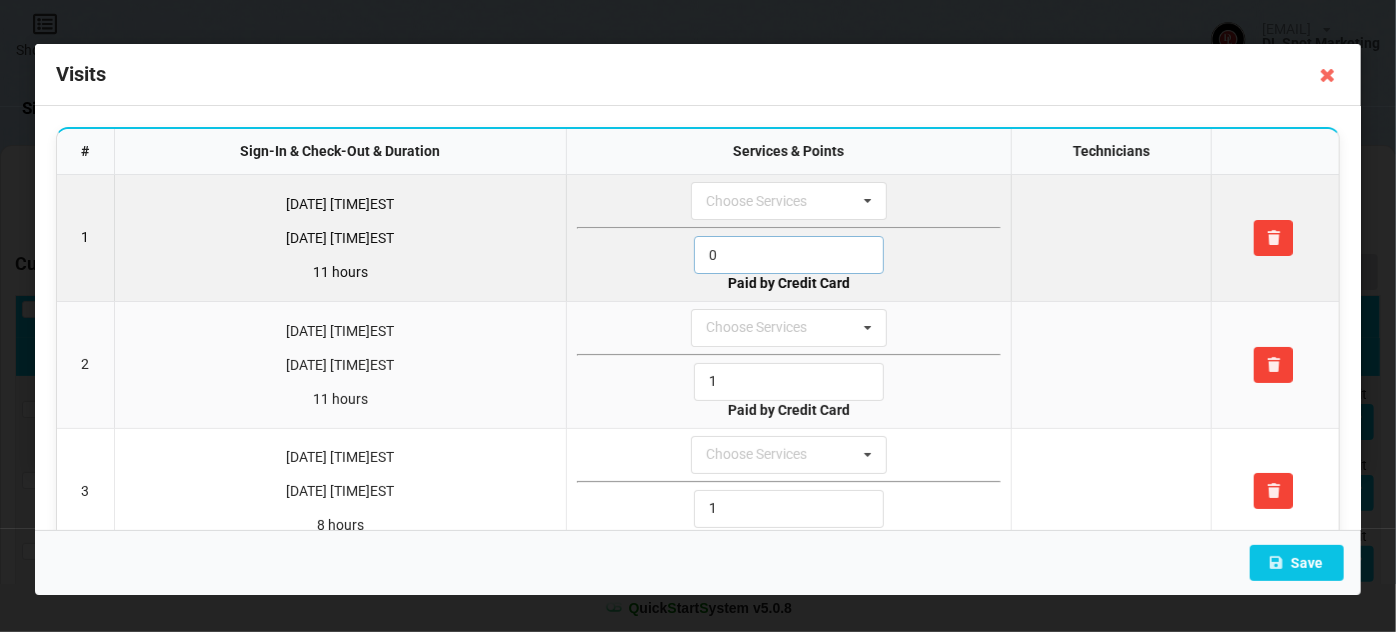 click on "0" at bounding box center [789, 255] 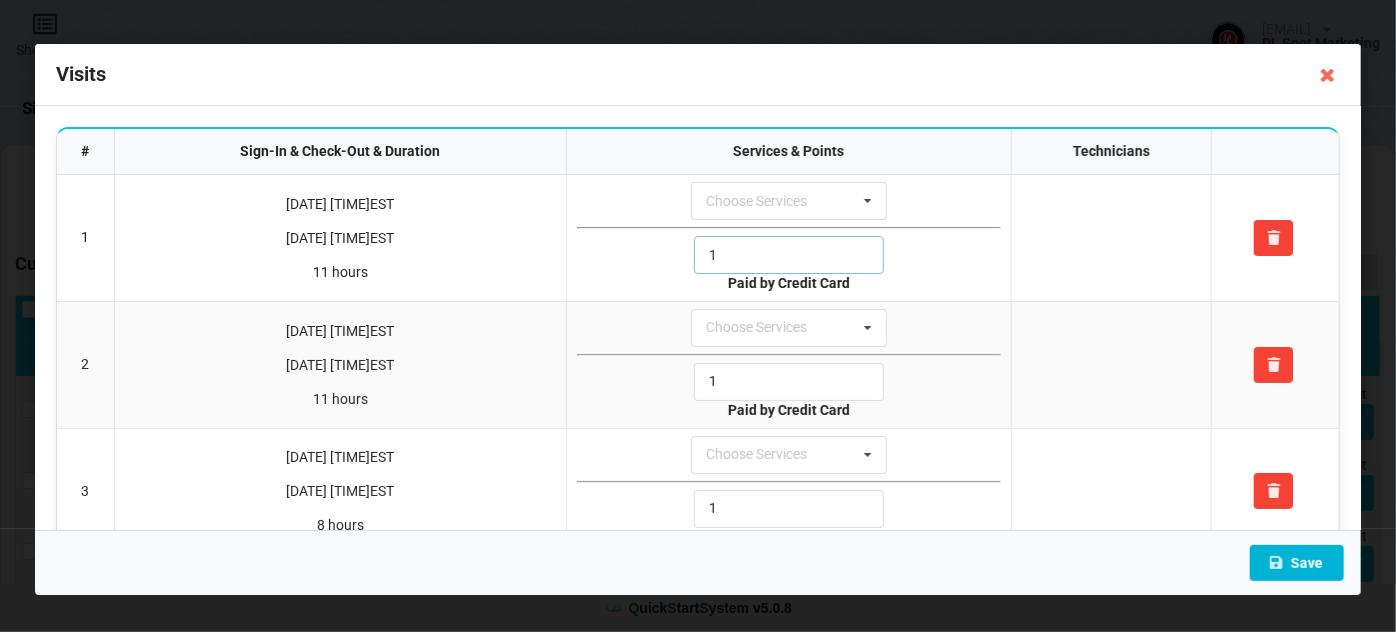type on "[NUMBER]" 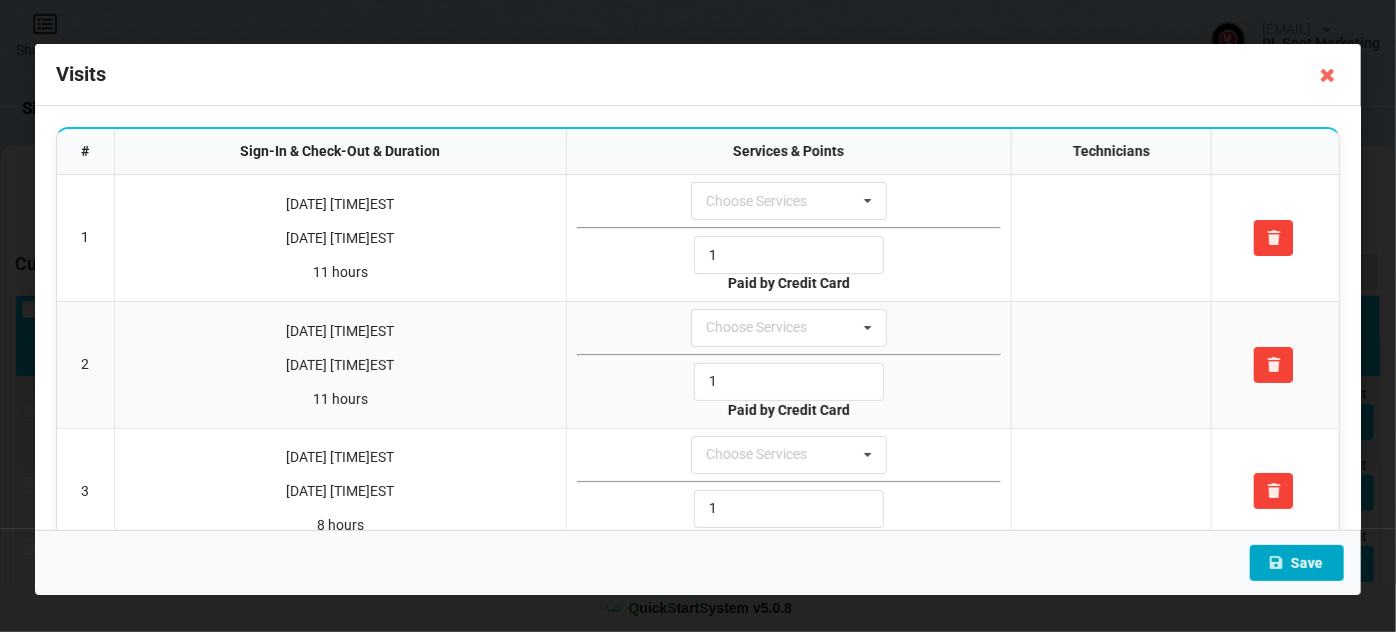 click on "Save" at bounding box center (1297, 563) 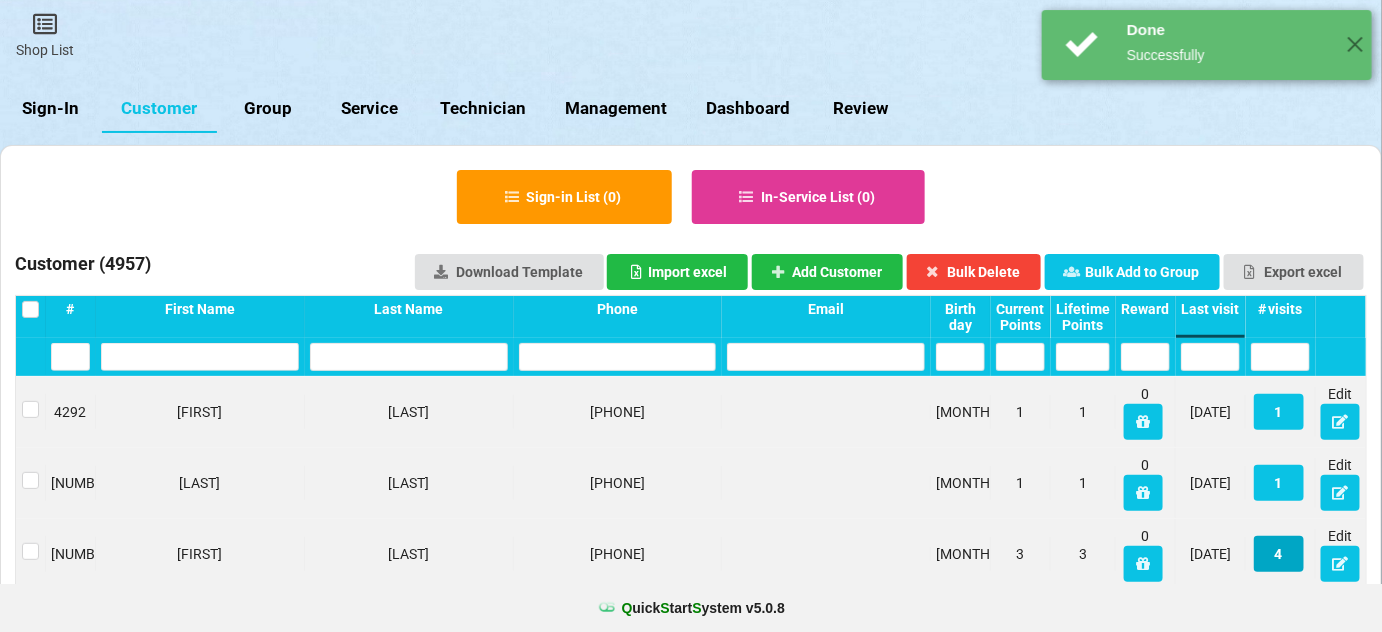 click on "4" at bounding box center [1279, 554] 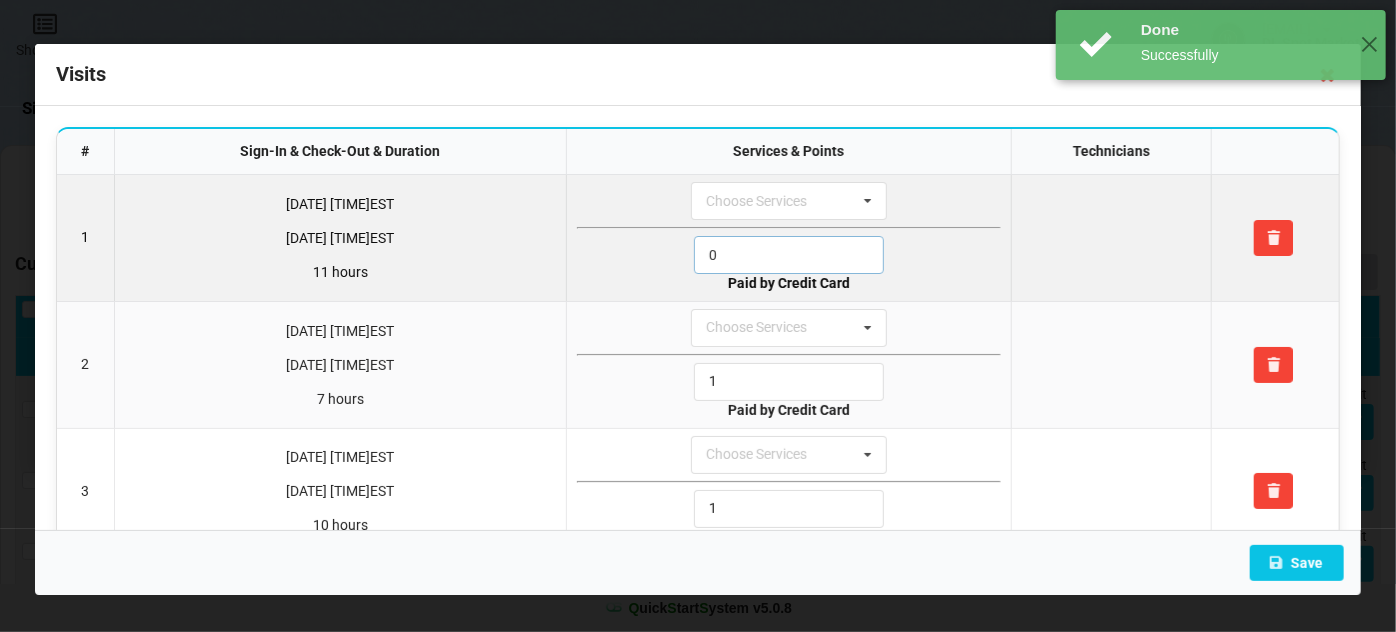 click on "0" at bounding box center [789, 255] 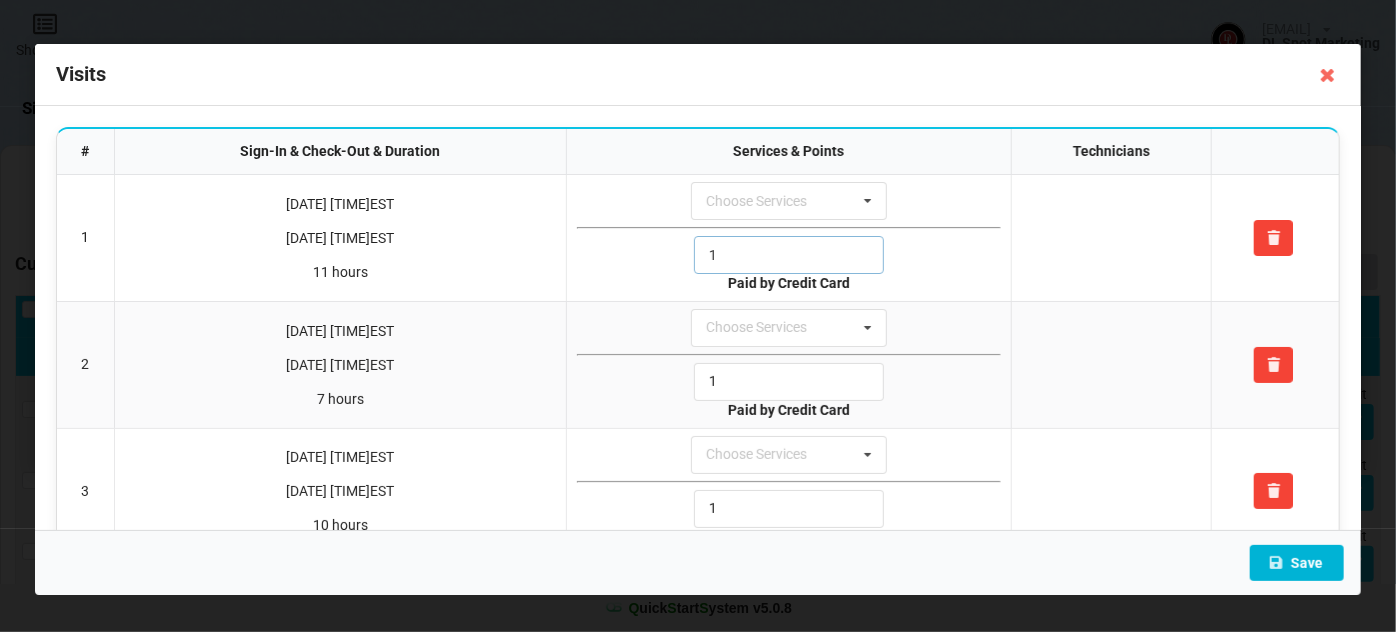 type on "[NUMBER]" 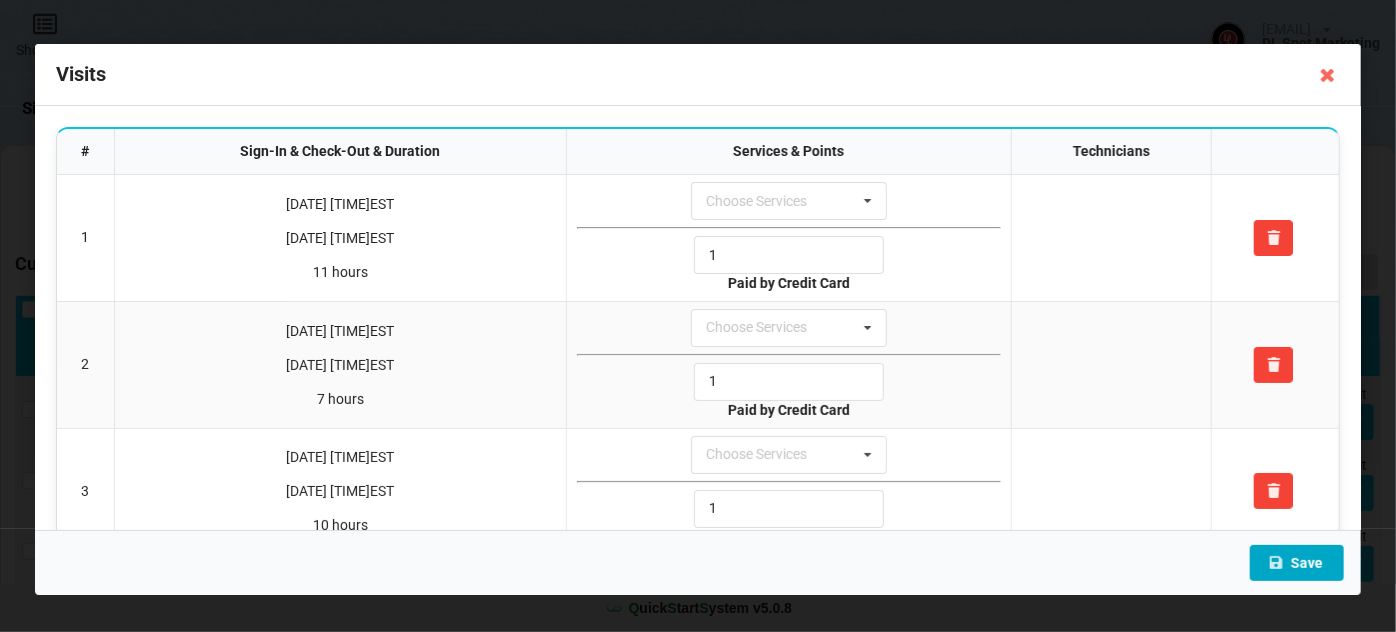 click on "Save" at bounding box center (1297, 563) 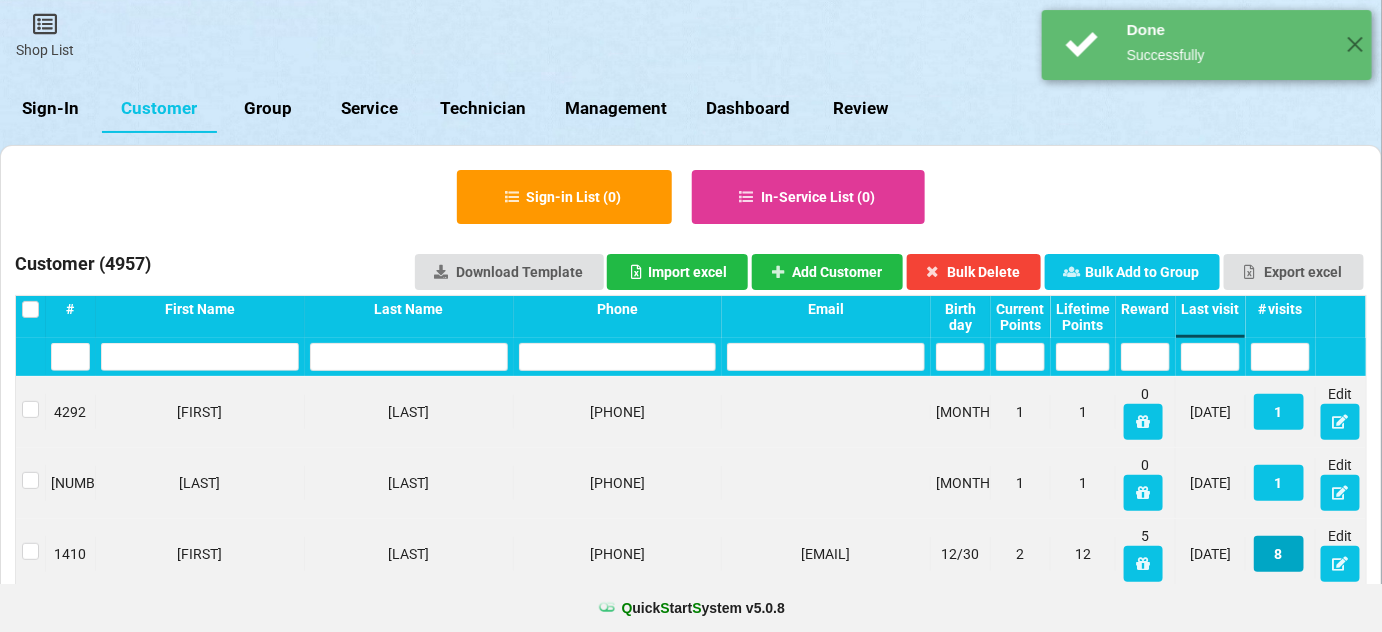 click on "8" at bounding box center (1279, 554) 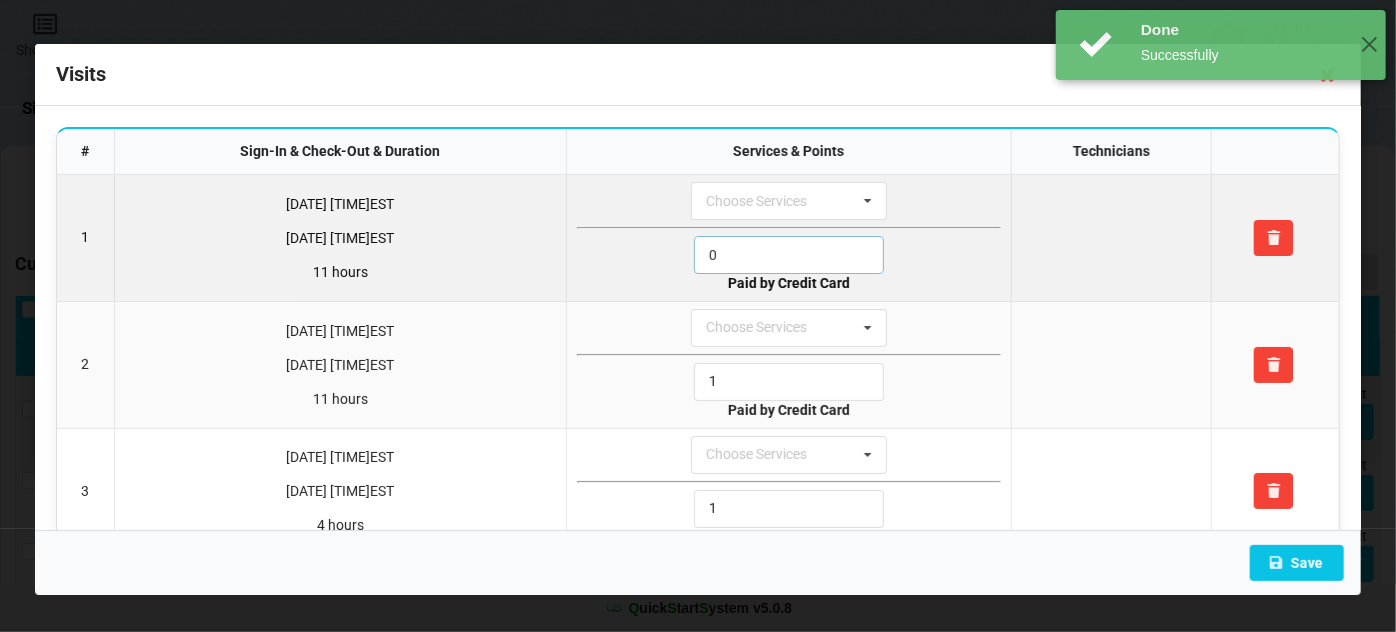 click on "0" at bounding box center (789, 255) 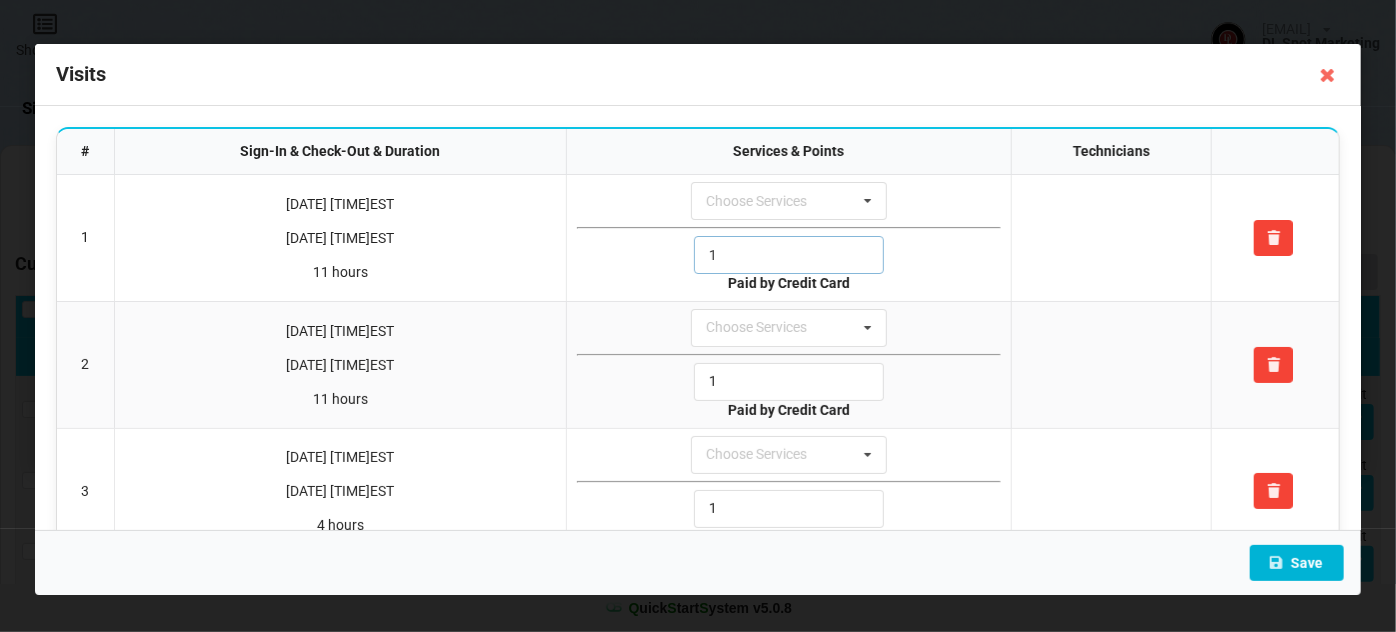 type on "[NUMBER]" 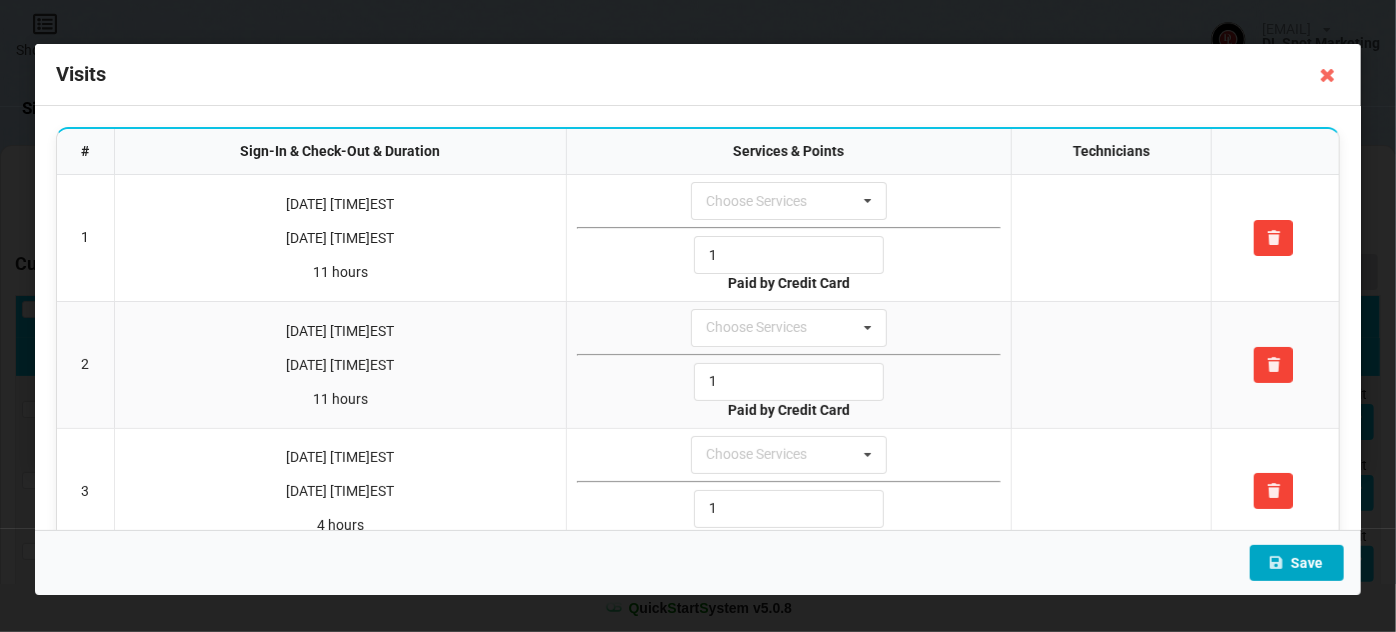 click on "Save" at bounding box center [1297, 563] 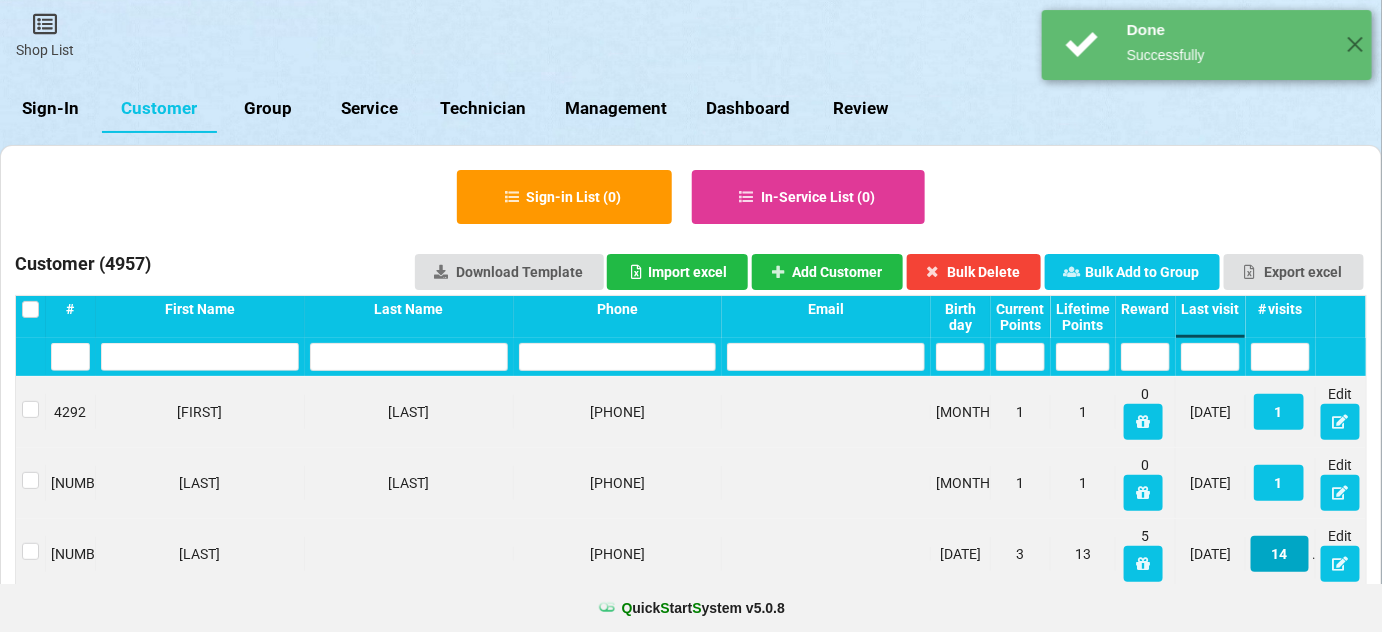 click on "14" at bounding box center [1280, 554] 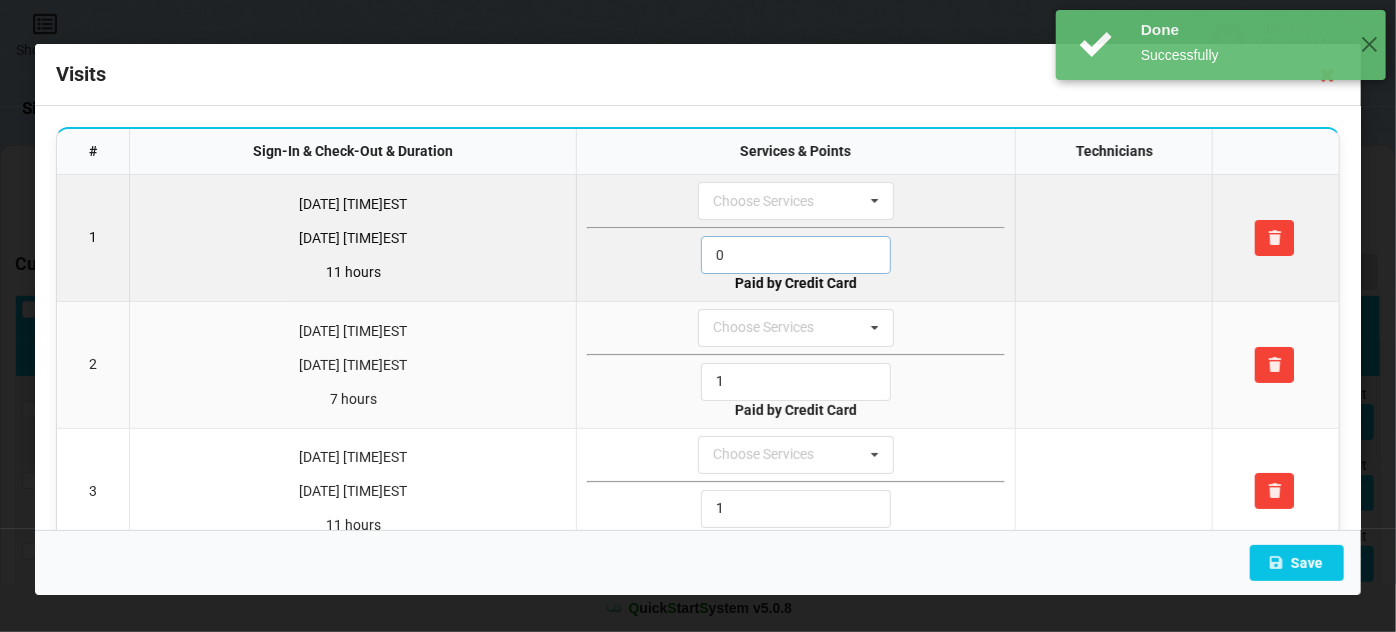click on "0" at bounding box center (796, 255) 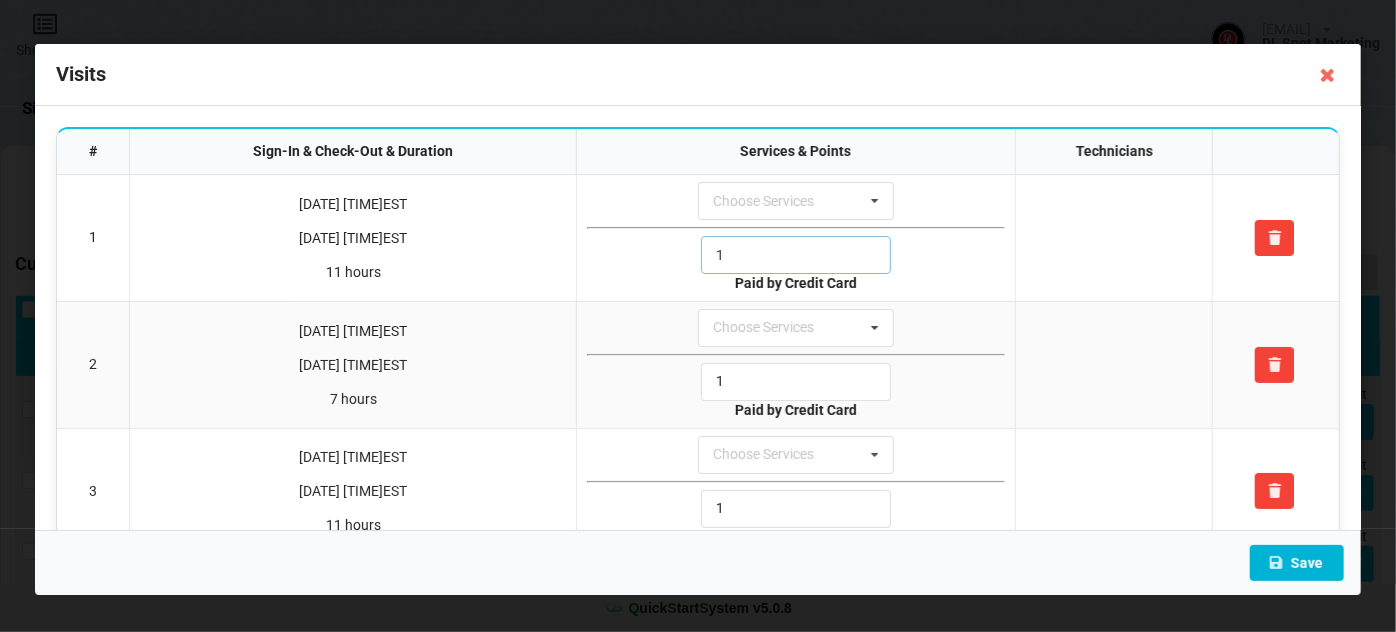 type on "[NUMBER]" 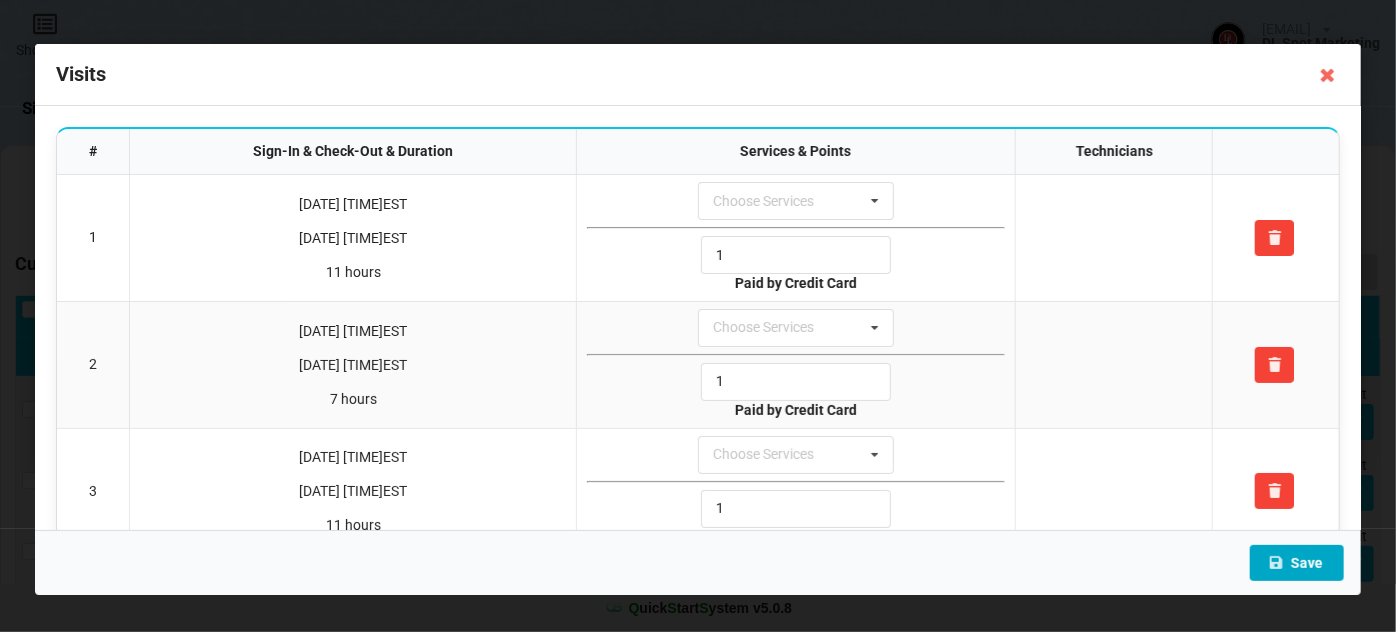 click on "Save" at bounding box center (1297, 563) 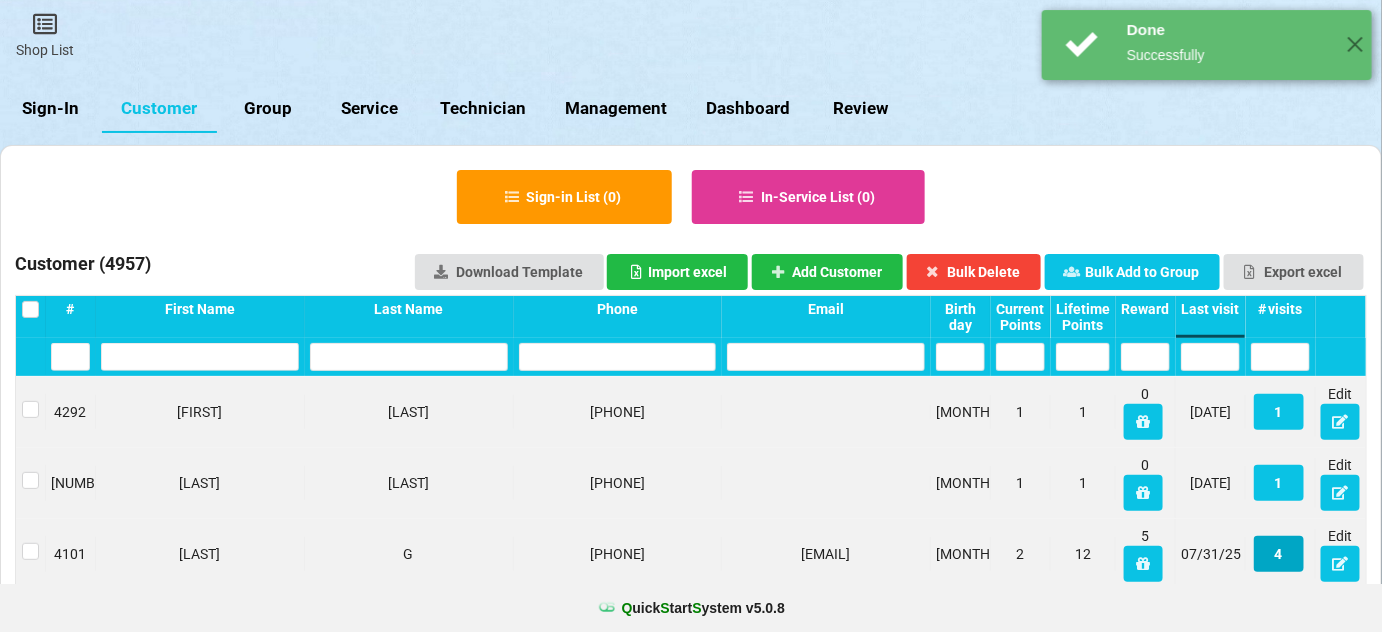 click on "4" at bounding box center [1279, 554] 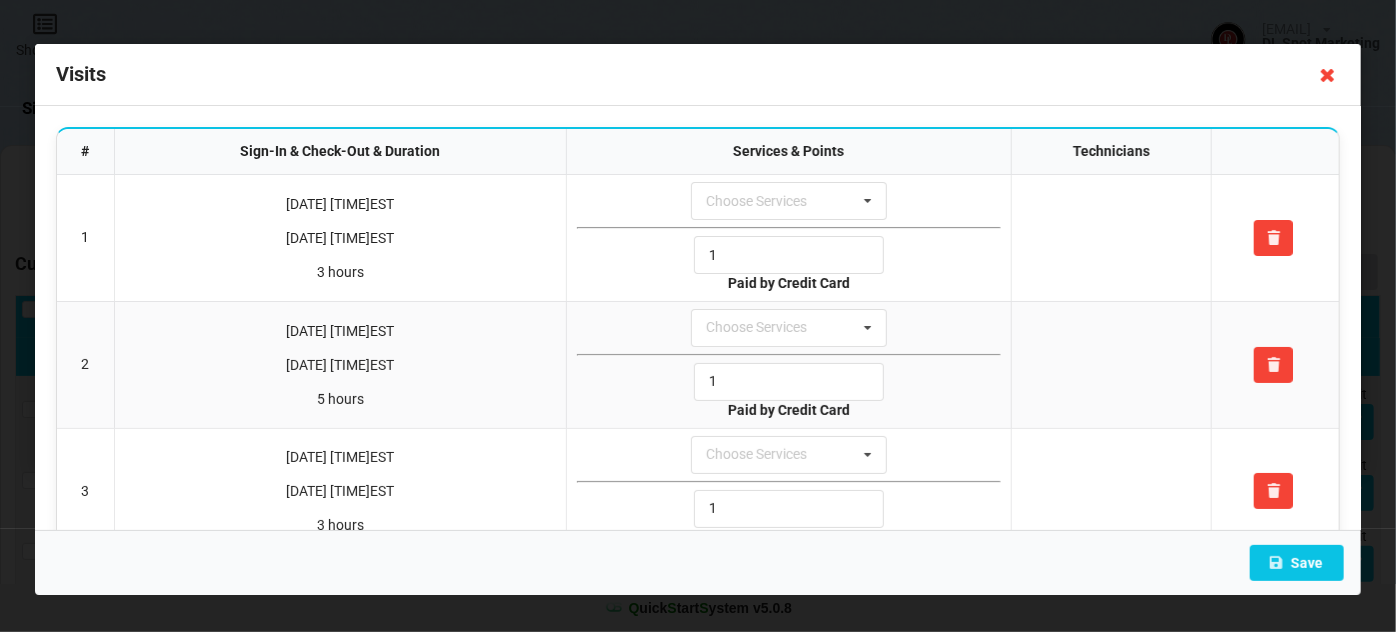 click at bounding box center [1328, 75] 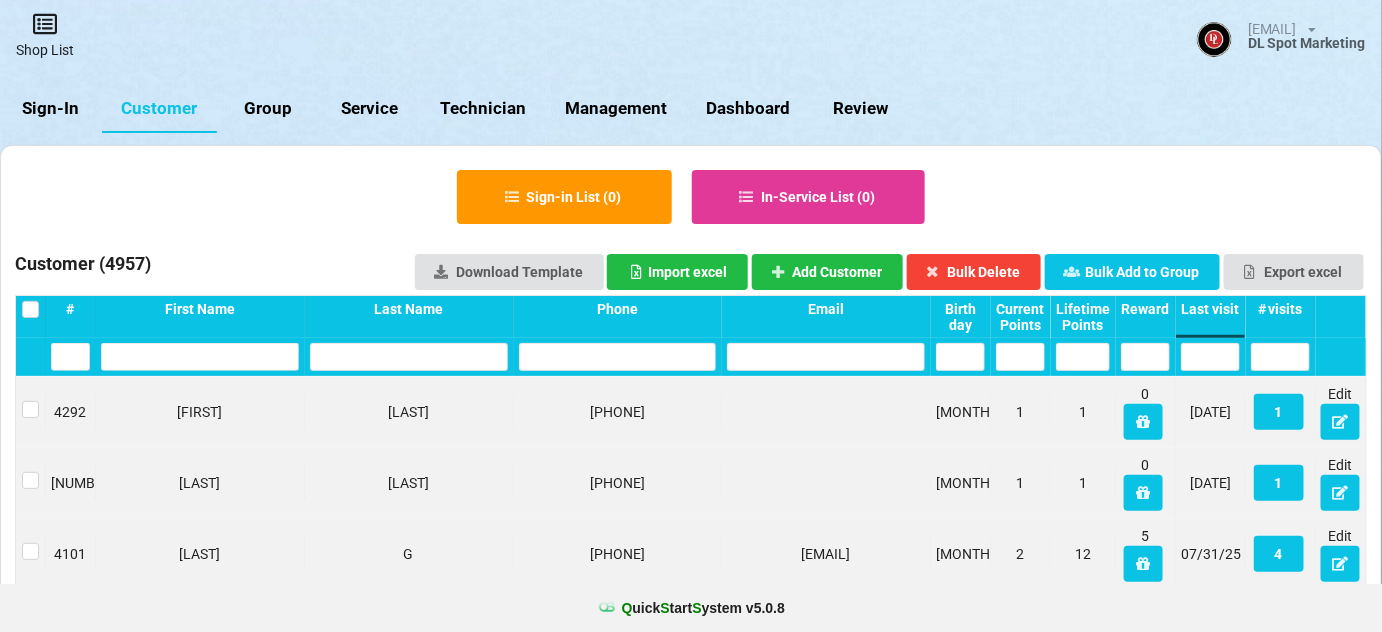 click on "Shop List" at bounding box center (45, 35) 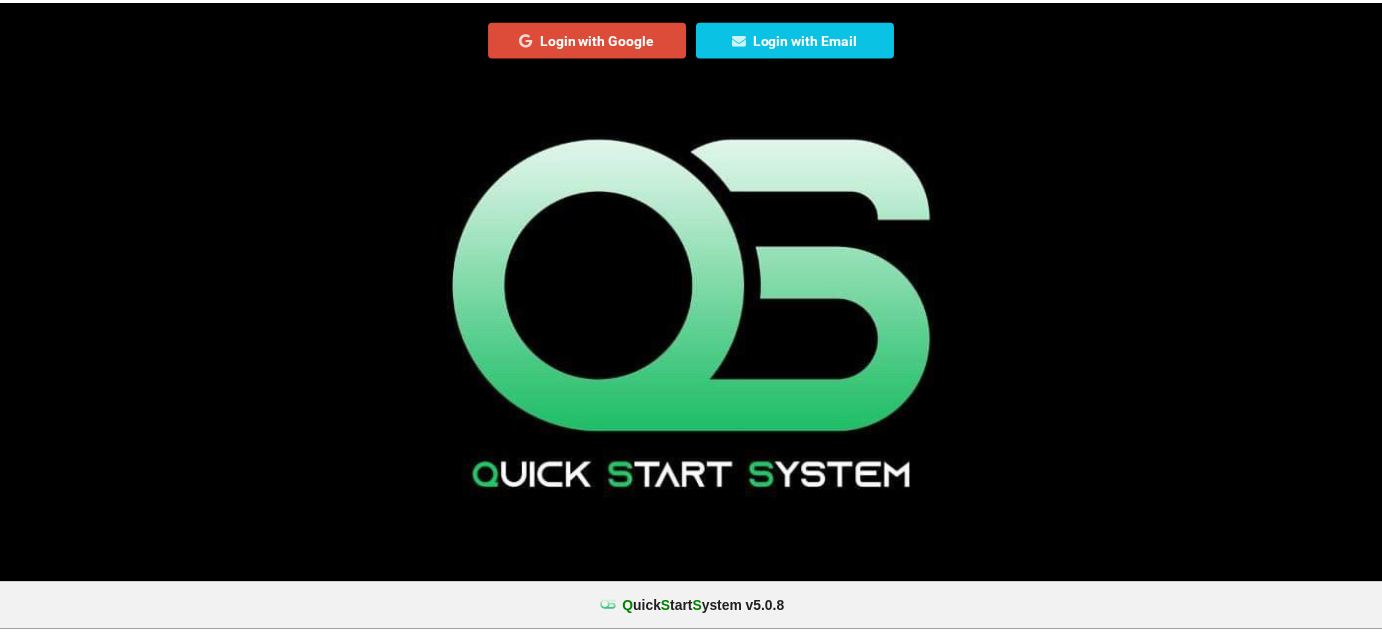 scroll, scrollTop: 0, scrollLeft: 0, axis: both 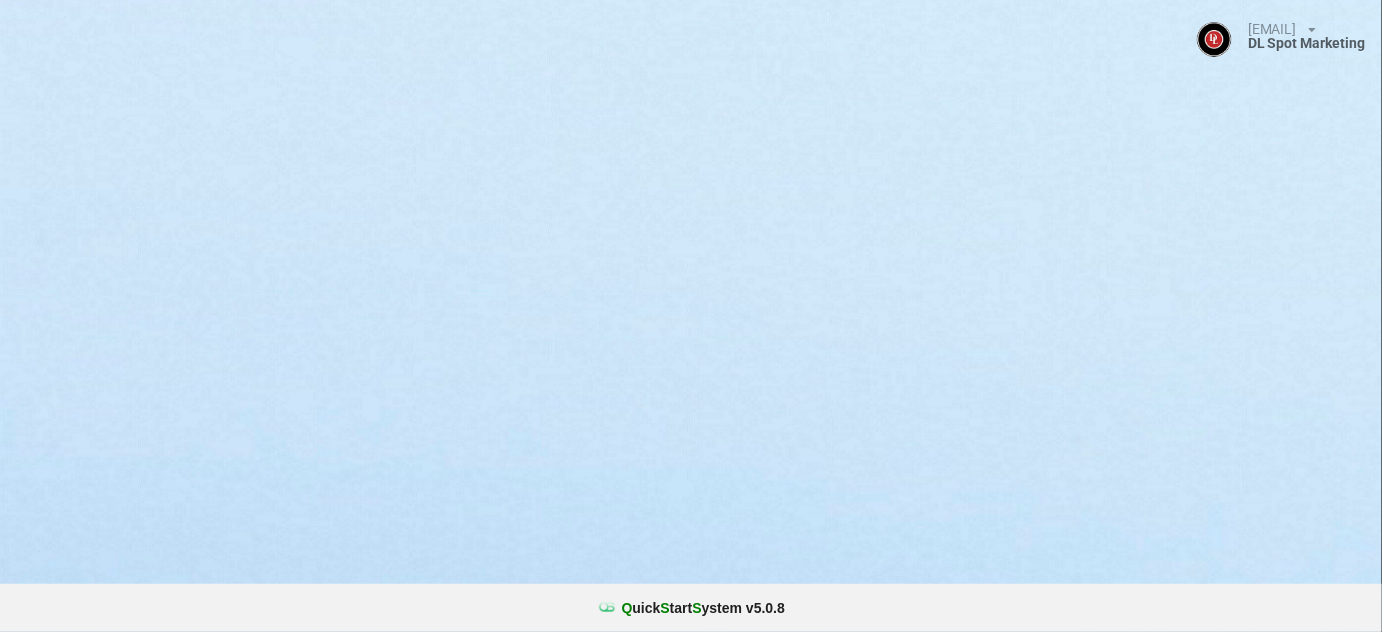 select on "25" 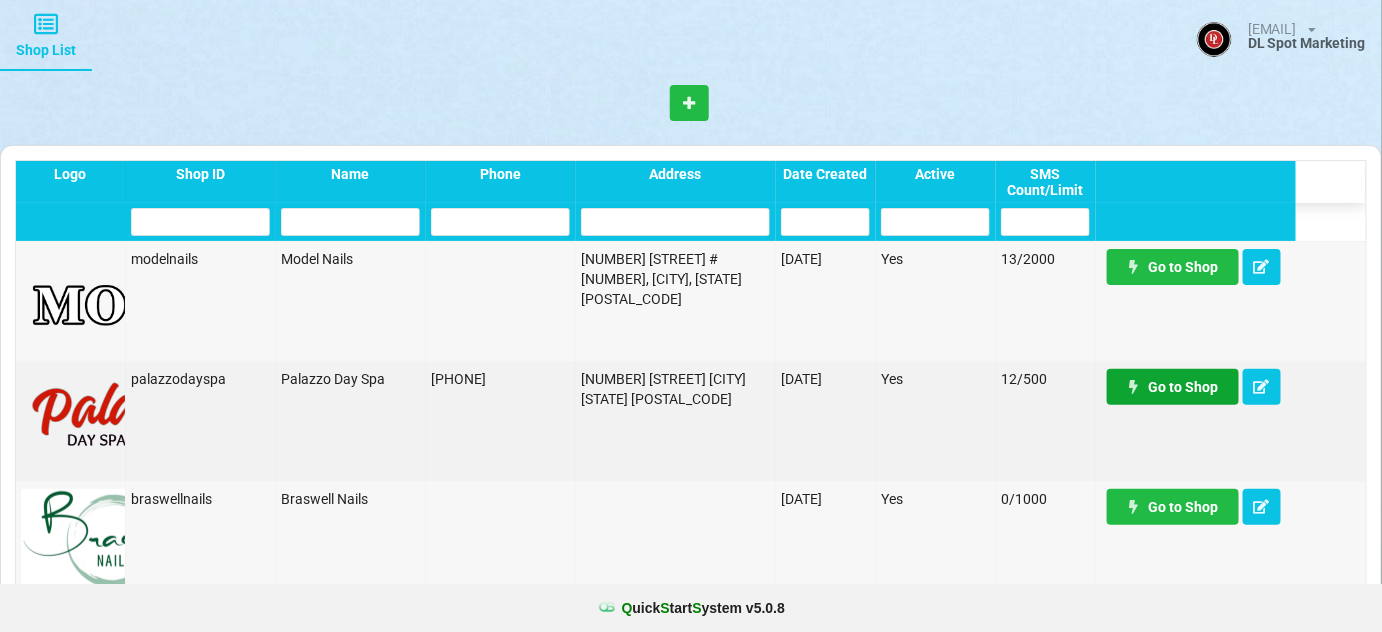 click on "Go to Shop" at bounding box center (1173, 387) 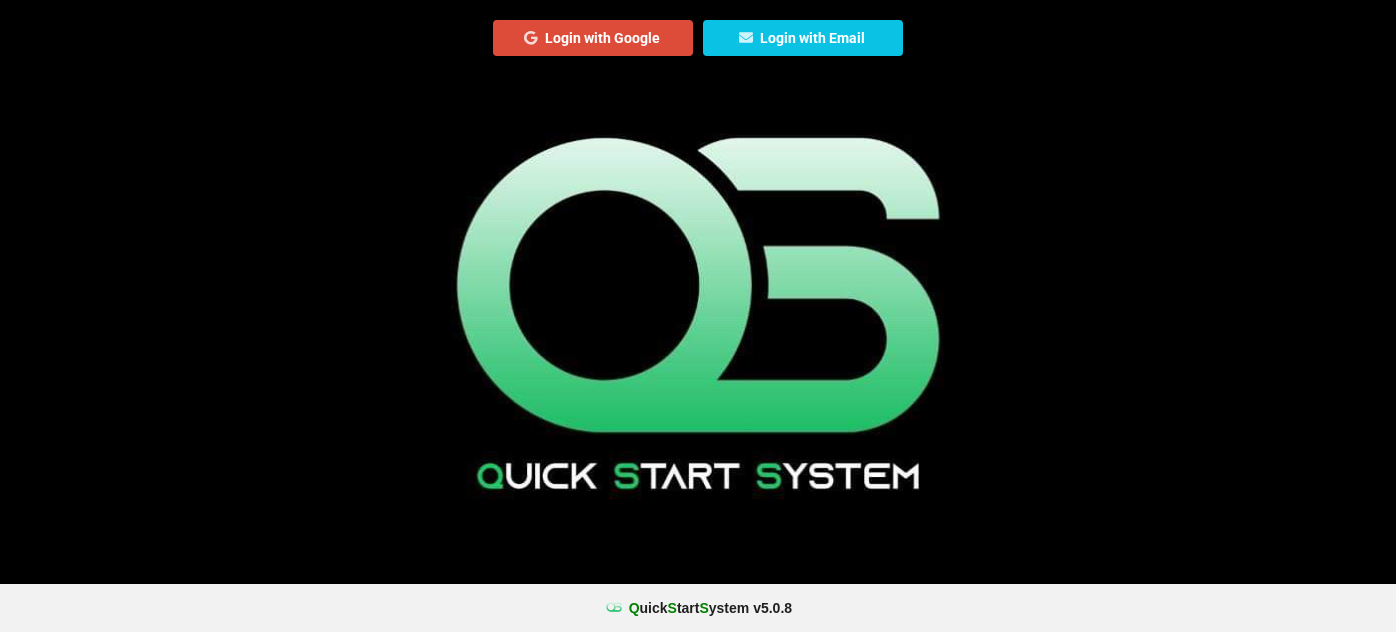 scroll, scrollTop: 0, scrollLeft: 0, axis: both 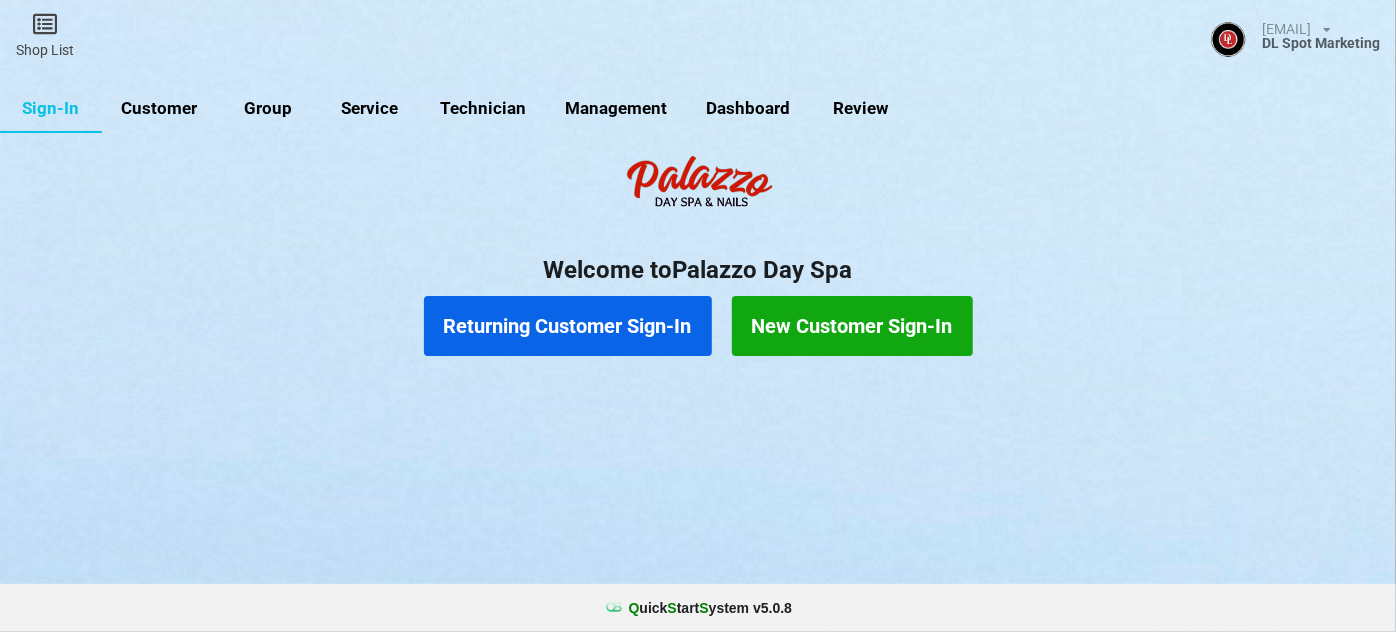click on "Customer" at bounding box center (159, 109) 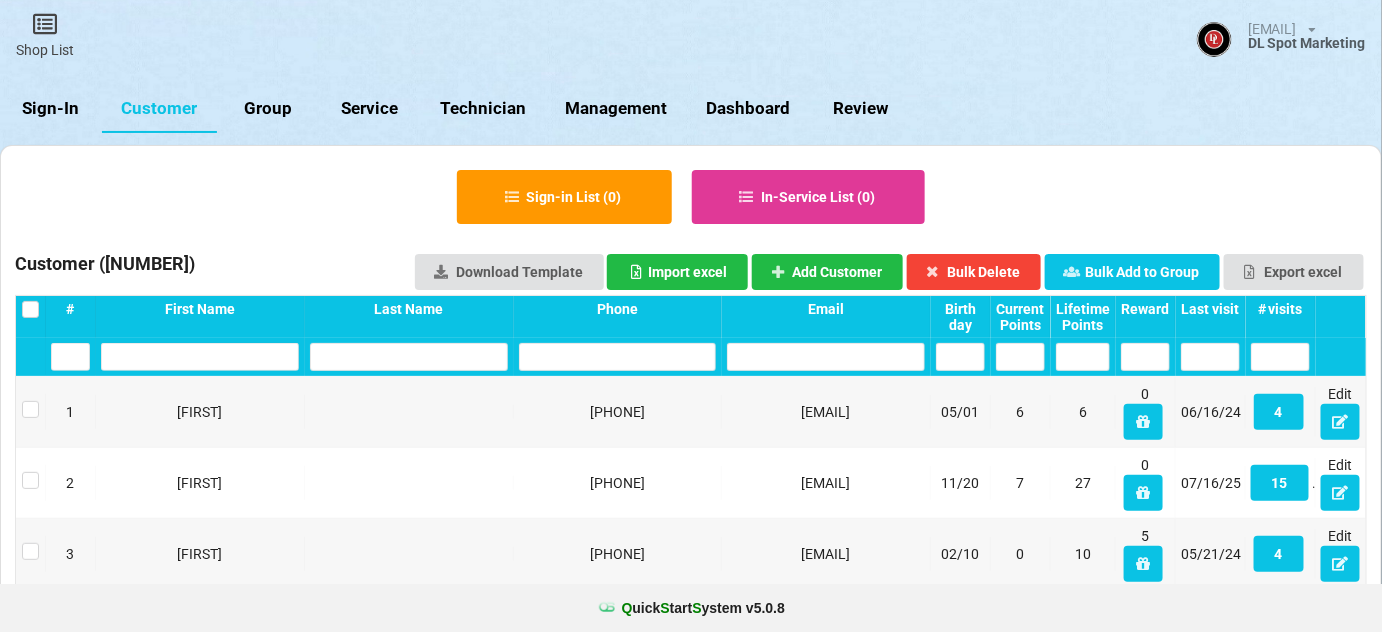 click on "Last visit" at bounding box center [1210, 309] 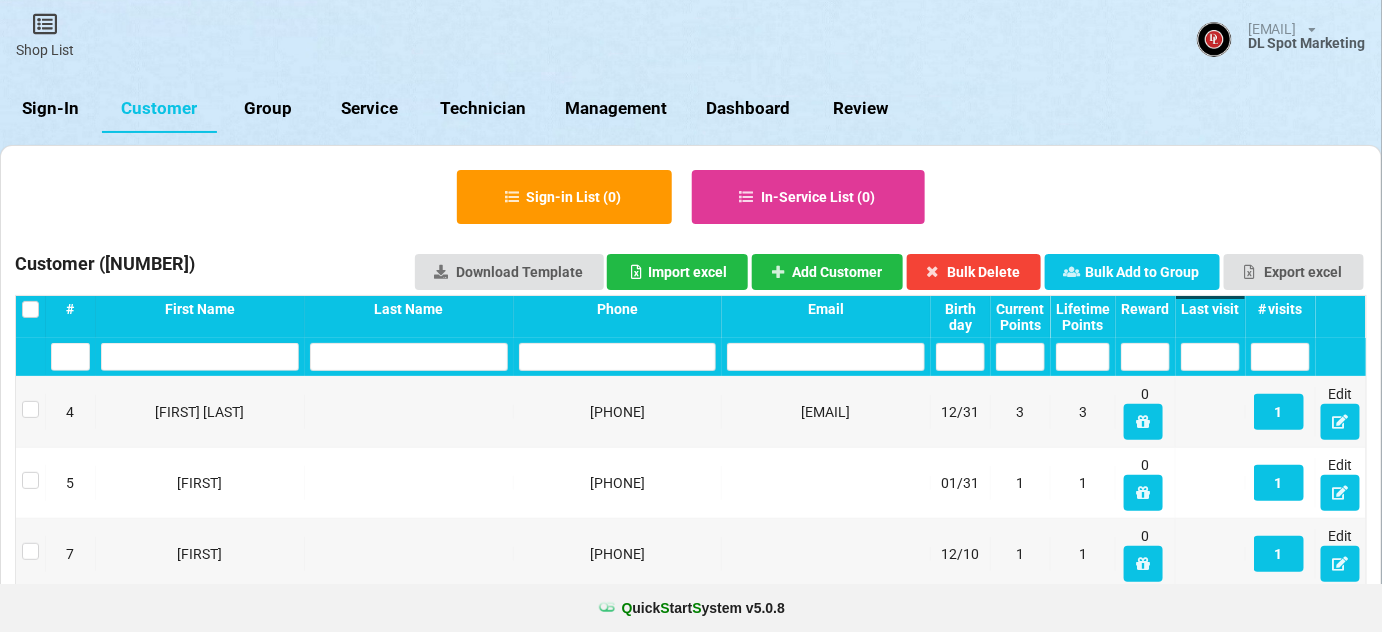 click on "Last visit" at bounding box center [1210, 309] 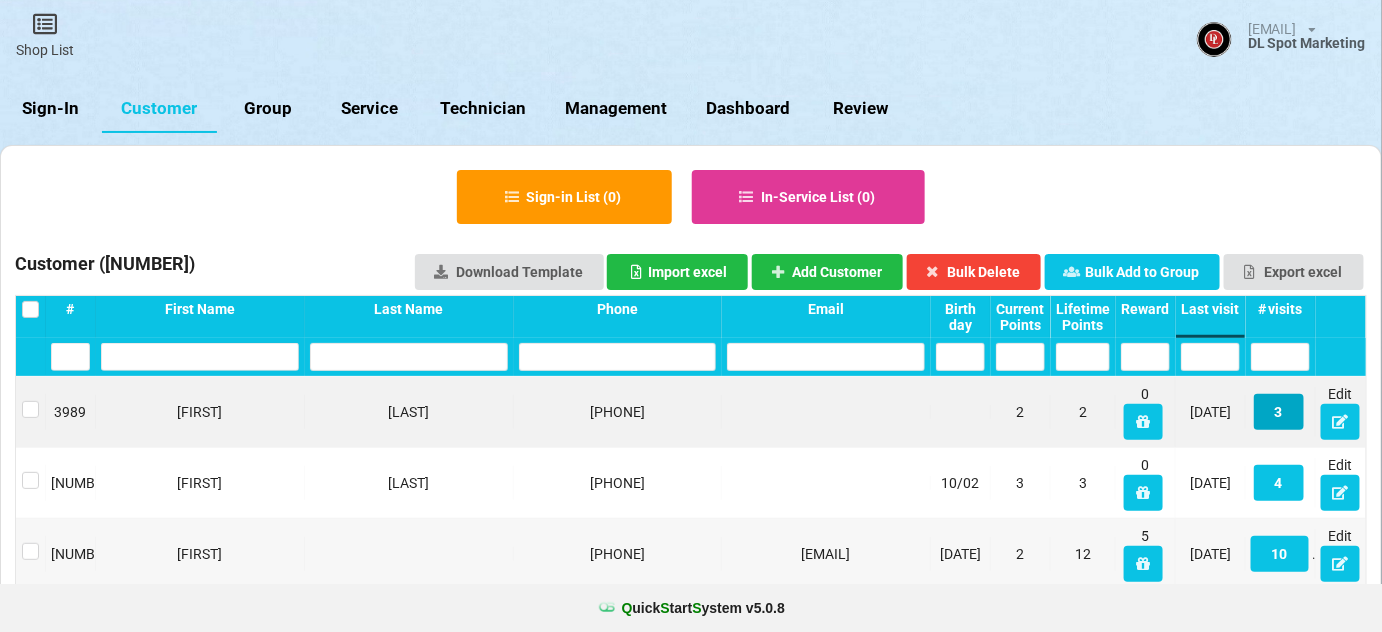 click on "3" at bounding box center [1279, 412] 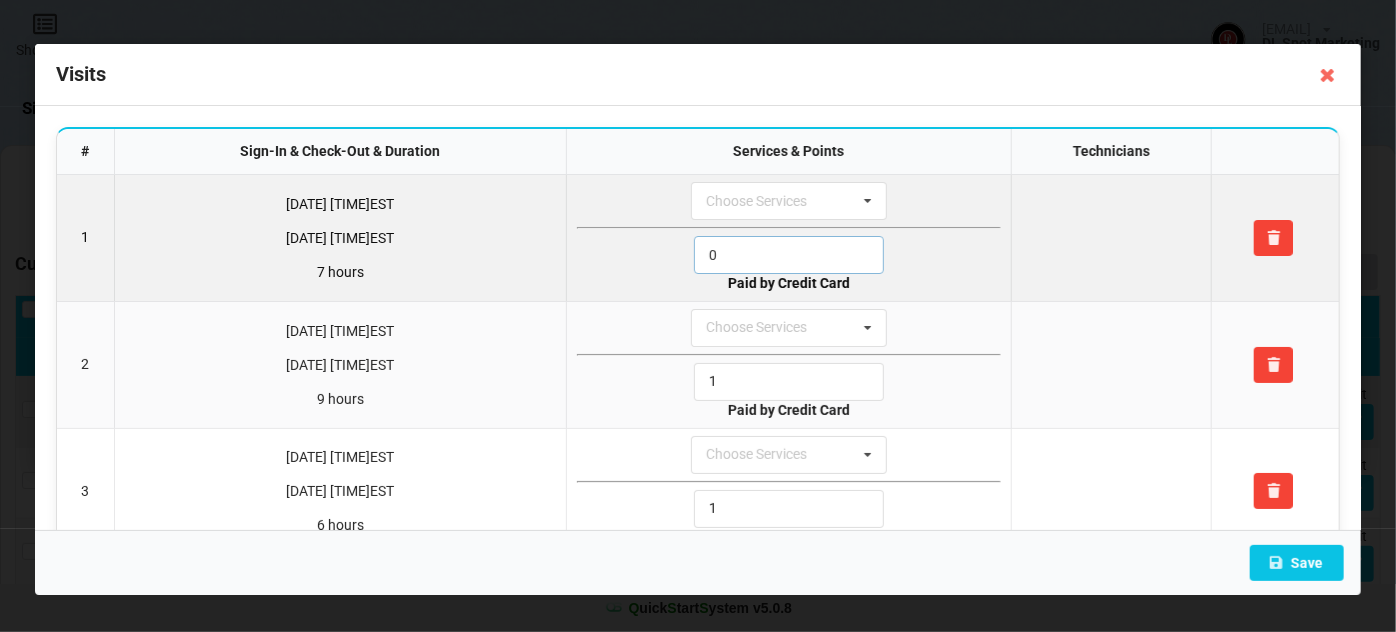 click on "0" at bounding box center (789, 255) 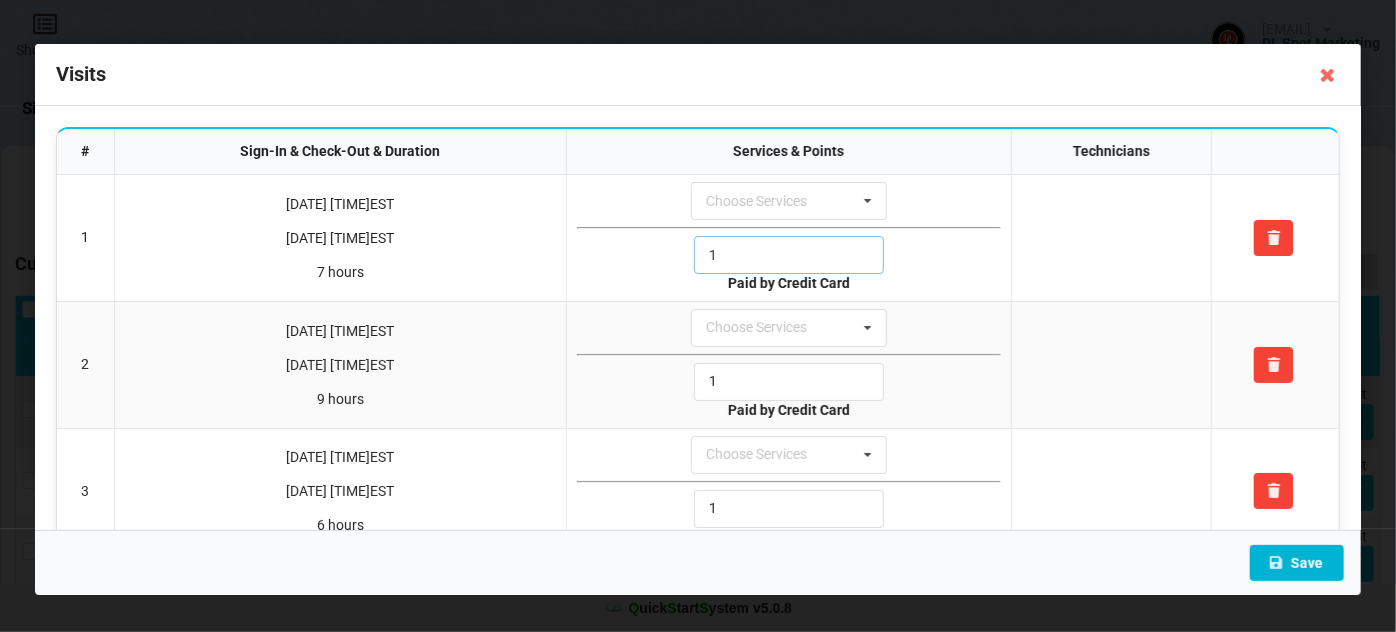 type on "1" 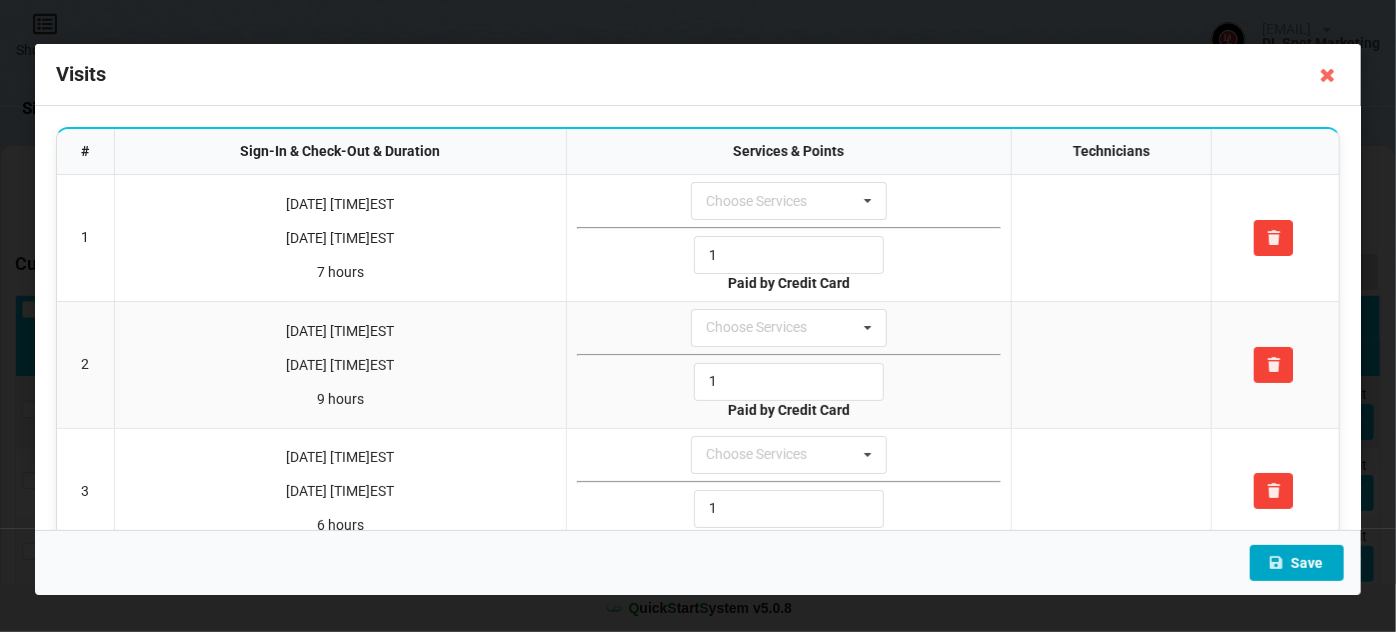click on "Save" at bounding box center [1297, 563] 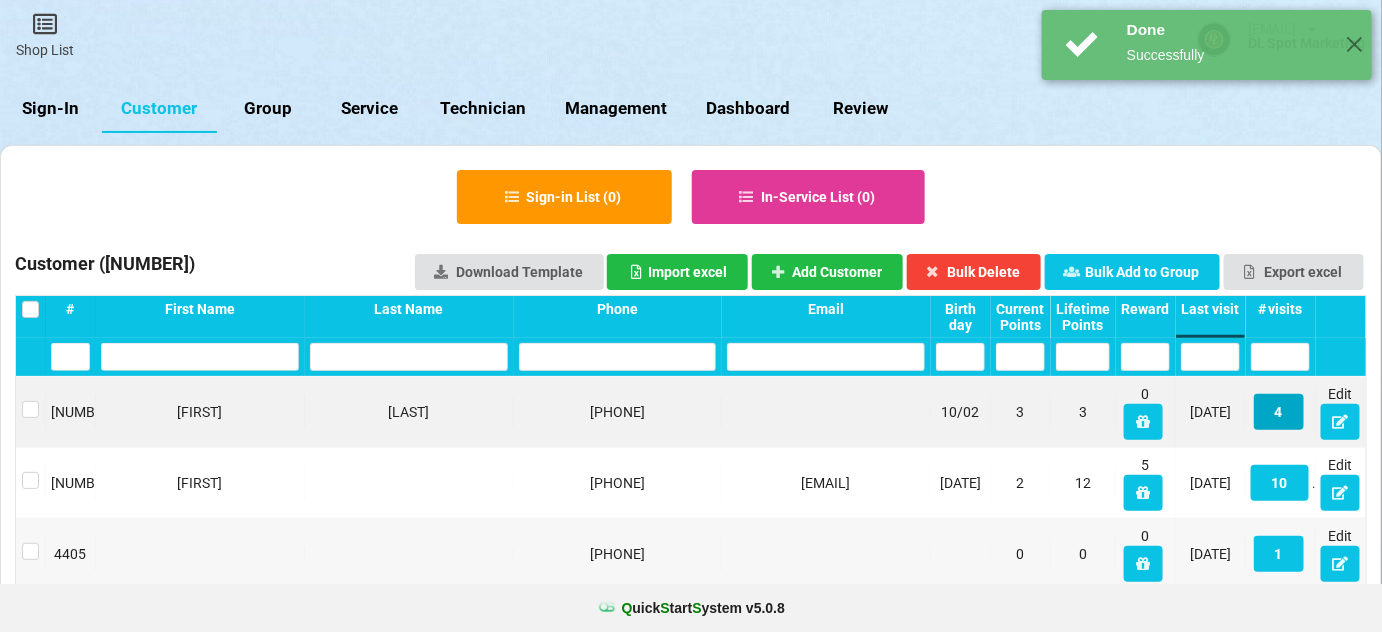 click on "4" at bounding box center (1279, 412) 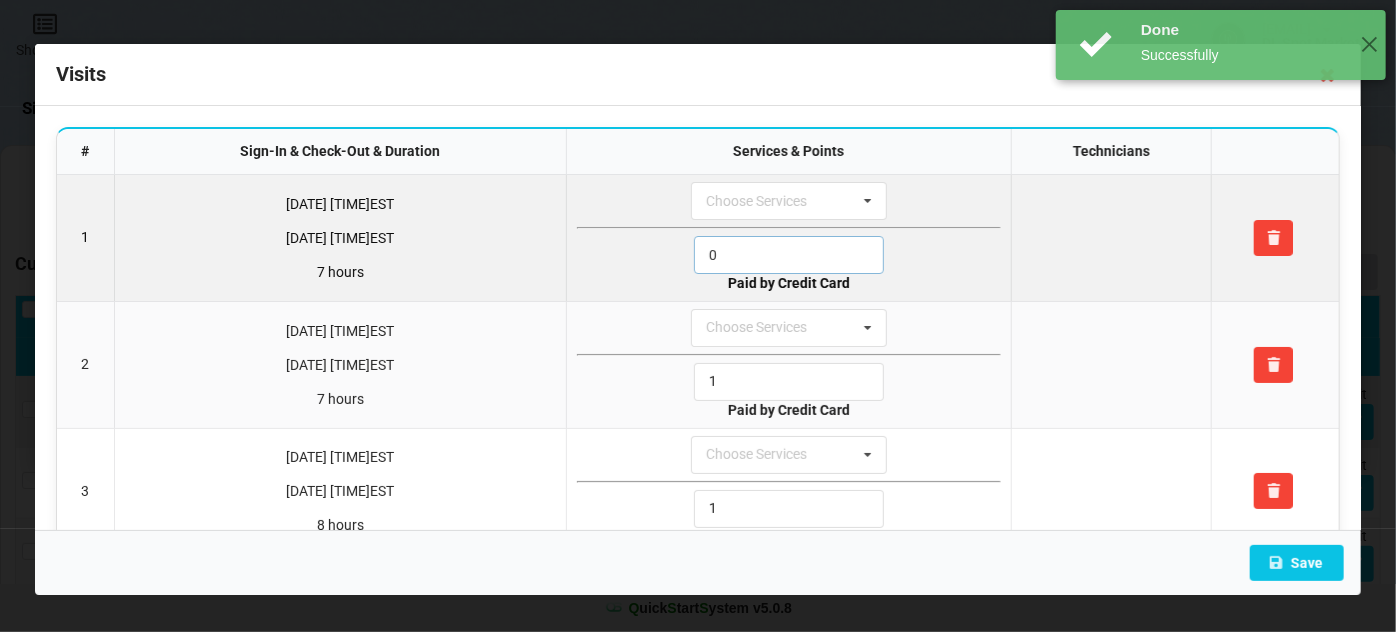 click on "0" at bounding box center (789, 255) 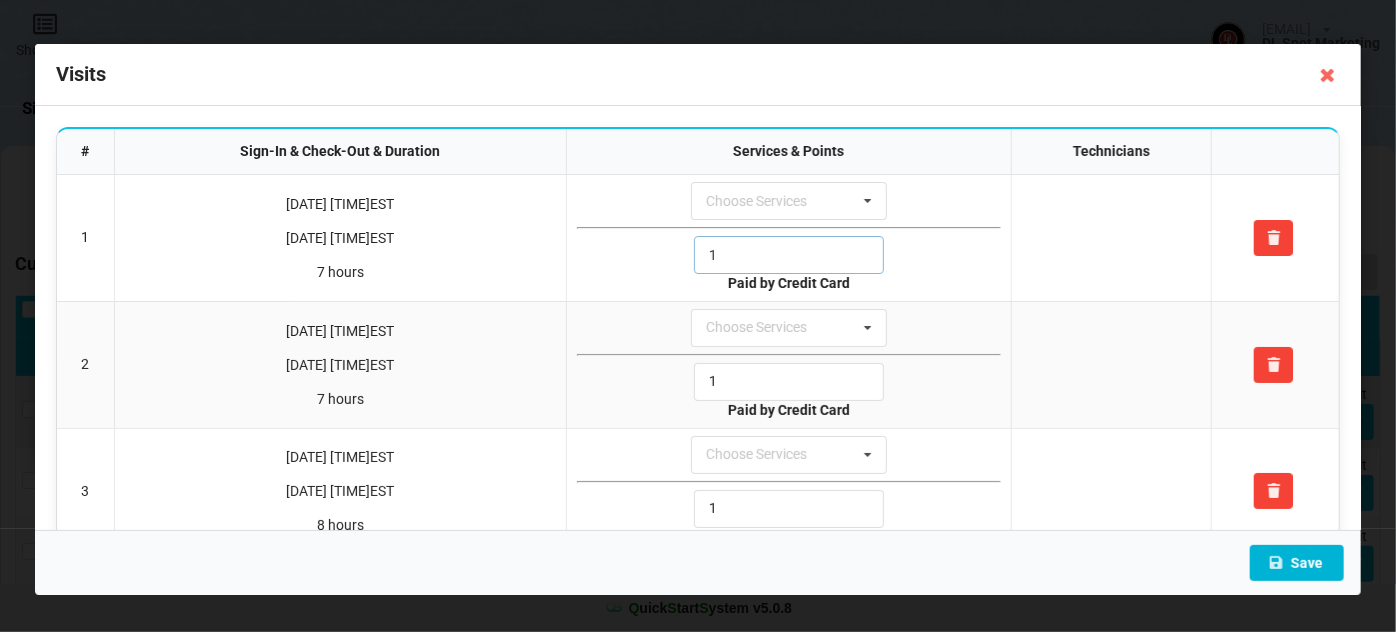 type on "1" 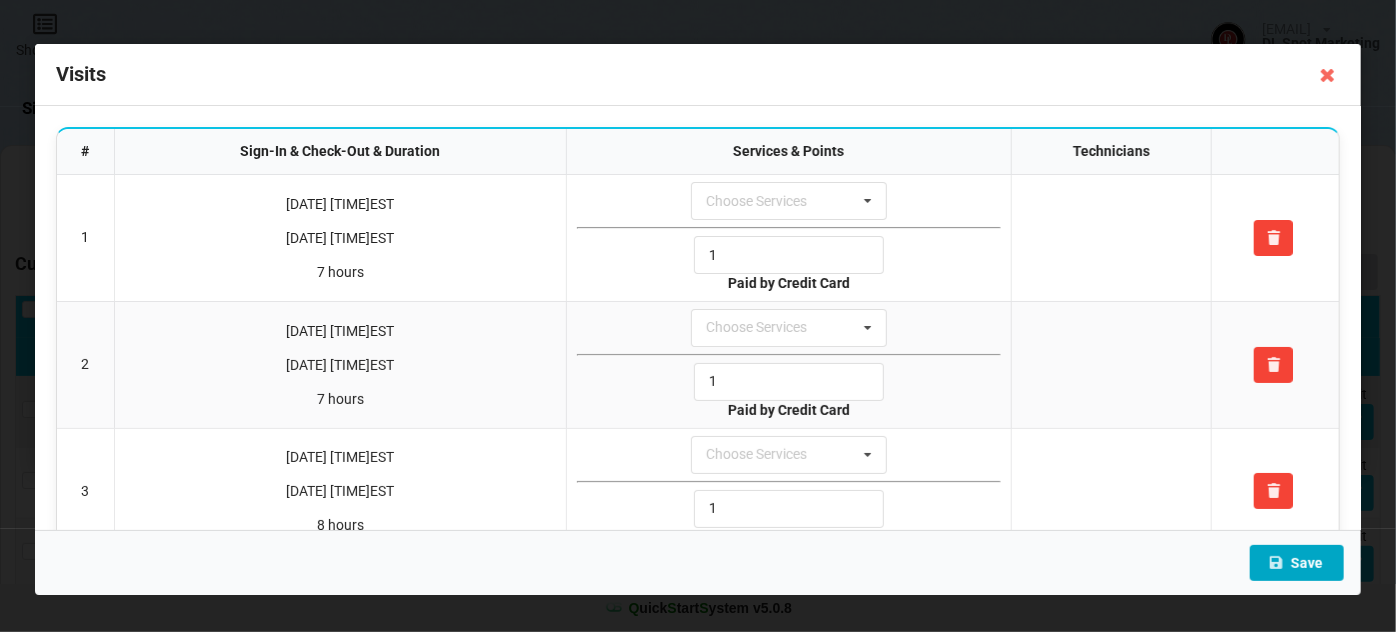 click on "Save" at bounding box center [1297, 563] 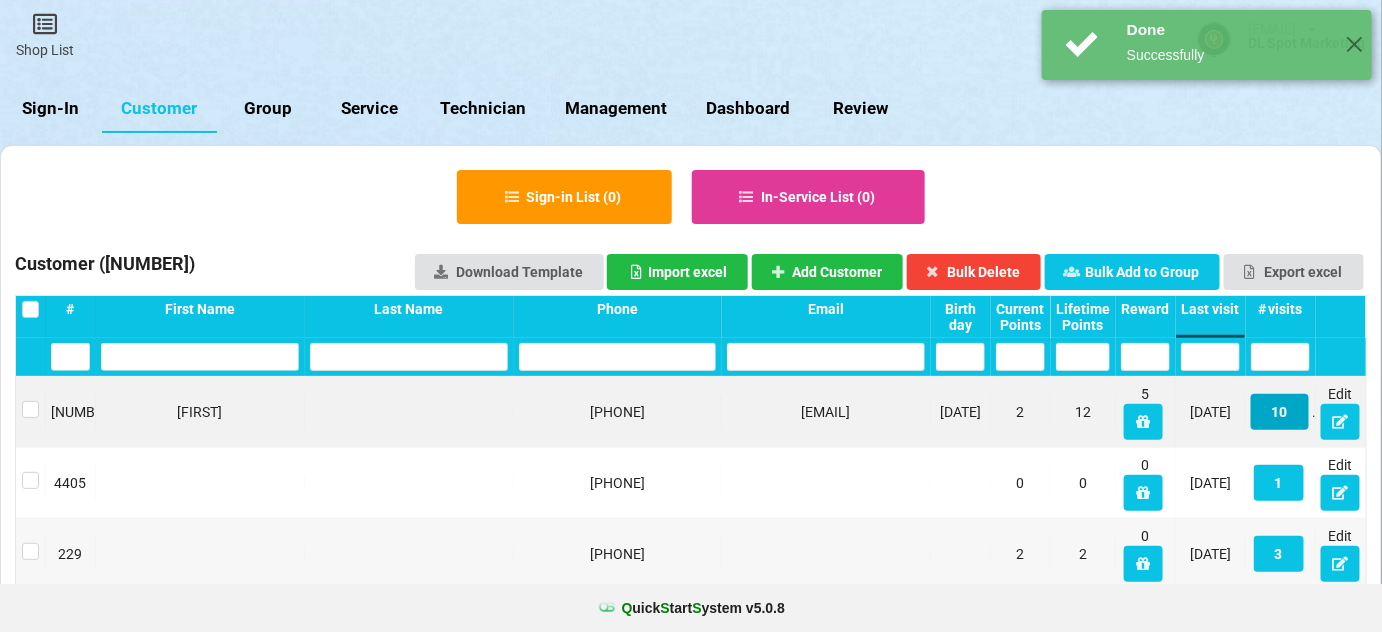 click on "10" at bounding box center (1280, 412) 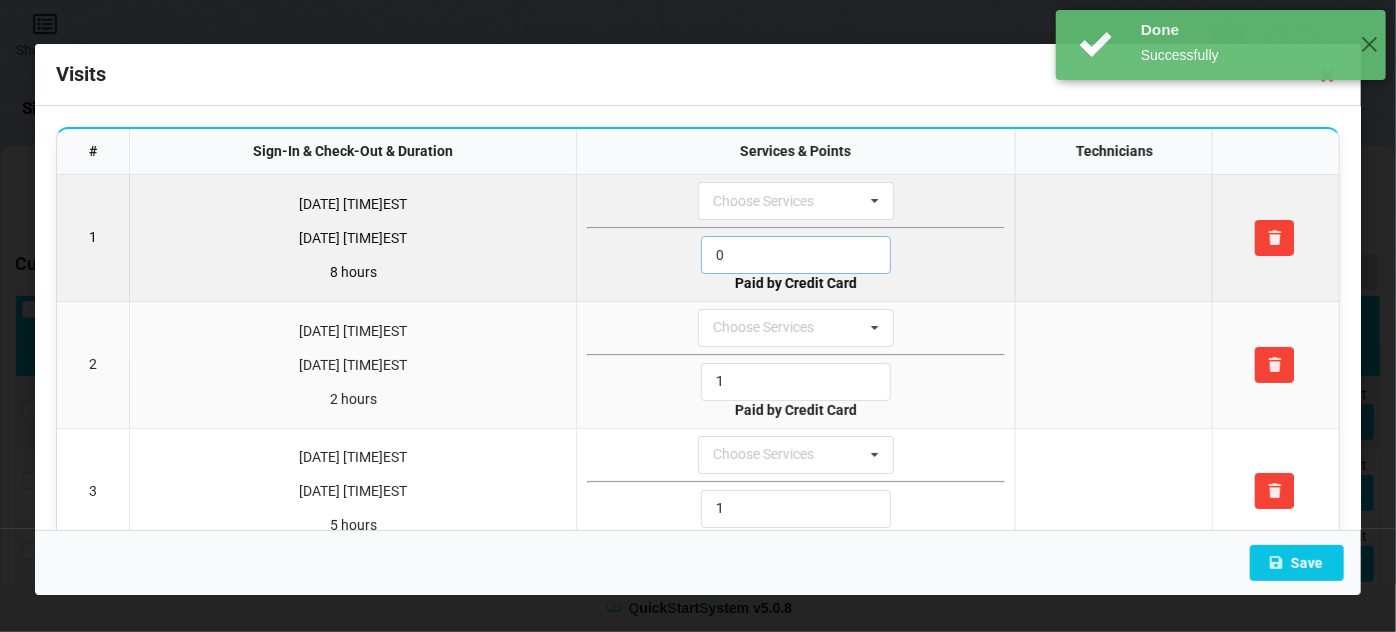 click on "0" at bounding box center (796, 255) 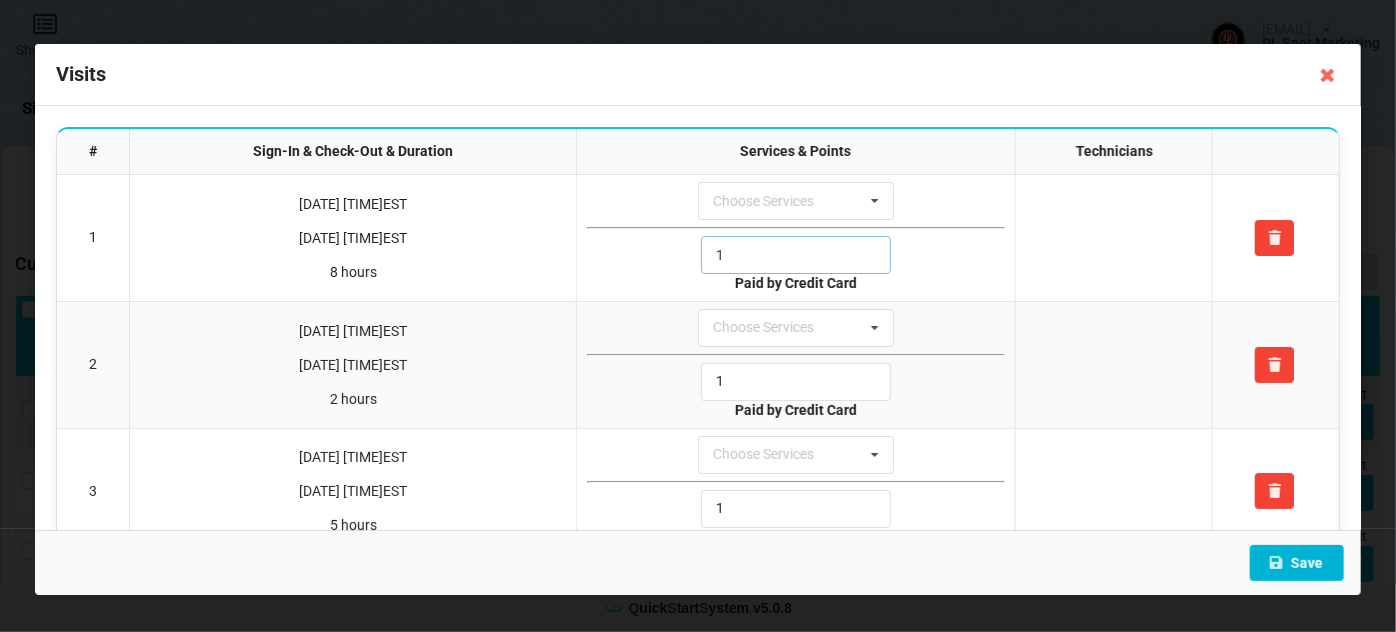 type on "1" 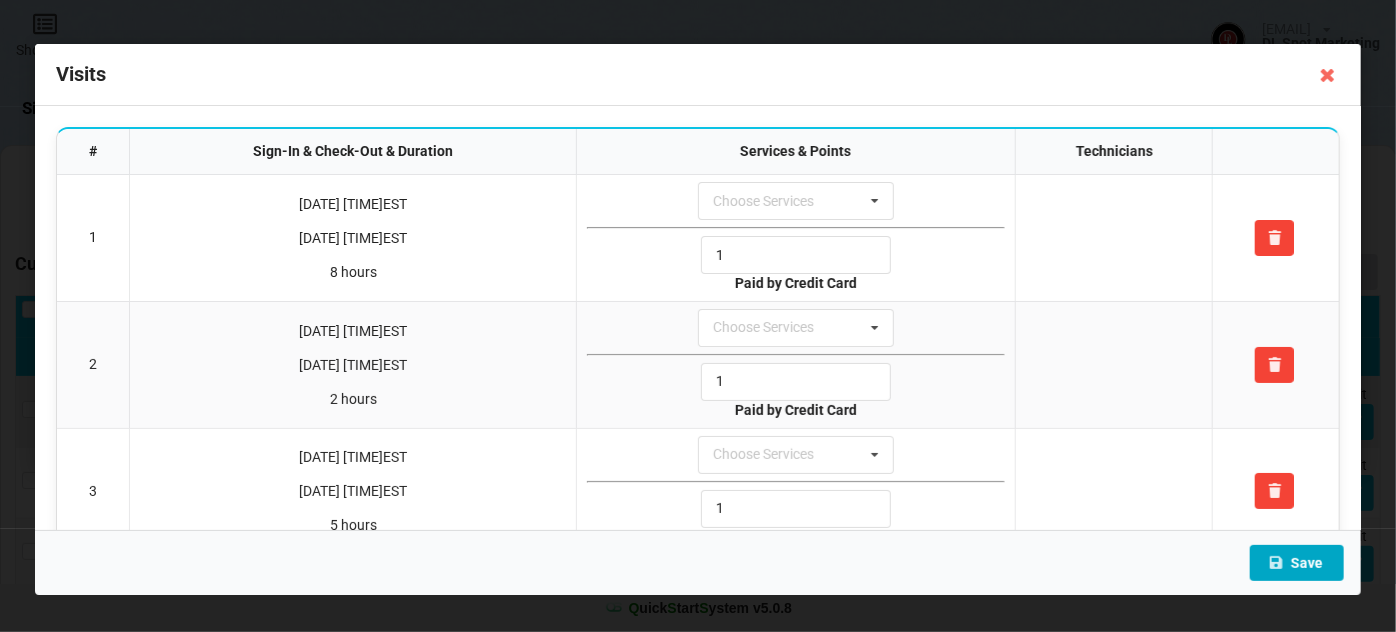 click on "Save" at bounding box center [1297, 563] 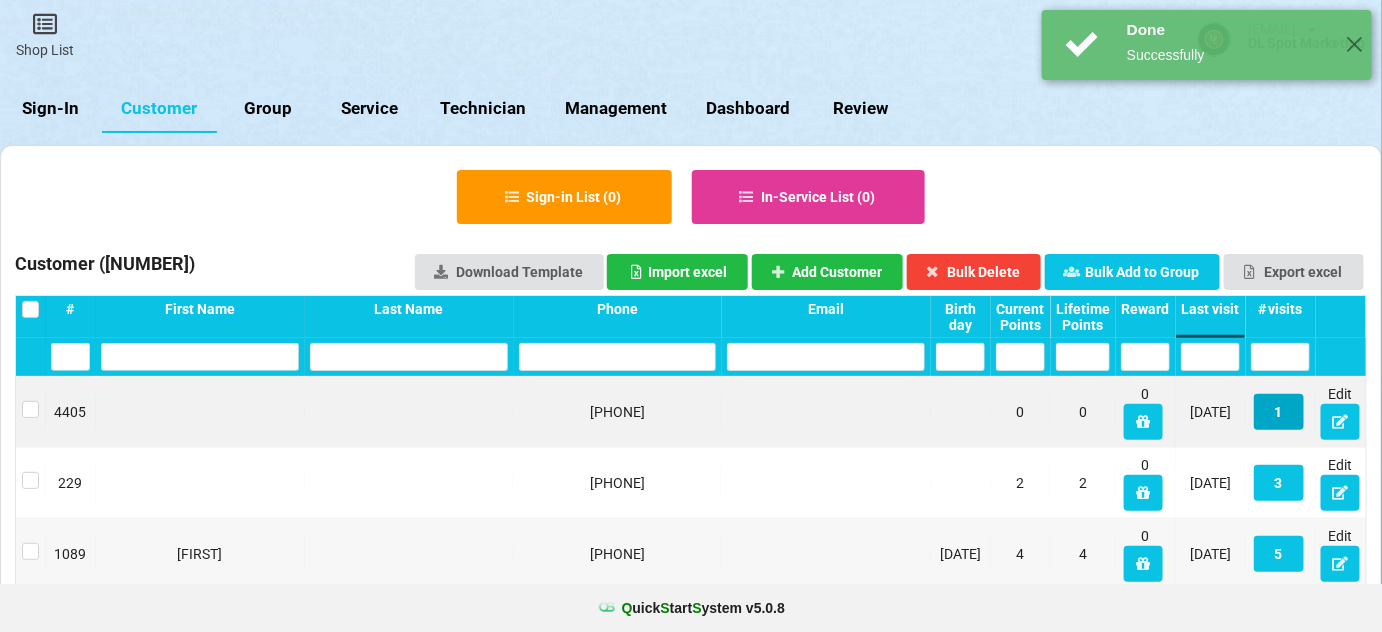click on "1" at bounding box center (1279, 412) 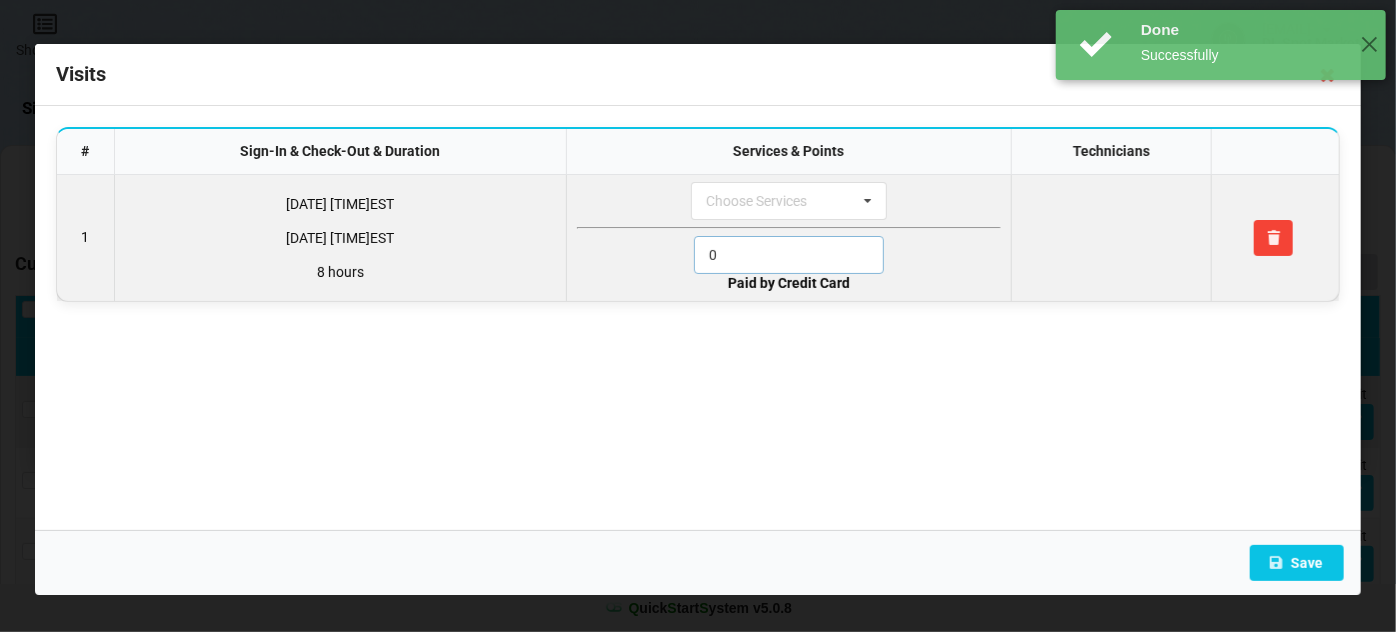 click on "0" at bounding box center [789, 255] 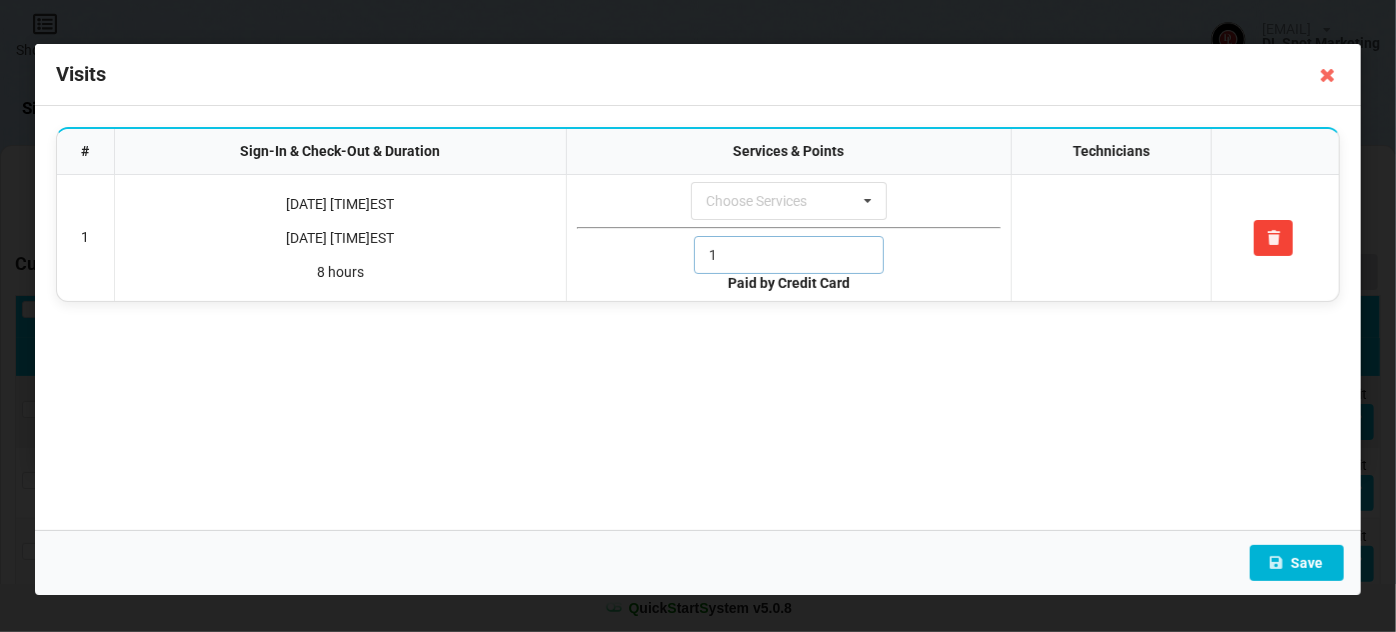 type on "1" 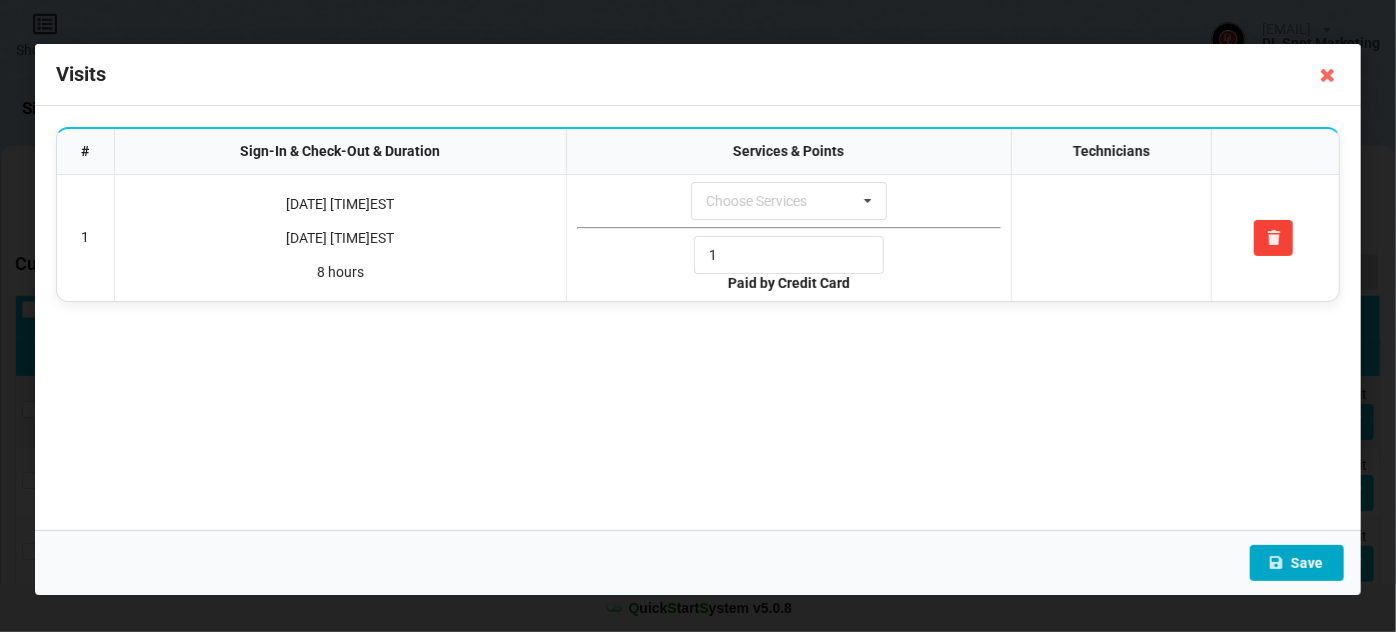 click on "Save" at bounding box center [1297, 563] 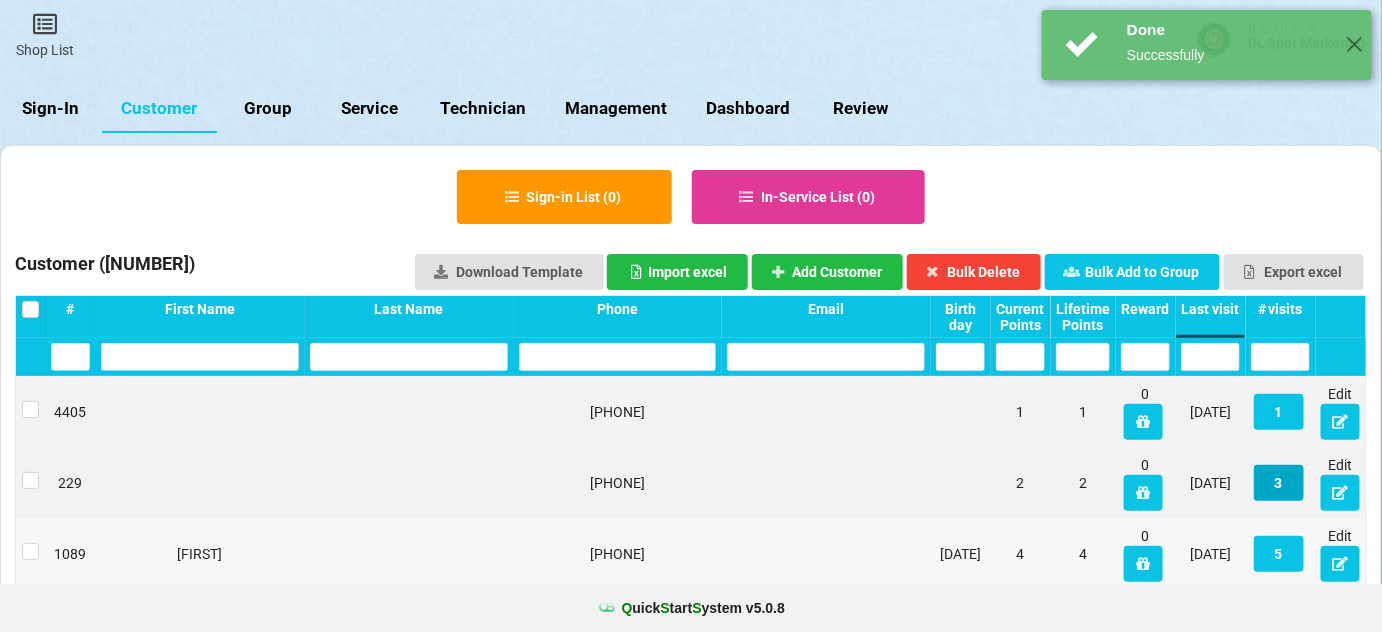 click on "3" at bounding box center [1279, 483] 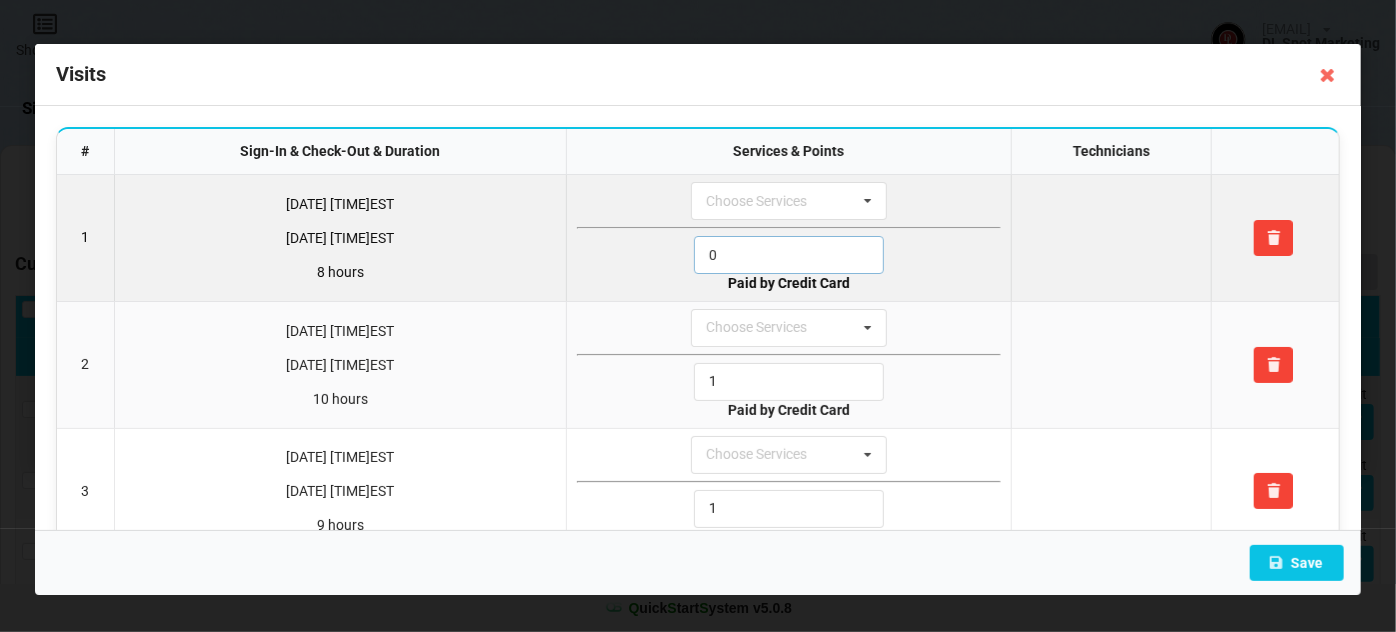 click on "0" at bounding box center (789, 255) 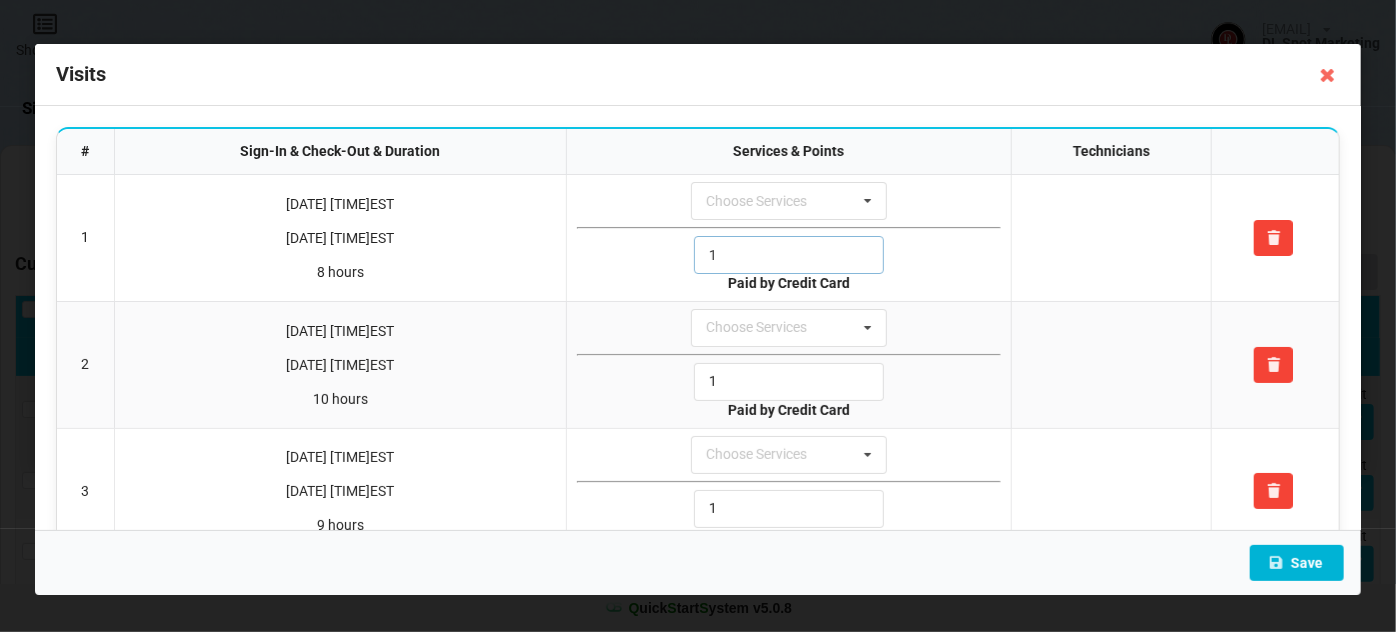 type on "1" 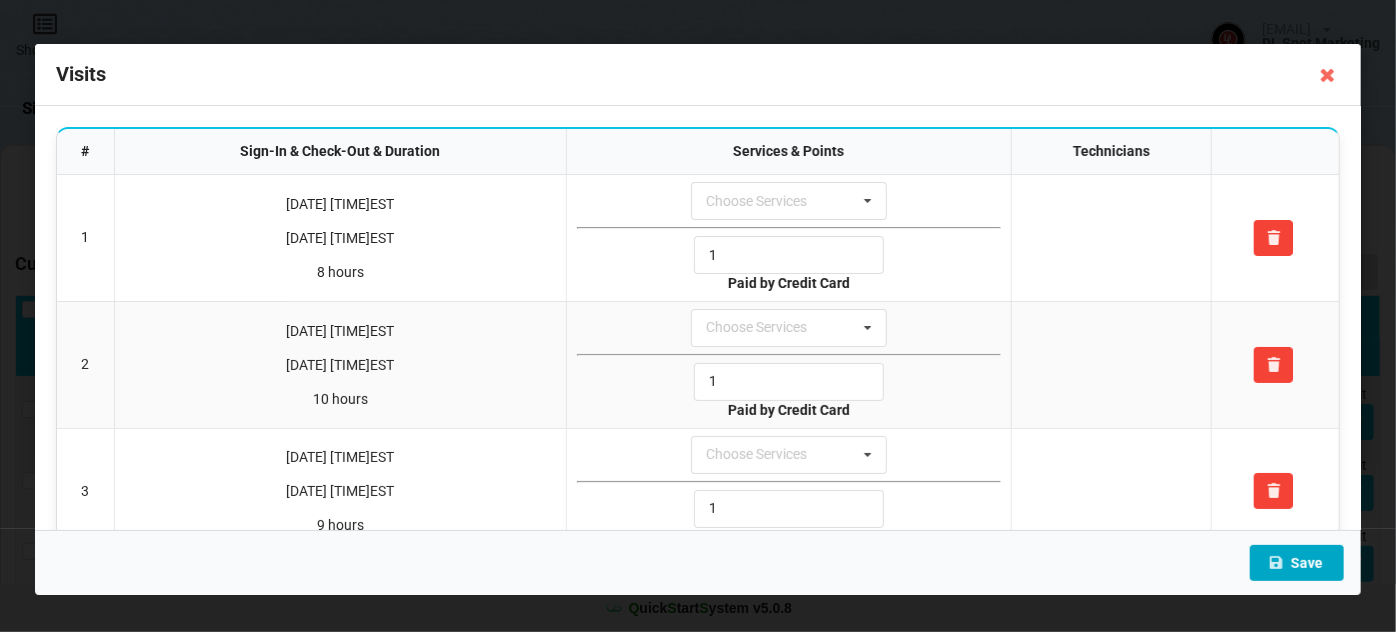 click on "Save" at bounding box center (1297, 563) 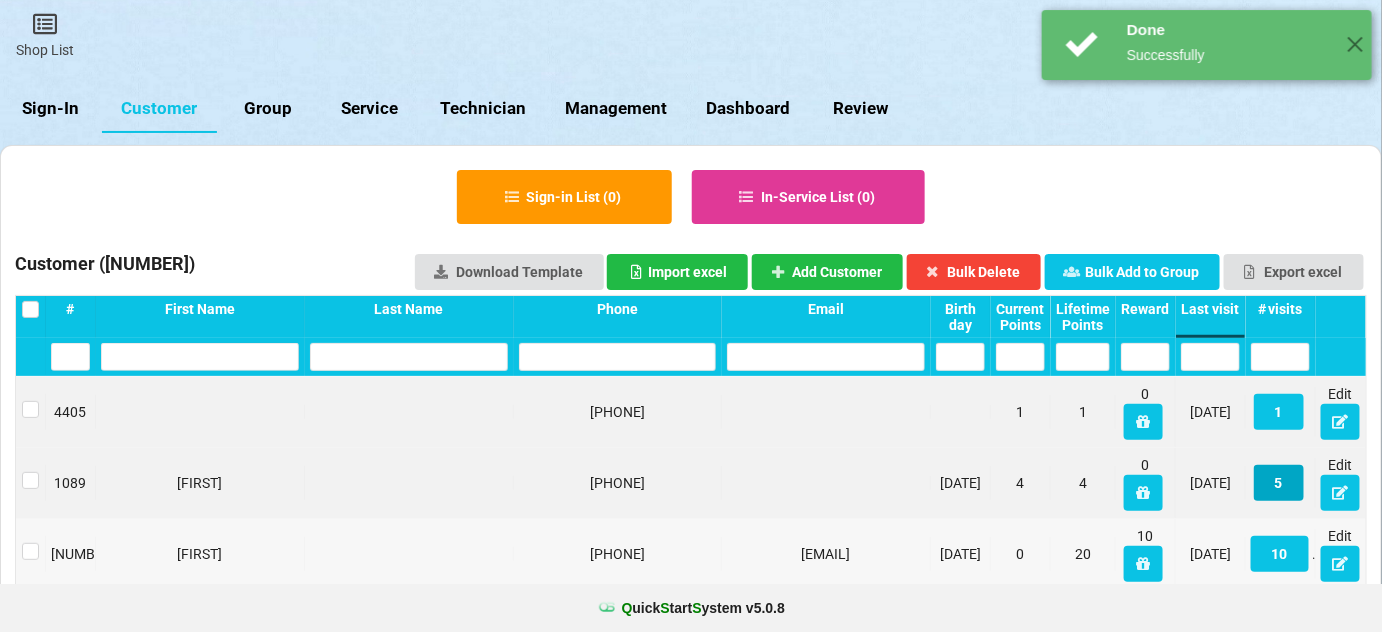 click on "5" at bounding box center (1279, 483) 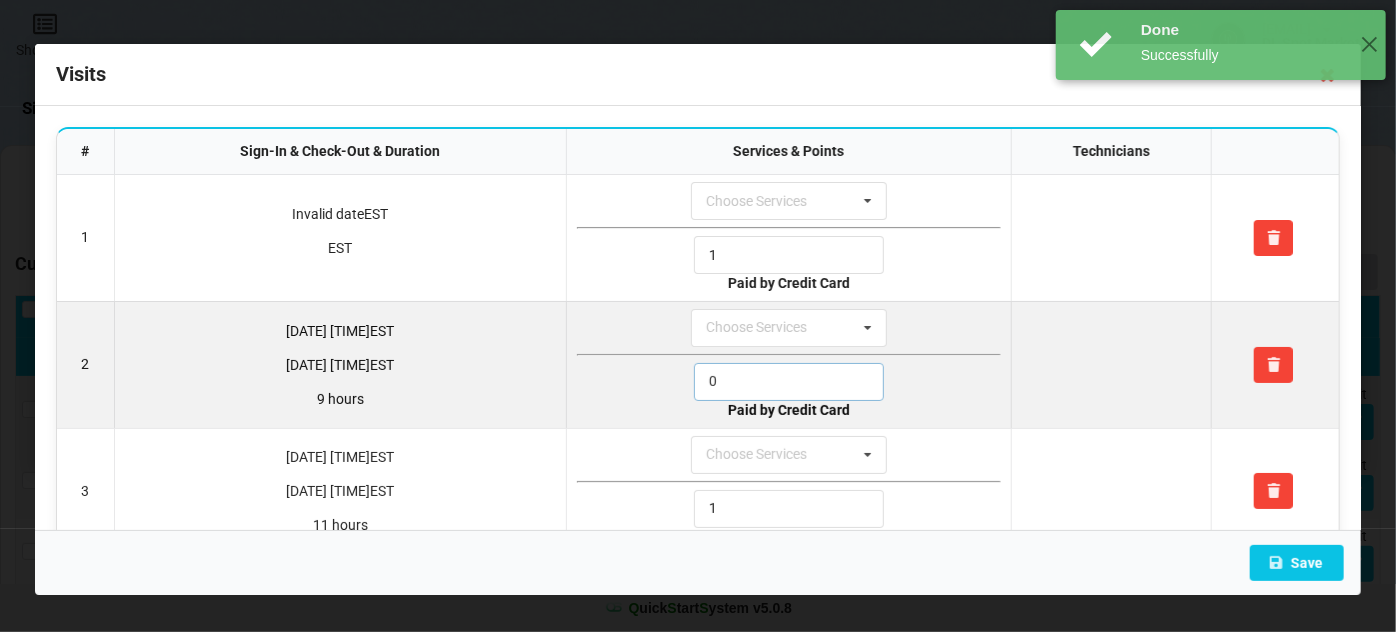click on "0" at bounding box center (789, 382) 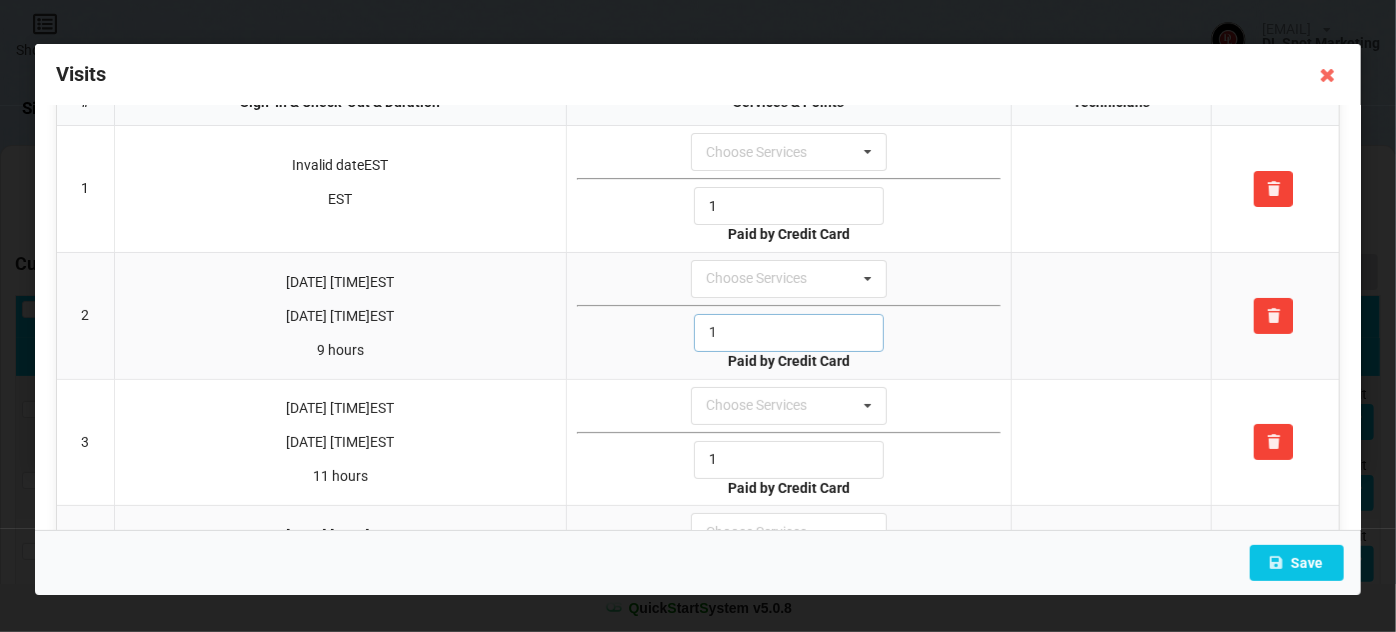 scroll, scrollTop: 292, scrollLeft: 0, axis: vertical 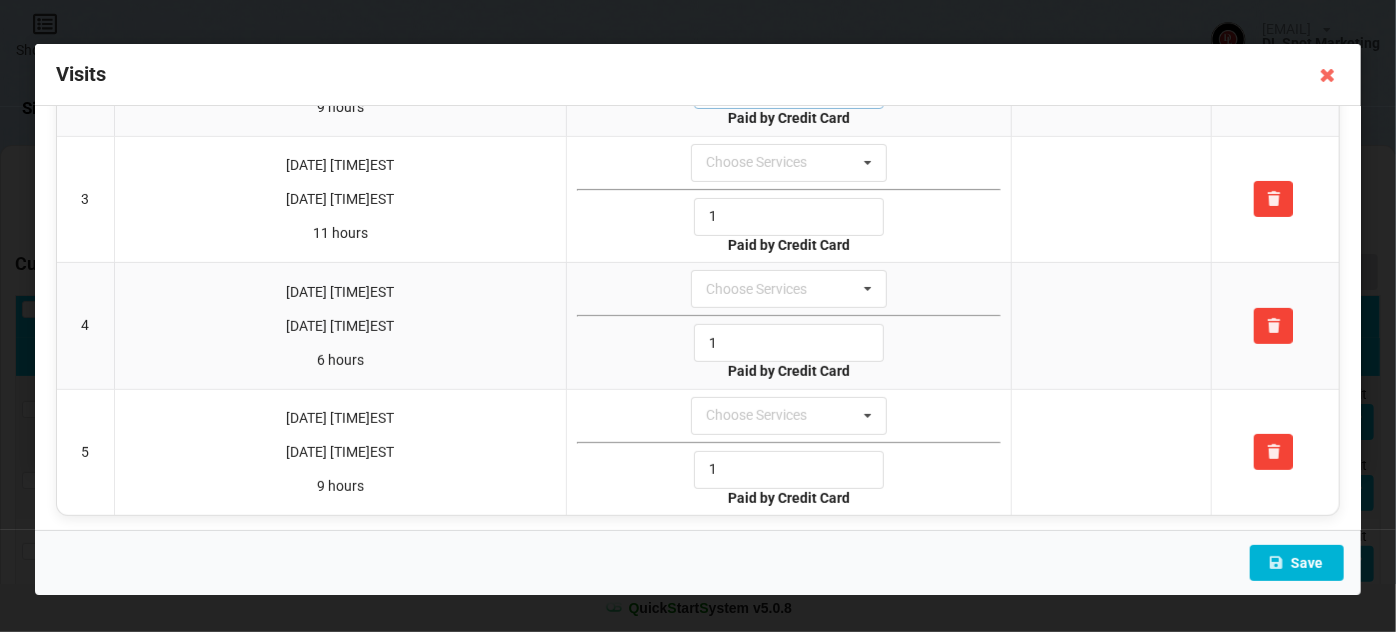 type on "1" 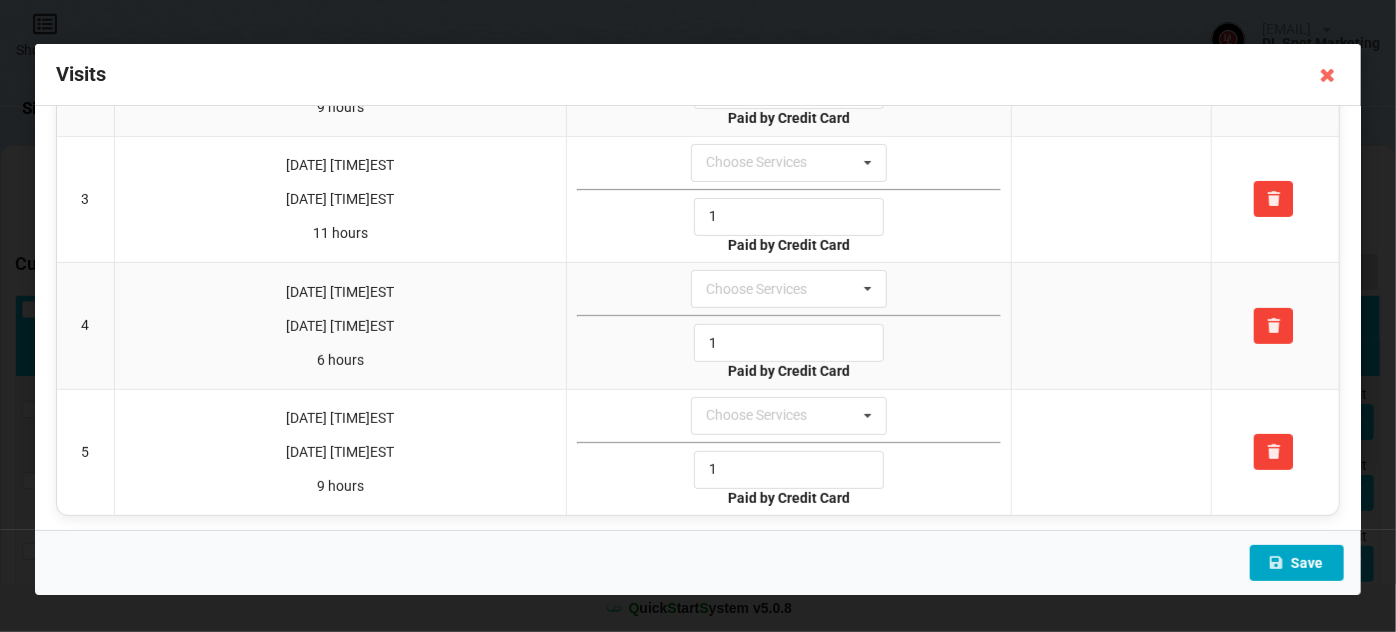 click on "Save" at bounding box center [1297, 563] 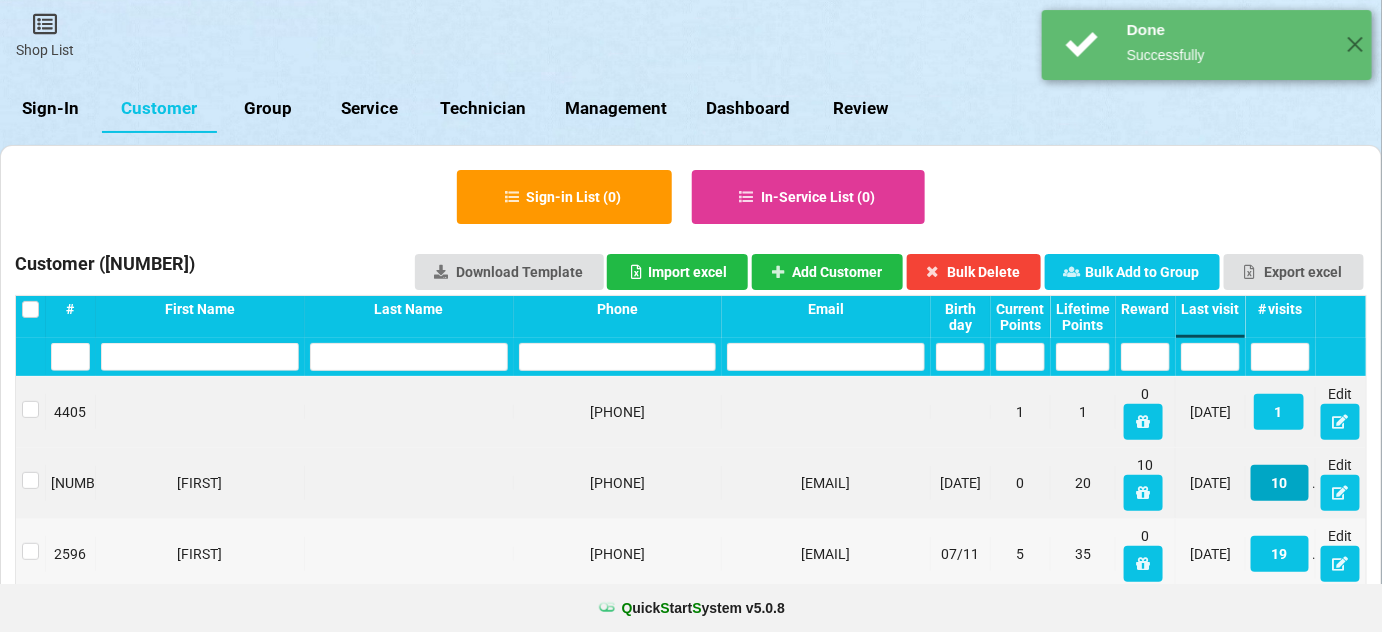 click on "10" at bounding box center [1280, 483] 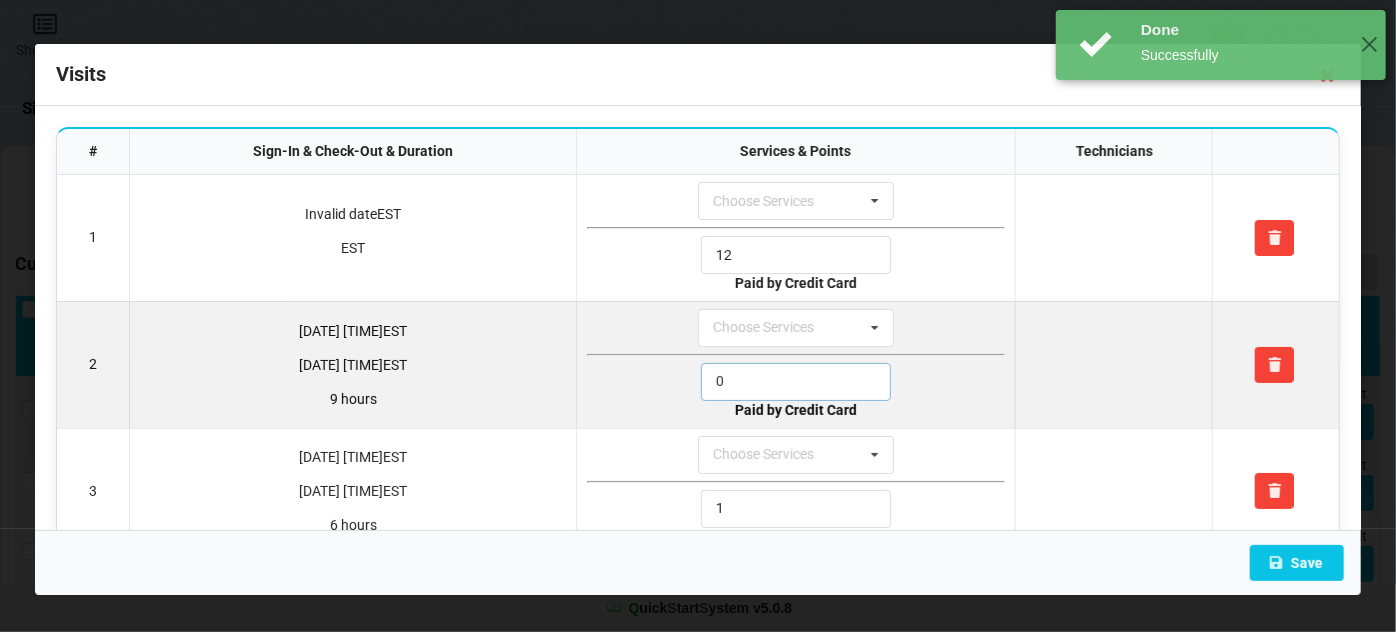 click on "0" at bounding box center (796, 382) 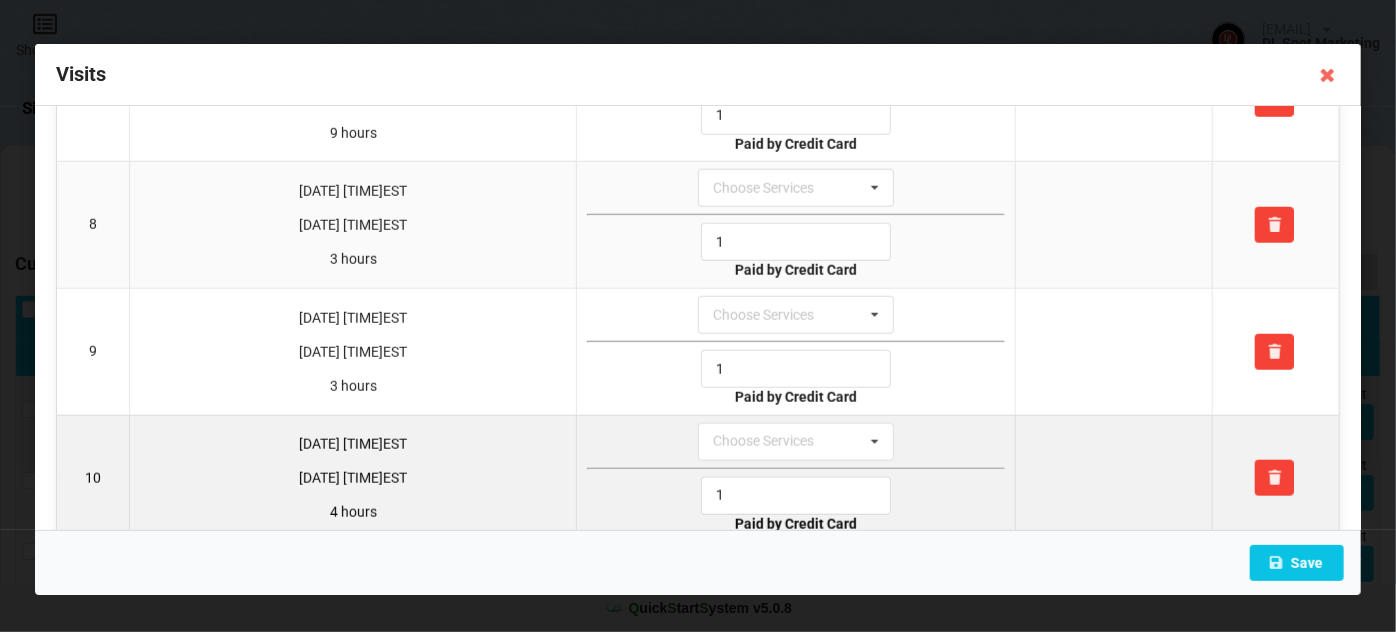 scroll, scrollTop: 918, scrollLeft: 0, axis: vertical 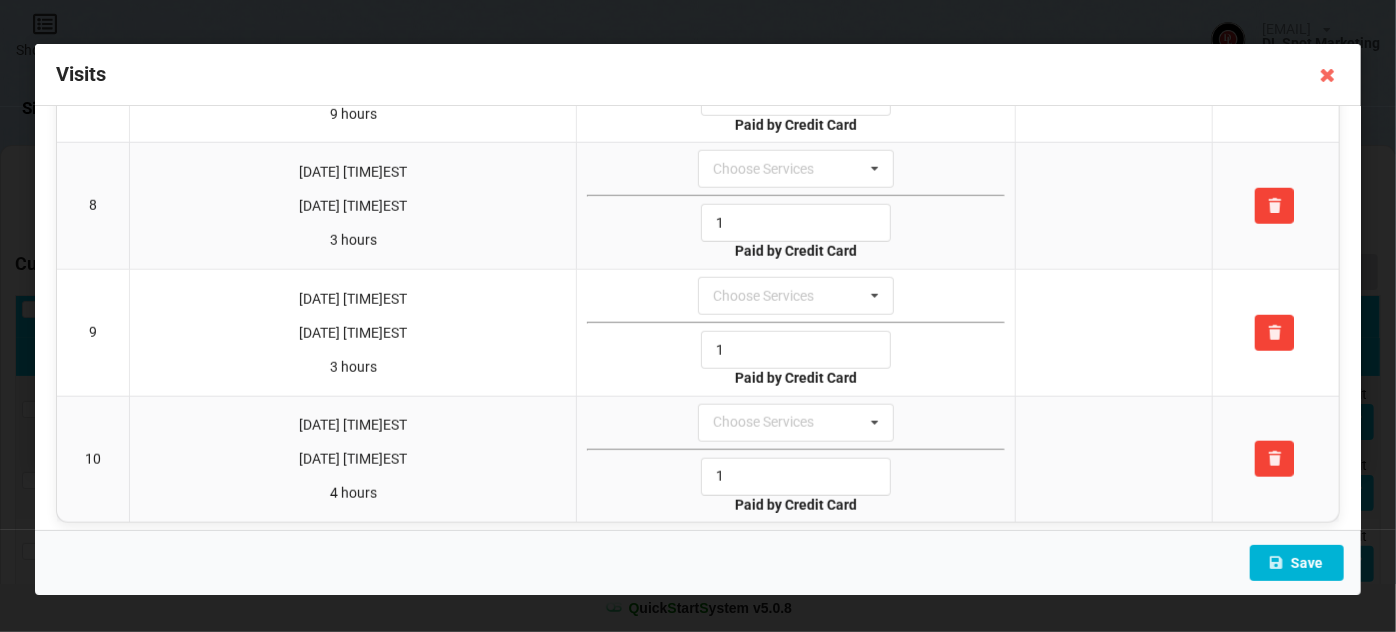 type on "1" 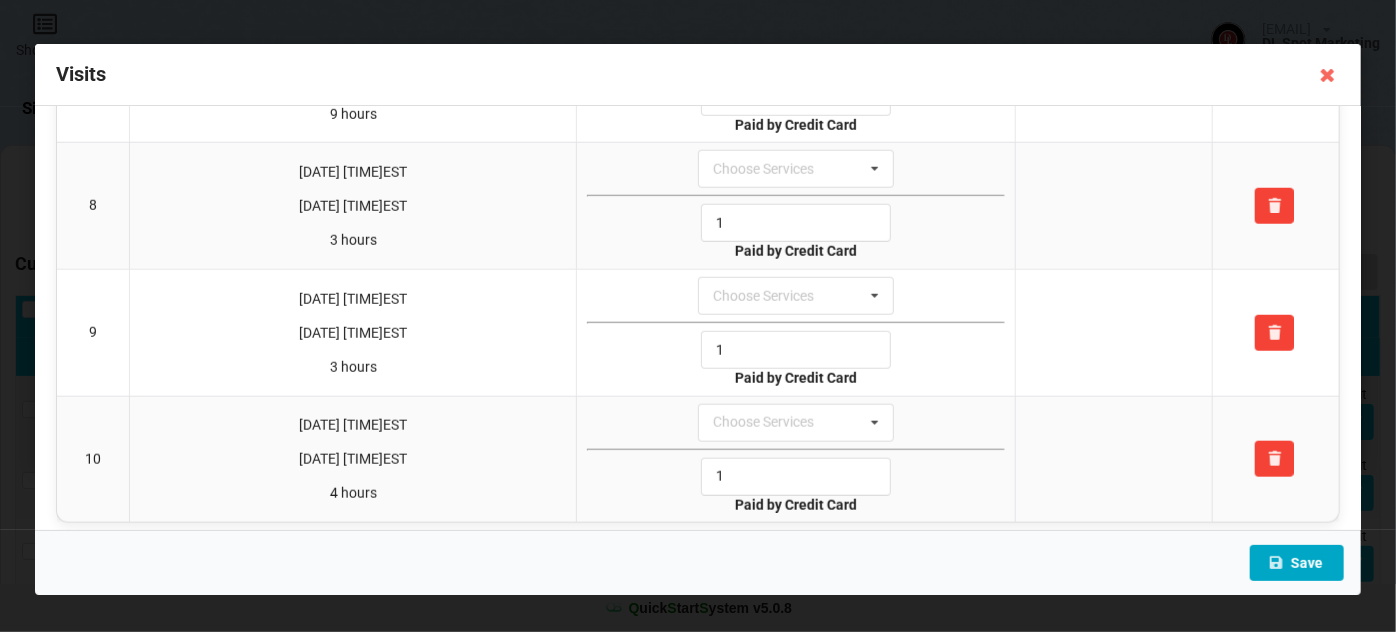 click on "Save" at bounding box center [1297, 563] 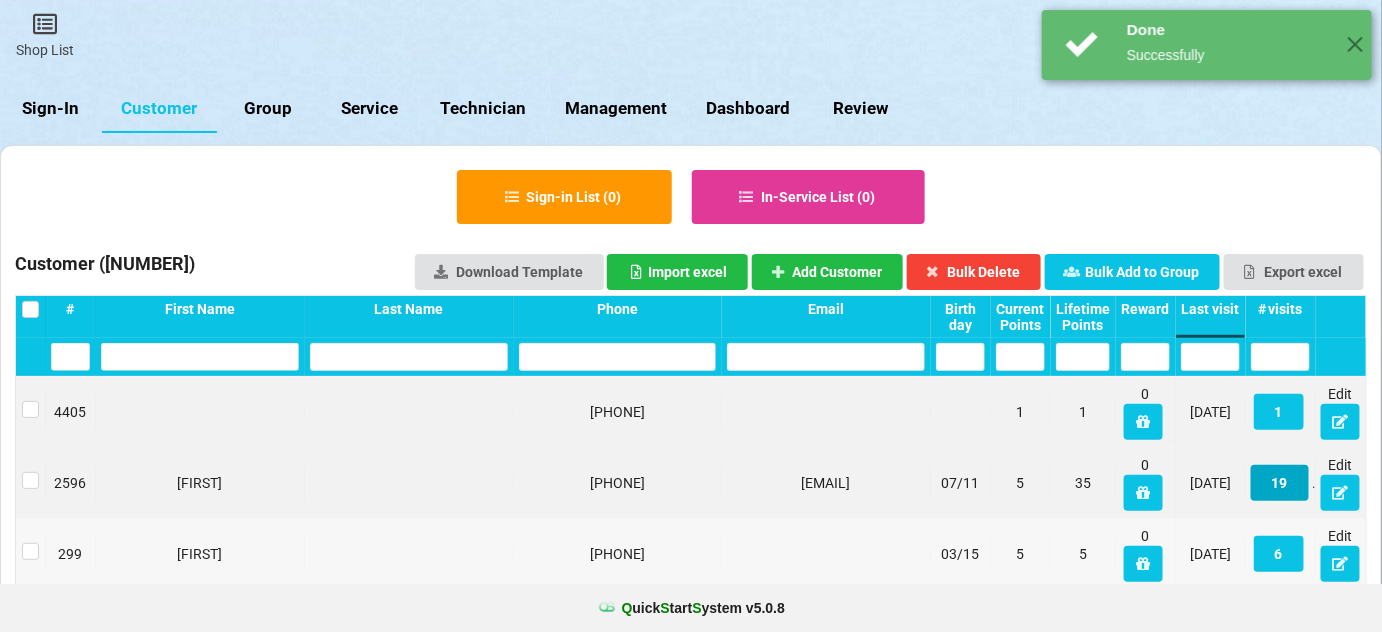 click on "19" at bounding box center (1280, 483) 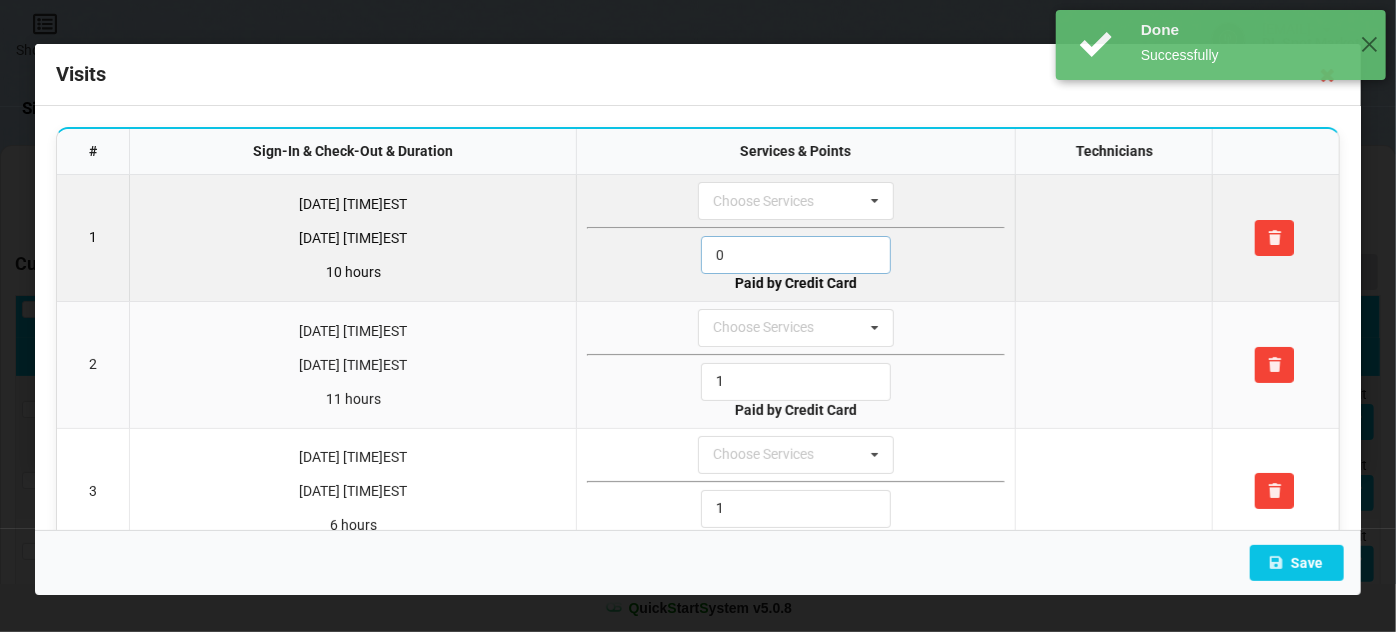 click on "0" at bounding box center (796, 255) 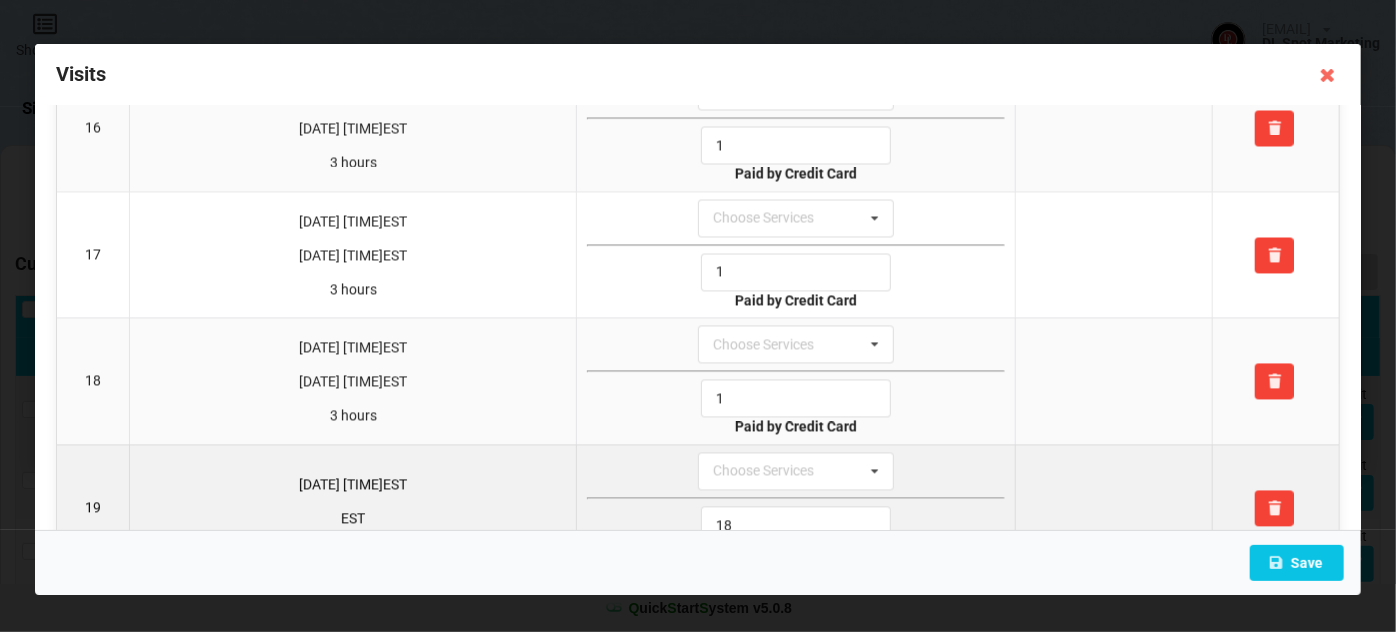 scroll, scrollTop: 2045, scrollLeft: 0, axis: vertical 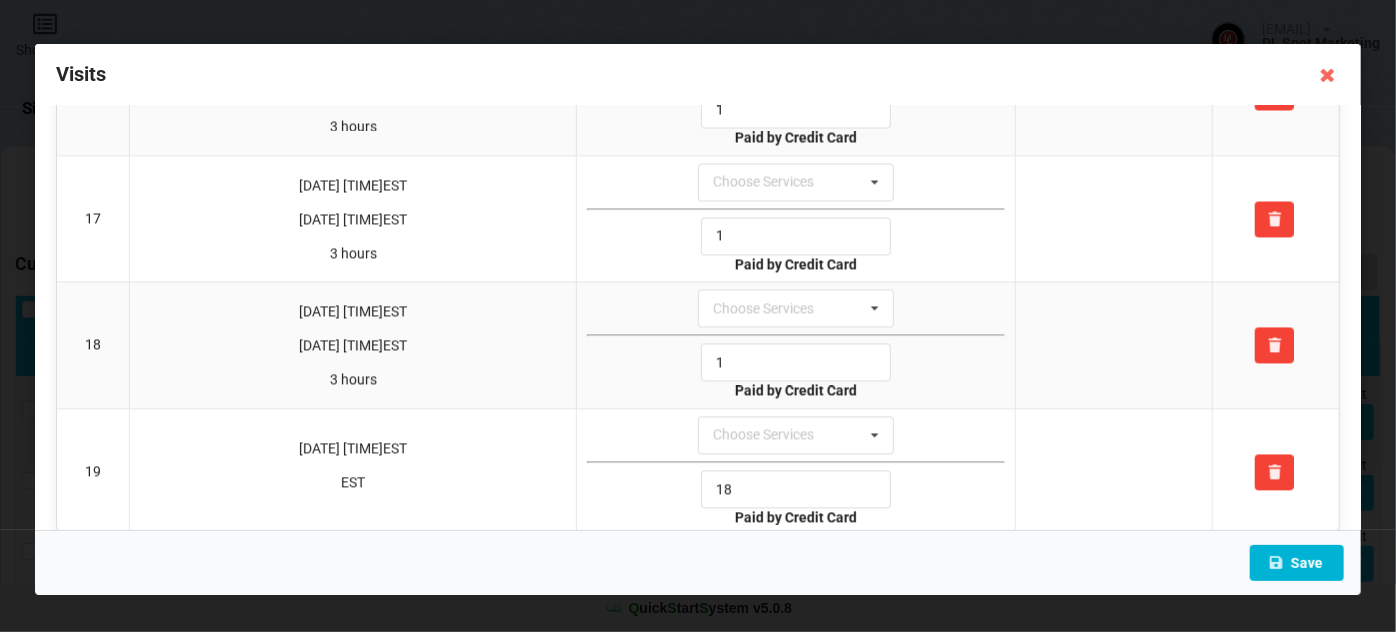 type on "1" 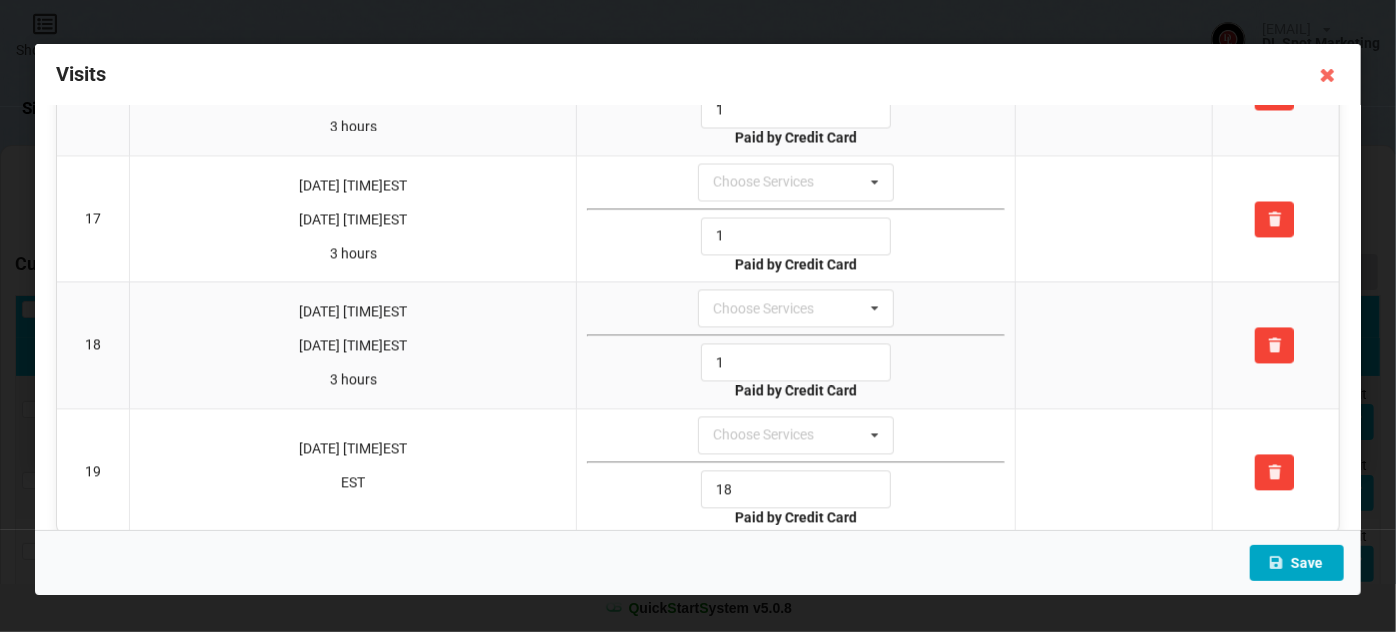 click on "Save" at bounding box center (1297, 563) 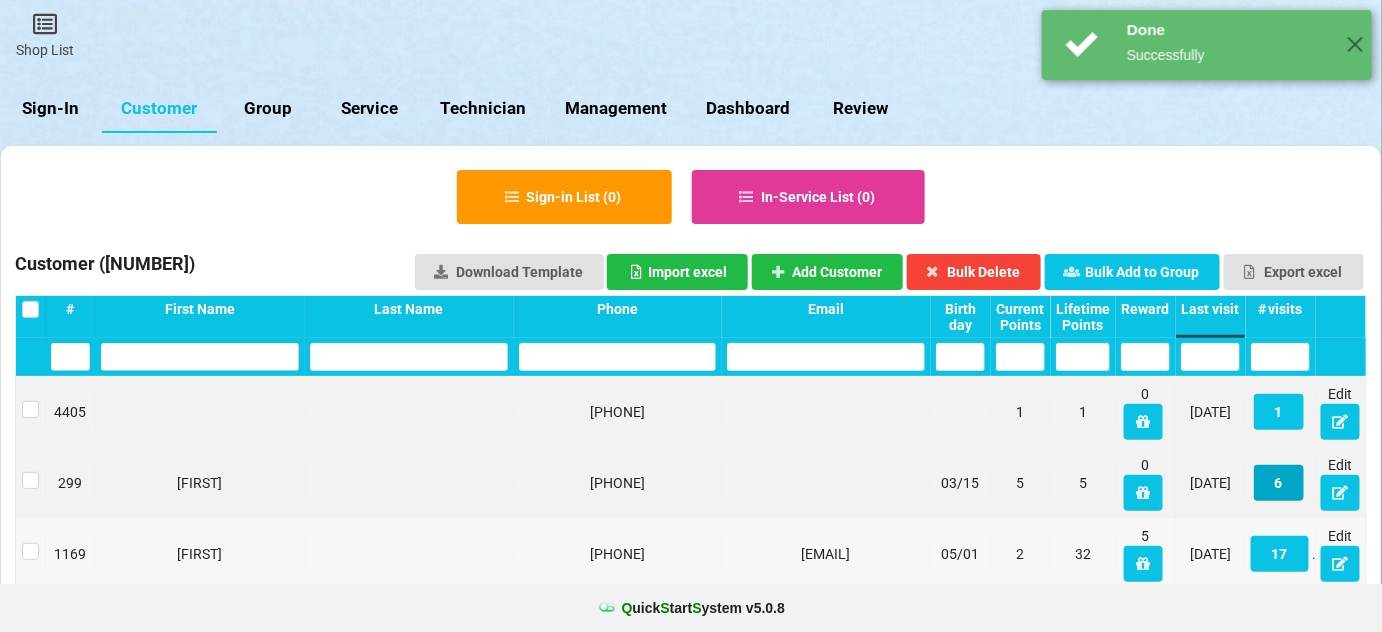 click on "6" at bounding box center (1279, 483) 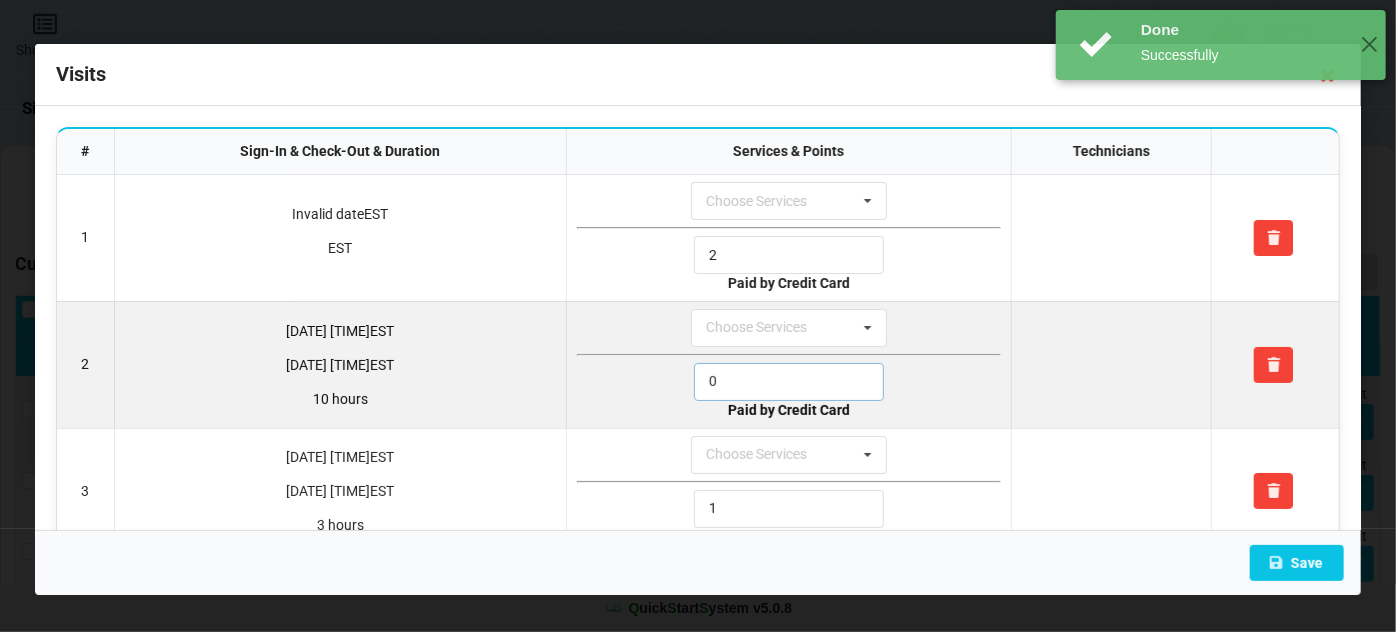 click on "0" at bounding box center (789, 382) 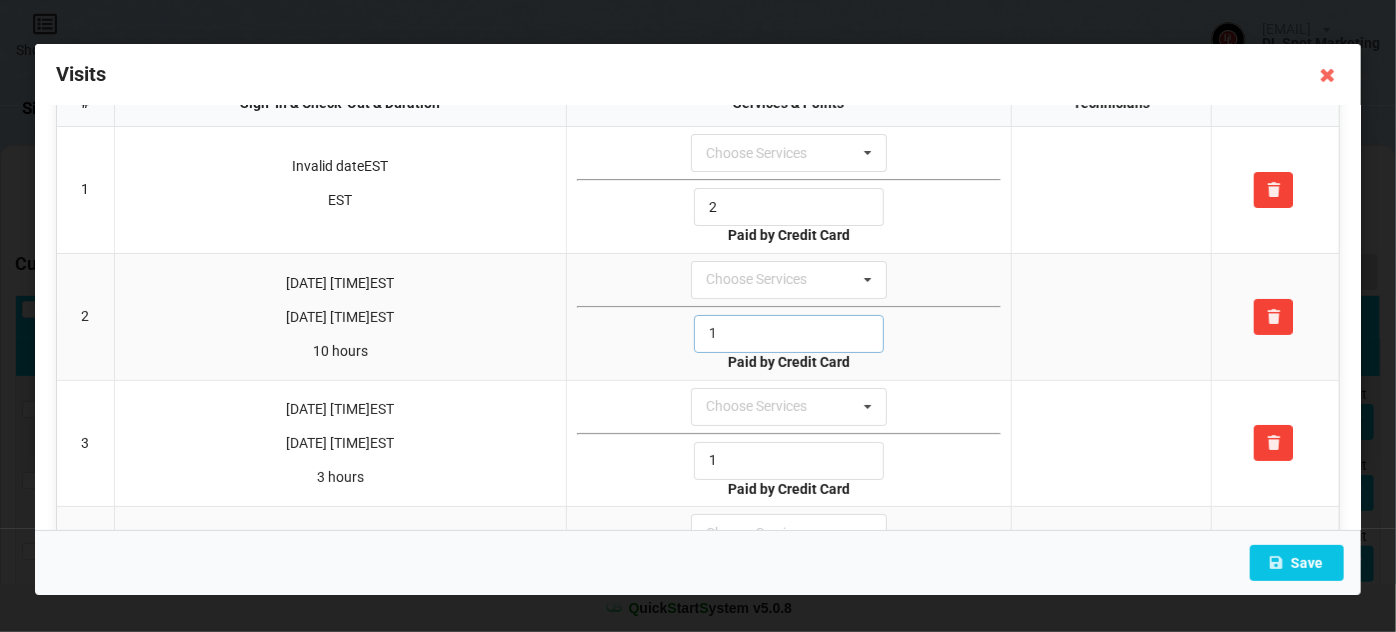 scroll, scrollTop: 418, scrollLeft: 0, axis: vertical 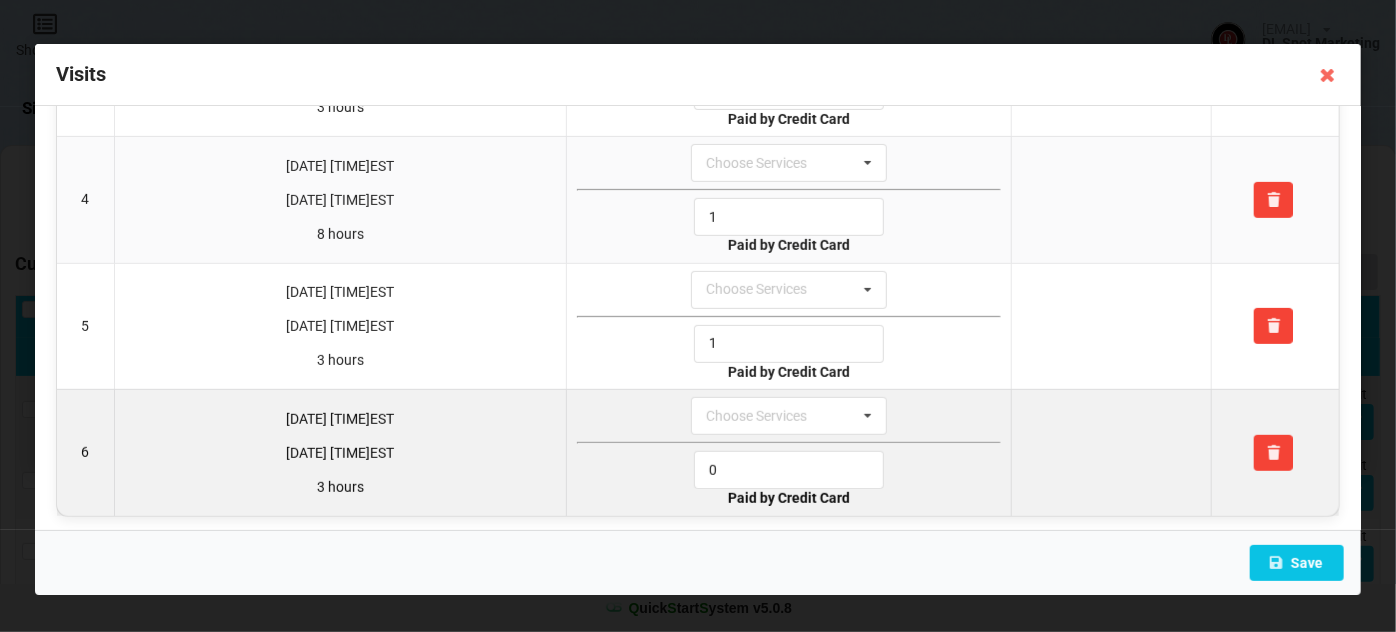 type on "1" 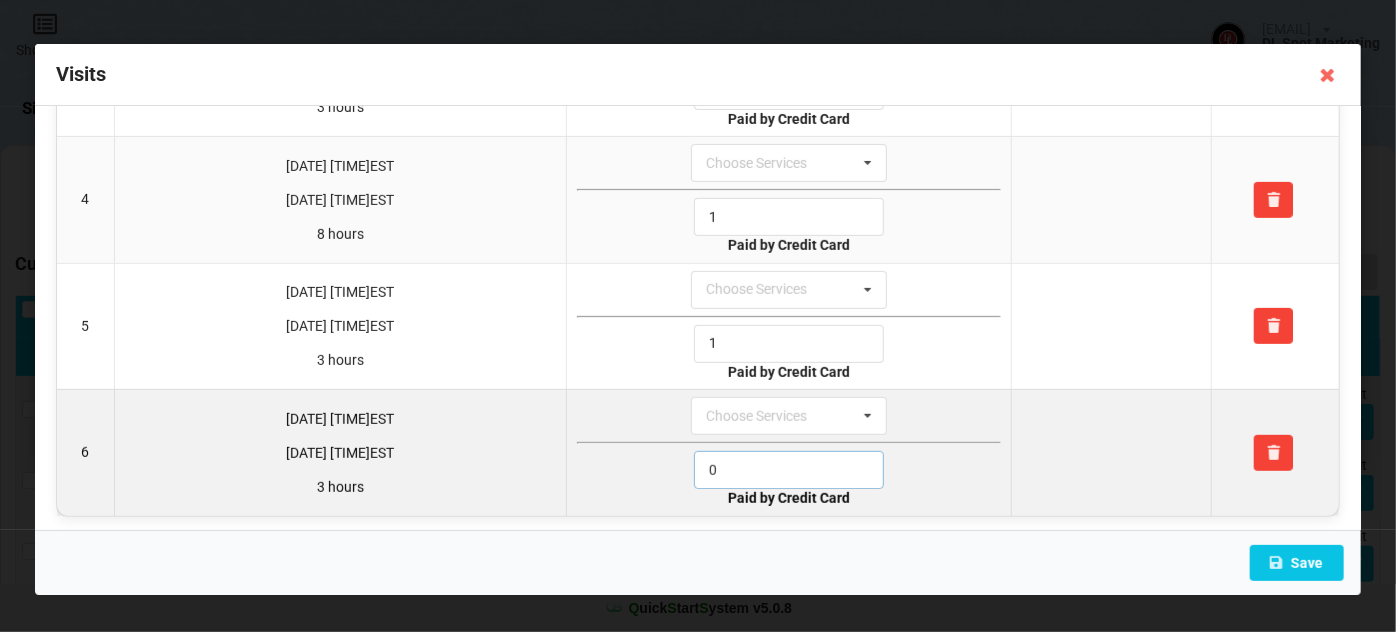 click on "0" at bounding box center (789, 470) 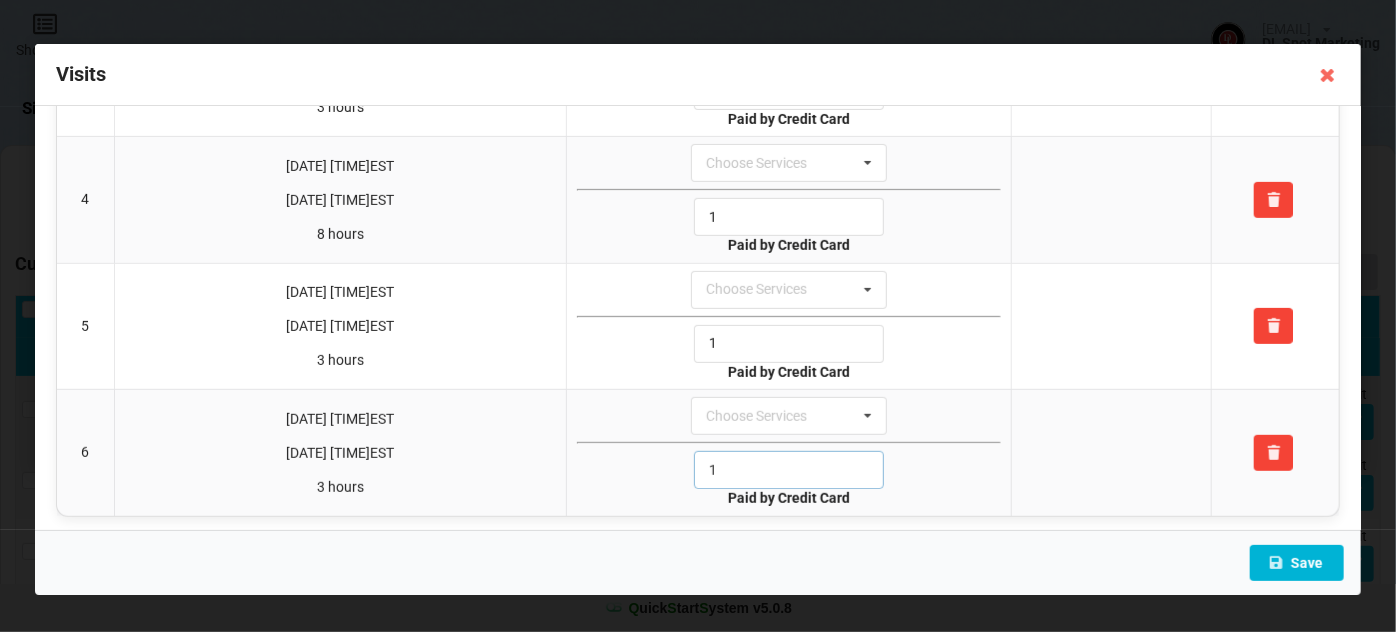 type on "1" 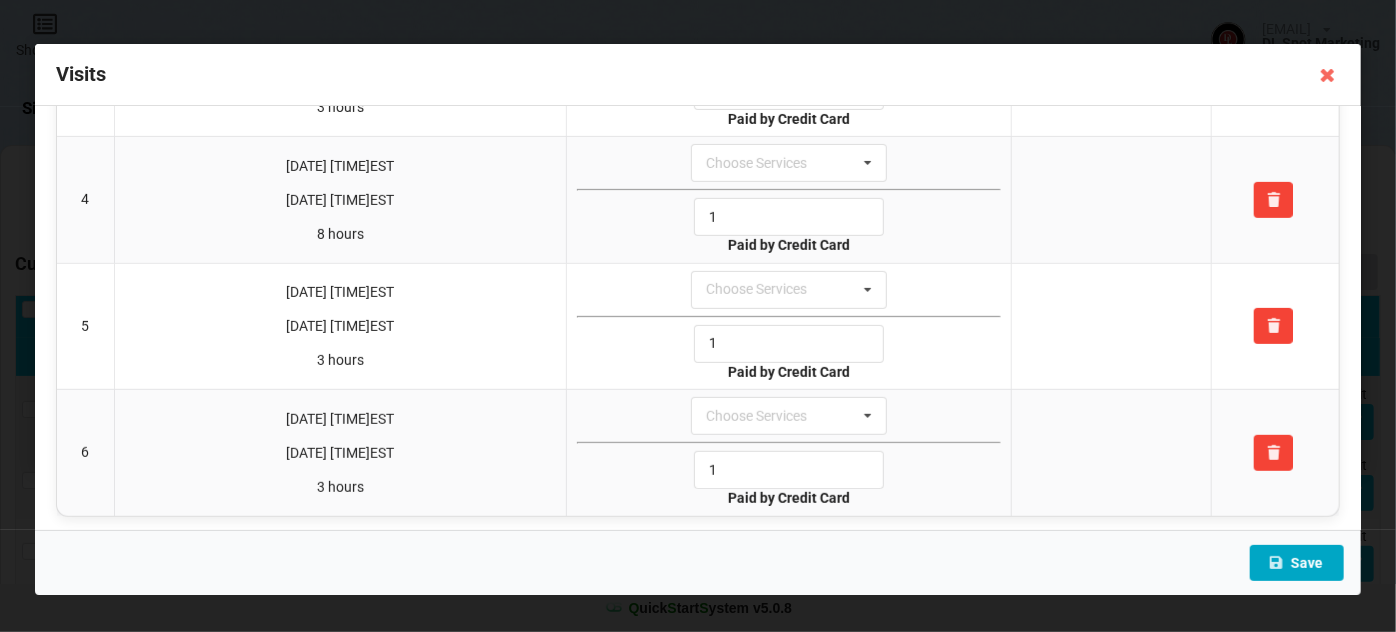 click on "Save" at bounding box center (1297, 563) 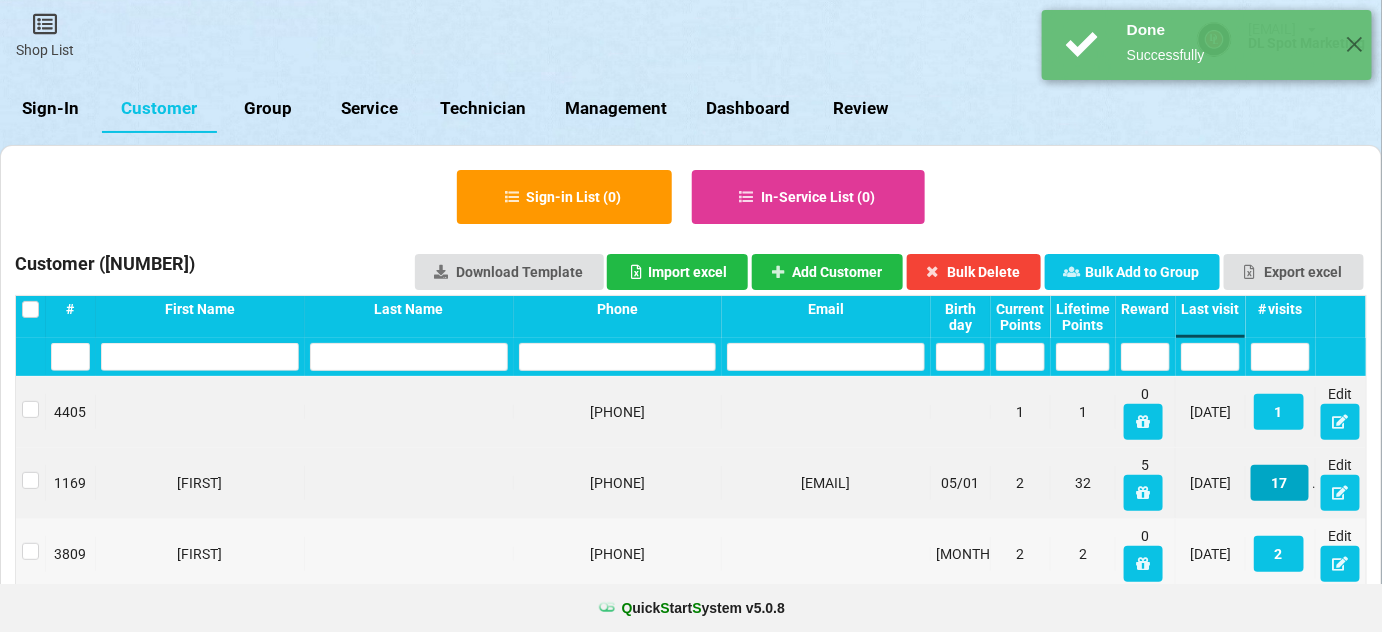 click on "17" at bounding box center [1280, 483] 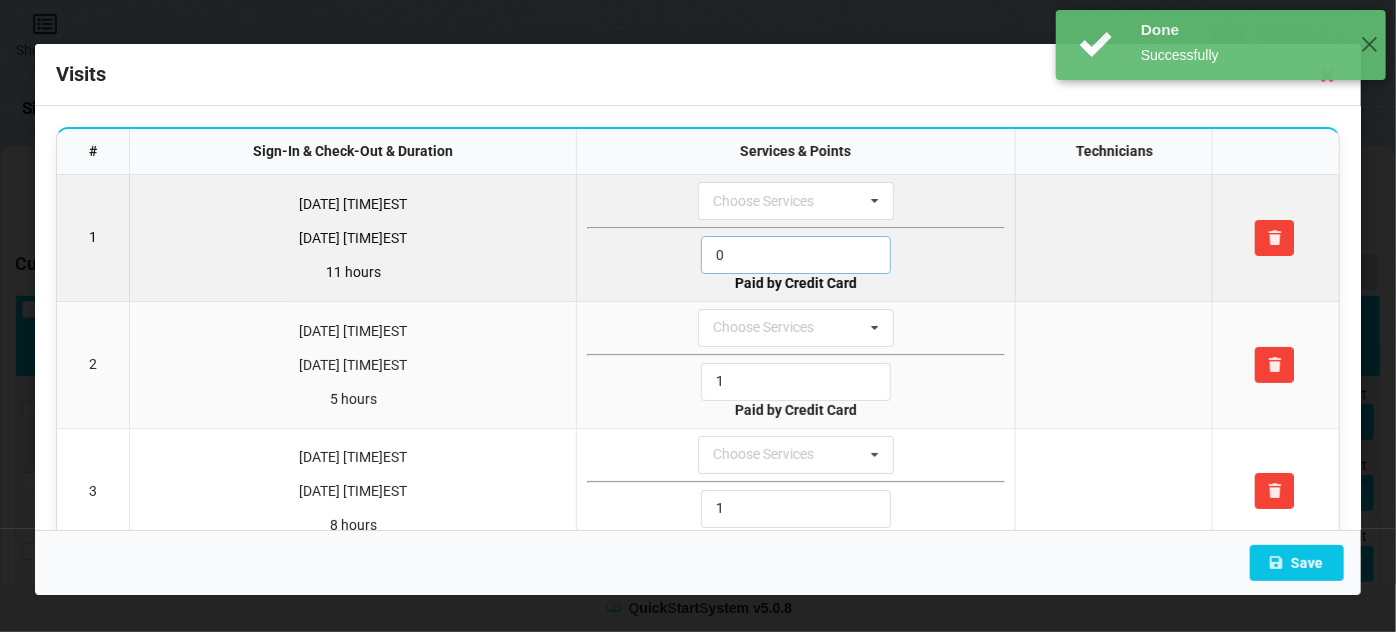 click on "0" at bounding box center [796, 255] 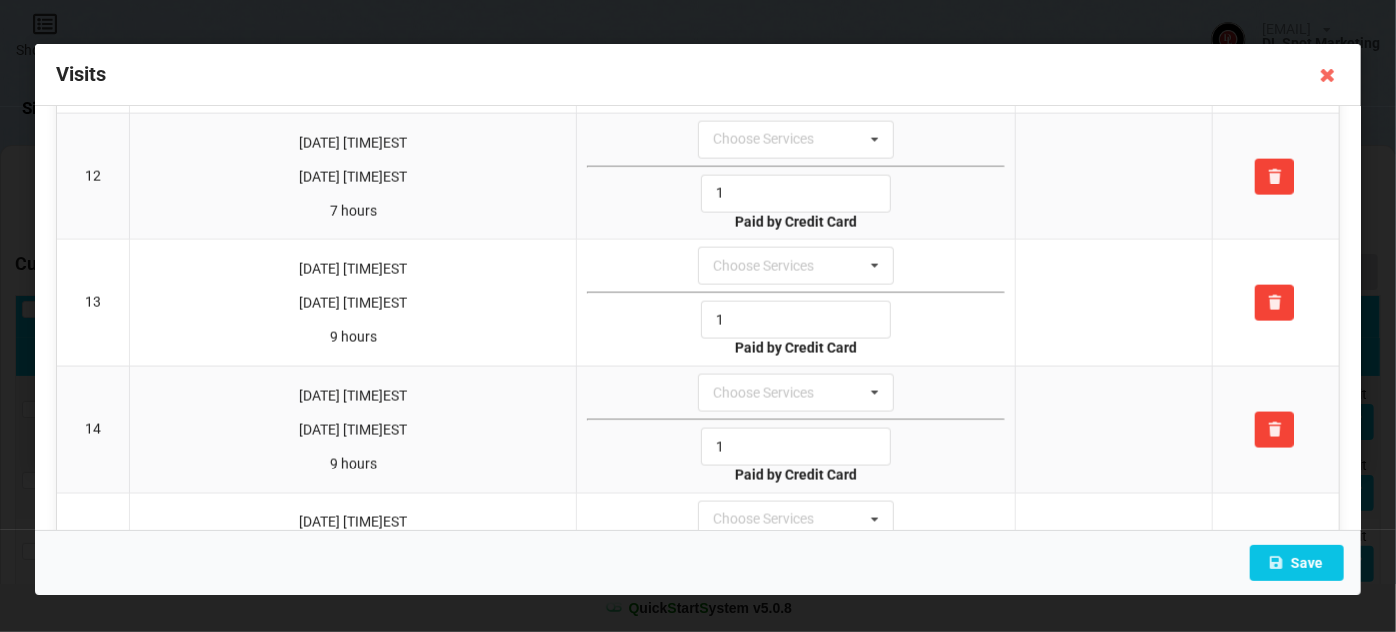 scroll, scrollTop: 1795, scrollLeft: 0, axis: vertical 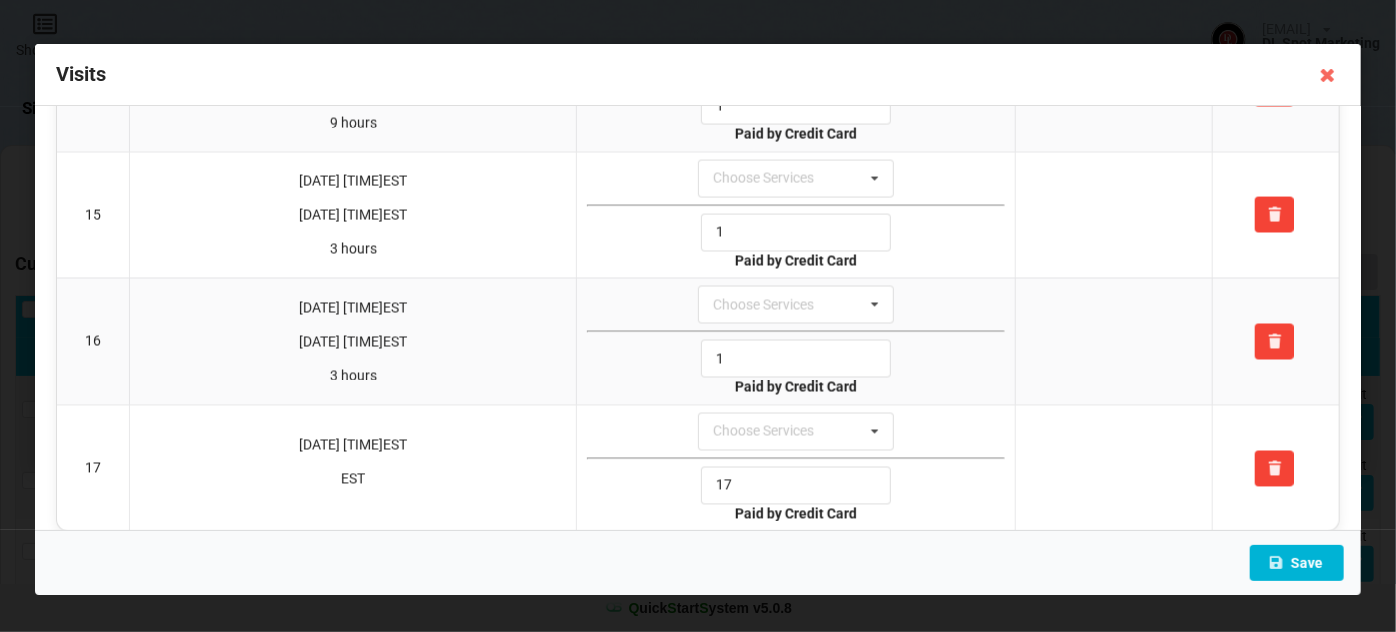 type on "1" 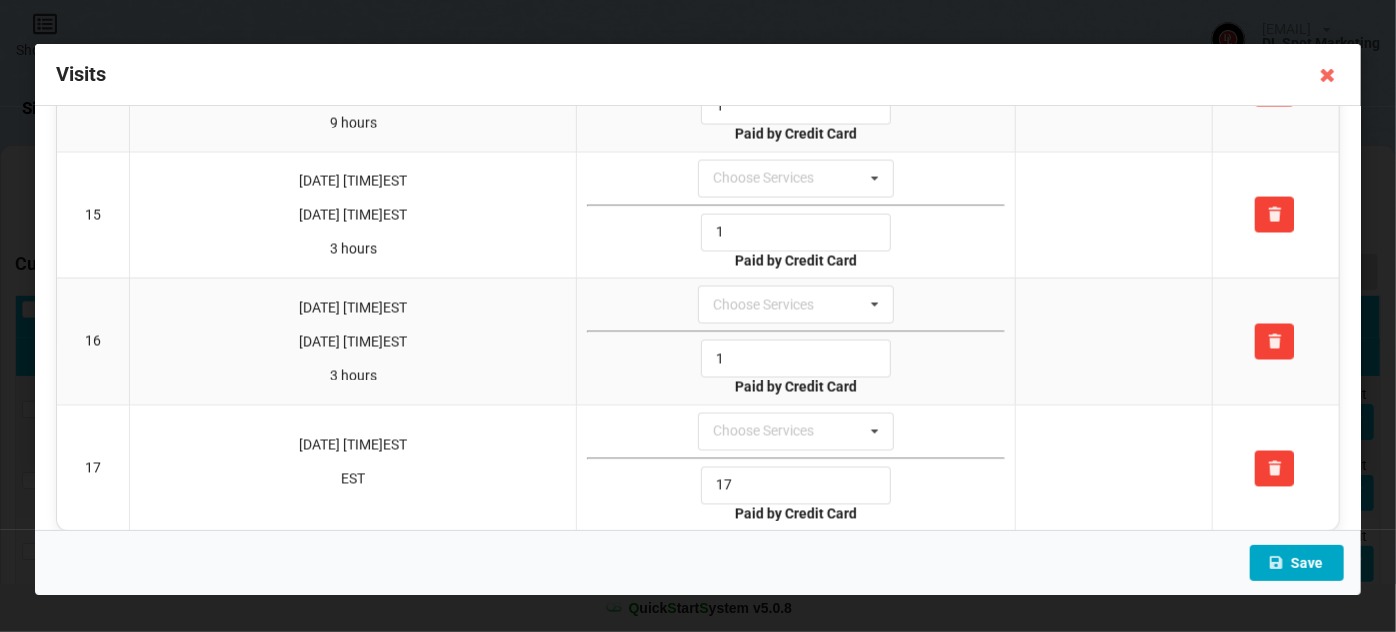 click on "Save" at bounding box center (1297, 563) 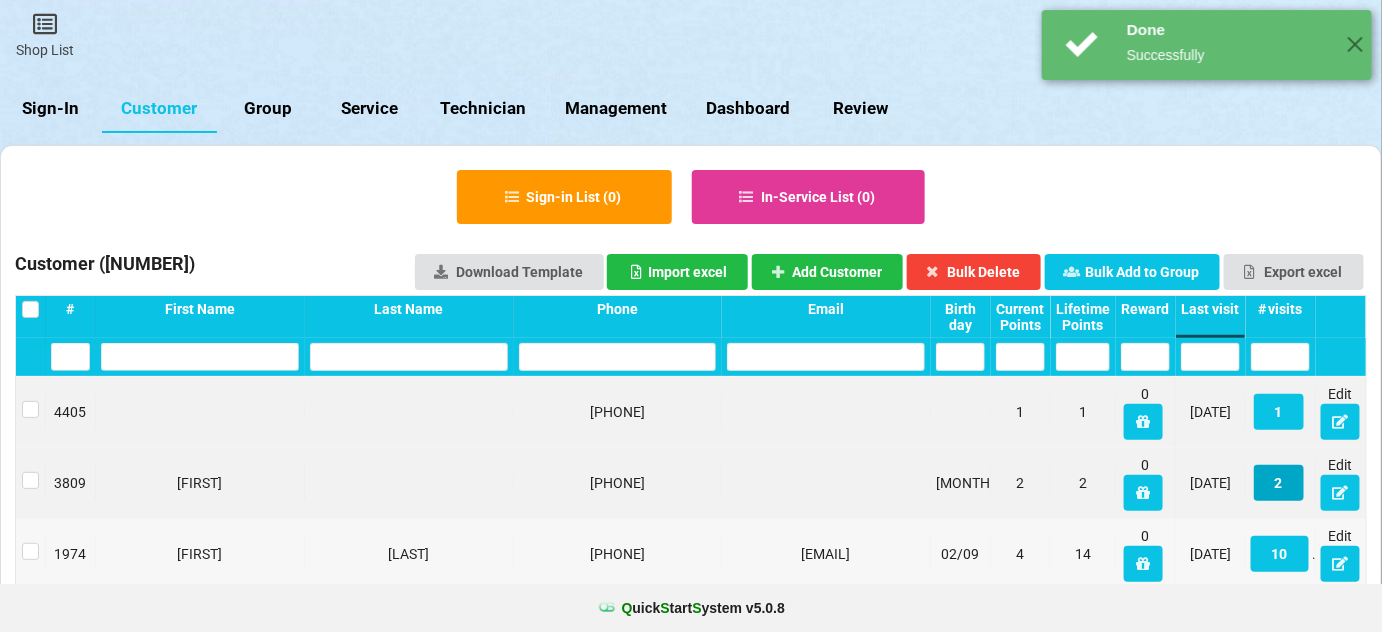 click on "2" at bounding box center [1279, 483] 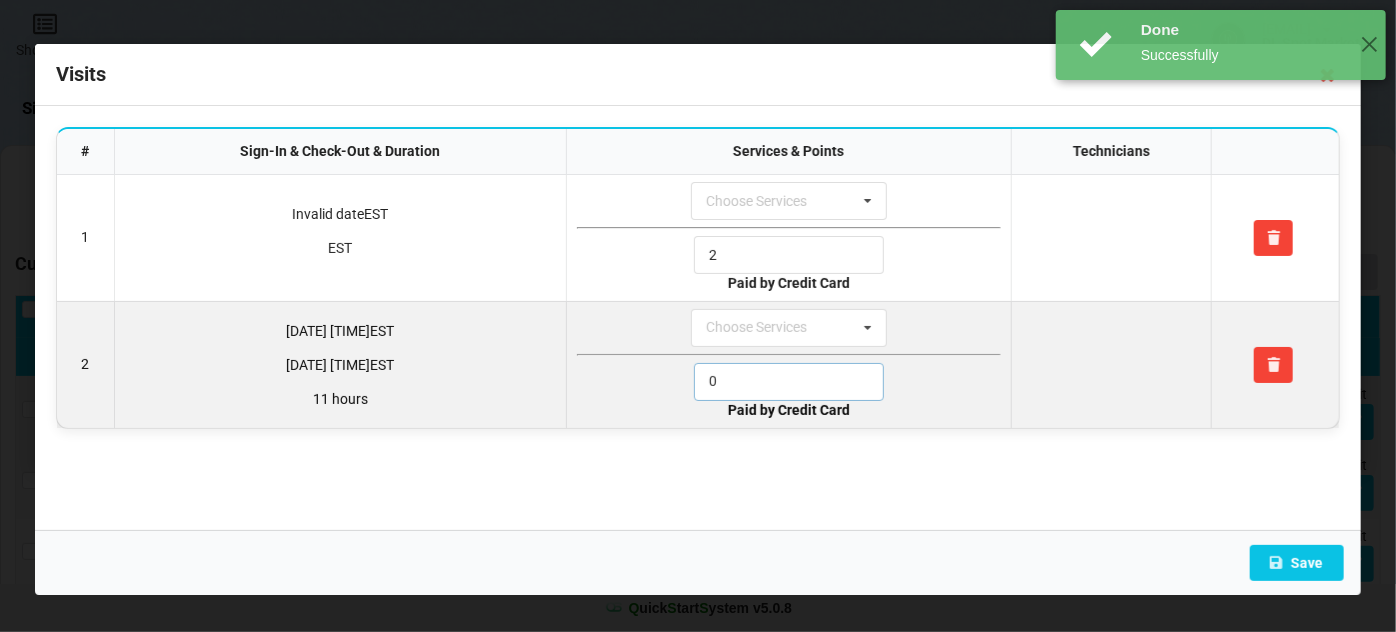 click on "0" at bounding box center (789, 382) 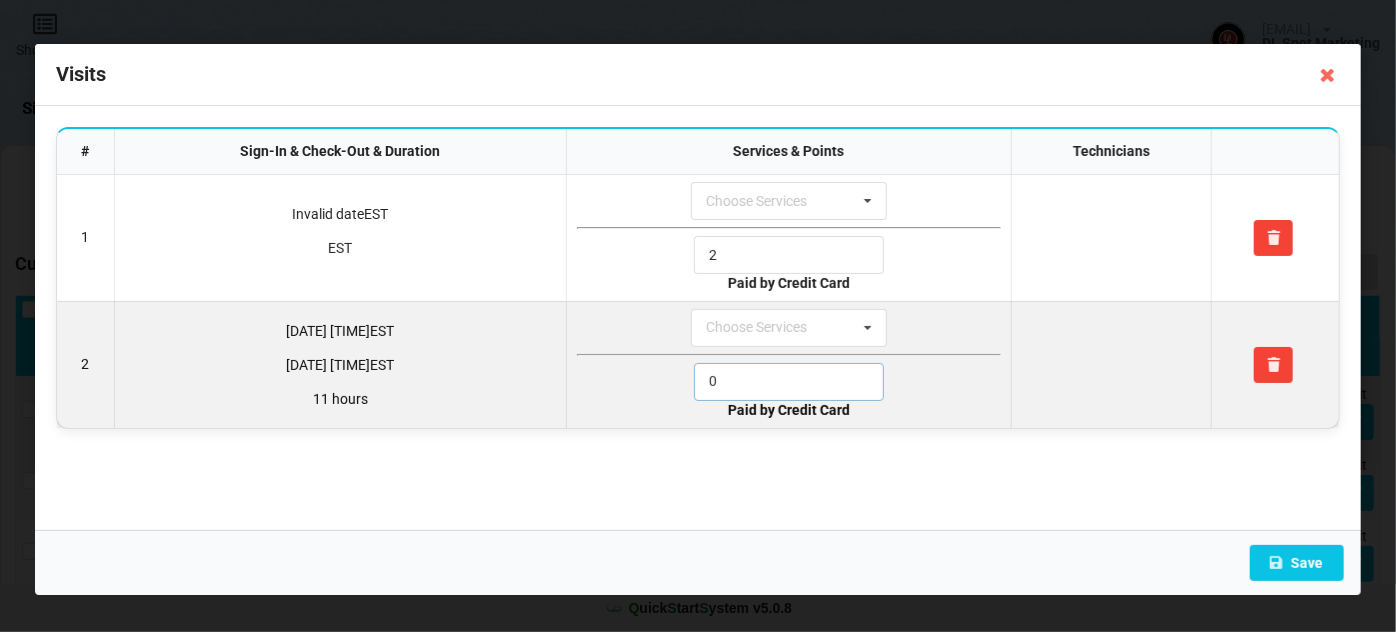 click on "0" at bounding box center [789, 382] 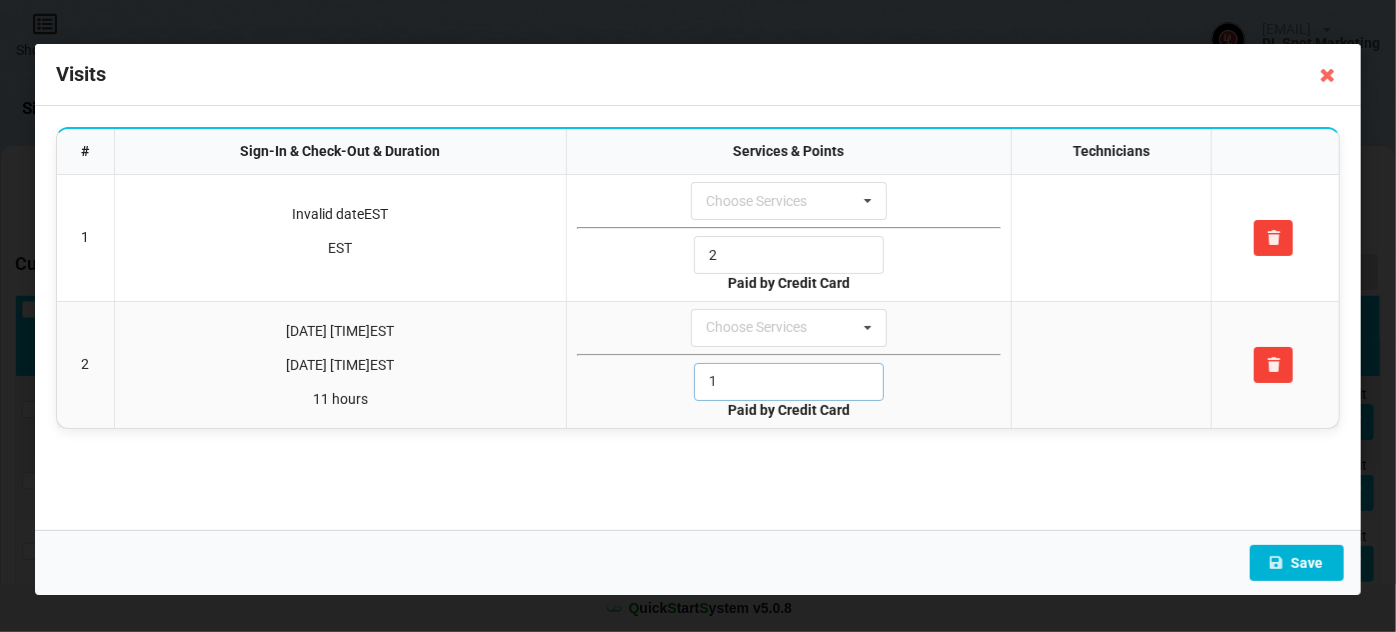 type on "1" 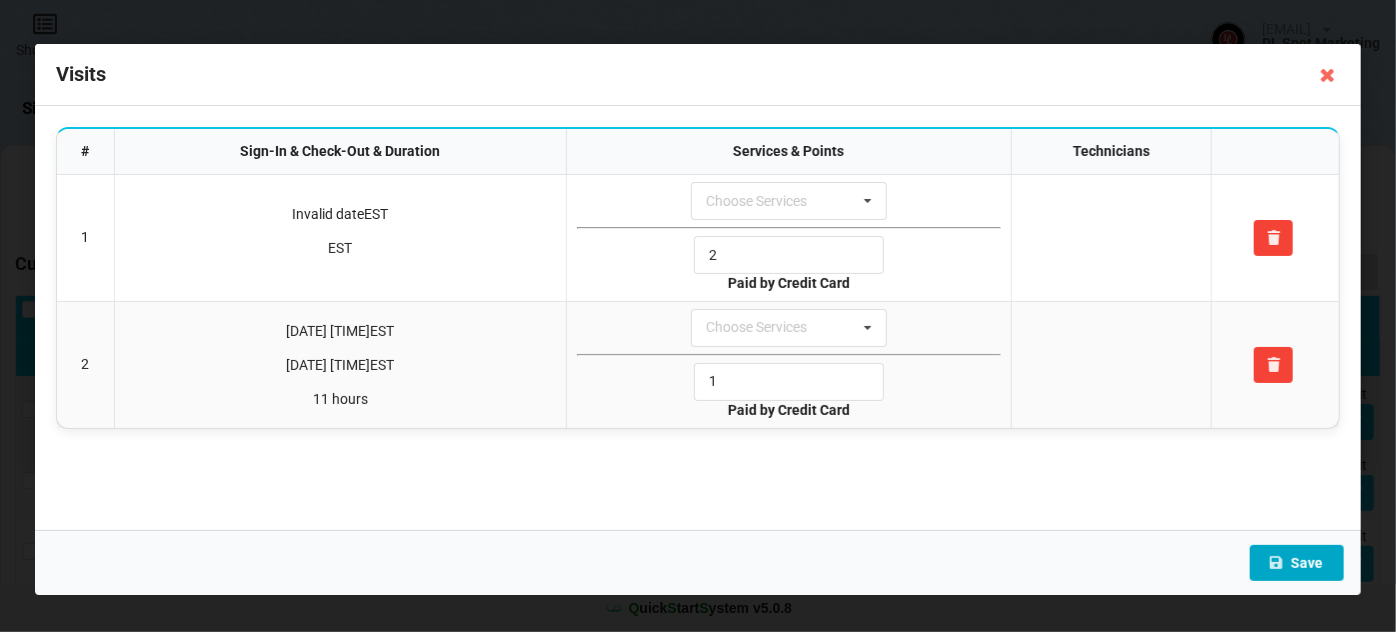 click on "Save" at bounding box center (1297, 563) 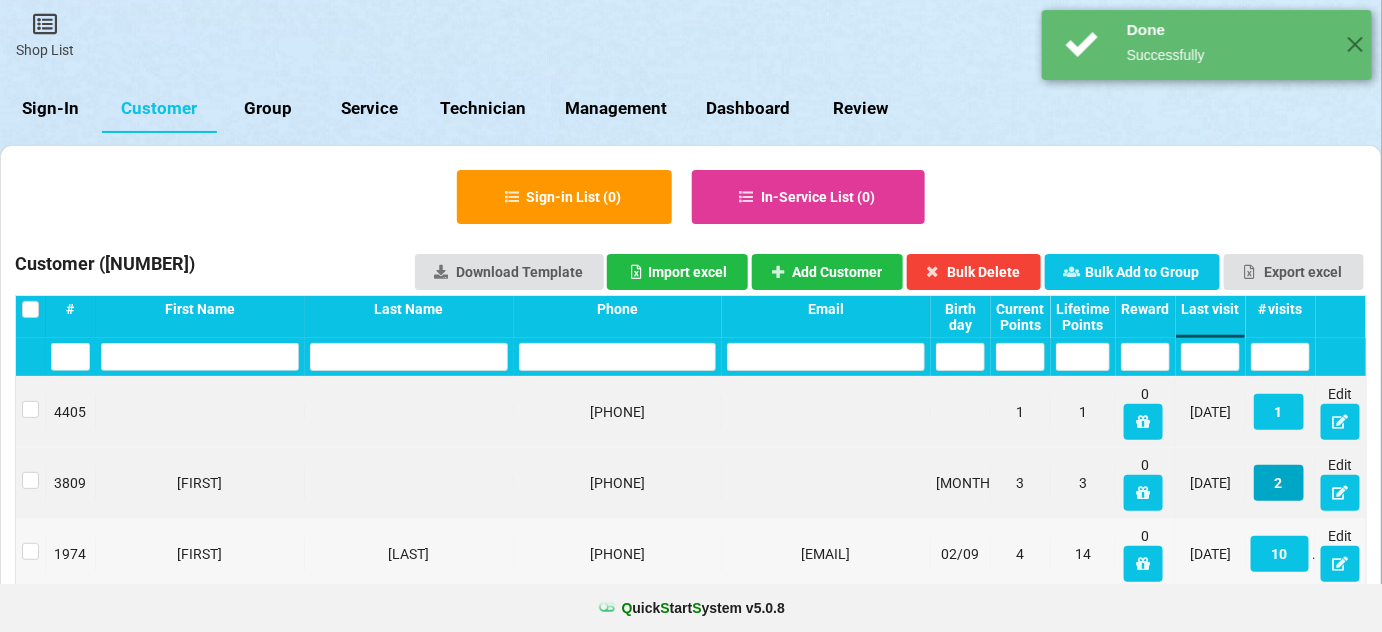 click on "2" at bounding box center [1279, 483] 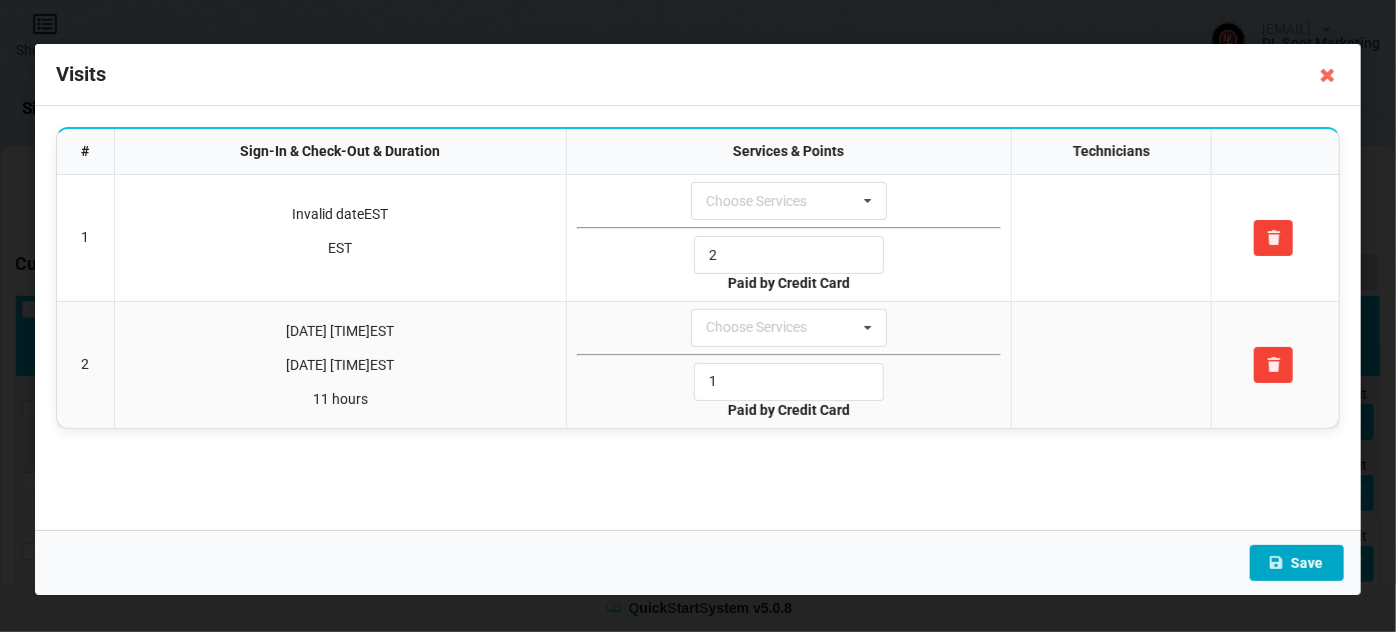 click on "Save" at bounding box center (1297, 563) 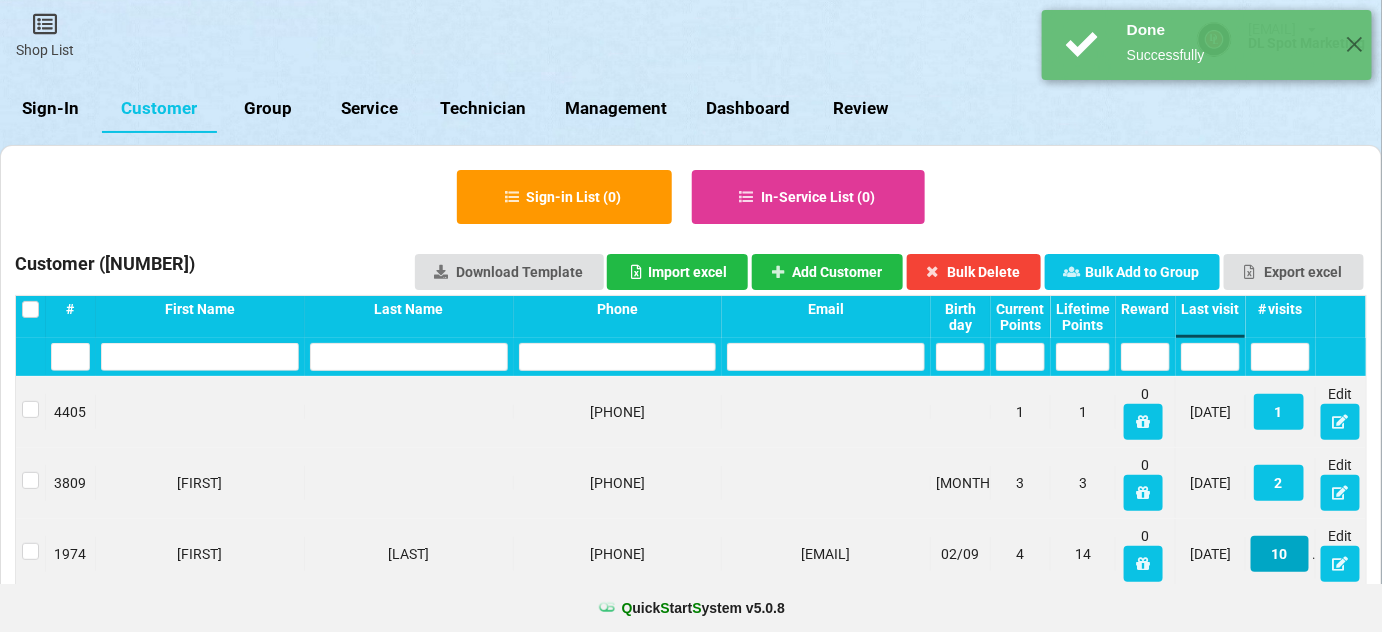 click on "10" at bounding box center [1280, 554] 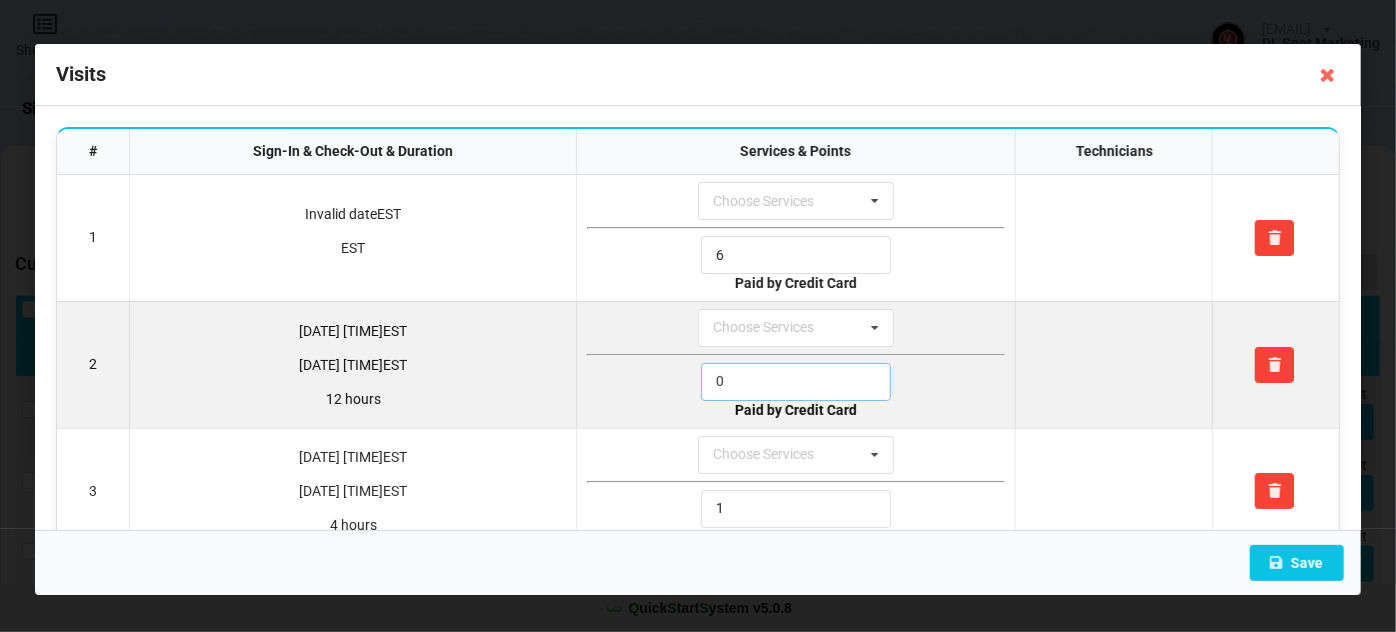 click on "0" at bounding box center [796, 382] 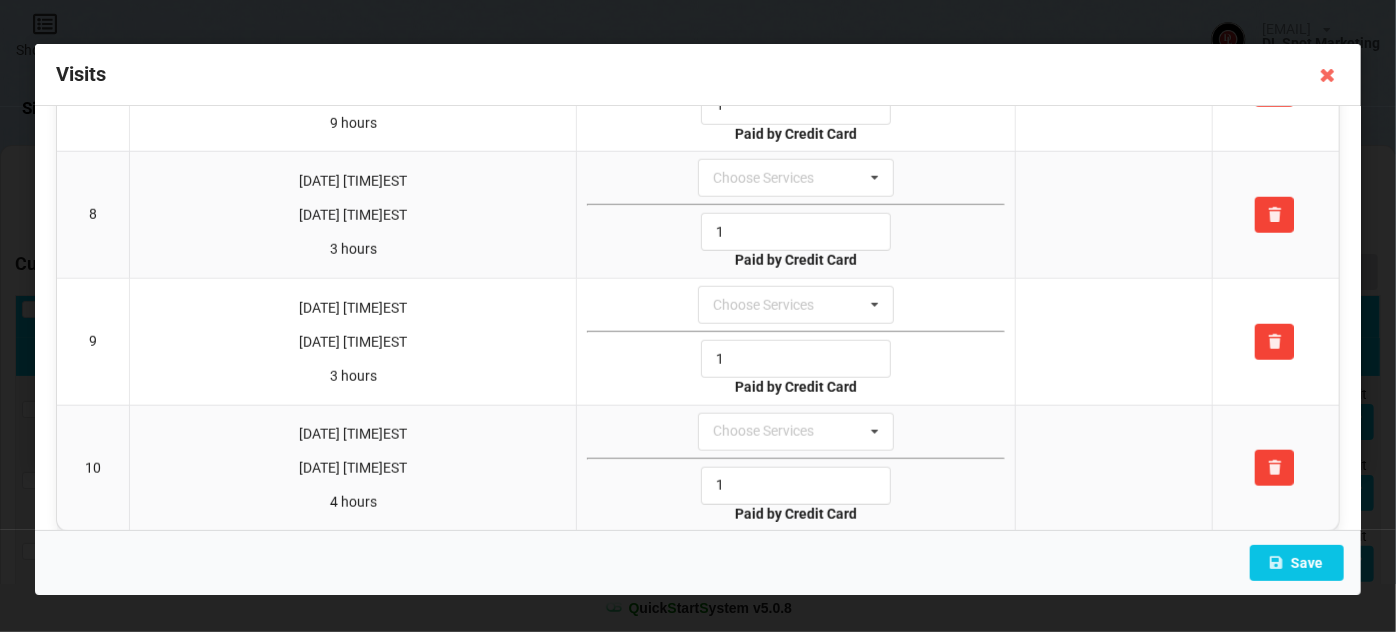 scroll, scrollTop: 918, scrollLeft: 0, axis: vertical 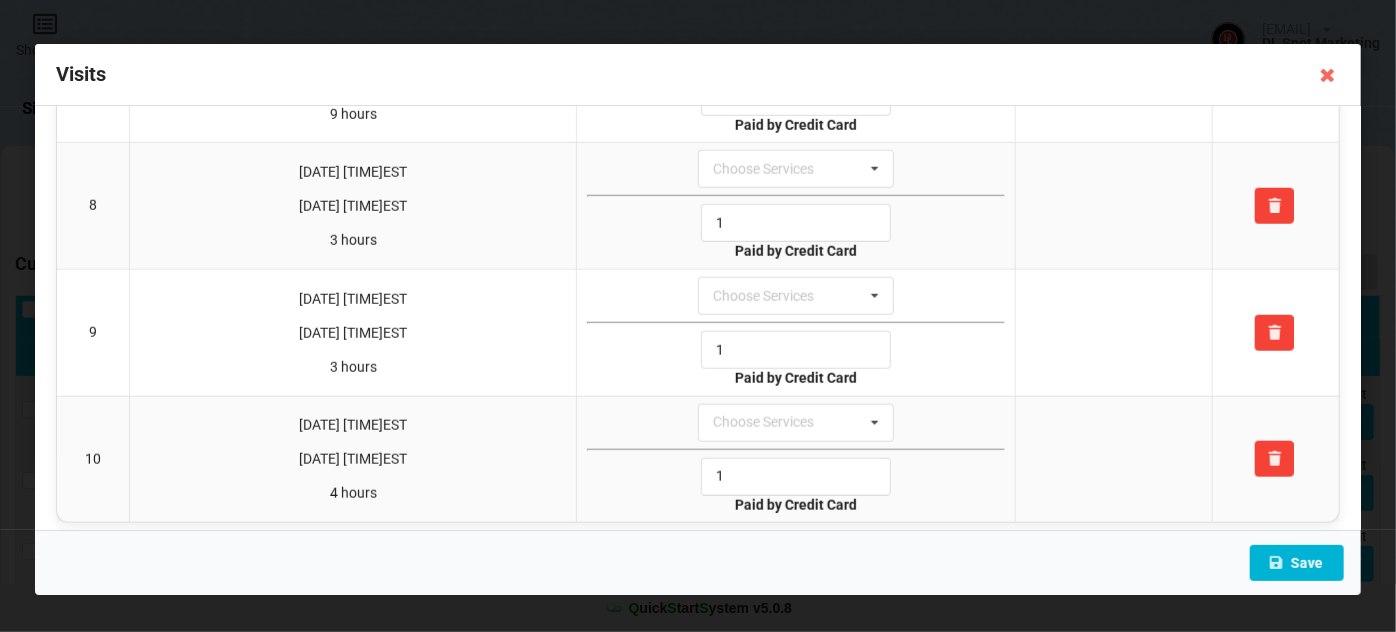 type on "1" 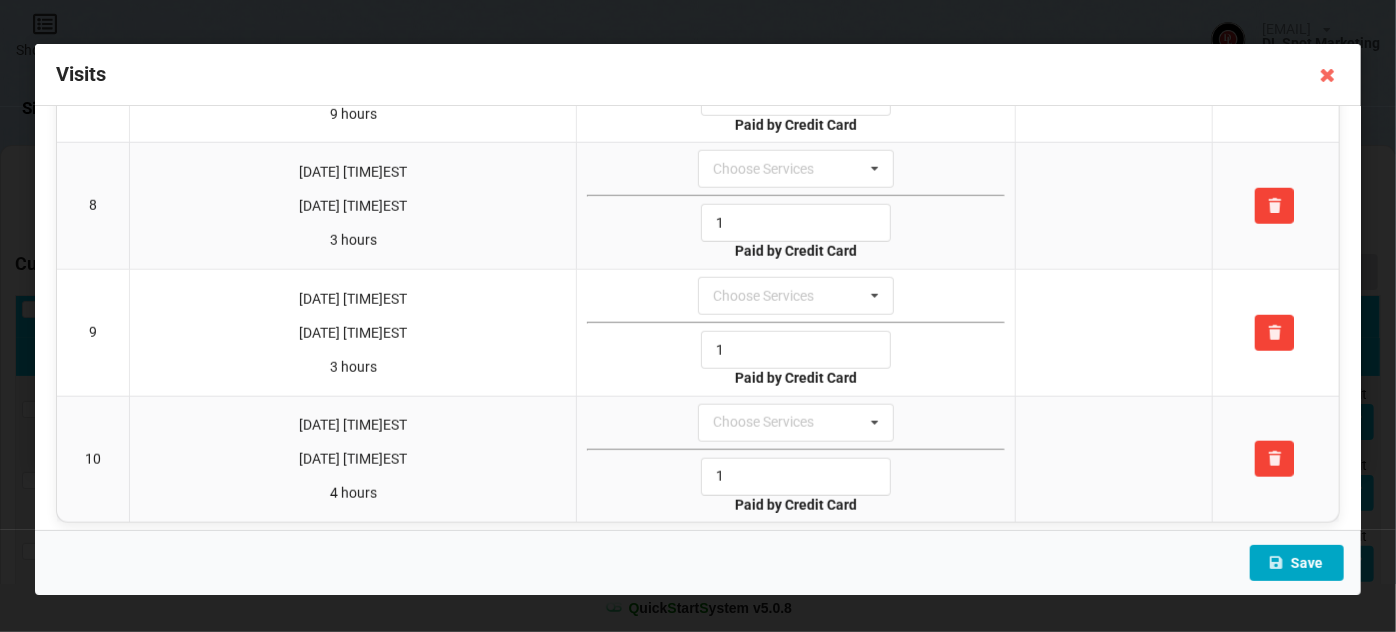 click on "Save" at bounding box center [1297, 563] 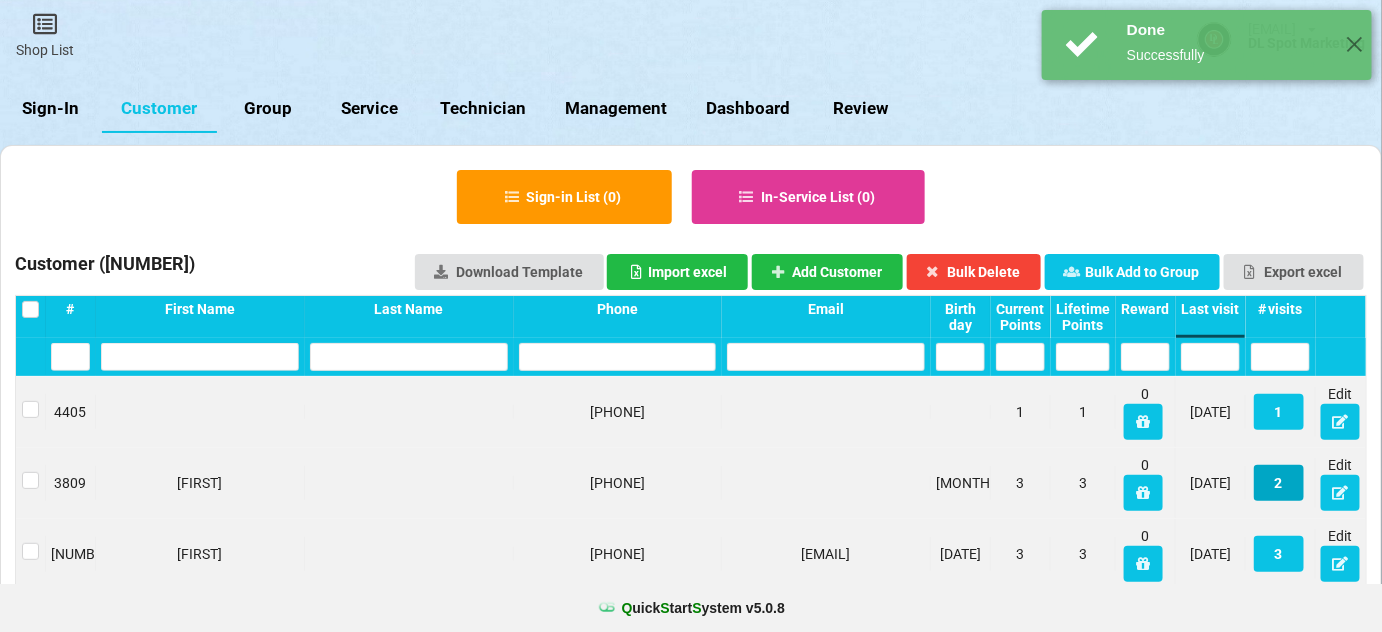 click on "2" at bounding box center (1279, 483) 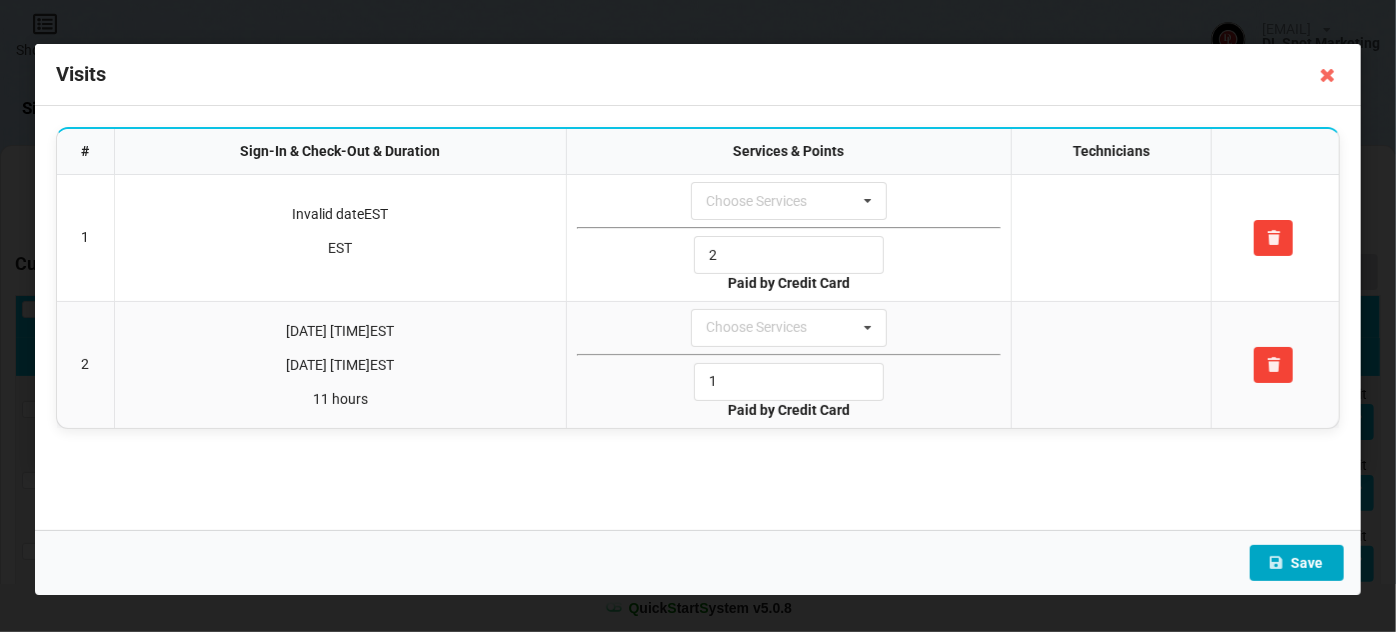 click on "Save" at bounding box center (1297, 563) 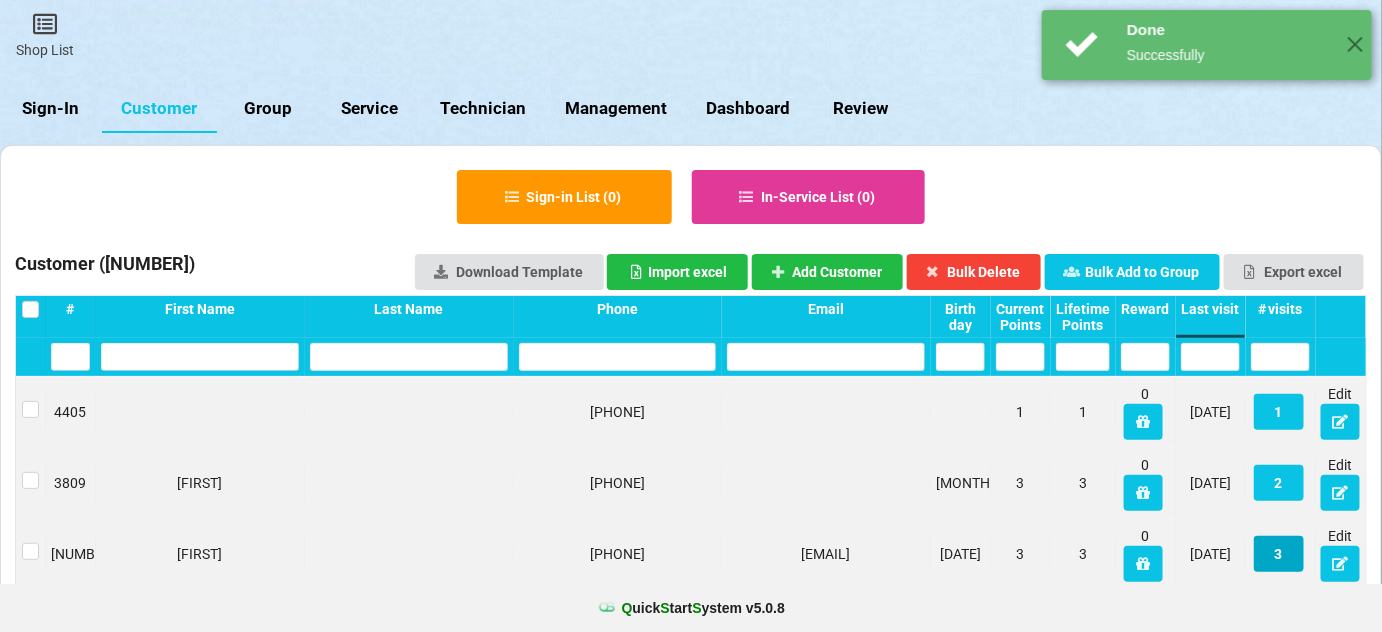 click on "3" at bounding box center (1279, 554) 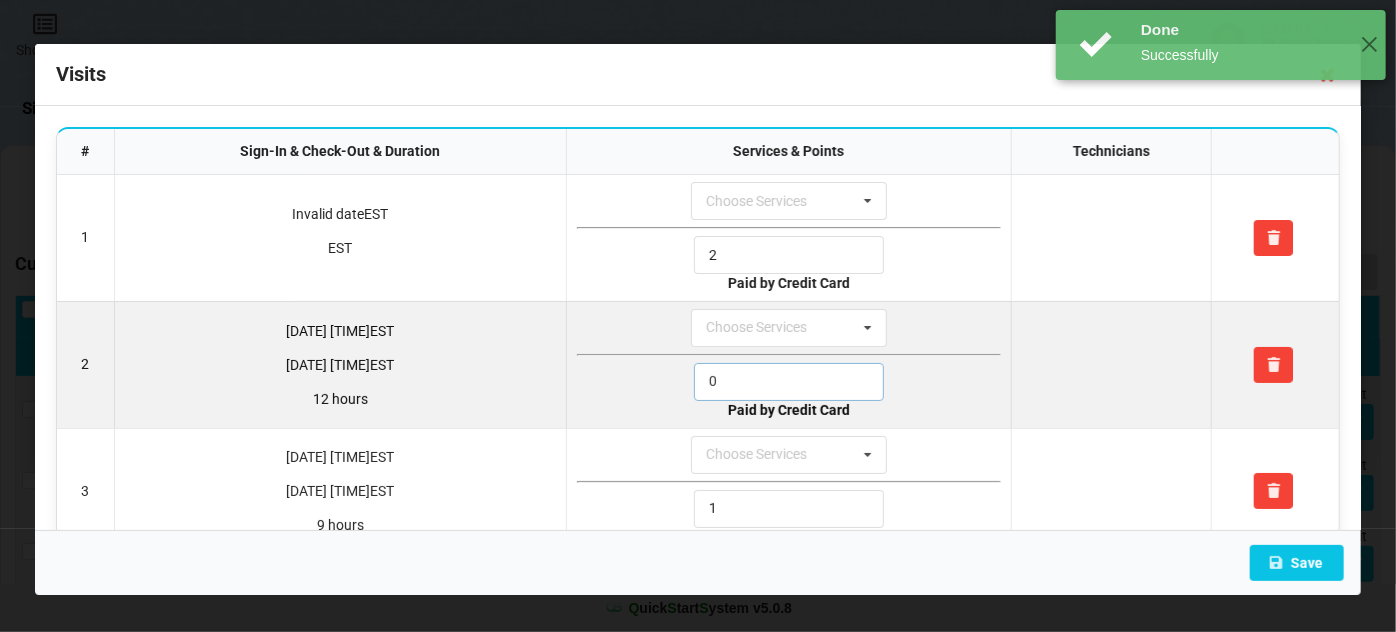 click on "0" at bounding box center (789, 382) 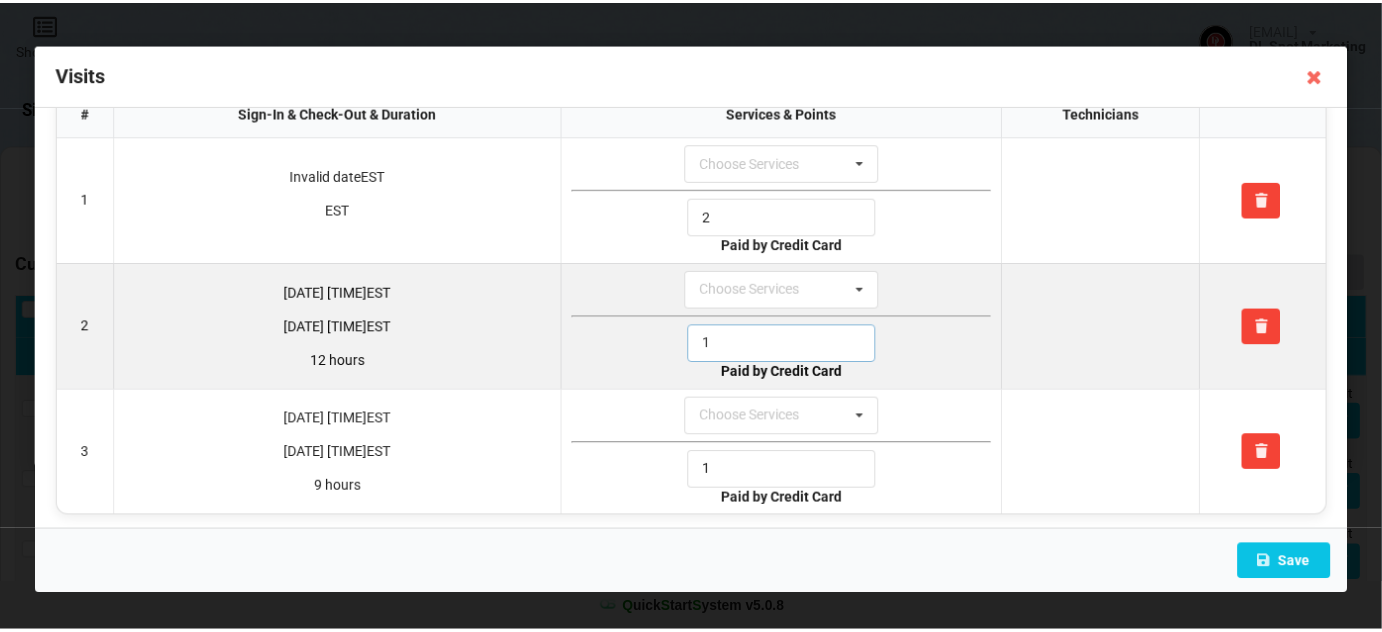 scroll, scrollTop: 42, scrollLeft: 0, axis: vertical 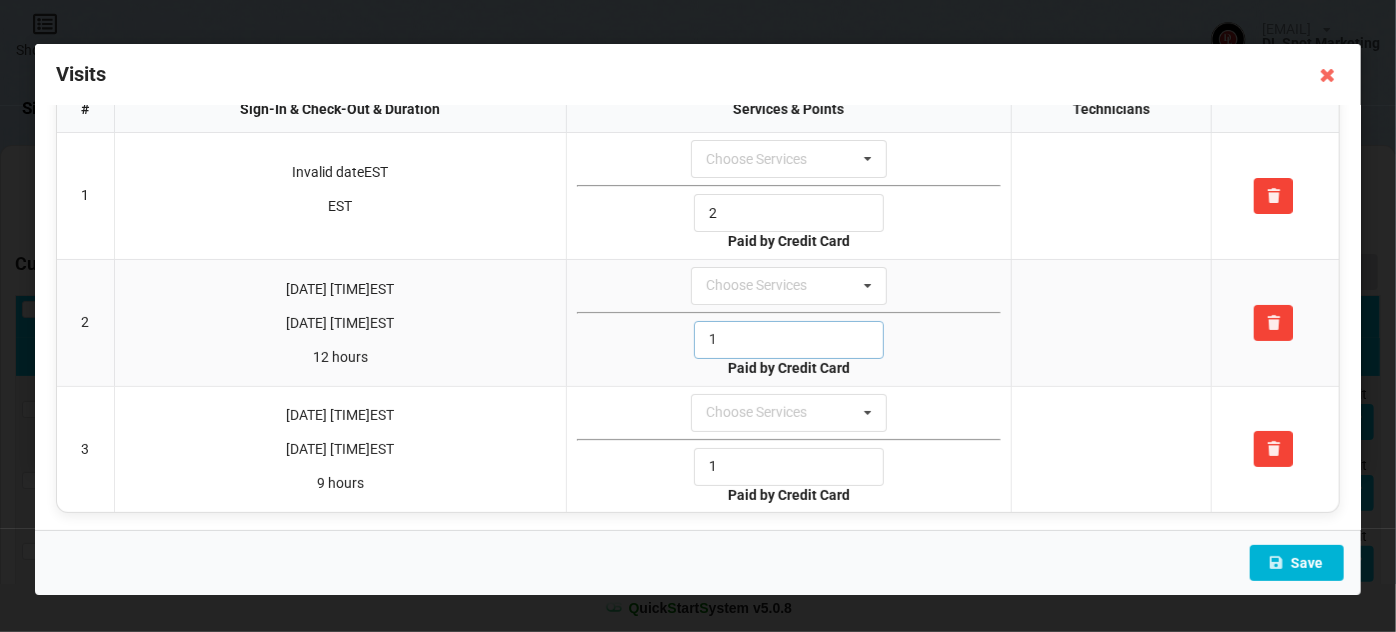 type on "1" 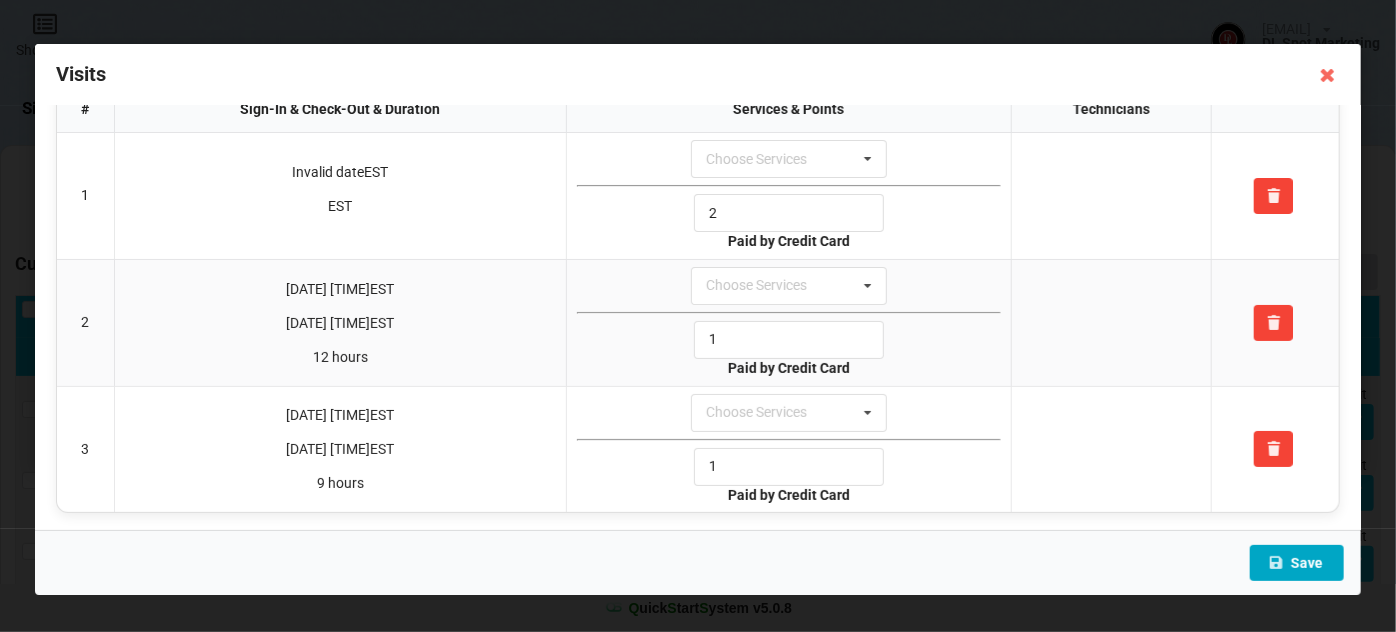 click on "Save" at bounding box center (1297, 563) 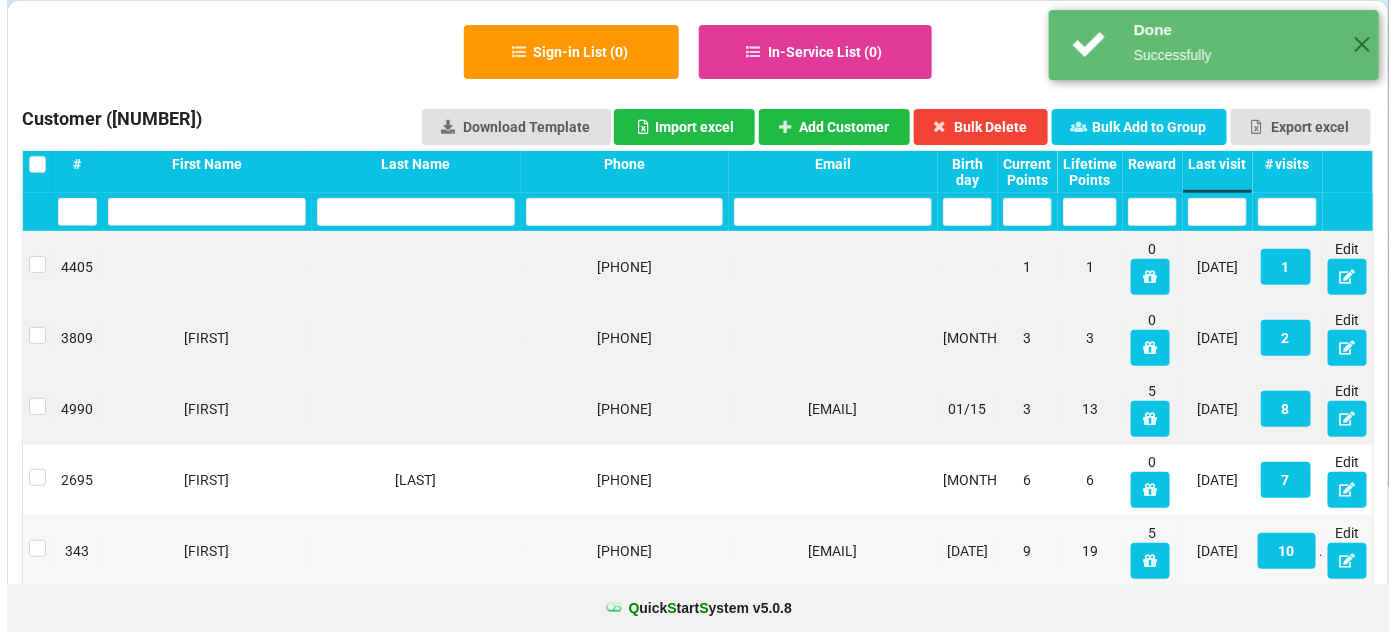 scroll, scrollTop: 242, scrollLeft: 0, axis: vertical 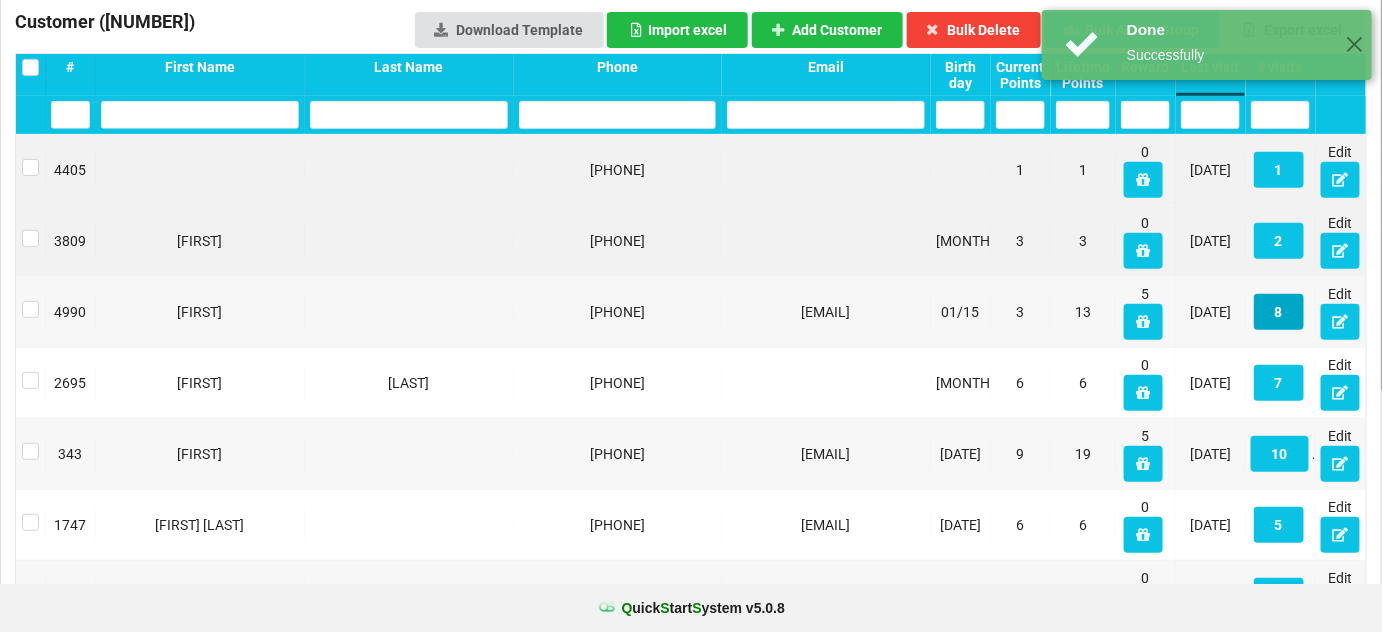 click on "8" at bounding box center (1279, 312) 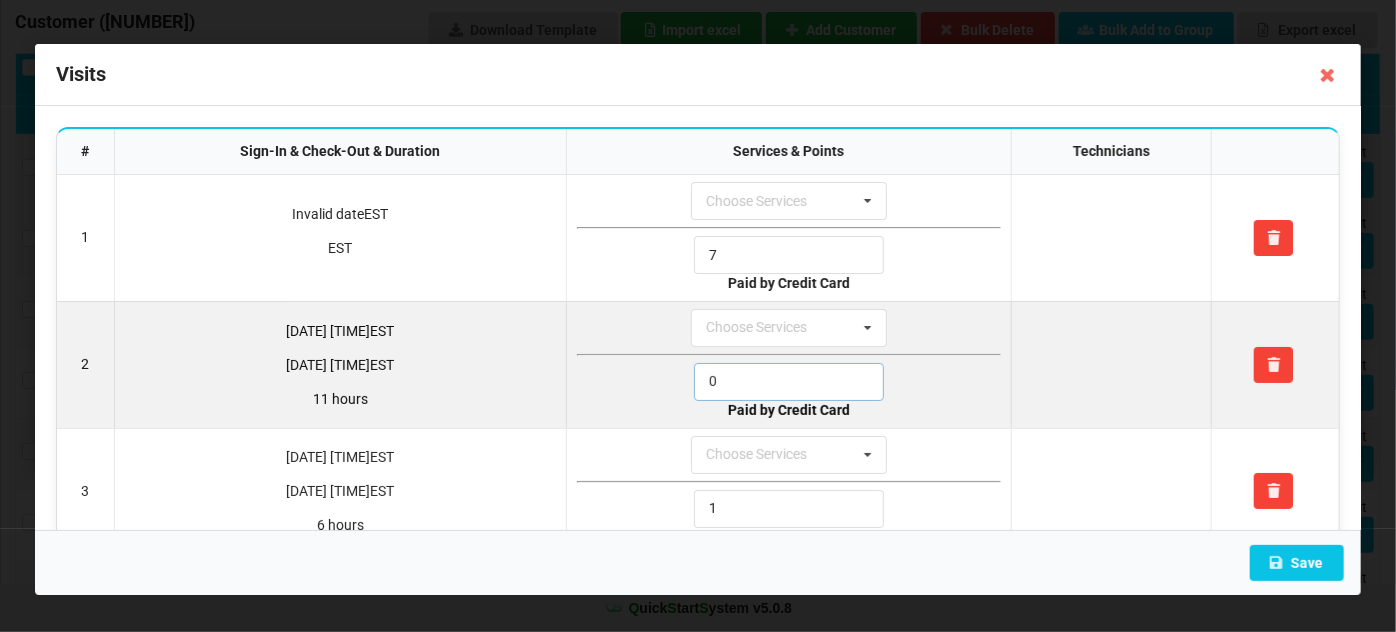 click on "0" at bounding box center (789, 382) 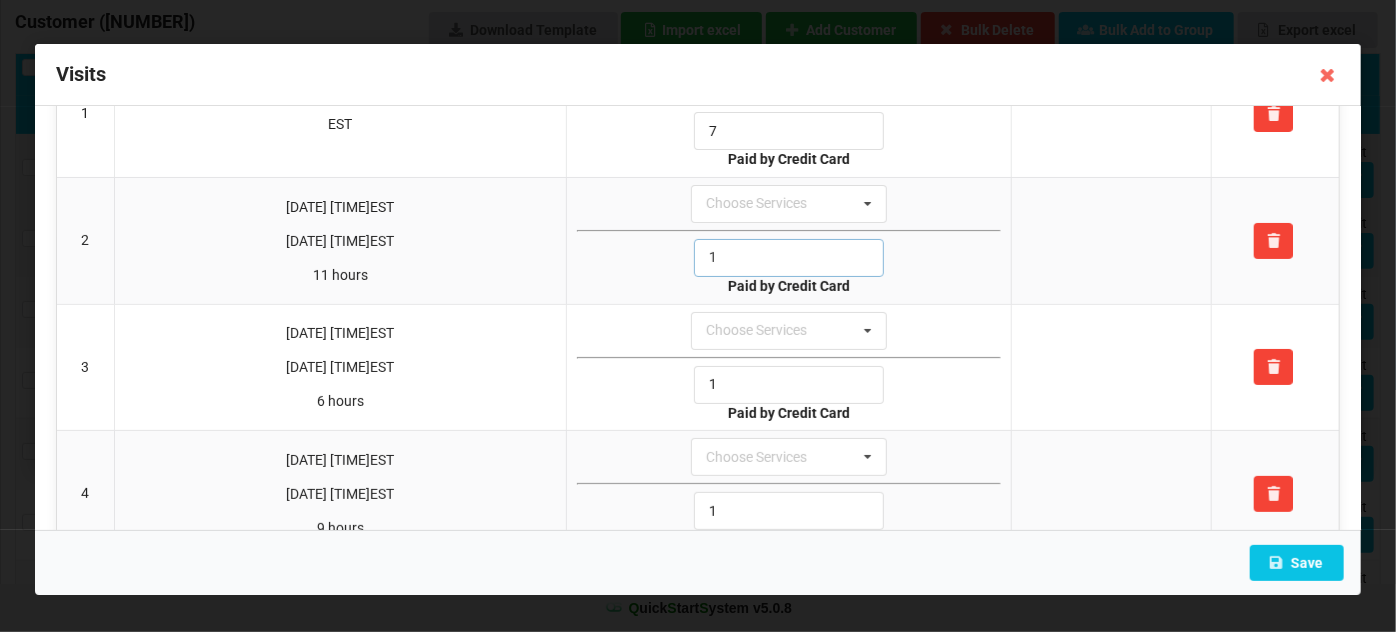 scroll, scrollTop: 485, scrollLeft: 0, axis: vertical 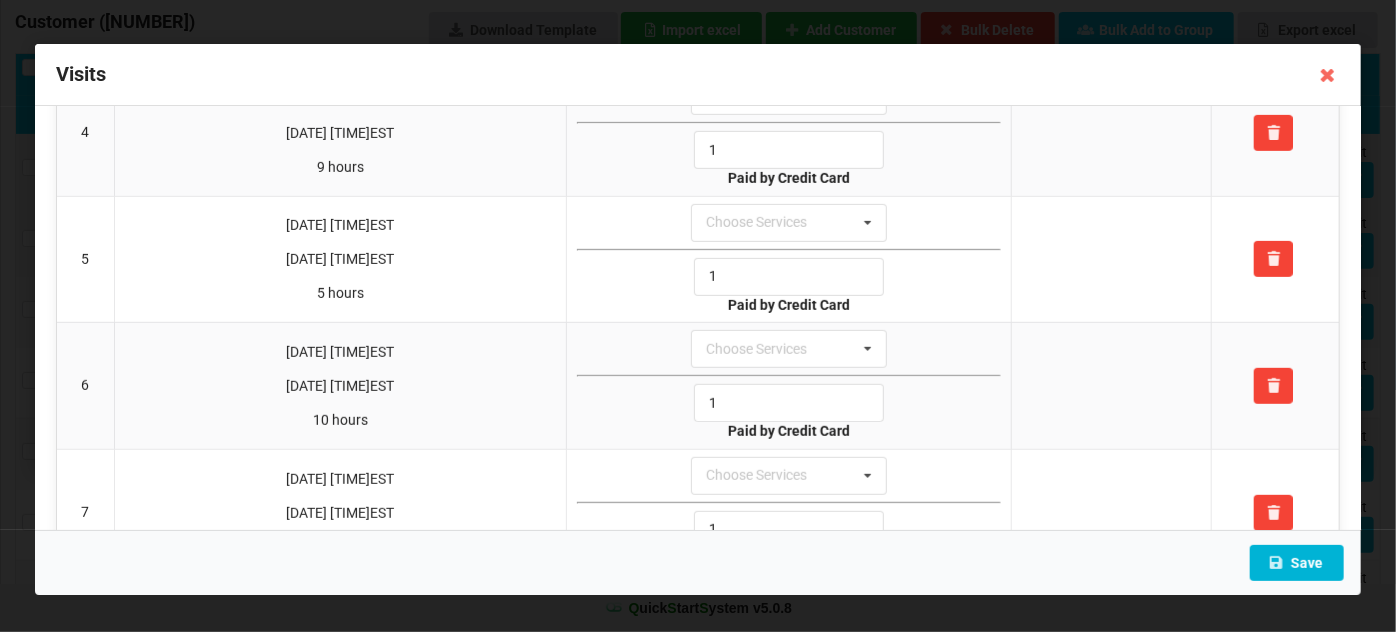 type on "1" 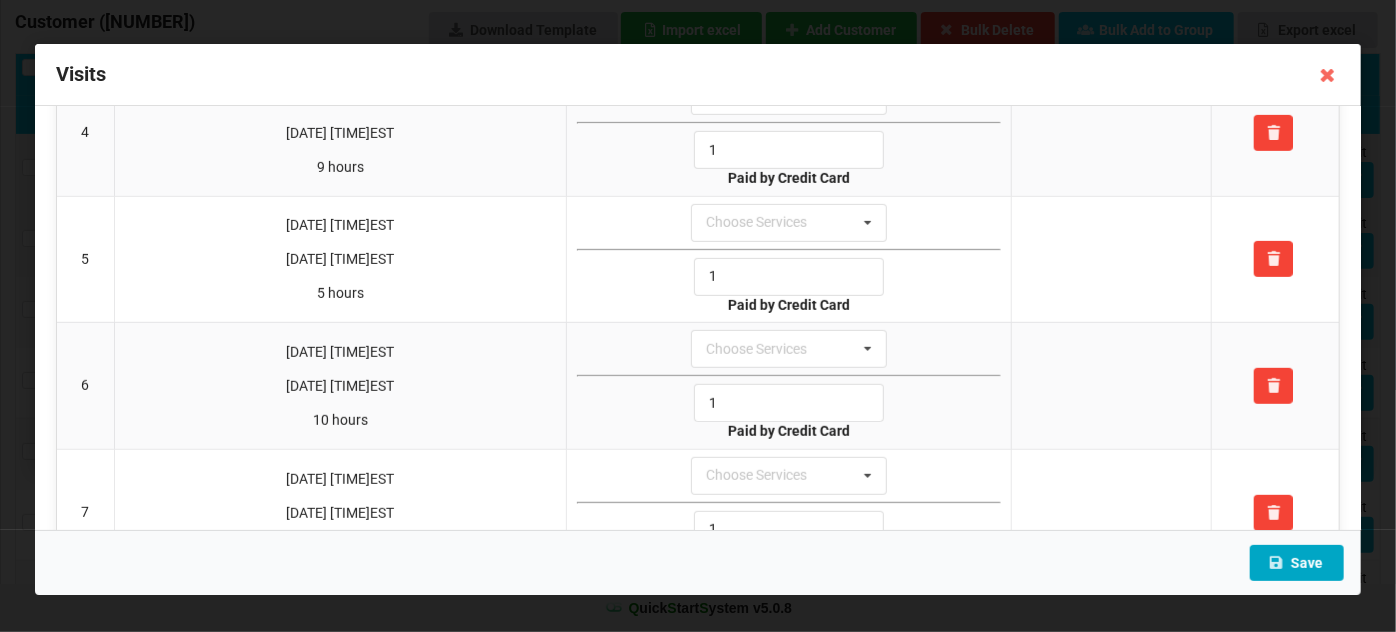 click on "Save" at bounding box center [1297, 563] 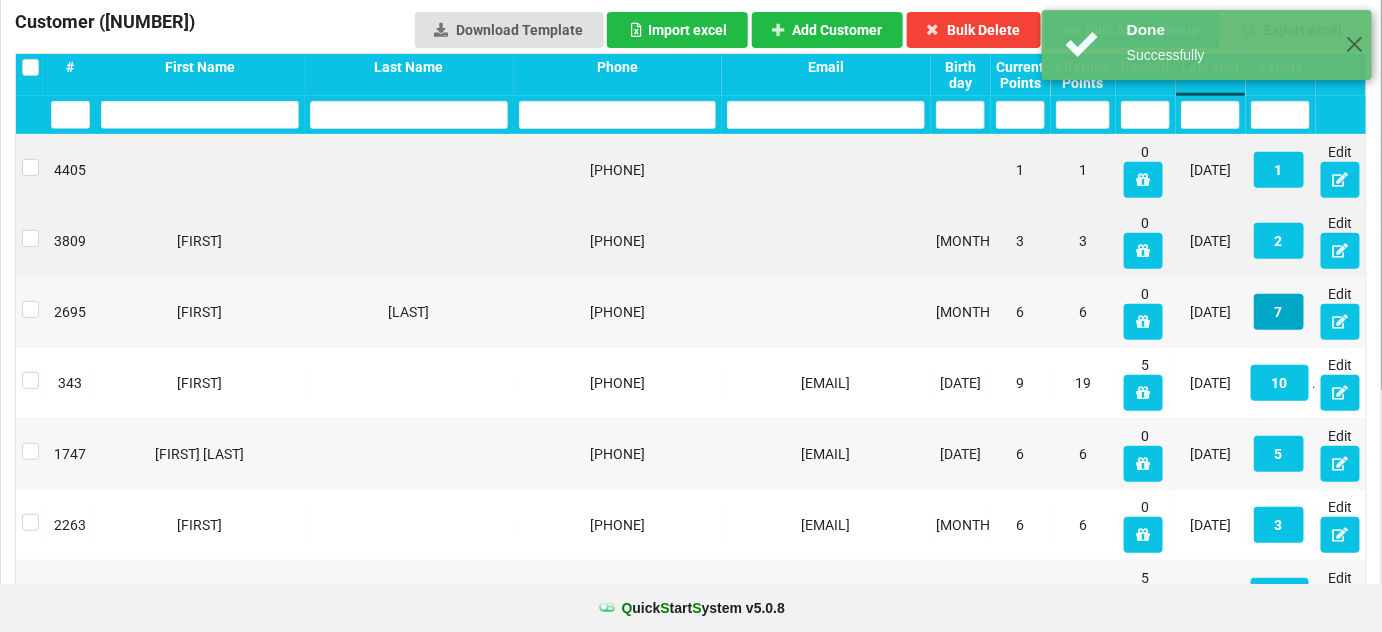 click on "7" at bounding box center (1279, 312) 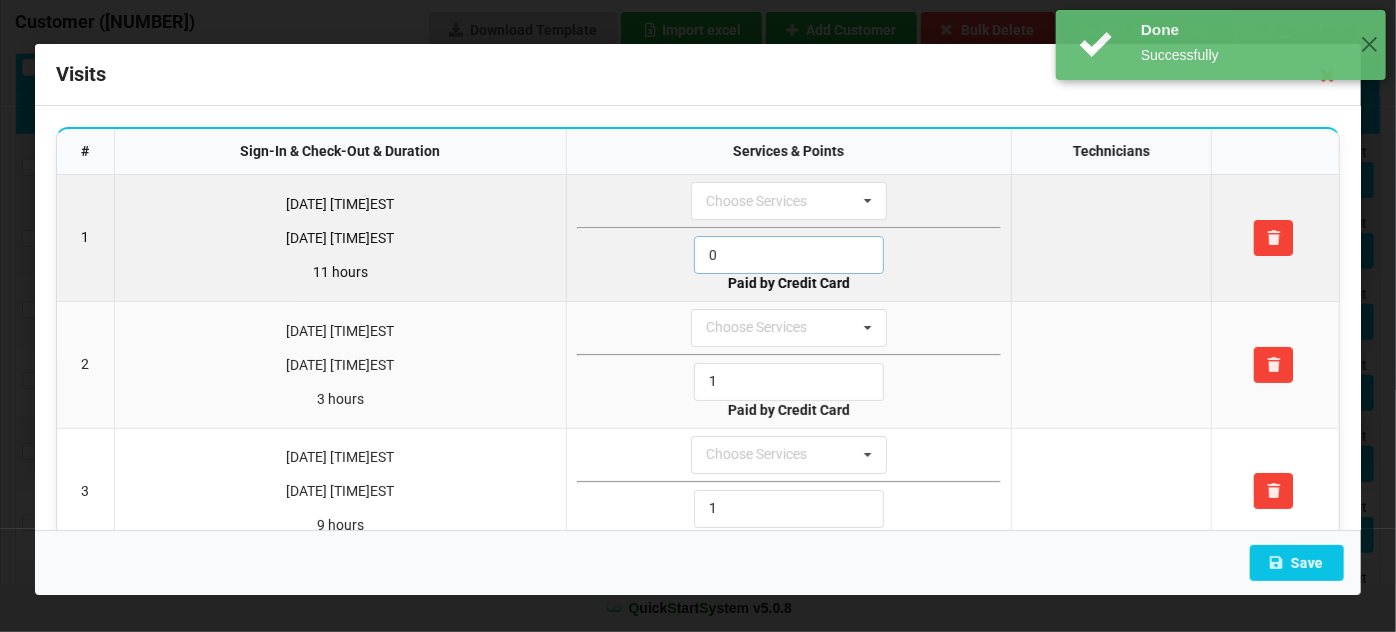 click on "0" at bounding box center [789, 255] 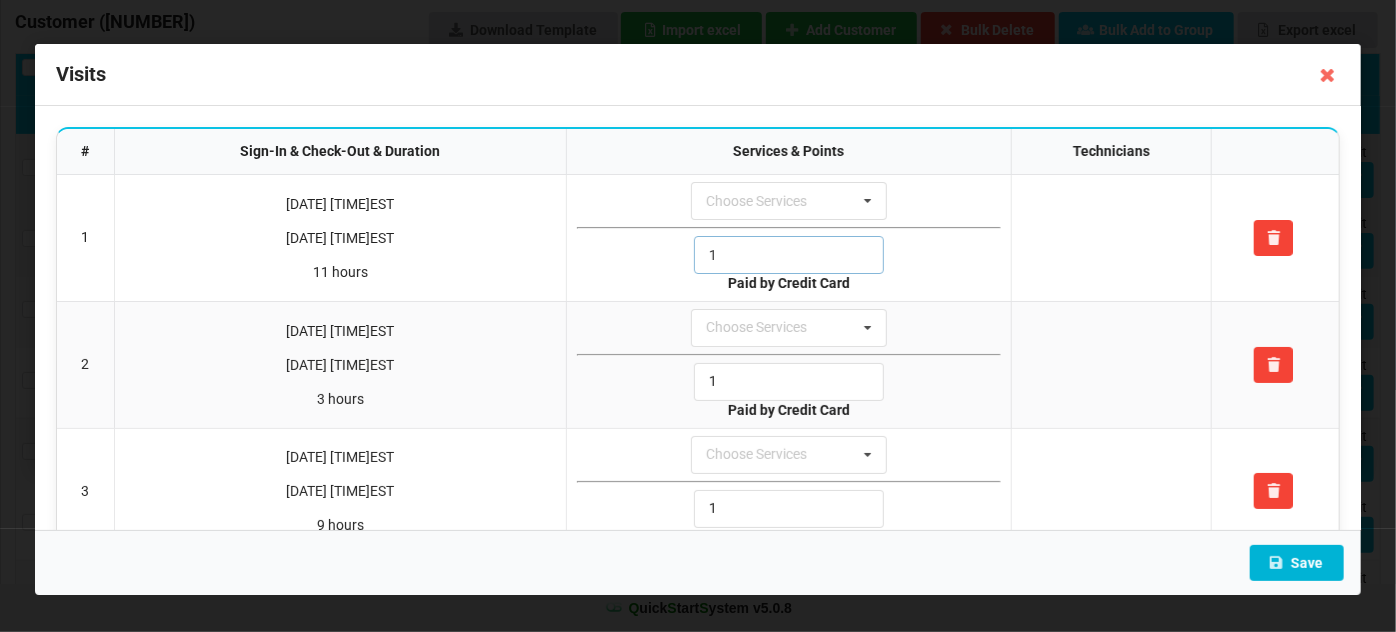type on "1" 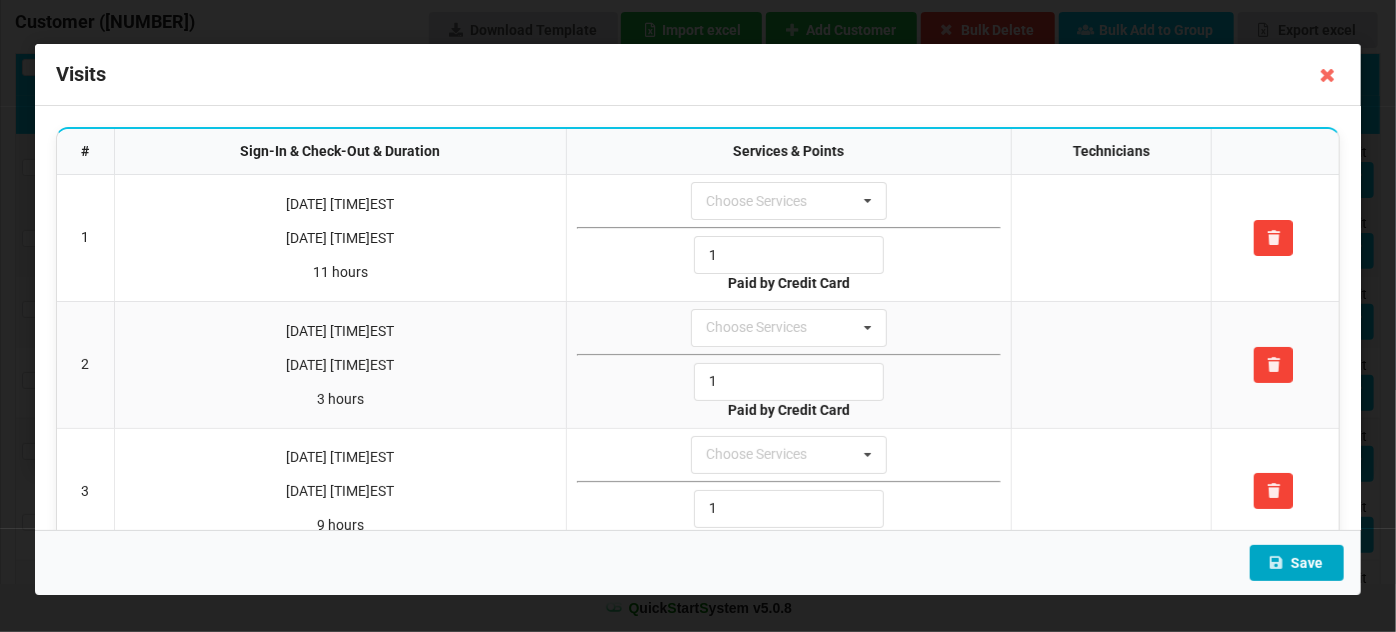 click on "Save" at bounding box center (1297, 563) 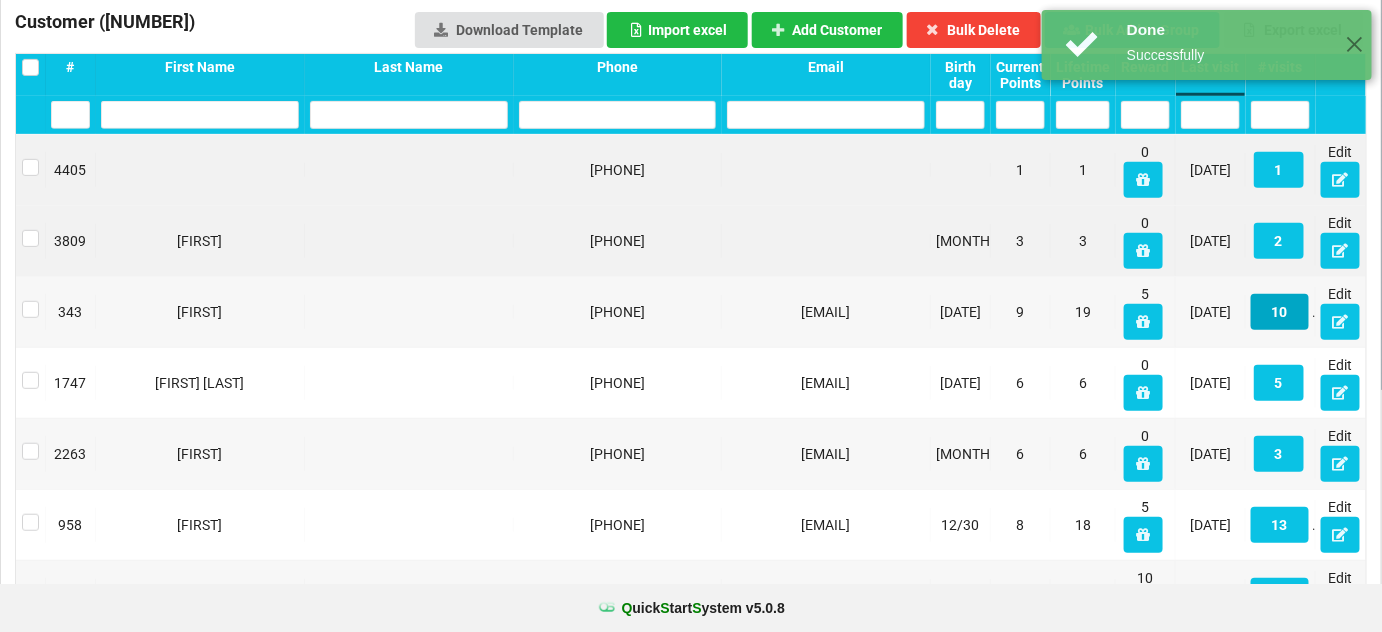 click on "10" at bounding box center [1280, 312] 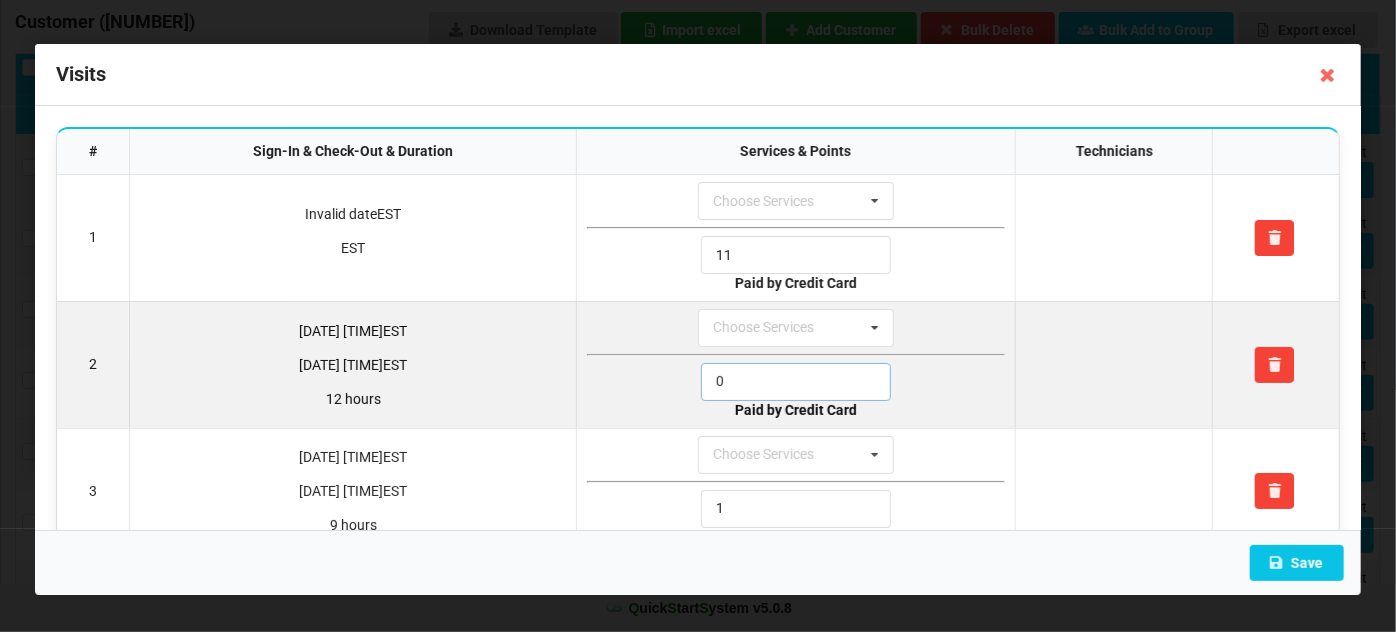 click on "0" at bounding box center [796, 382] 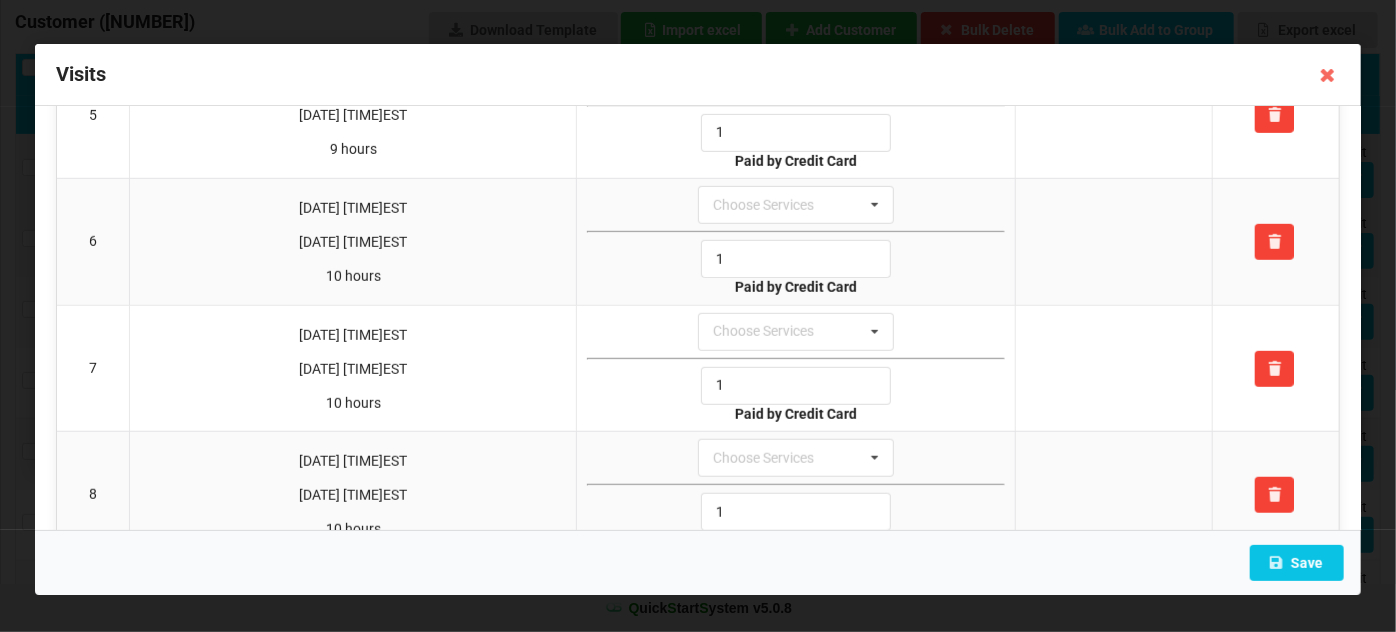 scroll, scrollTop: 848, scrollLeft: 0, axis: vertical 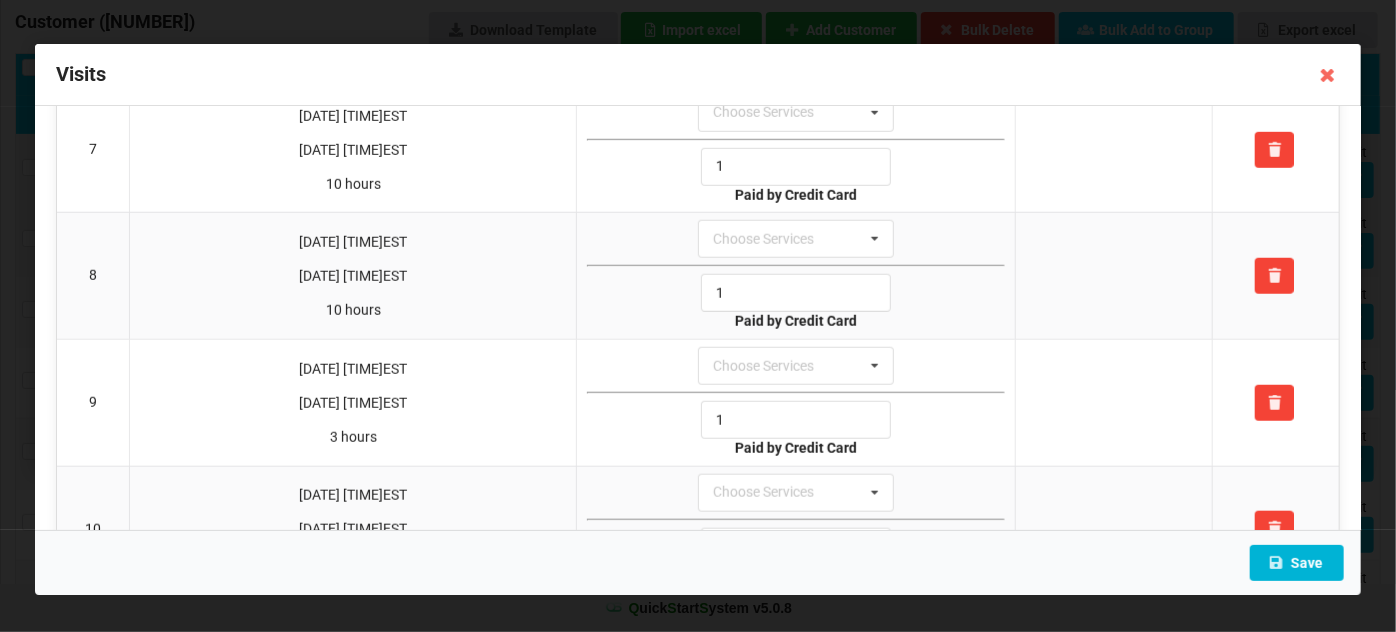 type on "1" 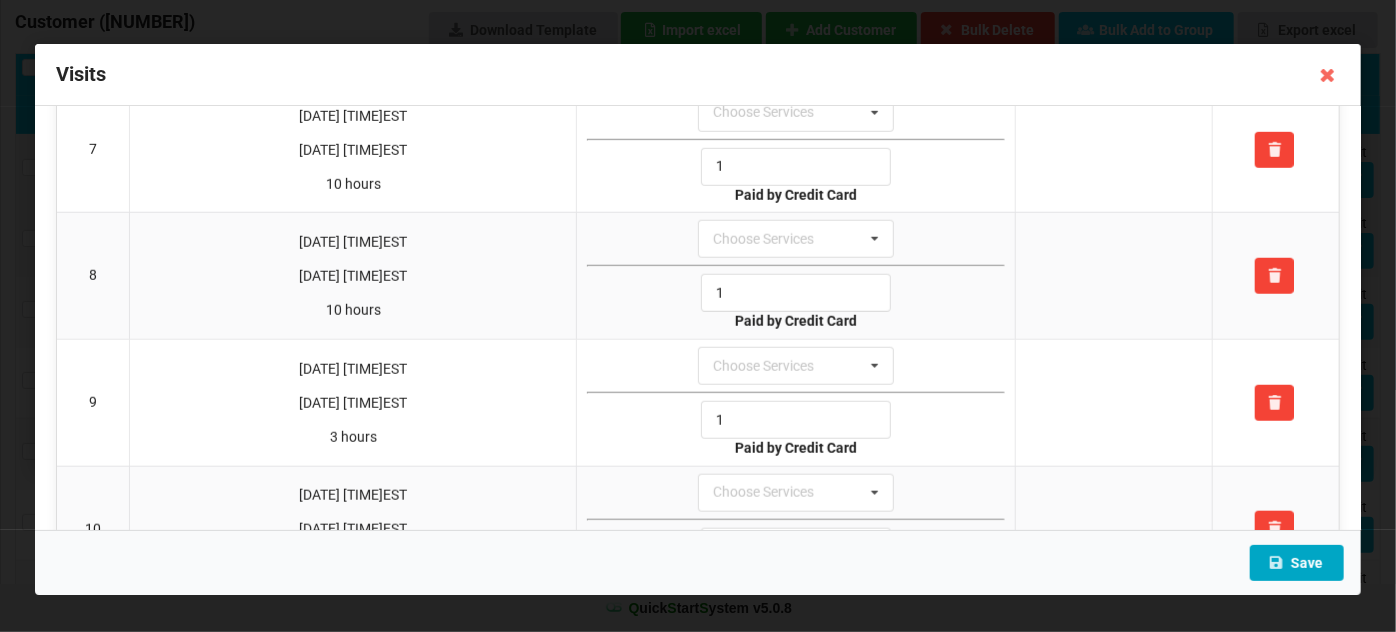 click on "Save" at bounding box center [1297, 563] 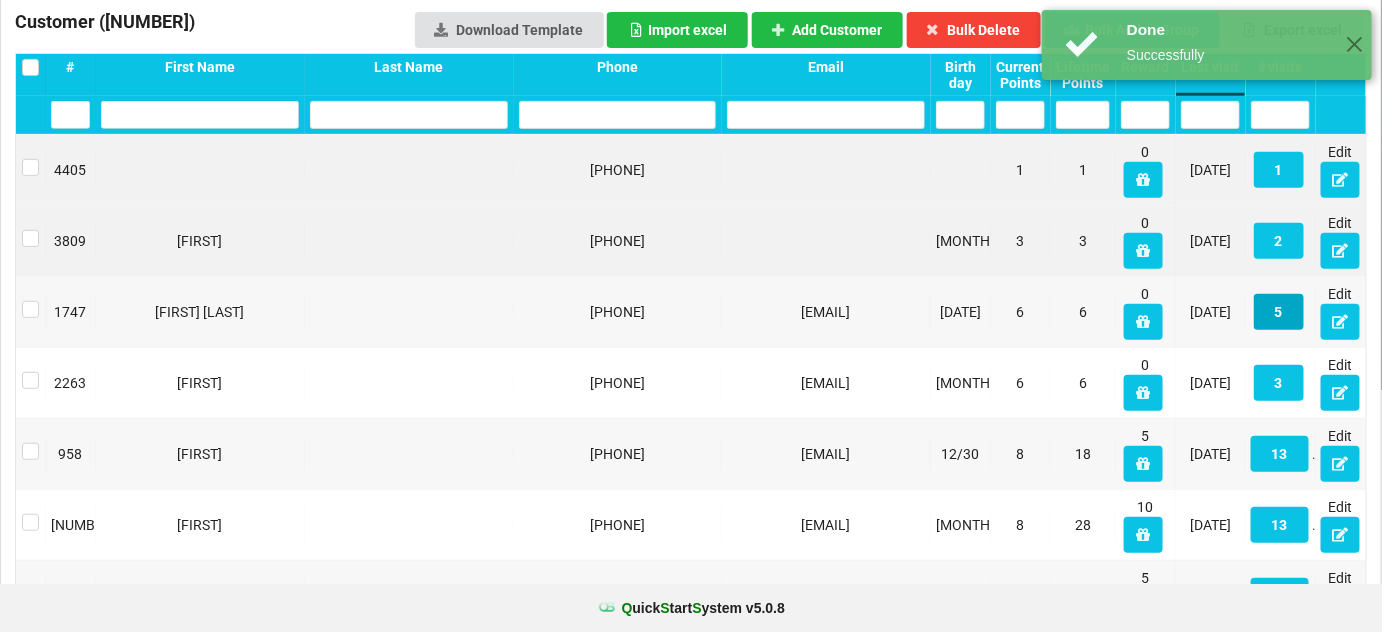 click on "5" at bounding box center (1279, 312) 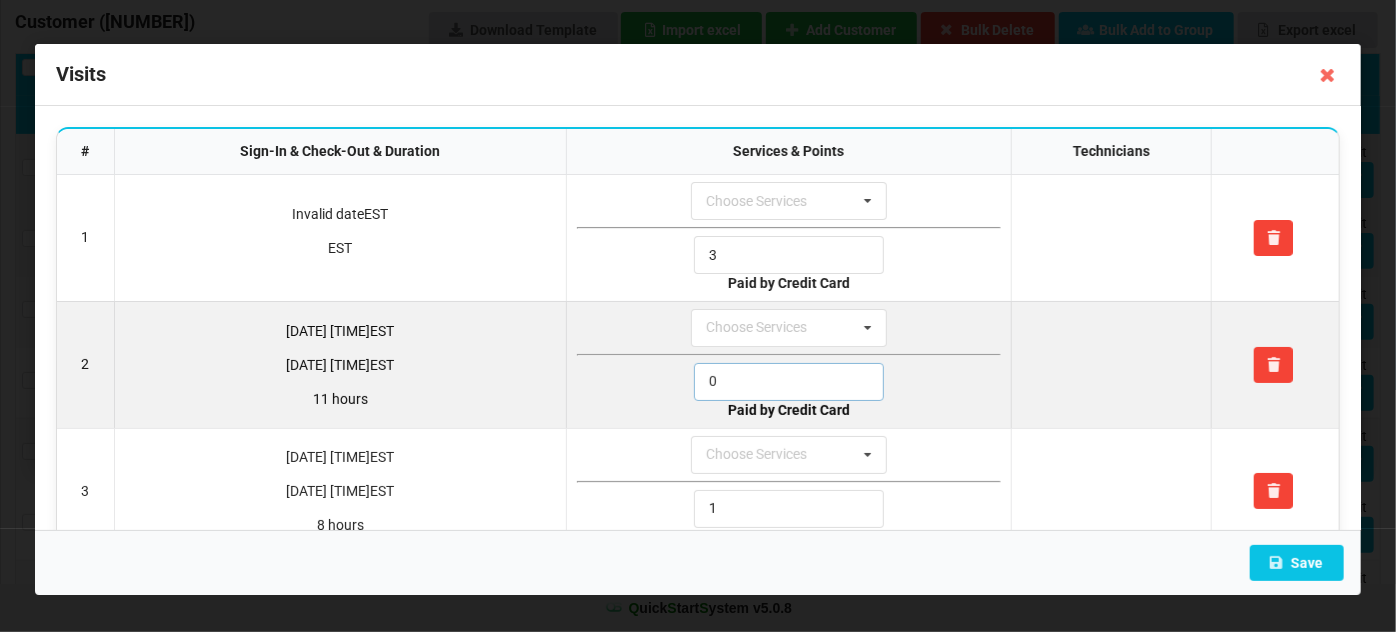 click on "0" at bounding box center (789, 382) 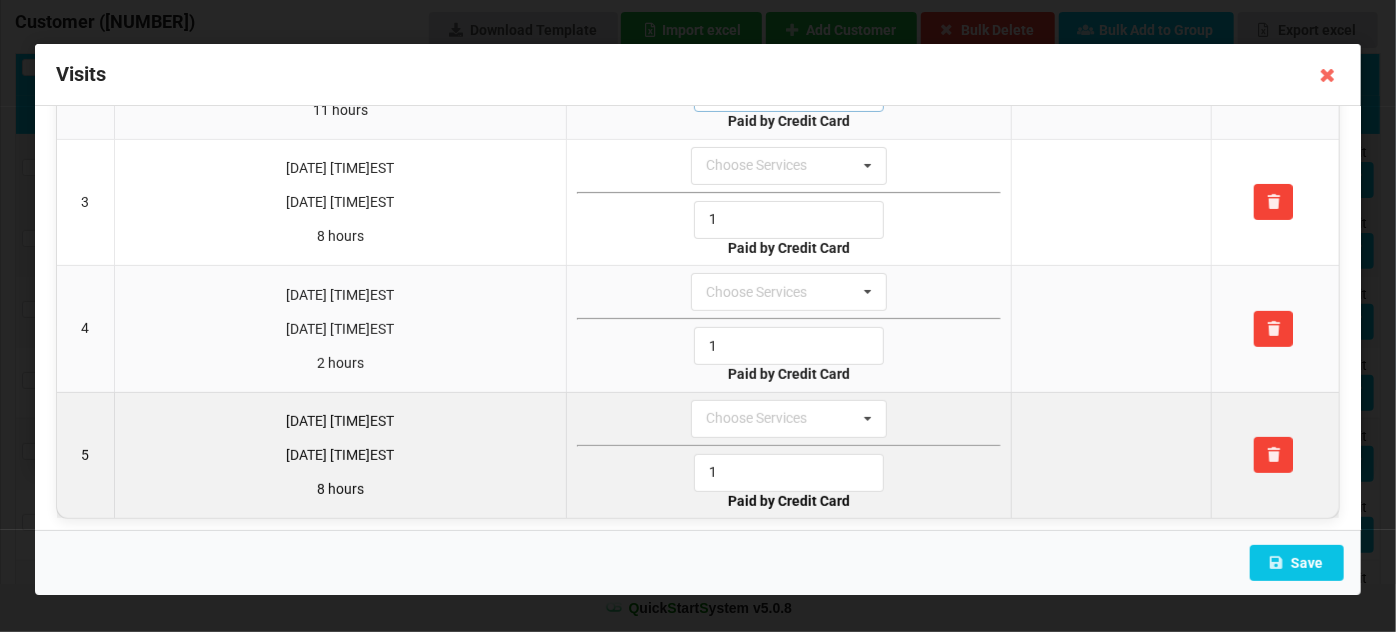 scroll, scrollTop: 292, scrollLeft: 0, axis: vertical 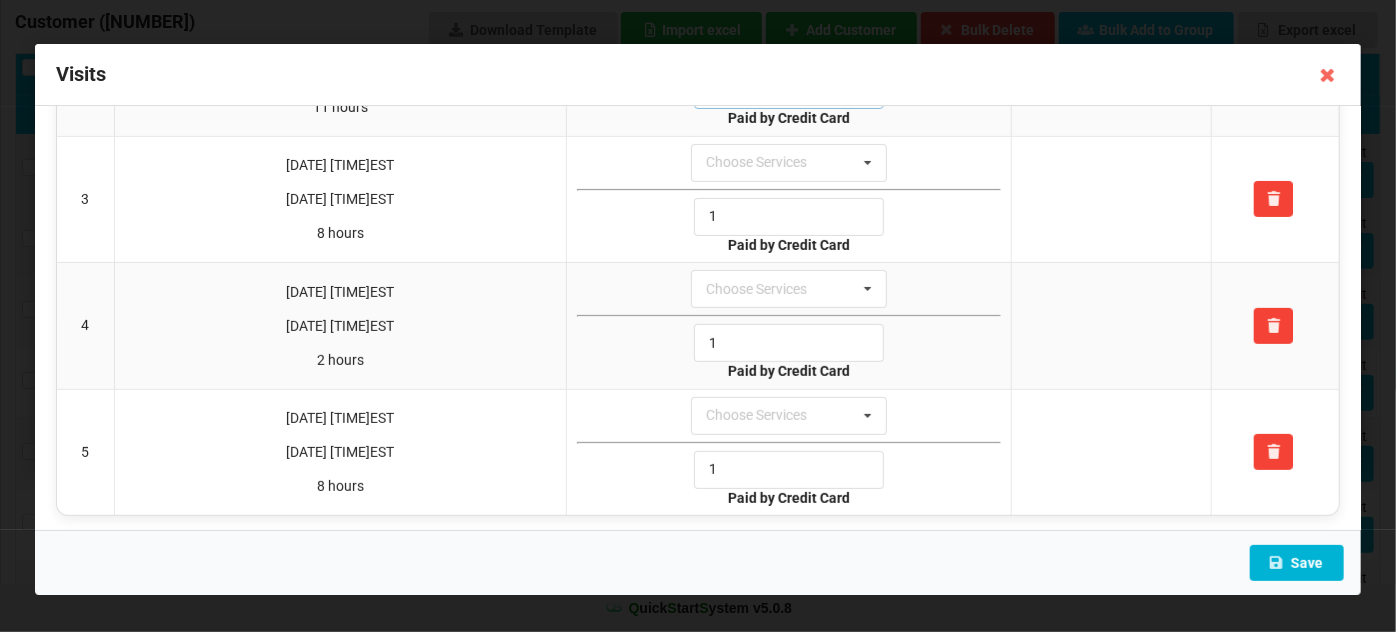 type on "1" 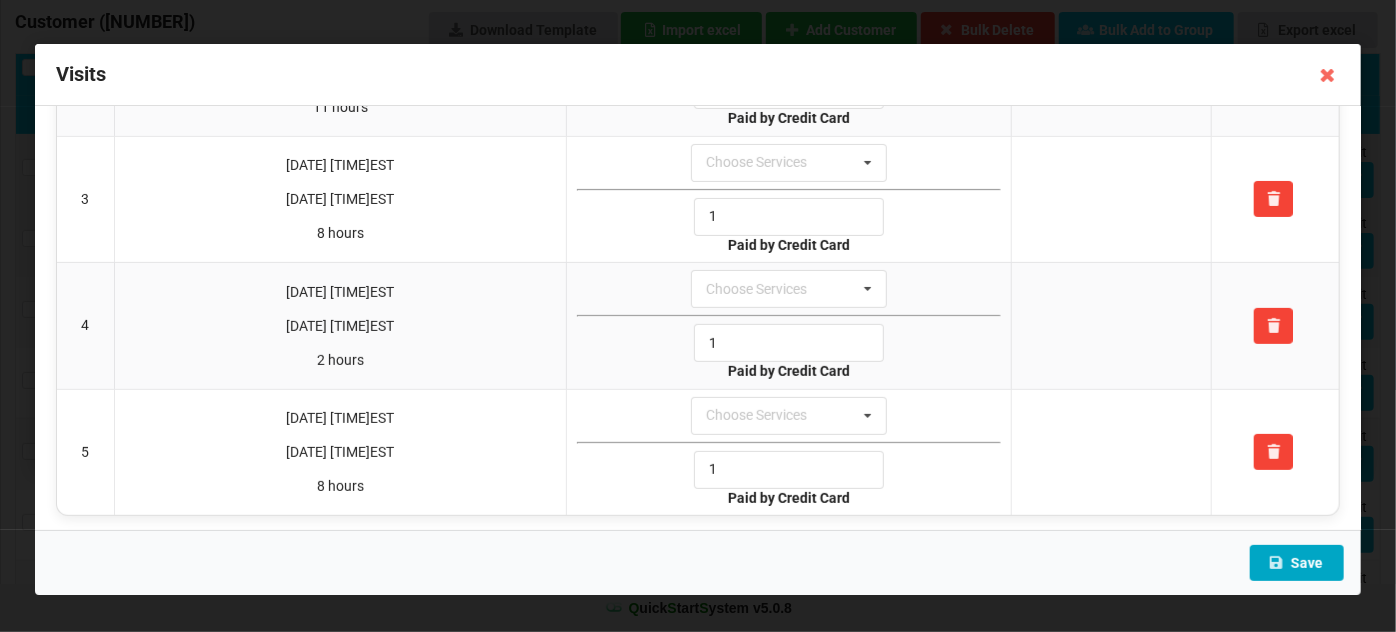 click on "Save" at bounding box center [1297, 563] 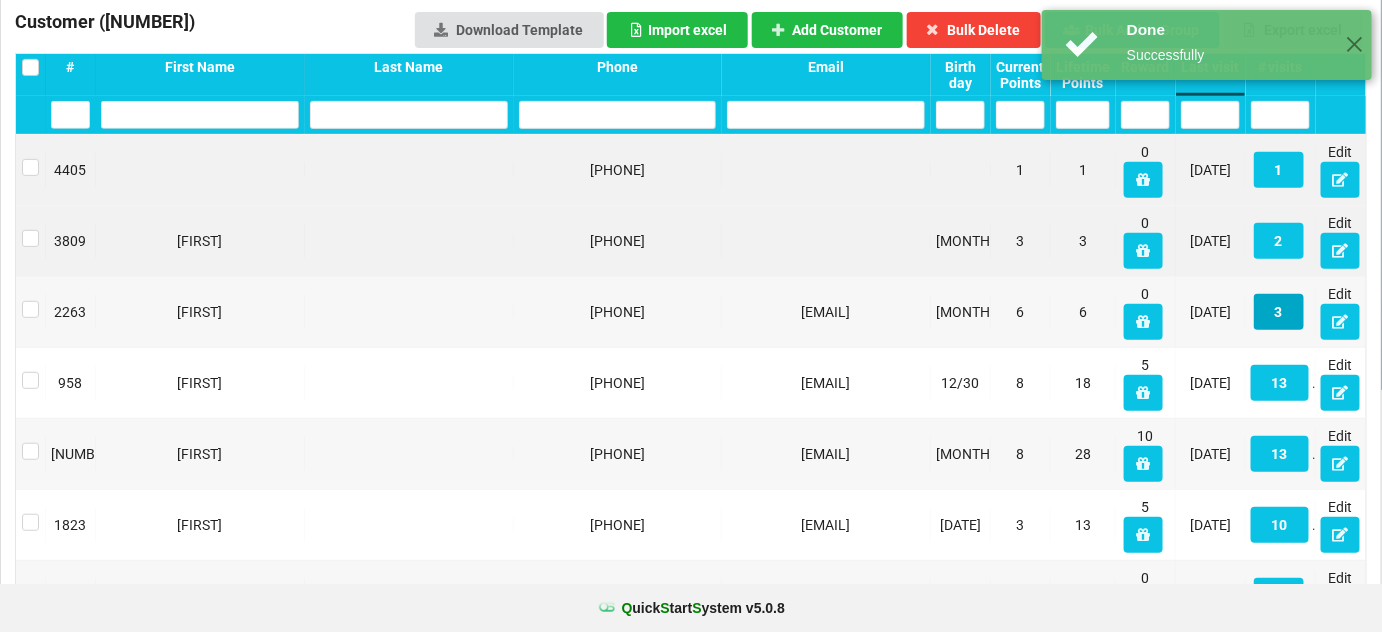 click on "3" at bounding box center [1279, 312] 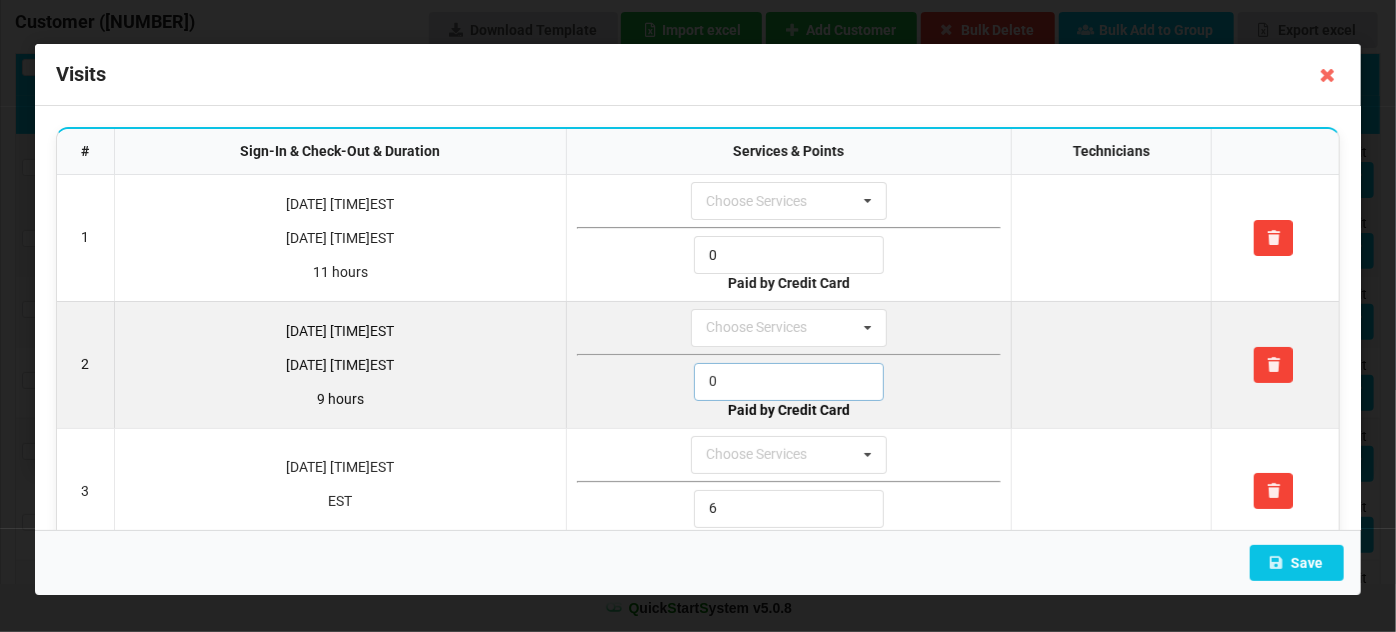 click on "0" at bounding box center (789, 382) 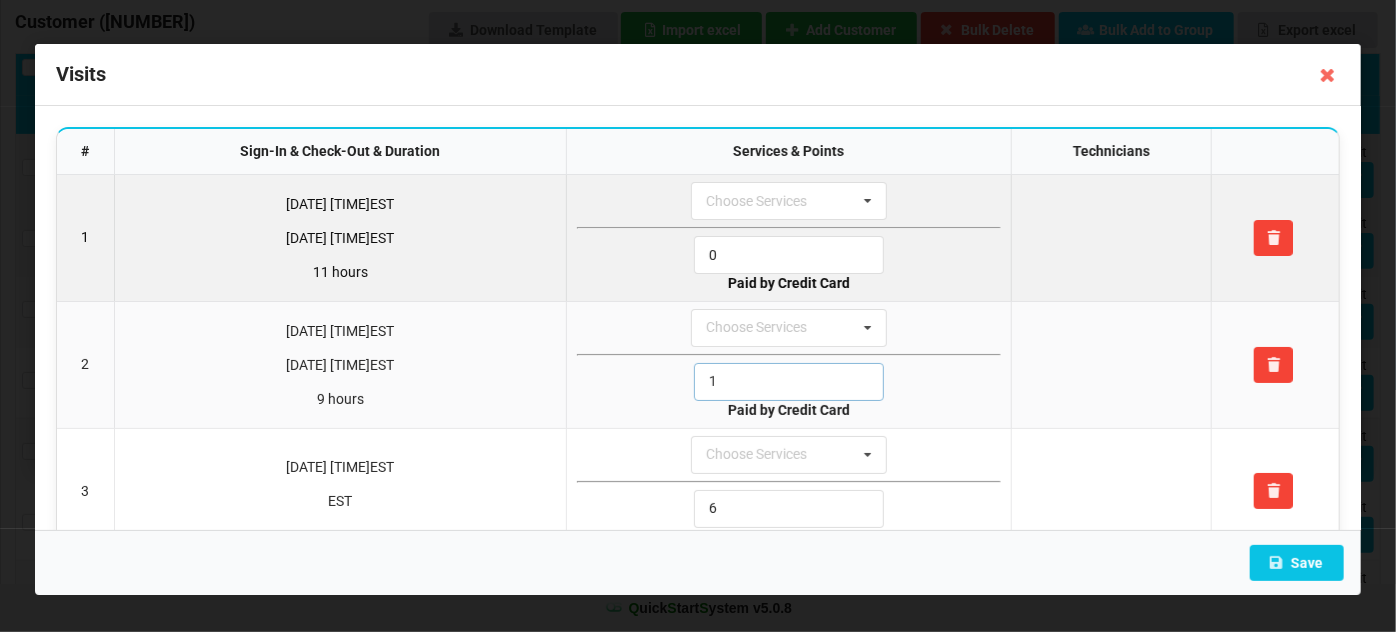 type on "1" 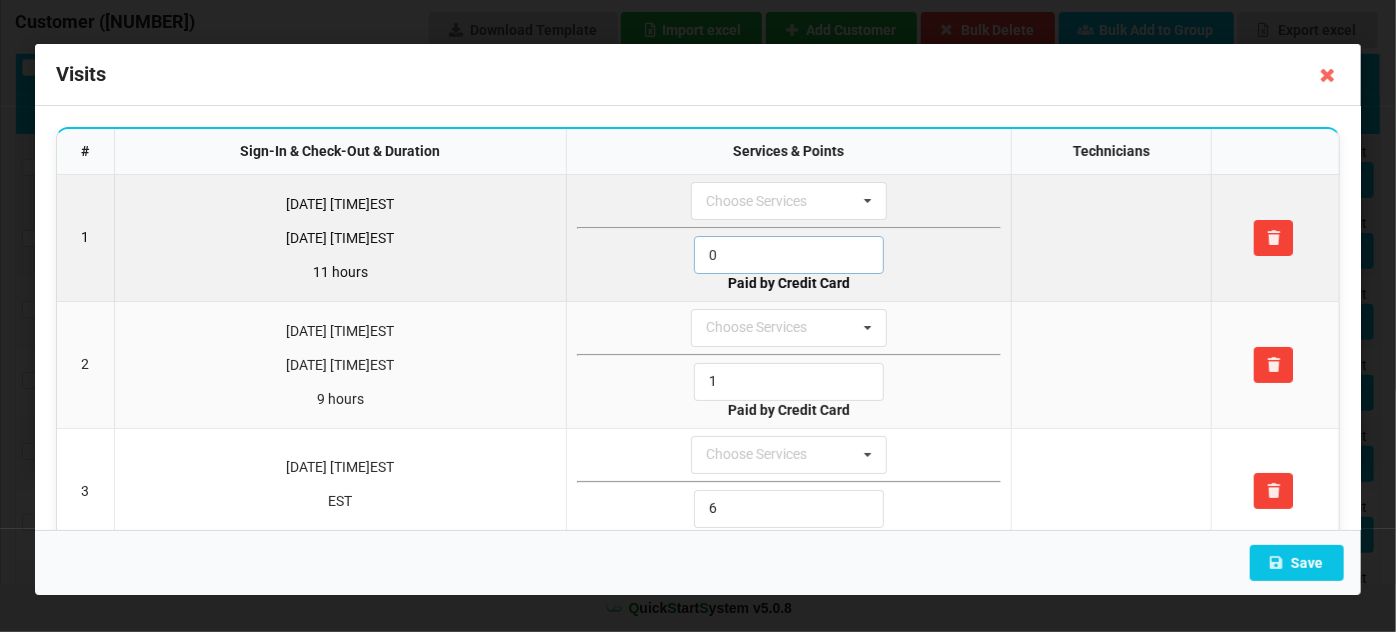 click on "0" at bounding box center (789, 255) 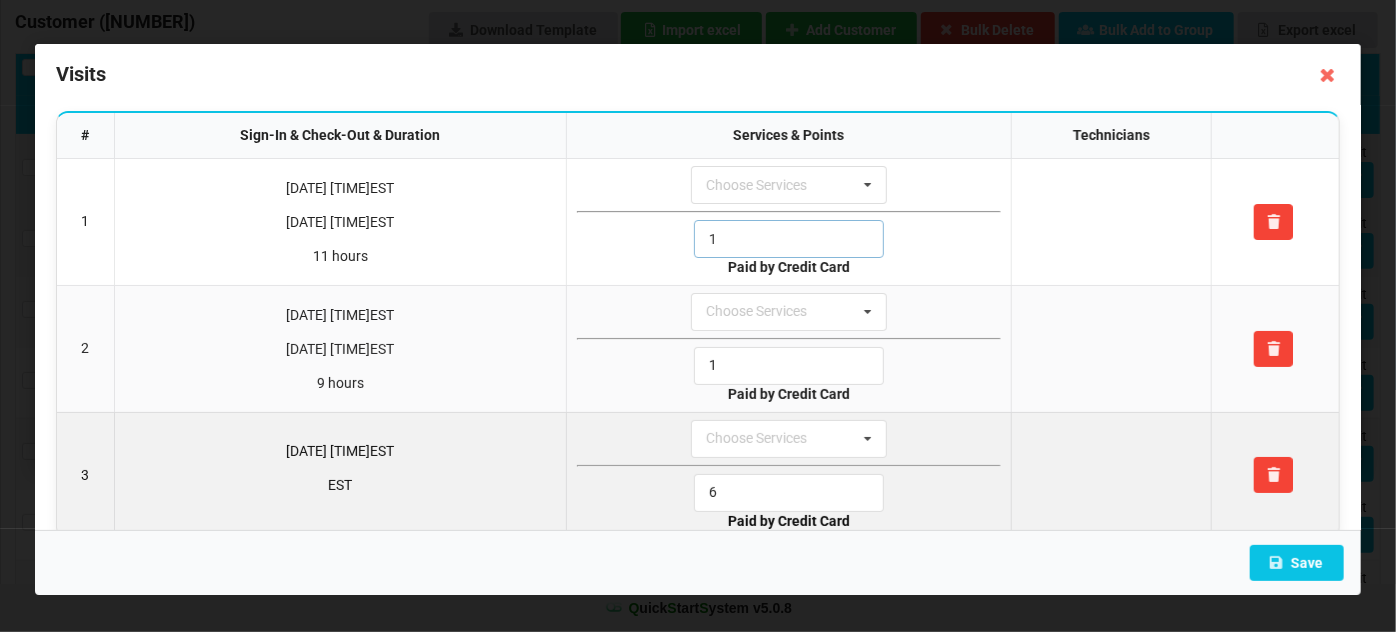 scroll, scrollTop: 42, scrollLeft: 0, axis: vertical 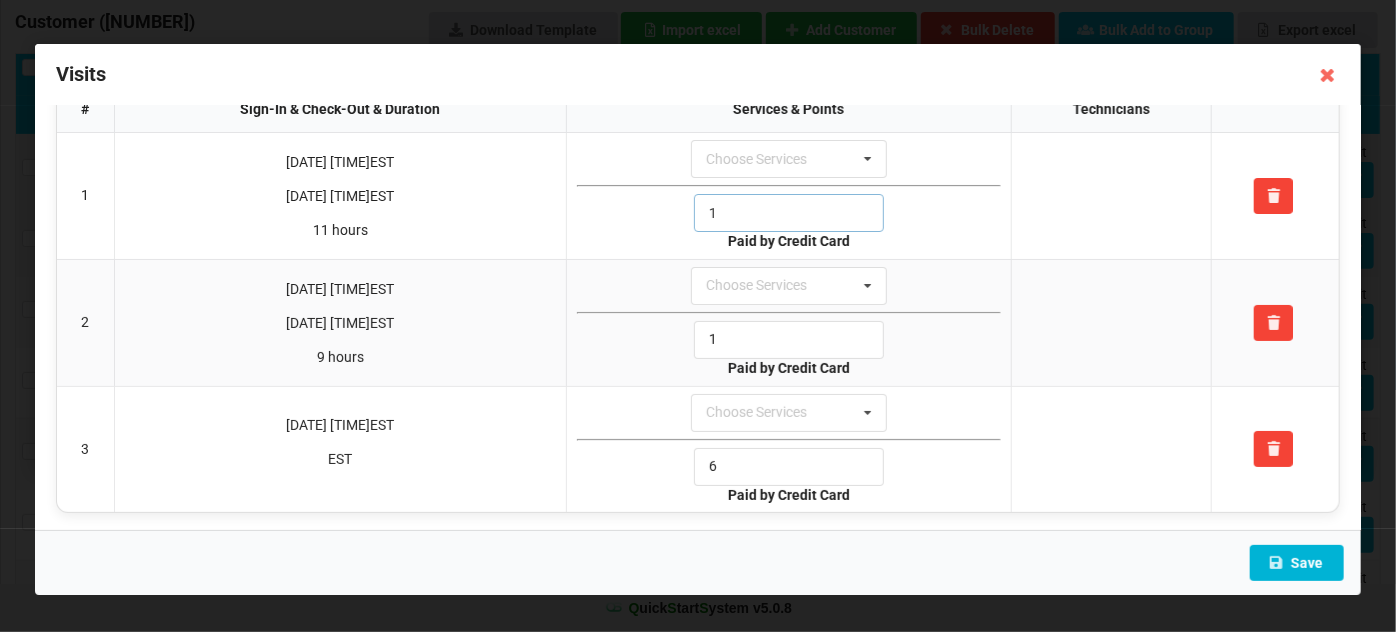 type on "1" 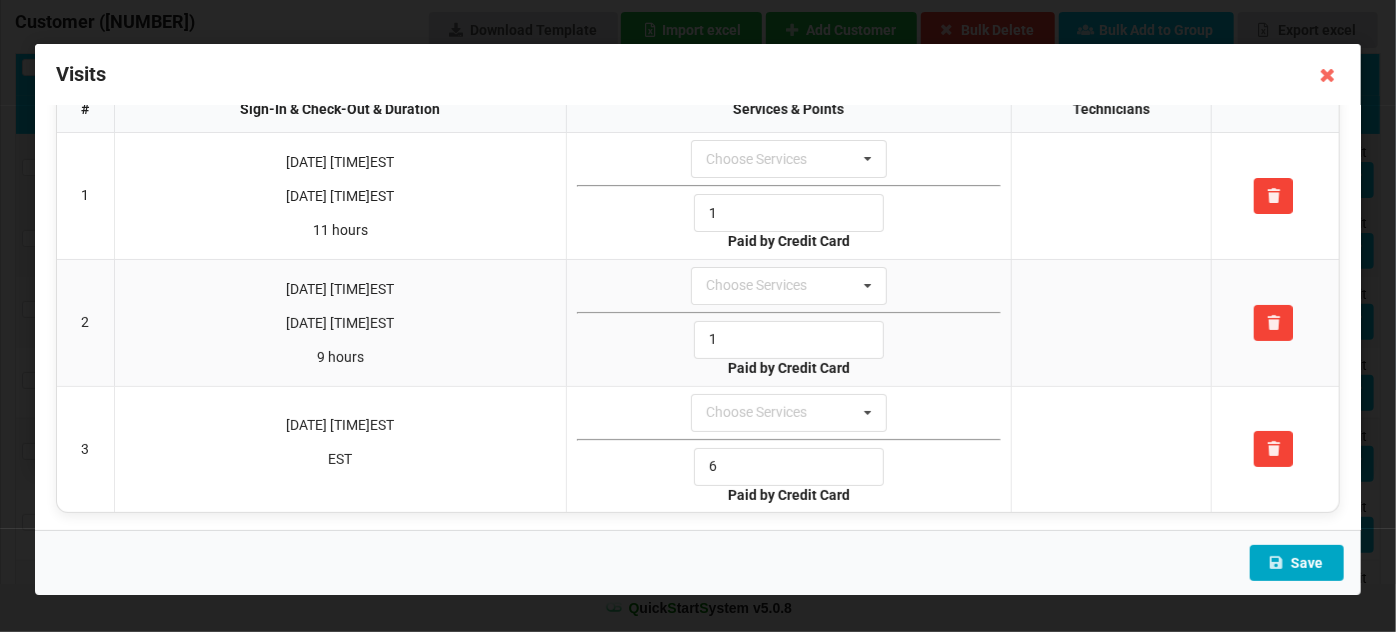 click on "Save" at bounding box center [1297, 563] 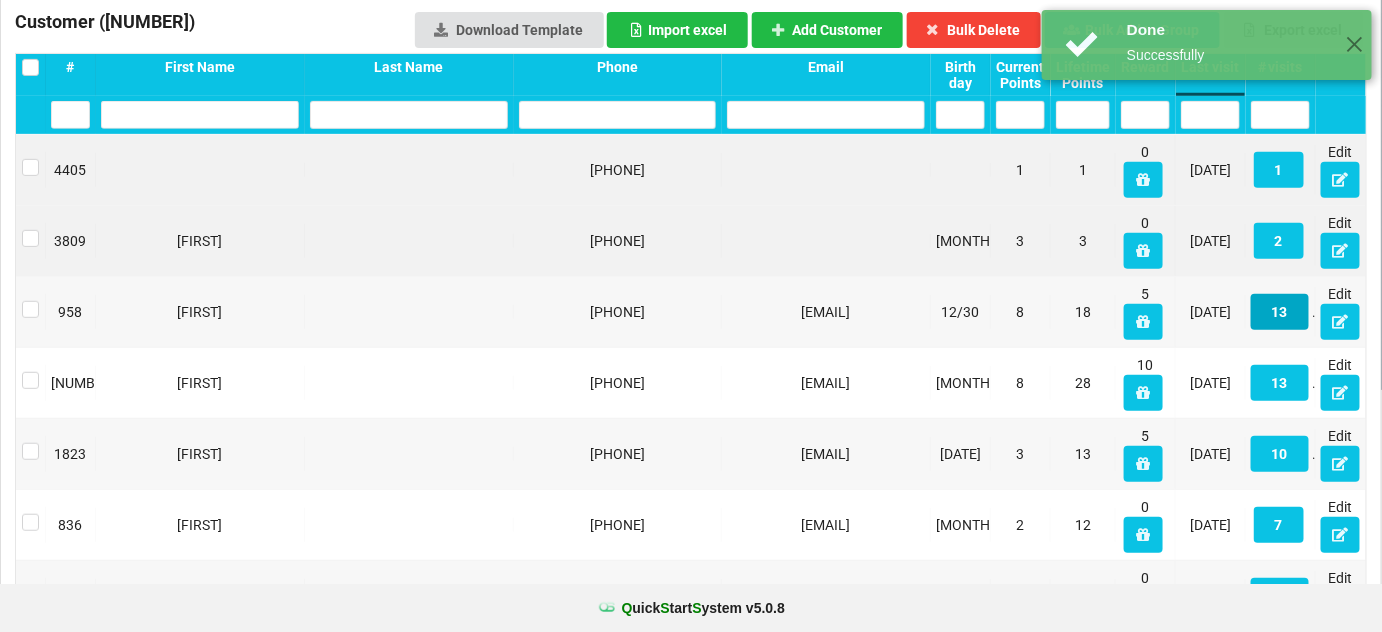 click on "13" at bounding box center (1280, 312) 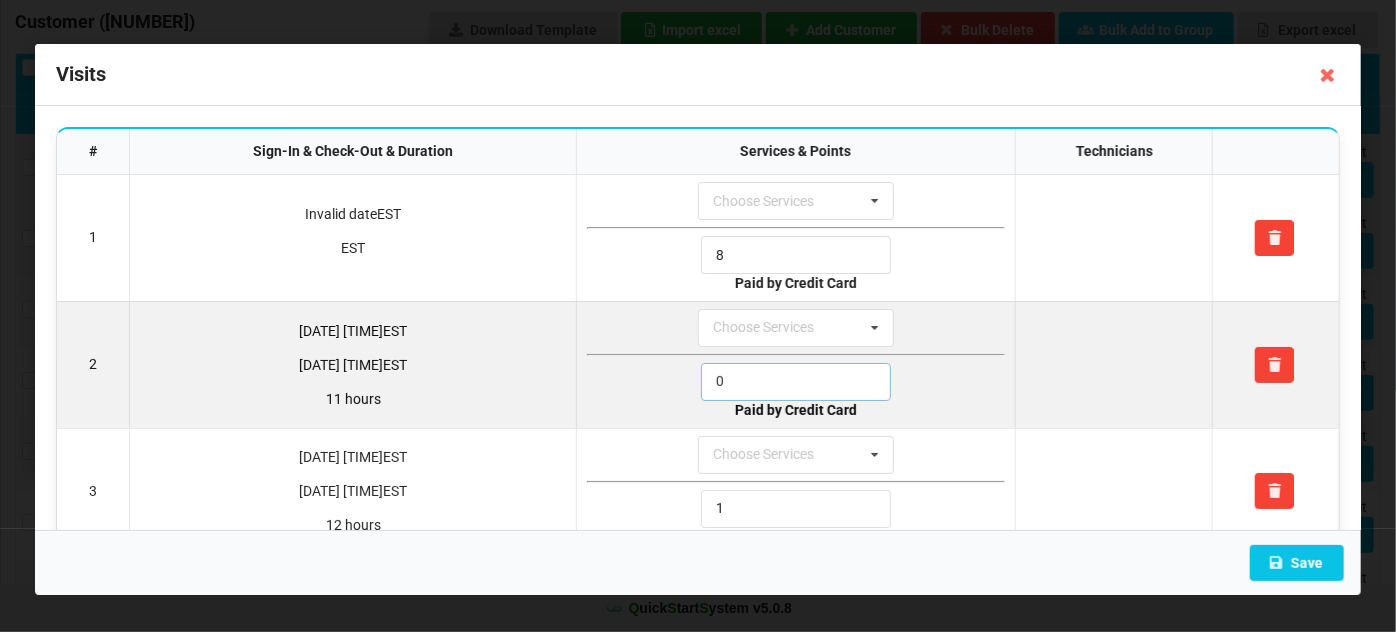 click on "0" at bounding box center [796, 382] 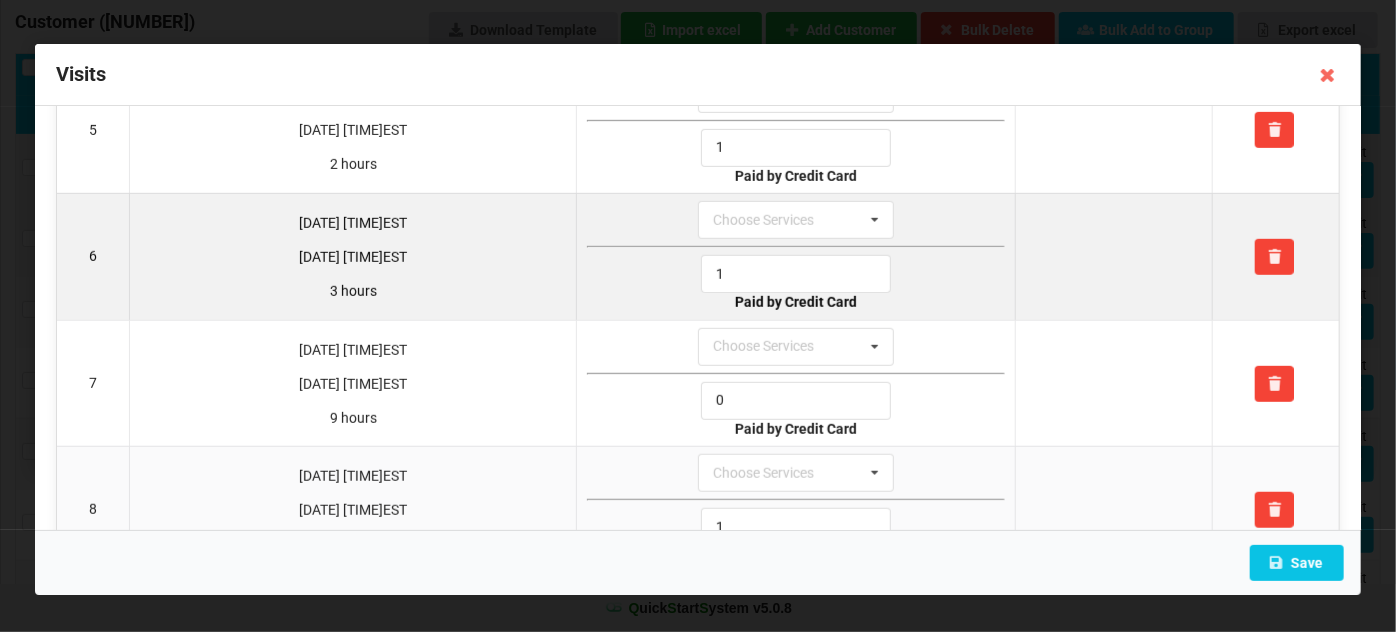 scroll, scrollTop: 605, scrollLeft: 0, axis: vertical 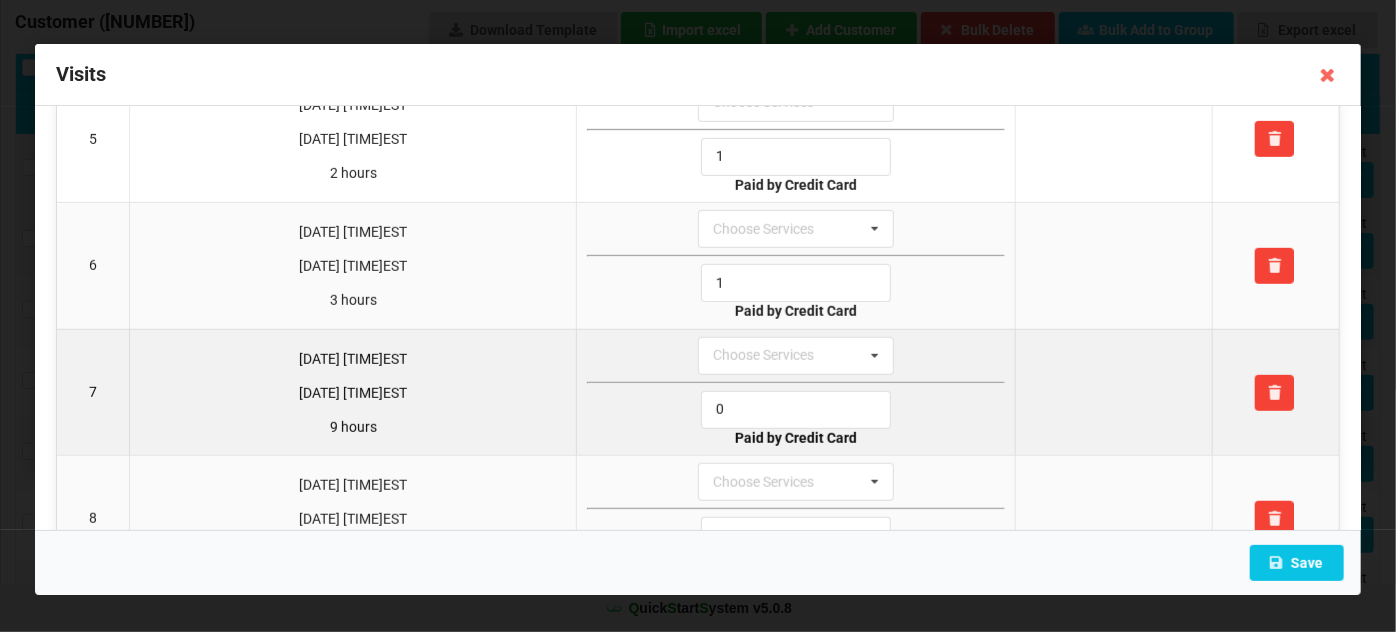 type on "1" 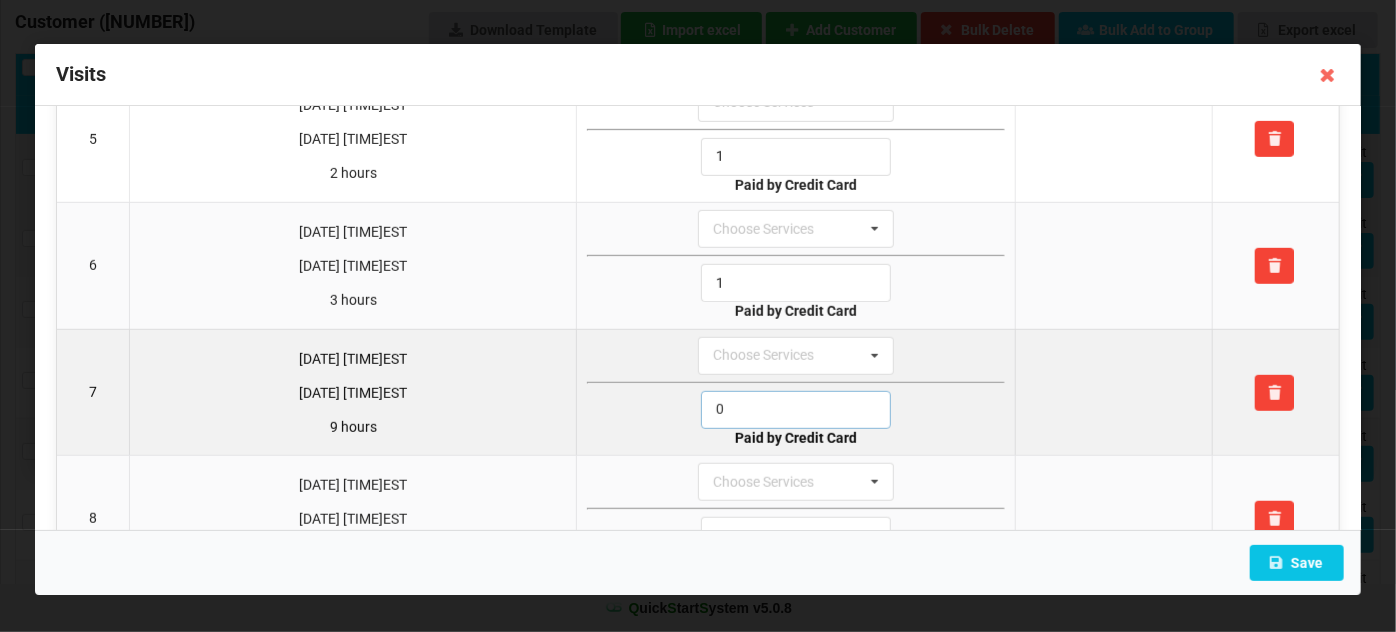 click on "0" at bounding box center (796, 410) 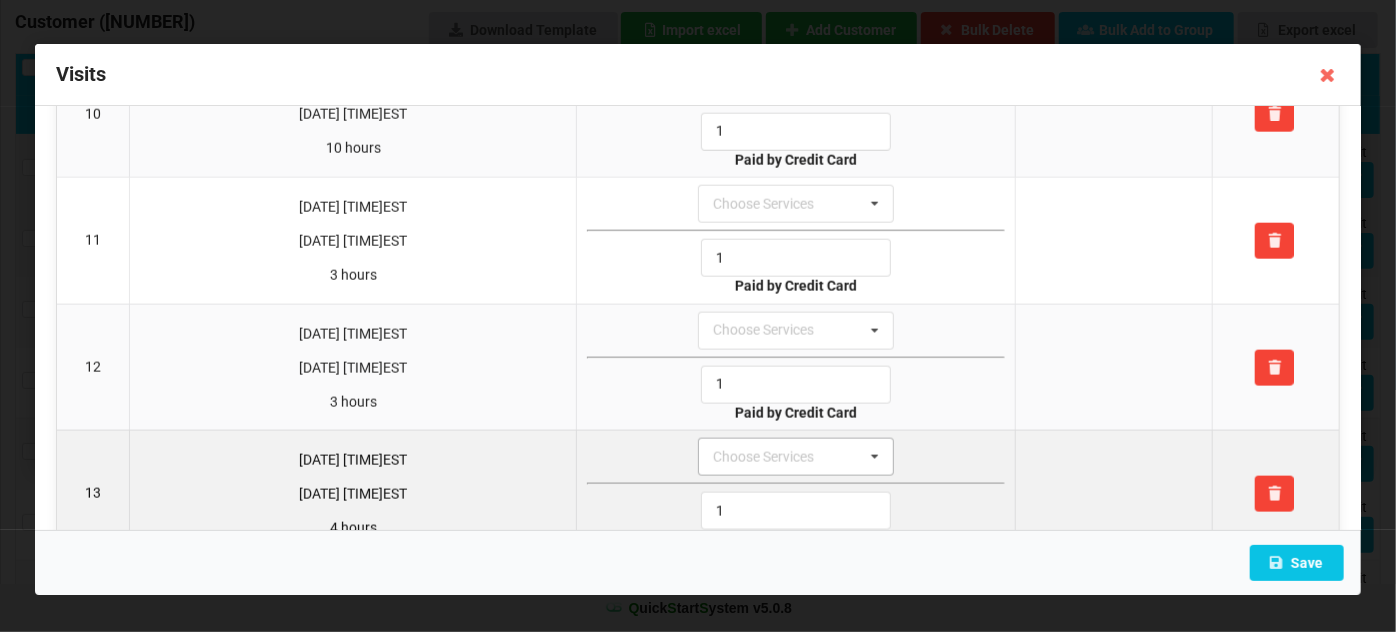 scroll, scrollTop: 1294, scrollLeft: 0, axis: vertical 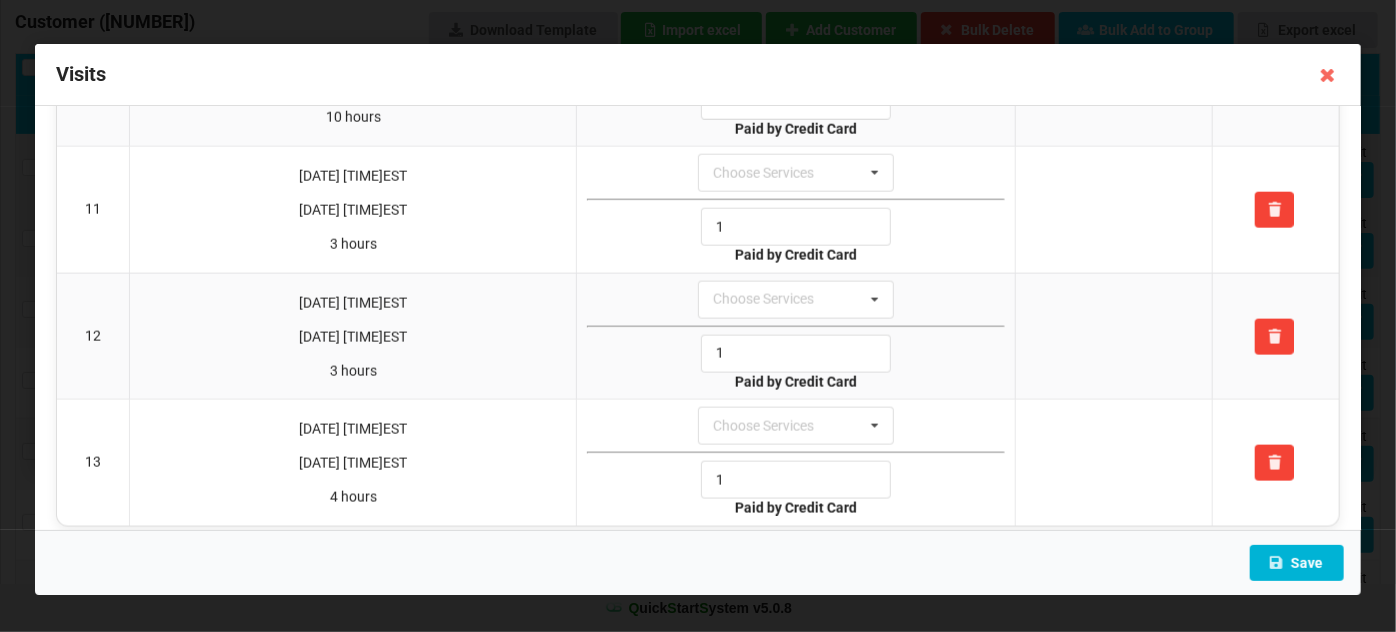 type on "1" 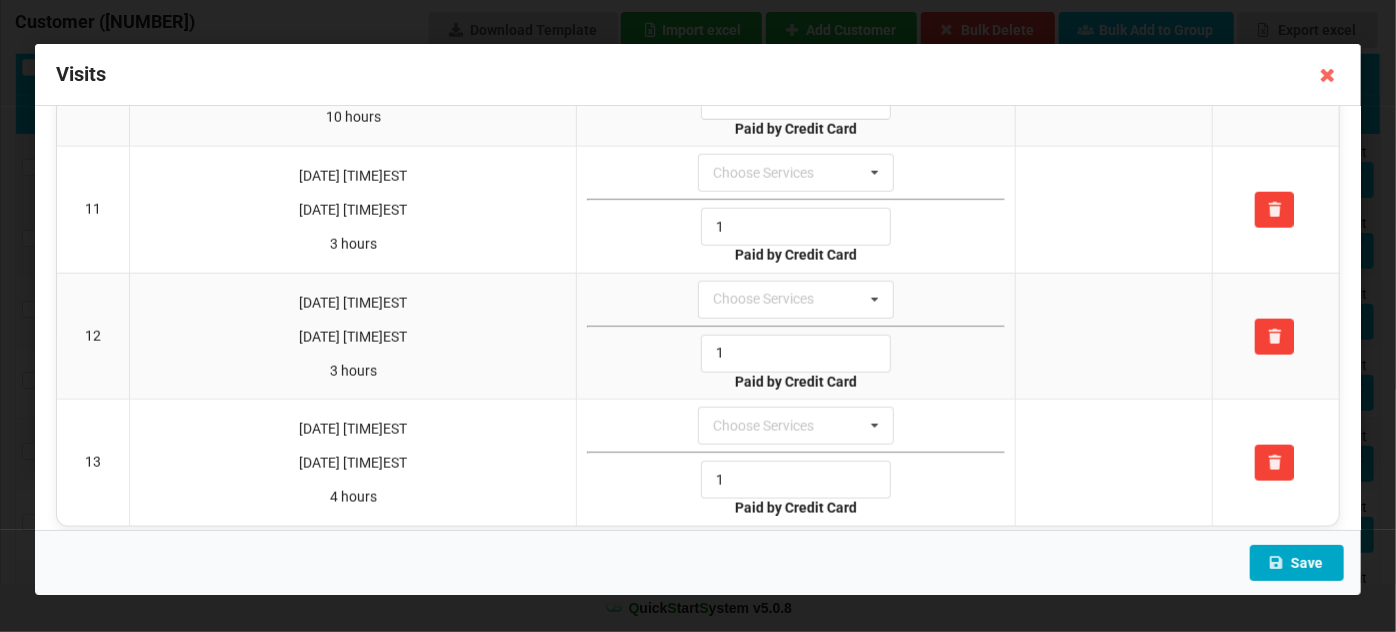 click on "Save" at bounding box center (1297, 563) 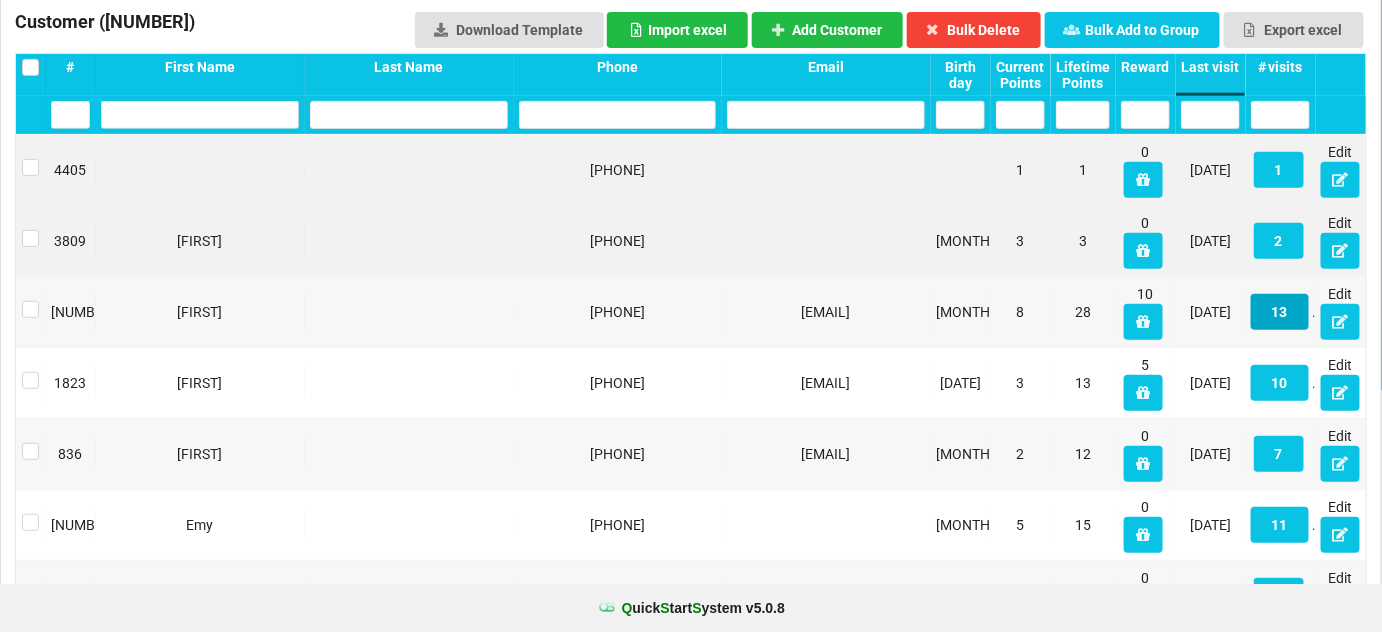 click on "13" at bounding box center [1280, 312] 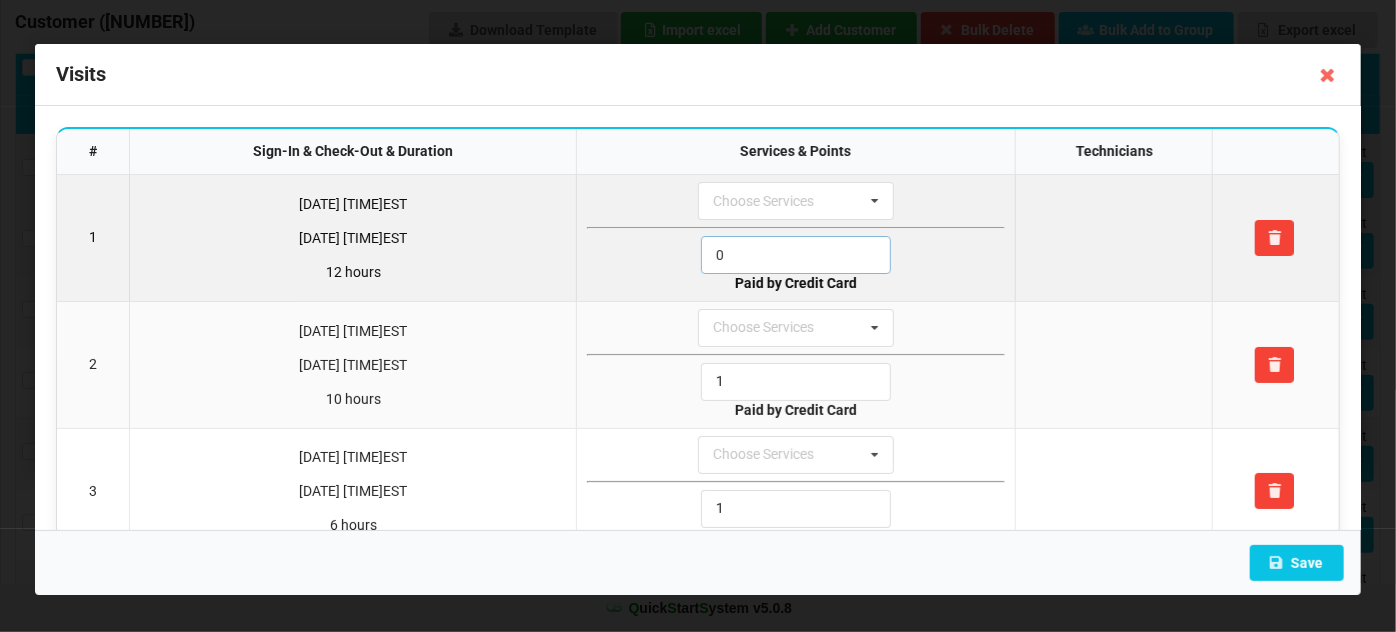 click on "0" at bounding box center [796, 255] 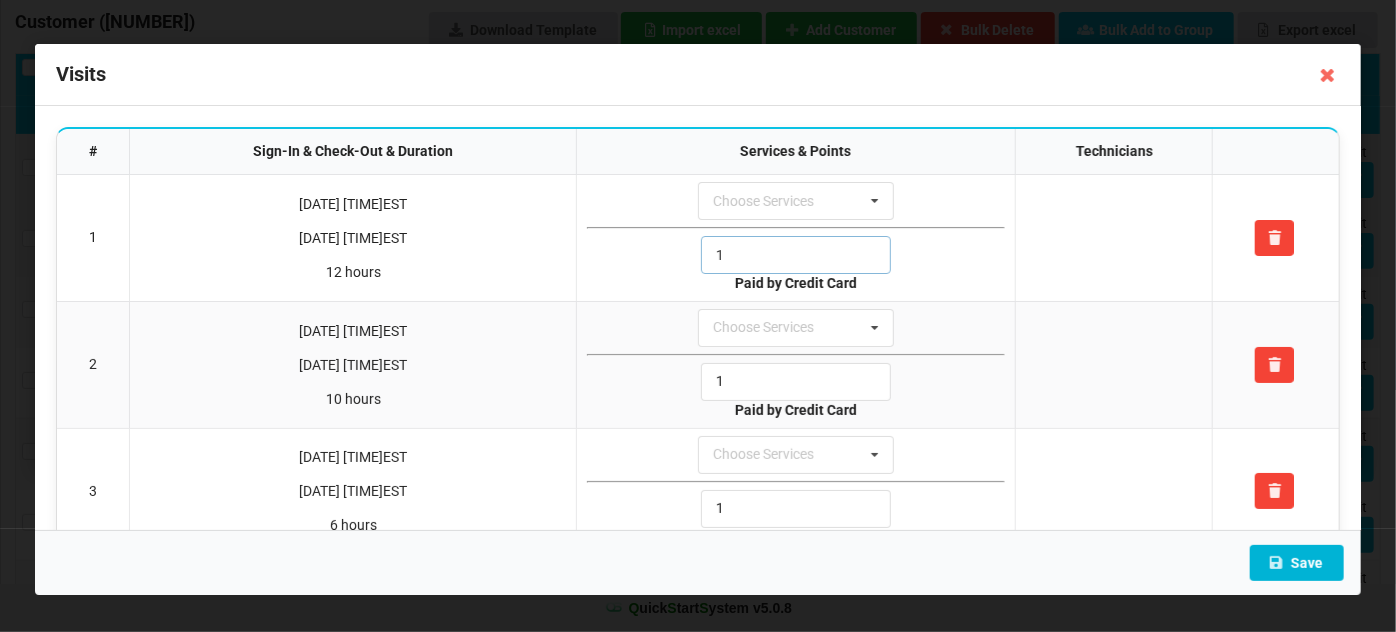 type on "1" 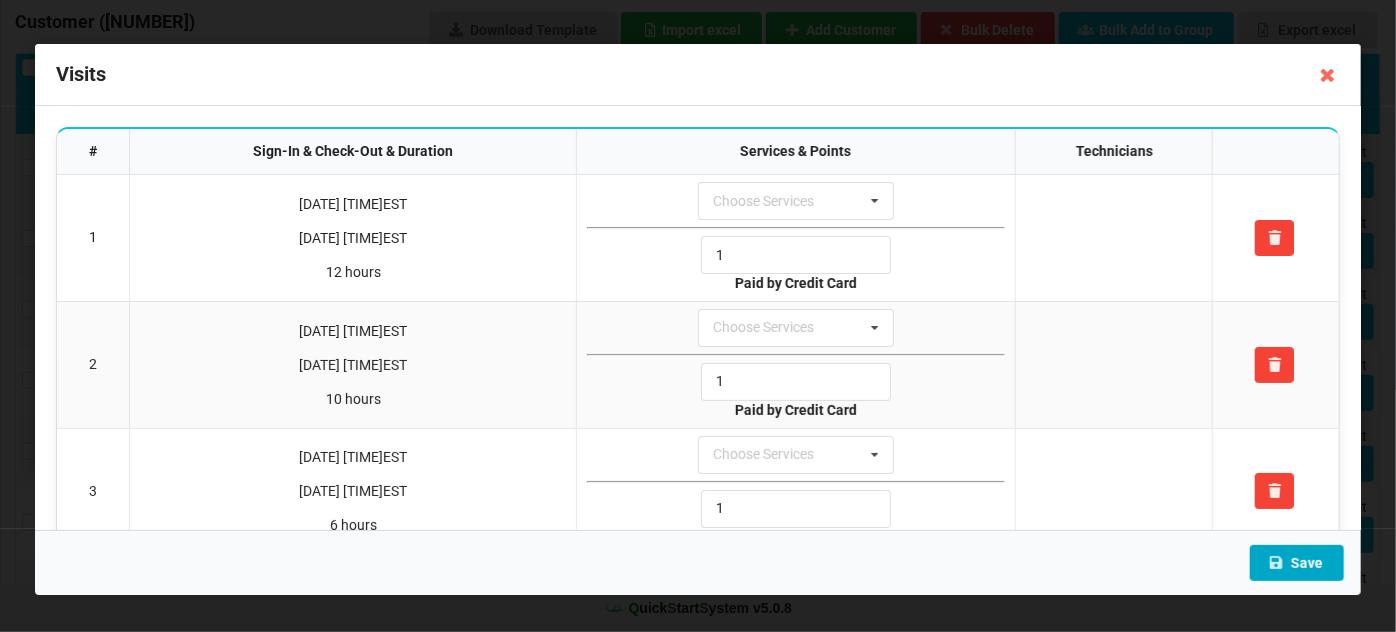 click on "Save" at bounding box center [1297, 563] 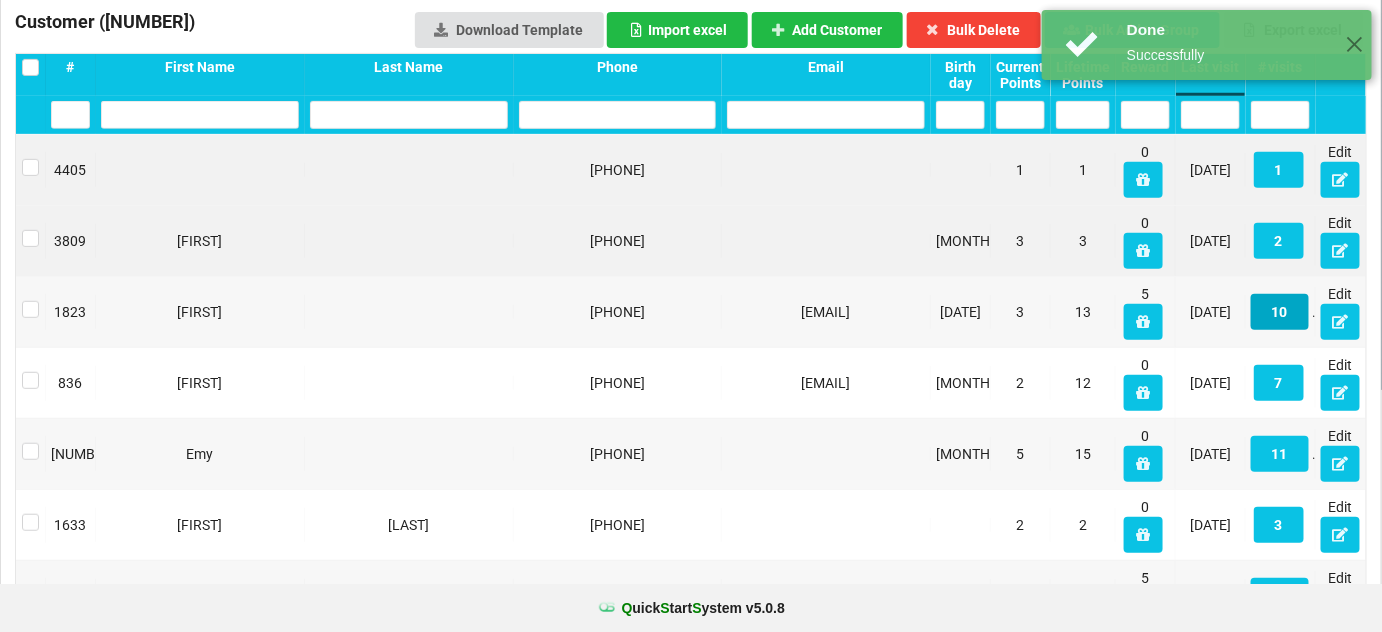 click on "10" at bounding box center (1280, 312) 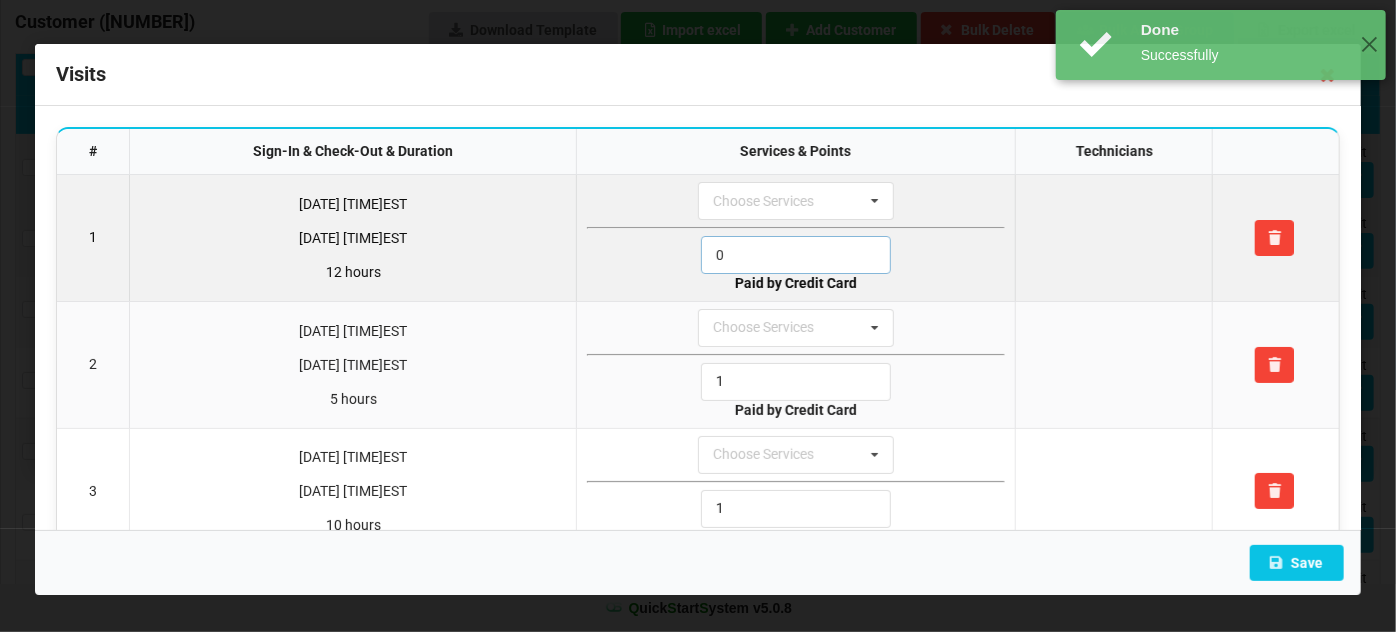click on "0" at bounding box center (796, 255) 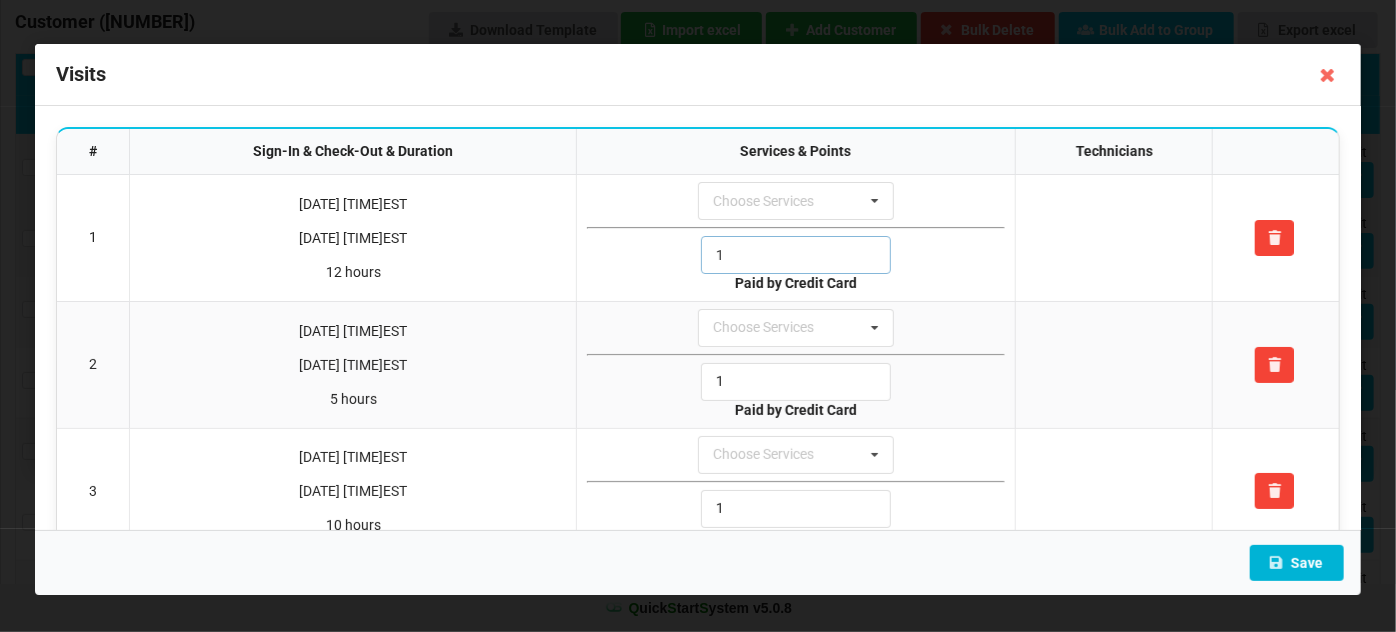 type on "1" 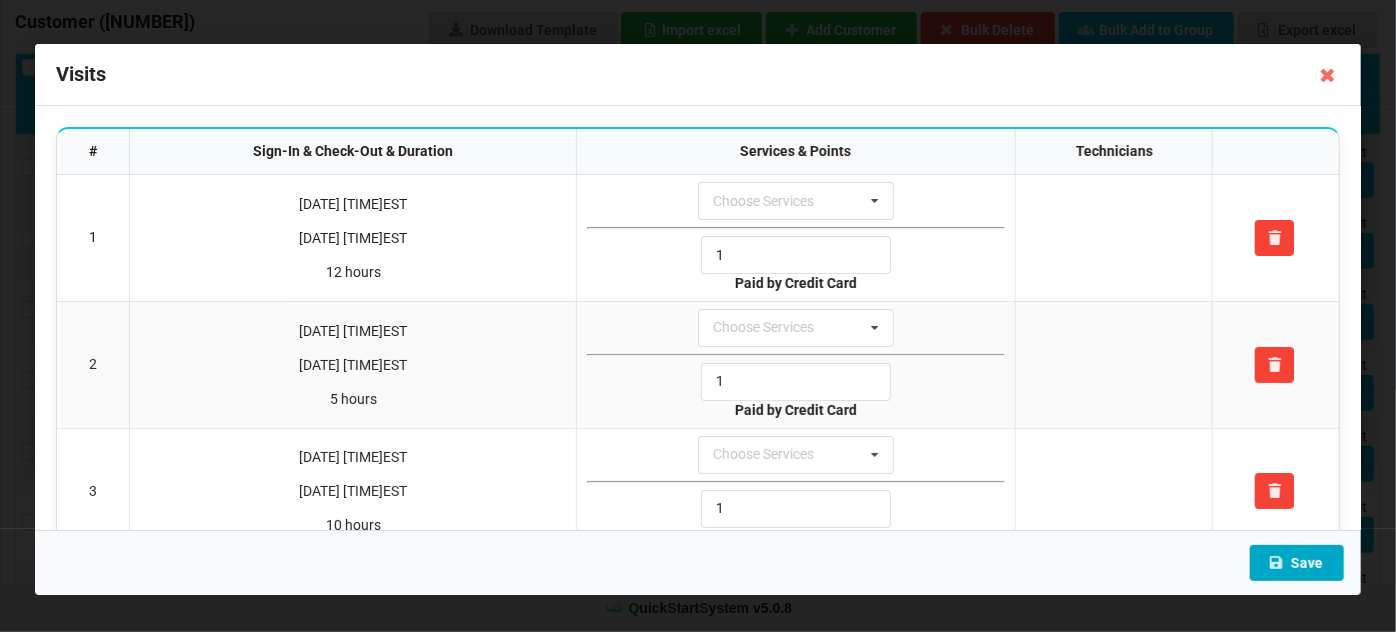 click on "Save" at bounding box center [1297, 563] 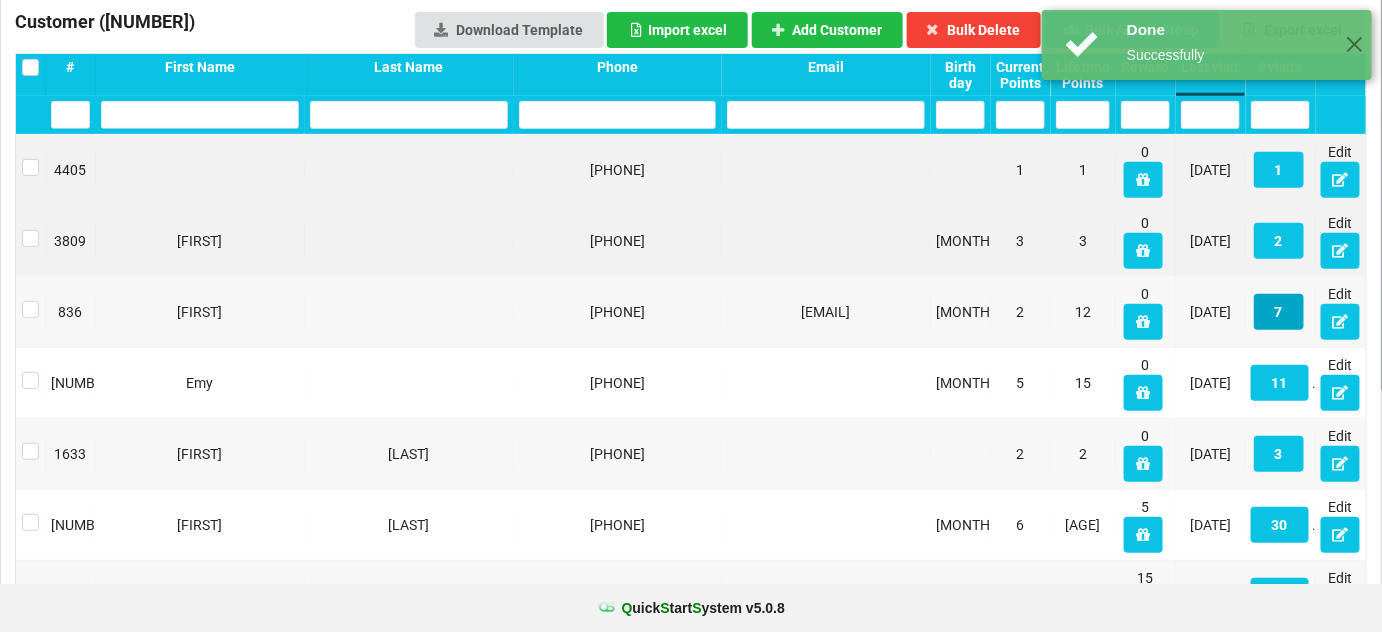 click on "7" at bounding box center [1279, 312] 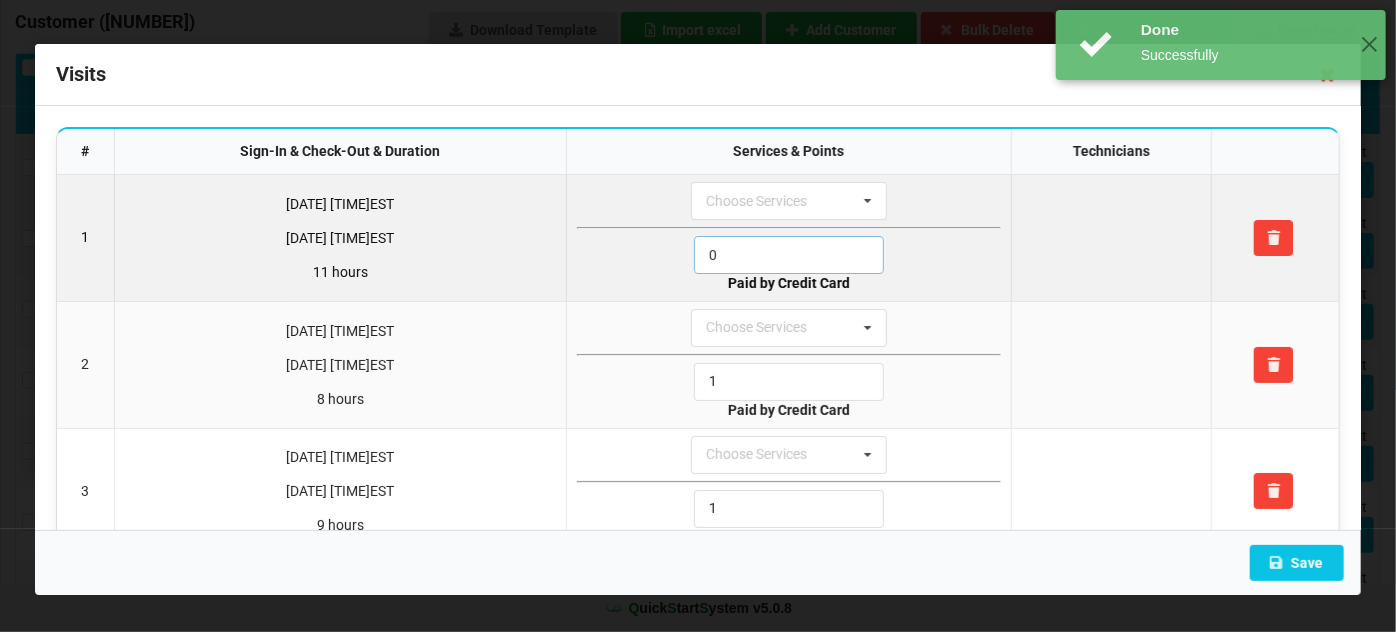 click on "0" at bounding box center [789, 255] 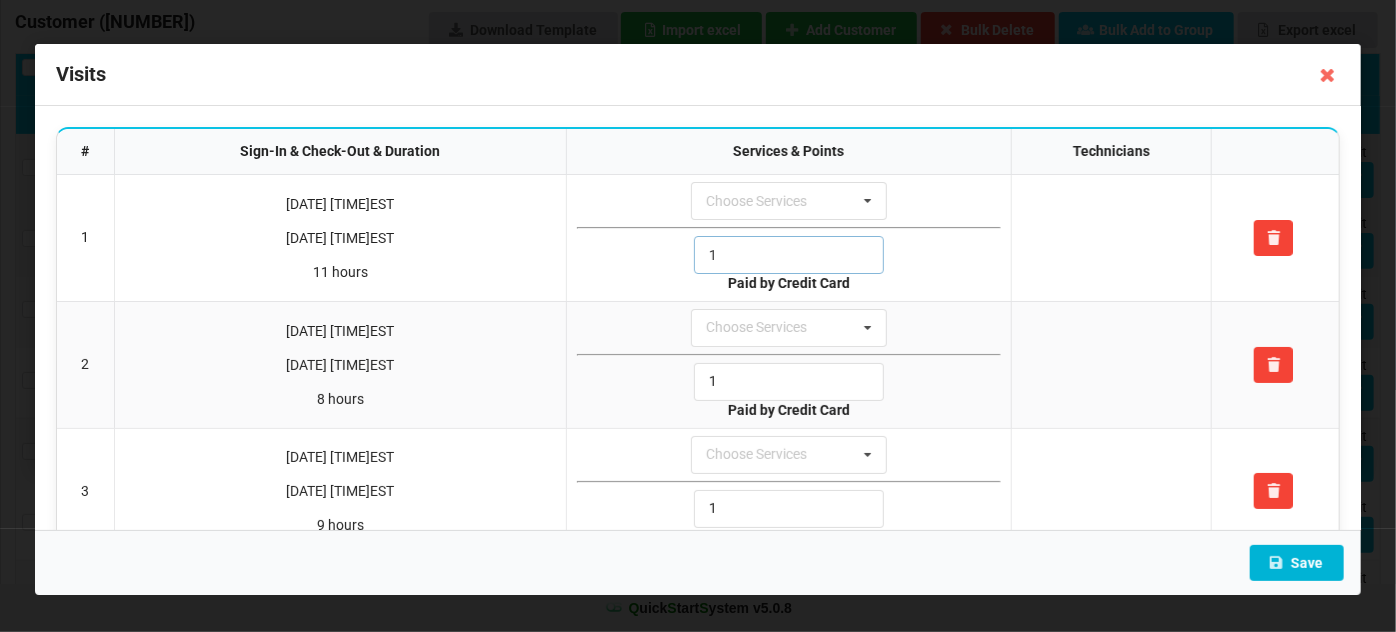 type on "1" 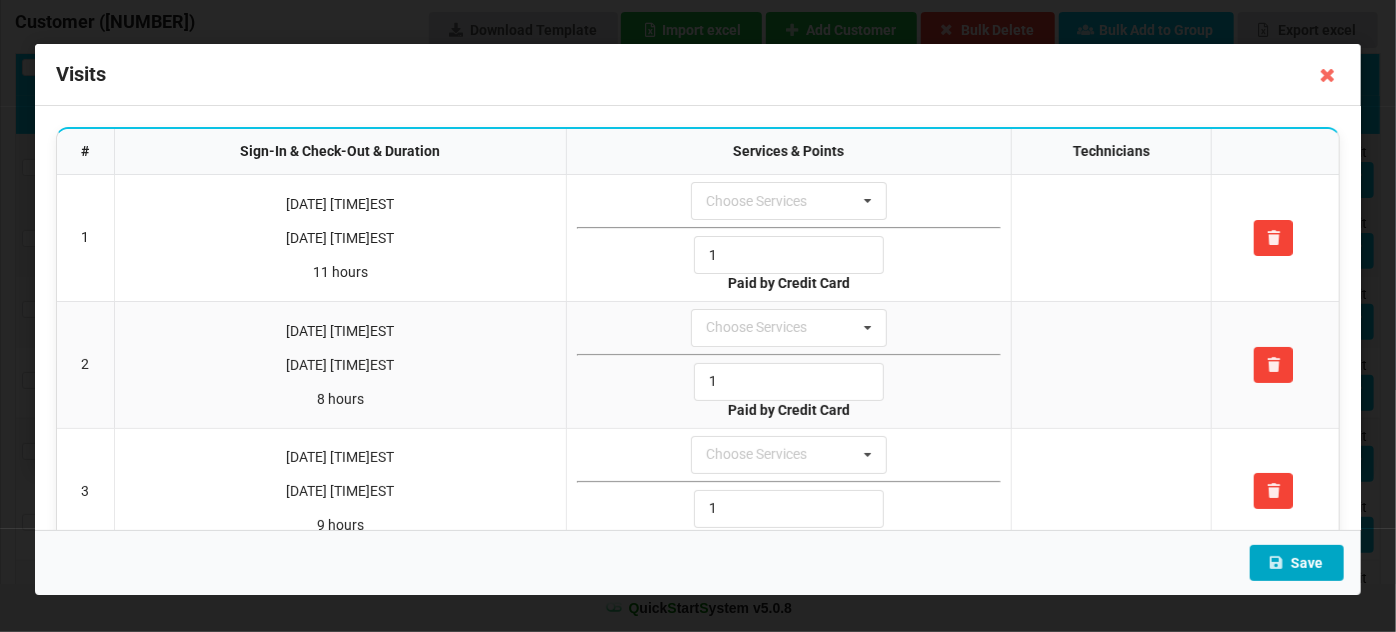 click on "Save" at bounding box center (1297, 563) 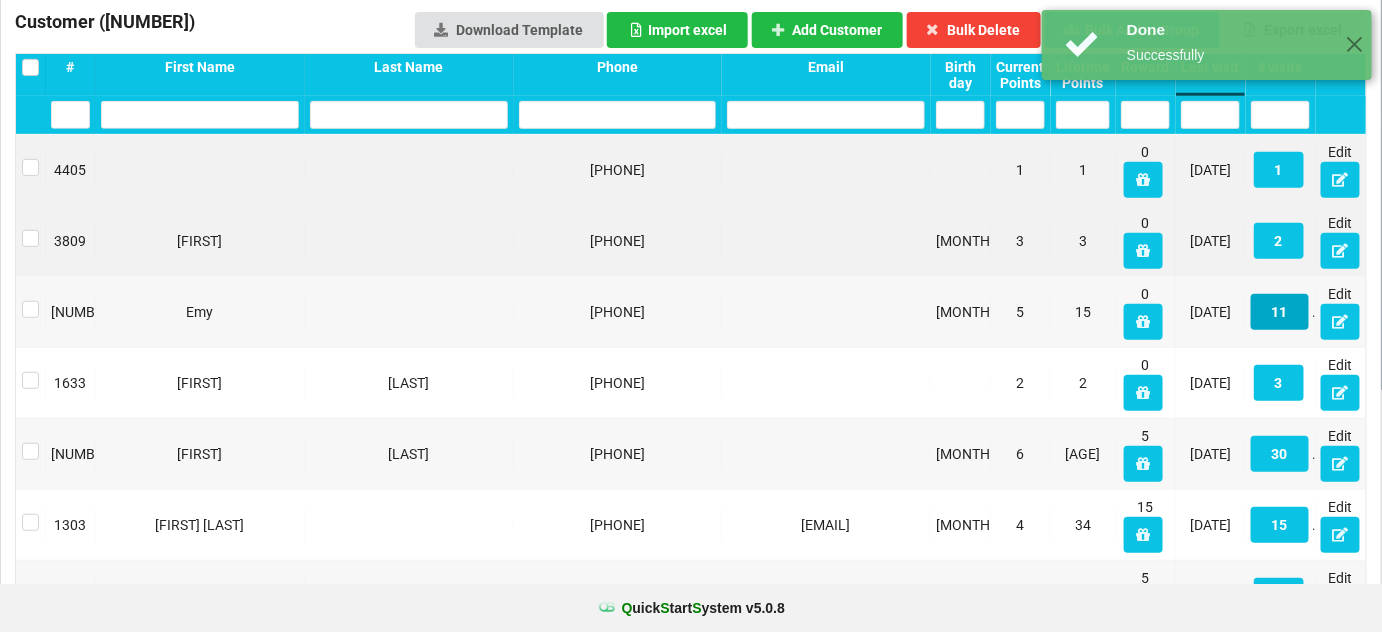click on "11" at bounding box center (1280, 312) 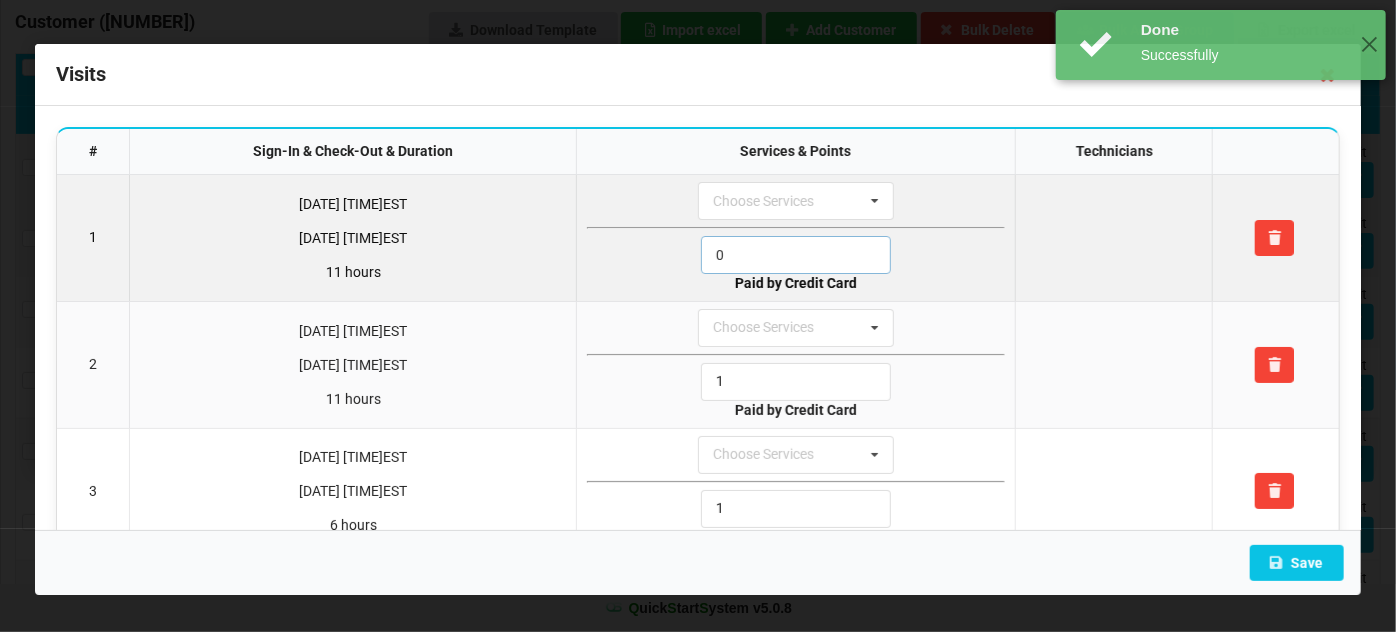 click on "0" at bounding box center (796, 255) 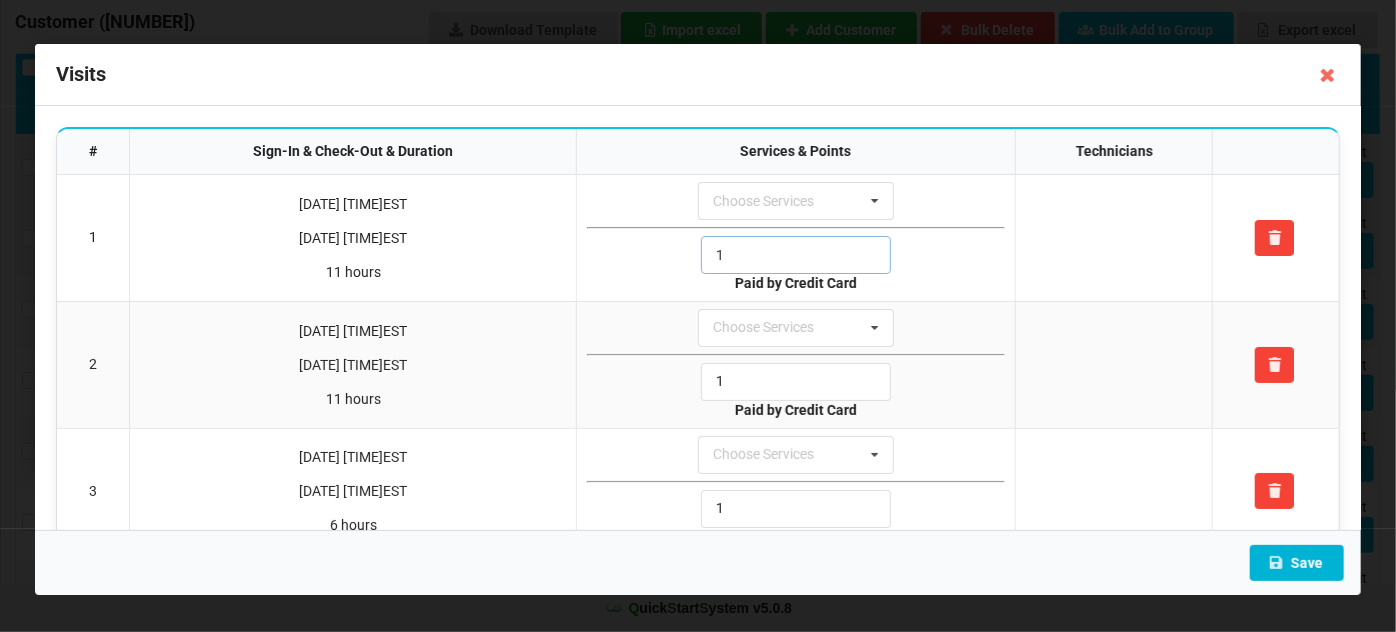 type on "1" 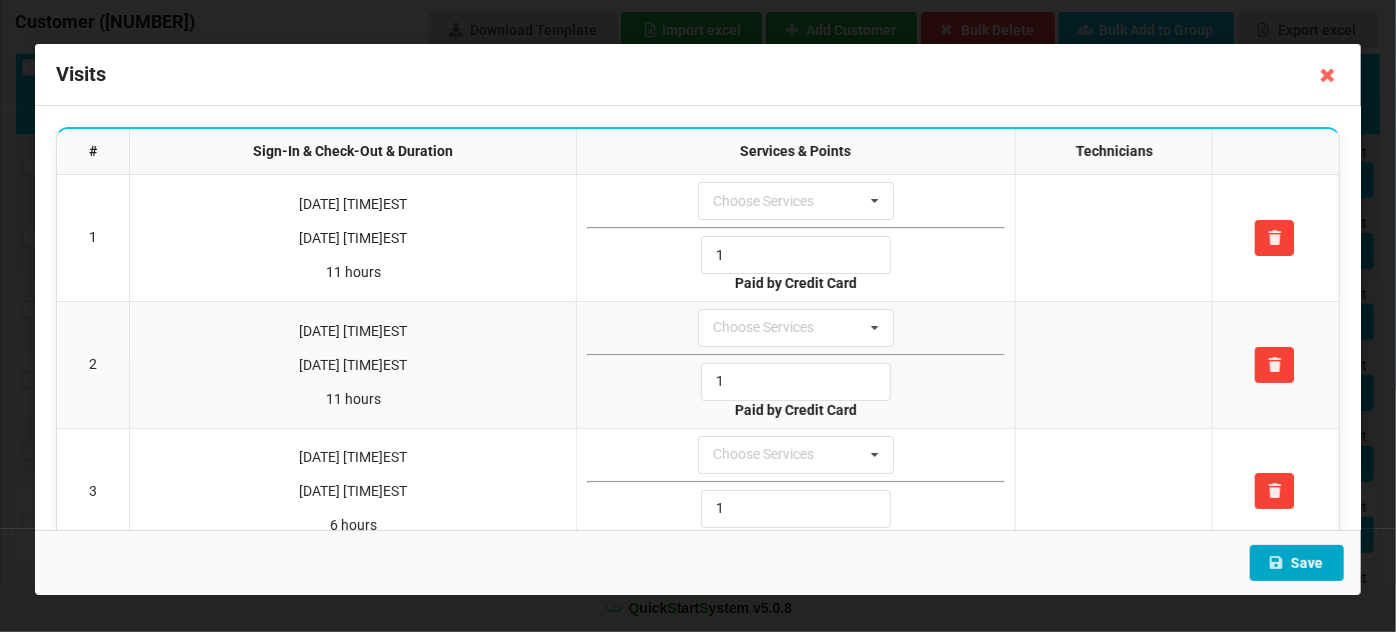 click on "Save" at bounding box center (1297, 563) 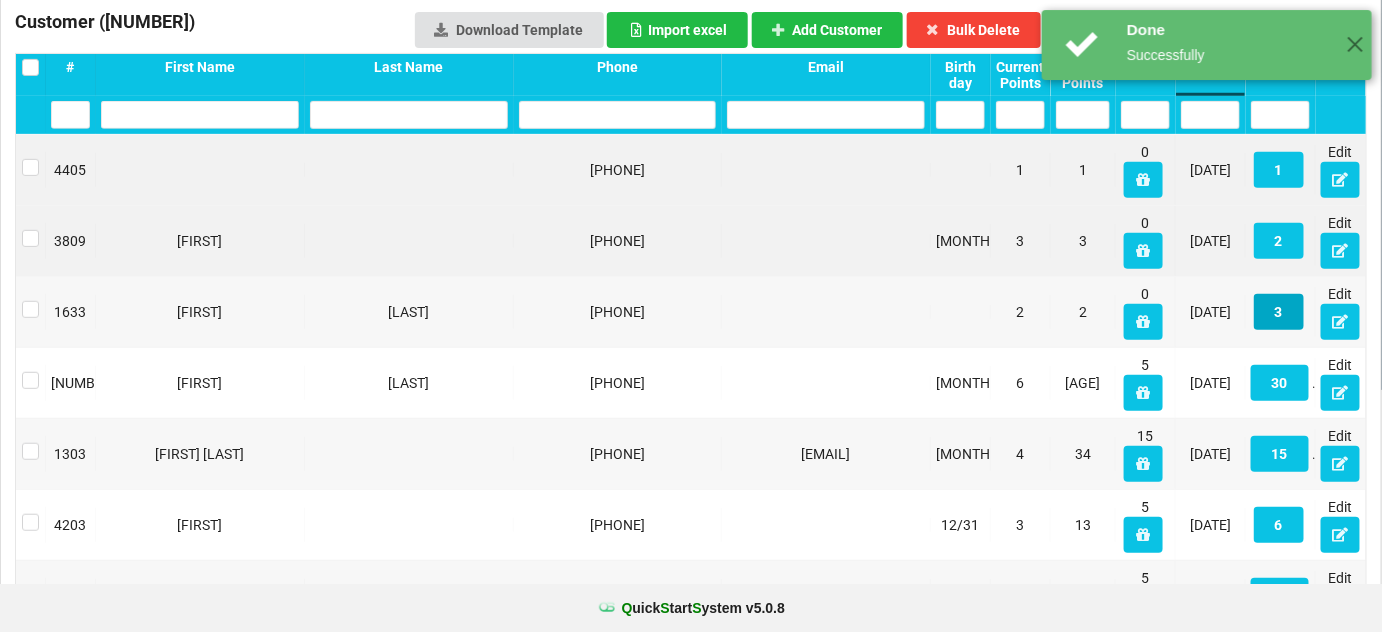 click on "3" at bounding box center (1279, 312) 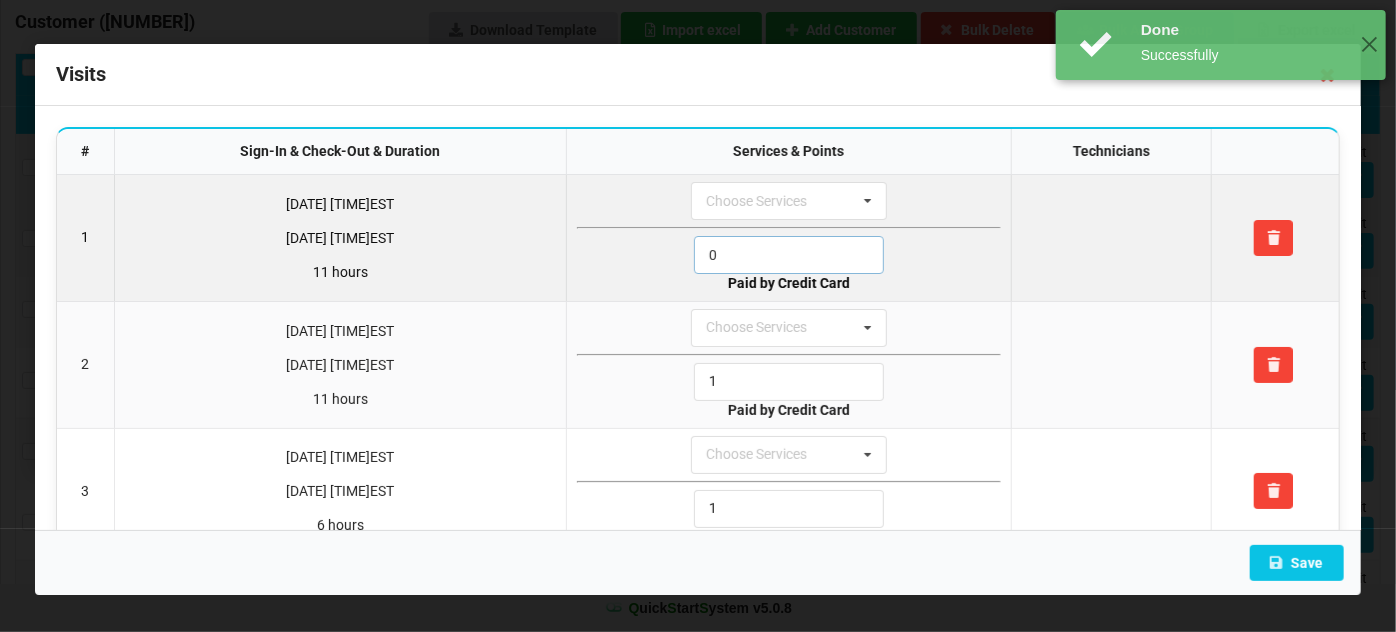 click on "0" at bounding box center (789, 255) 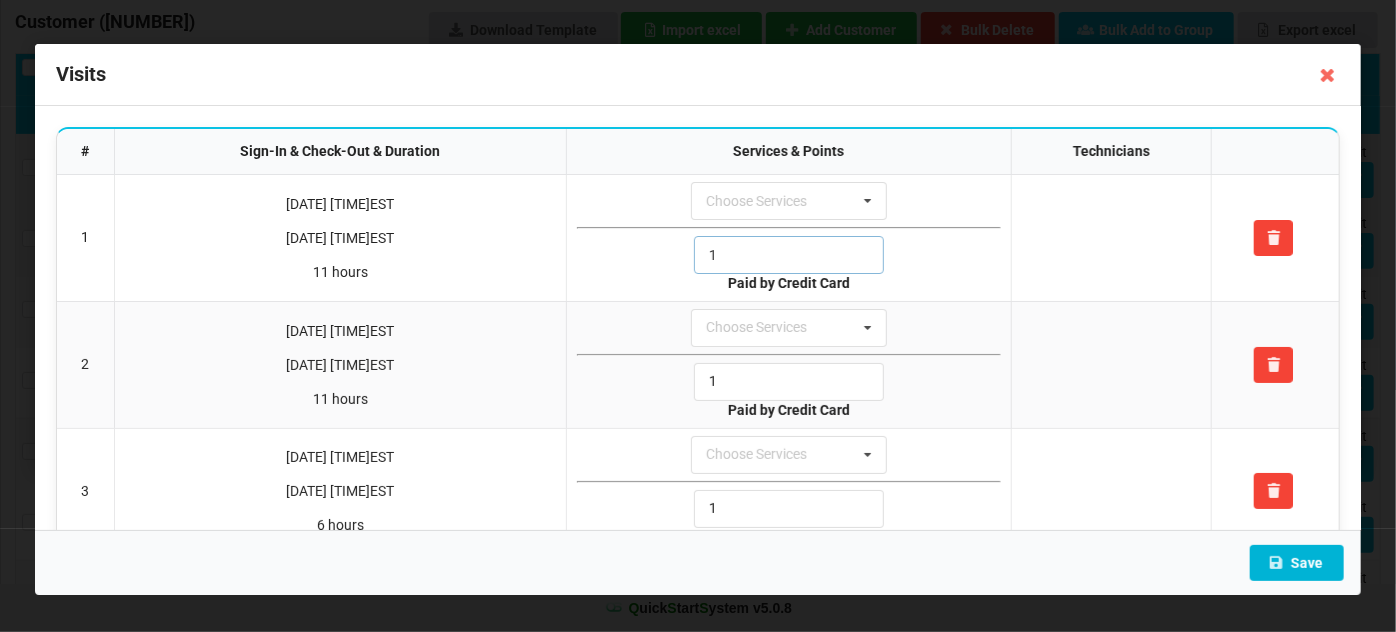 type on "1" 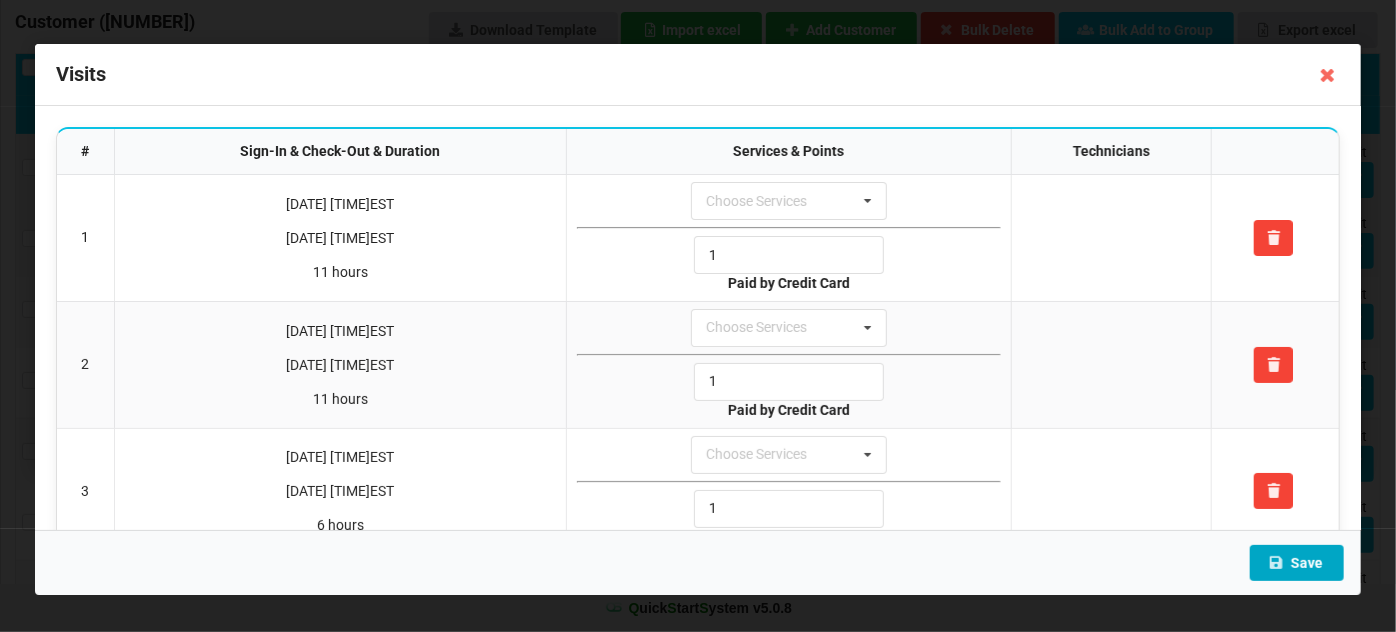 click on "Save" at bounding box center (1297, 563) 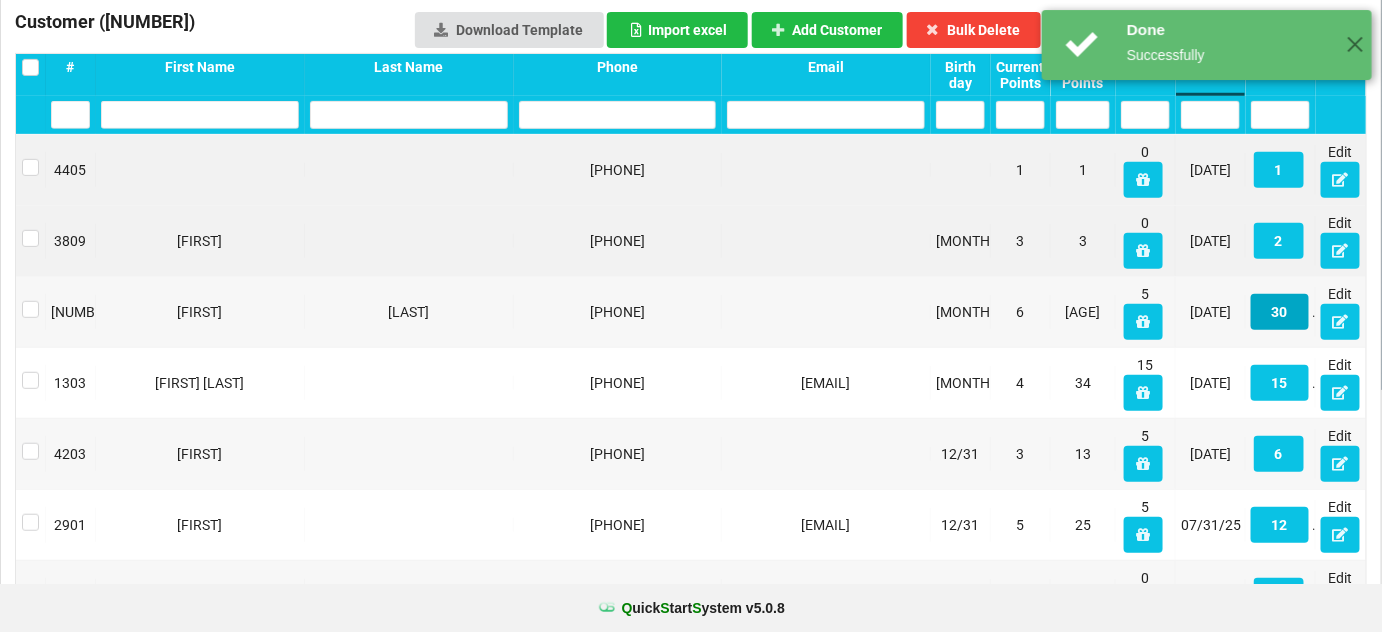 click on "30" at bounding box center (1280, 312) 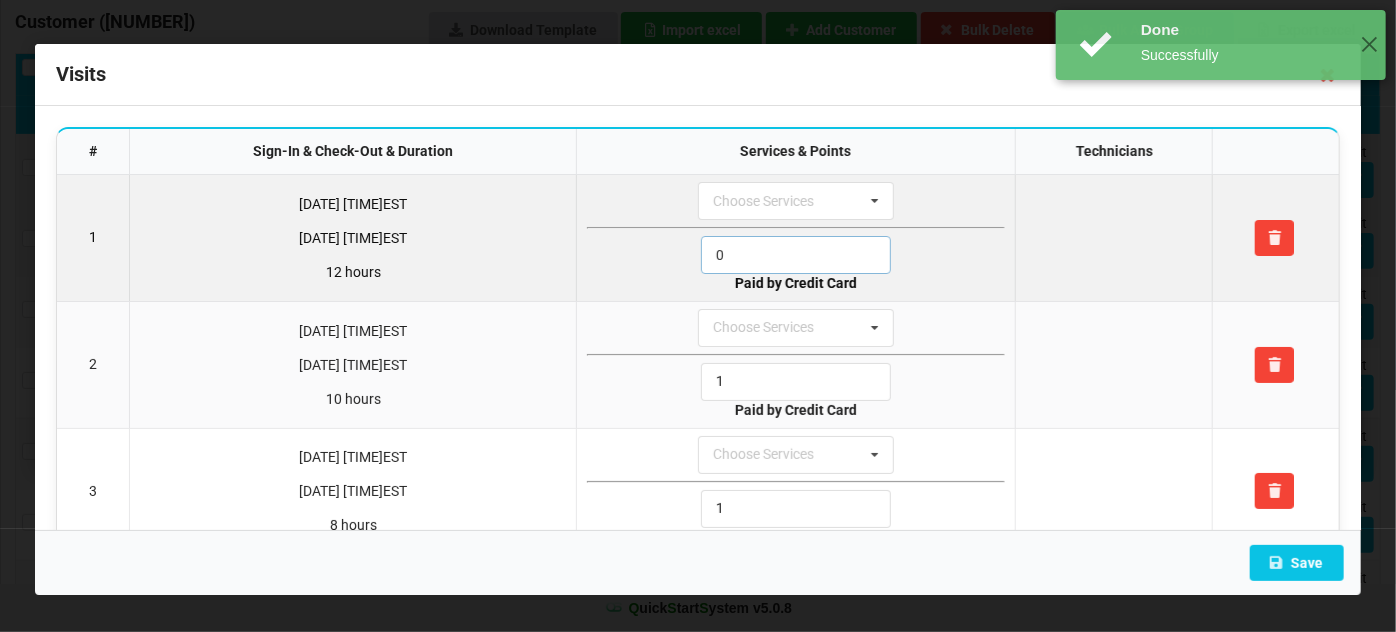 click on "0" at bounding box center [796, 255] 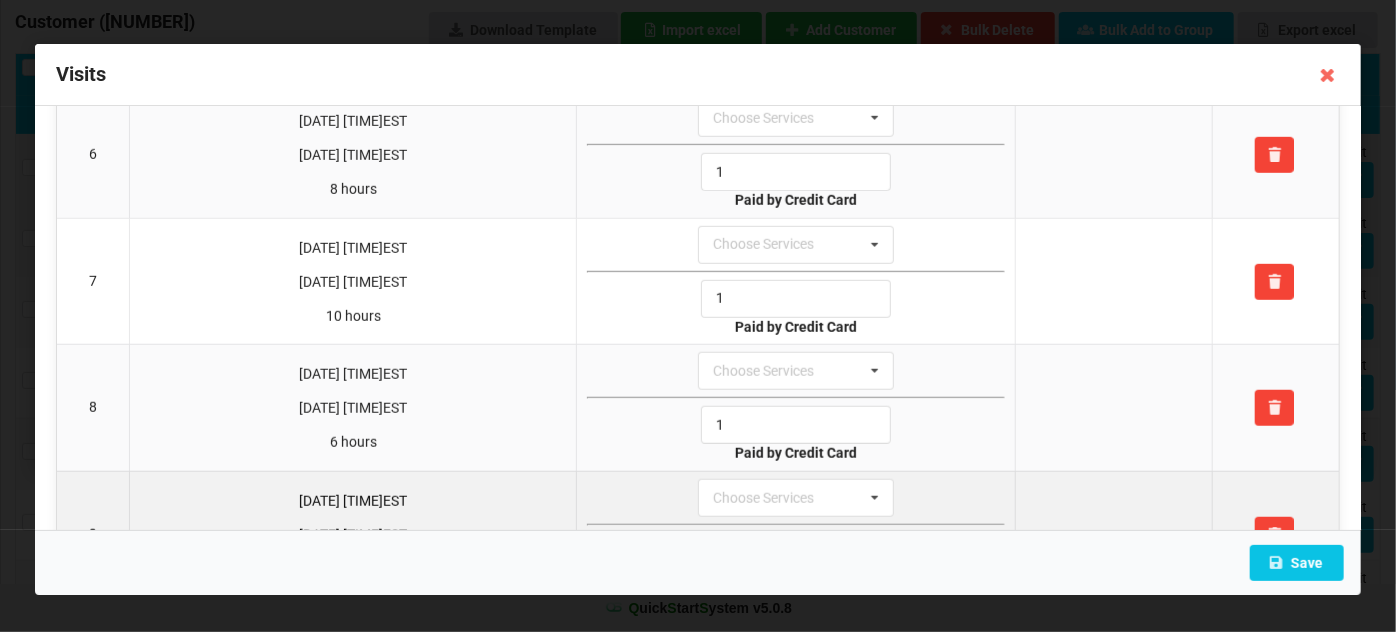 scroll, scrollTop: 727, scrollLeft: 0, axis: vertical 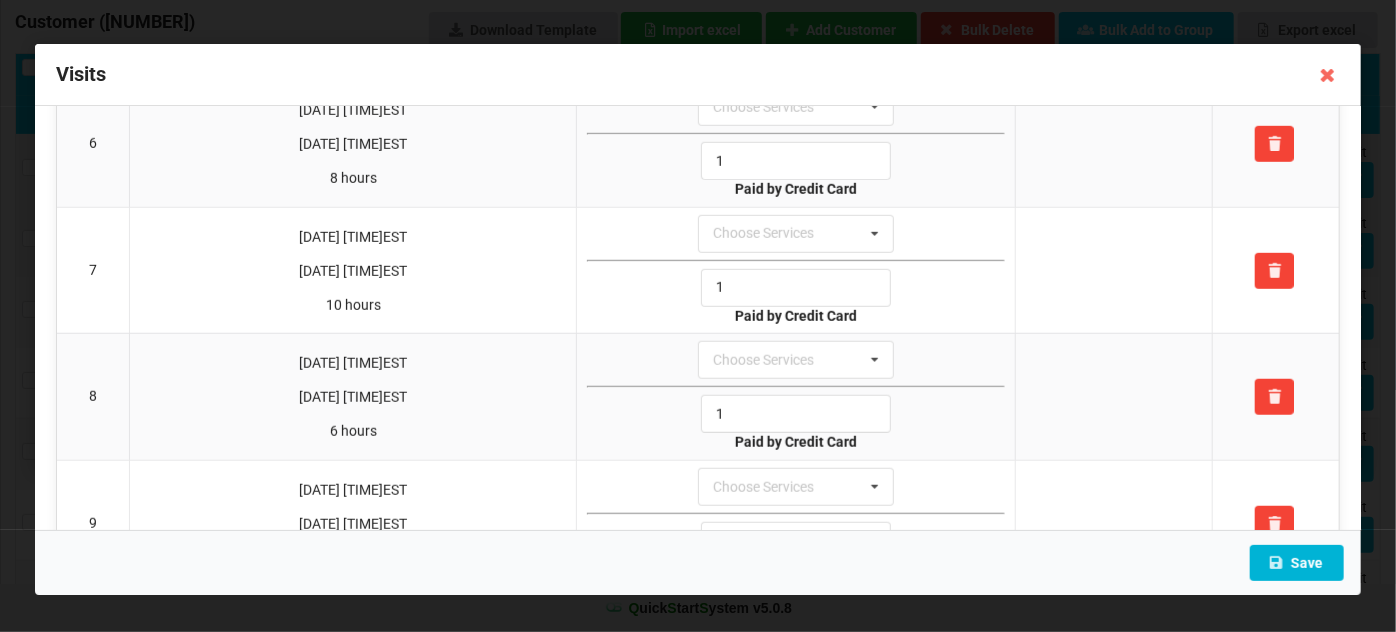 type on "1" 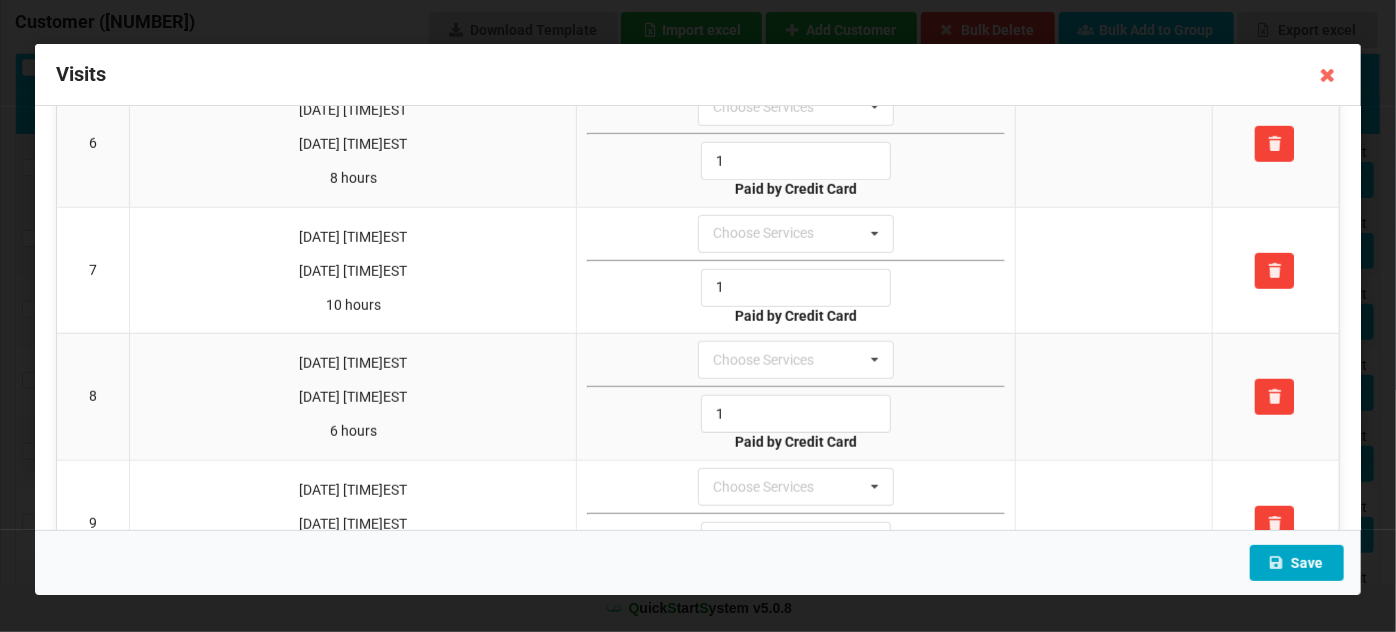 click on "Save" at bounding box center (1297, 563) 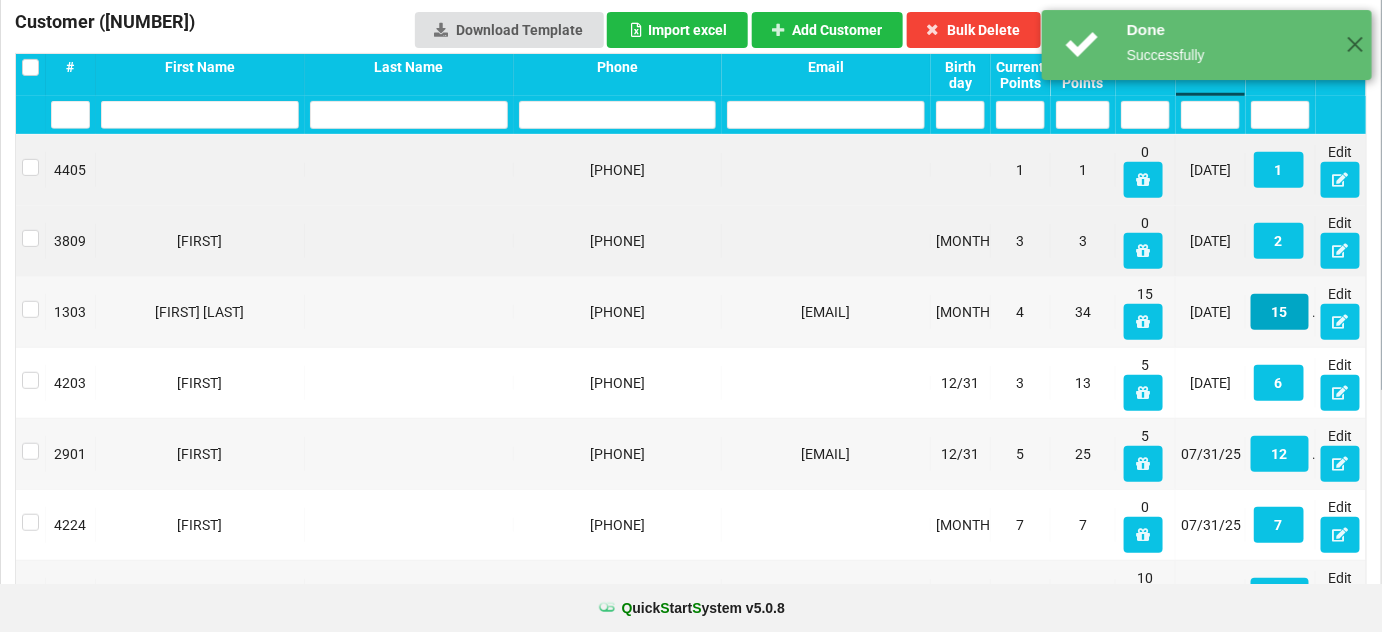 click on "15" at bounding box center [1280, 312] 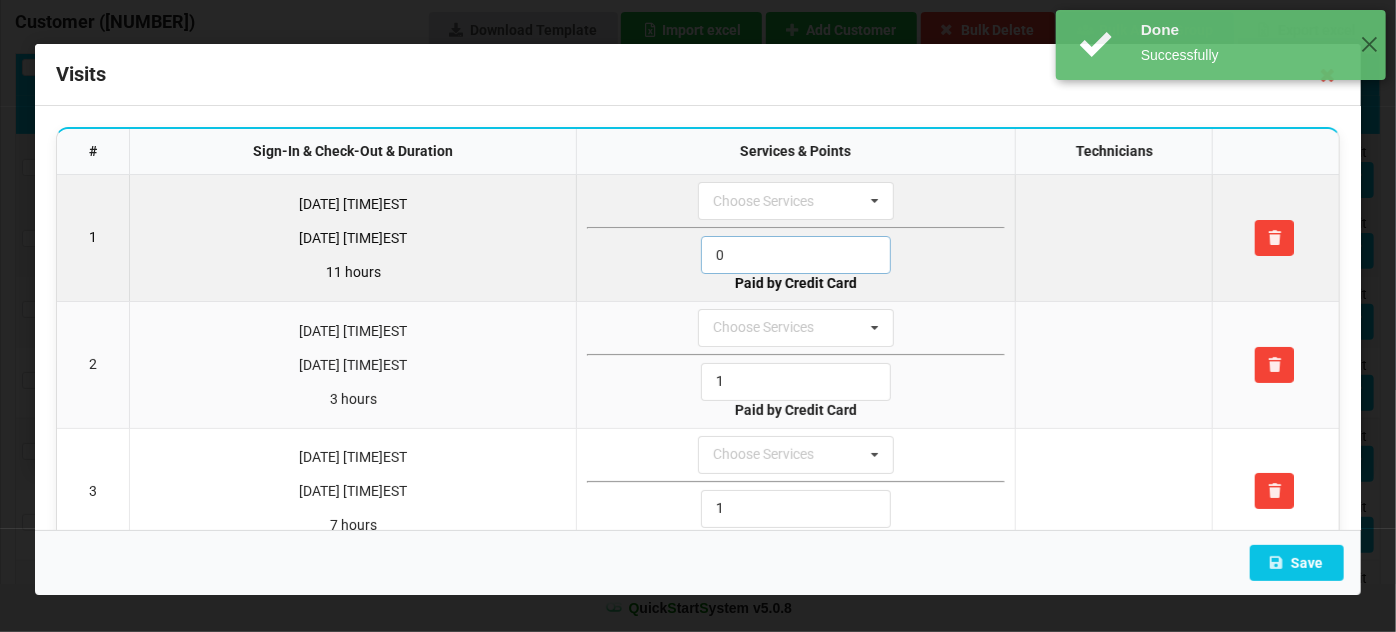 click on "0" at bounding box center [796, 255] 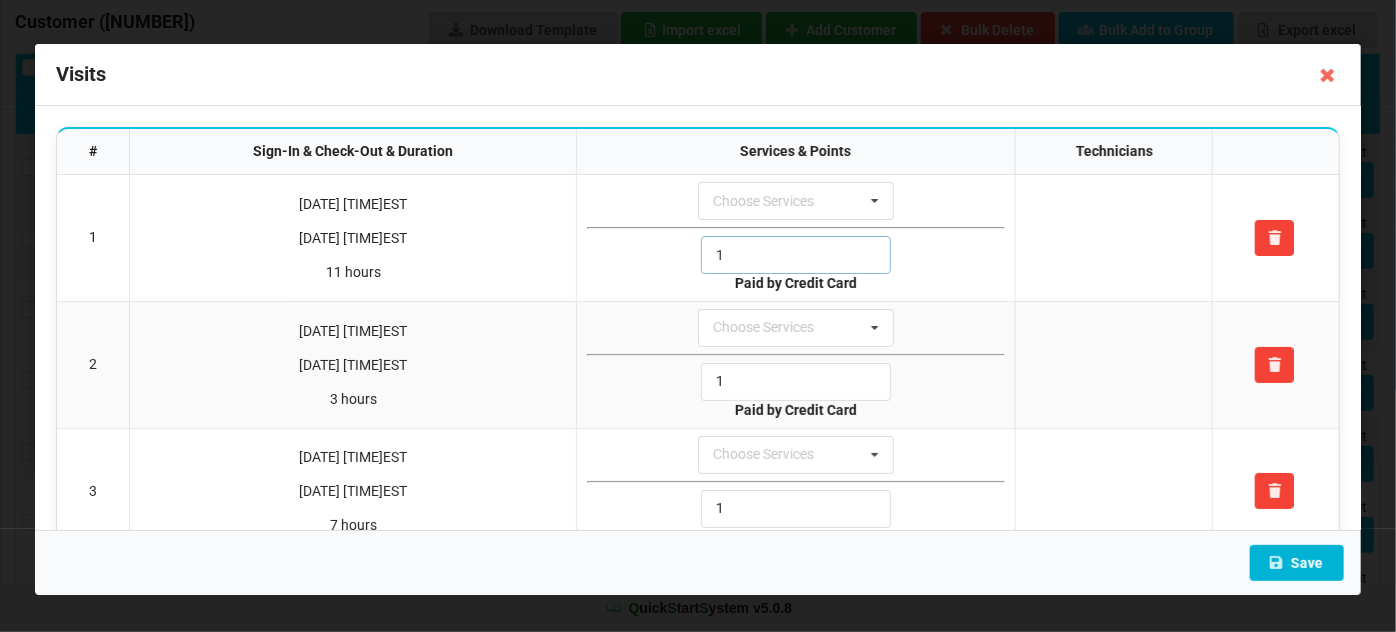type on "1" 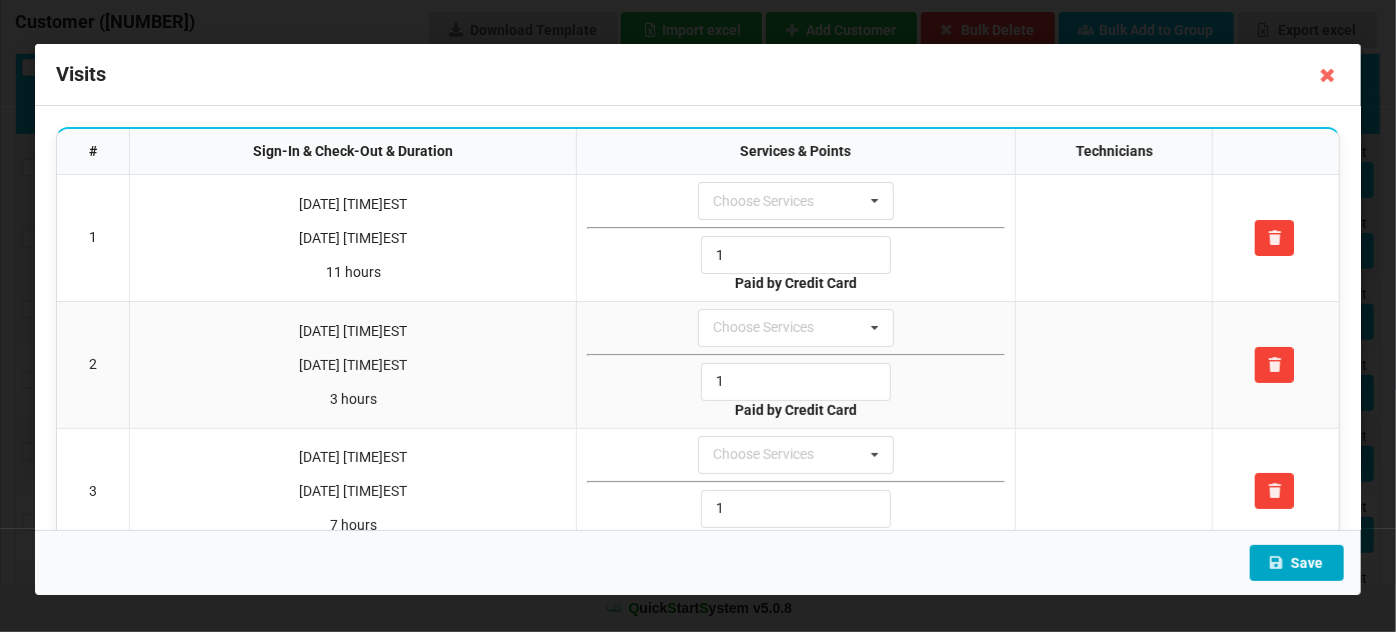 click on "Save" at bounding box center [1297, 563] 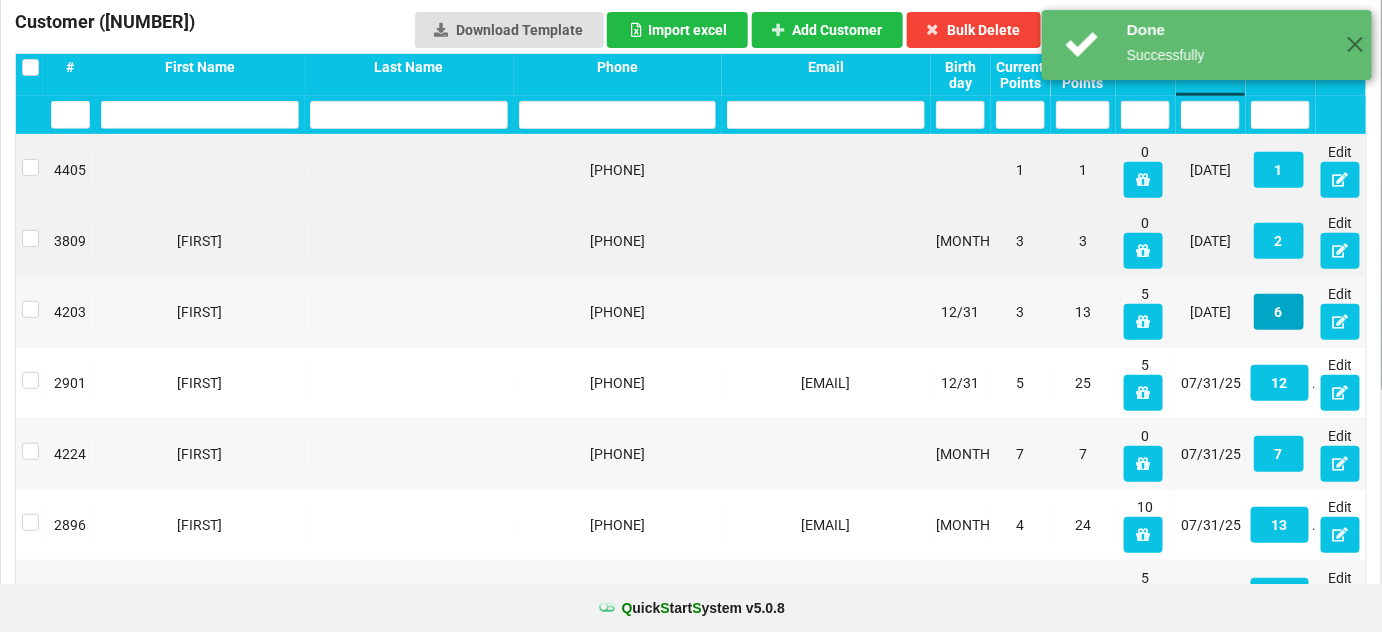 click on "6" at bounding box center [1279, 312] 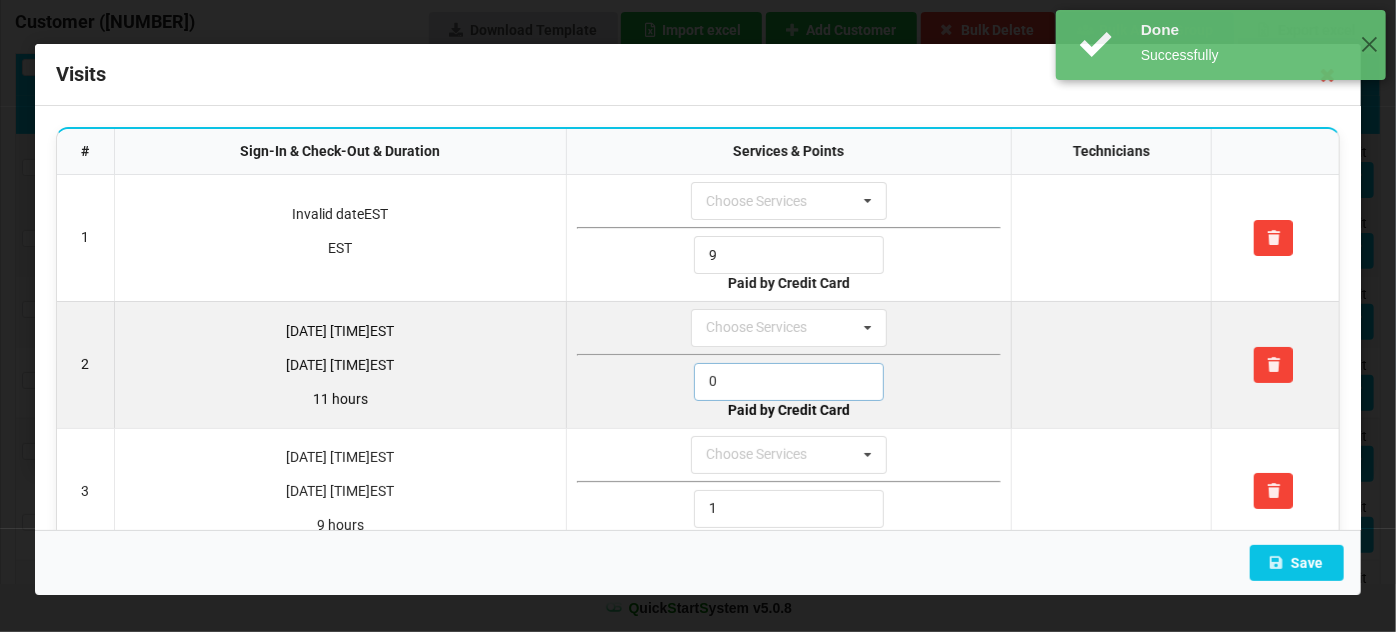 click on "0" at bounding box center [789, 382] 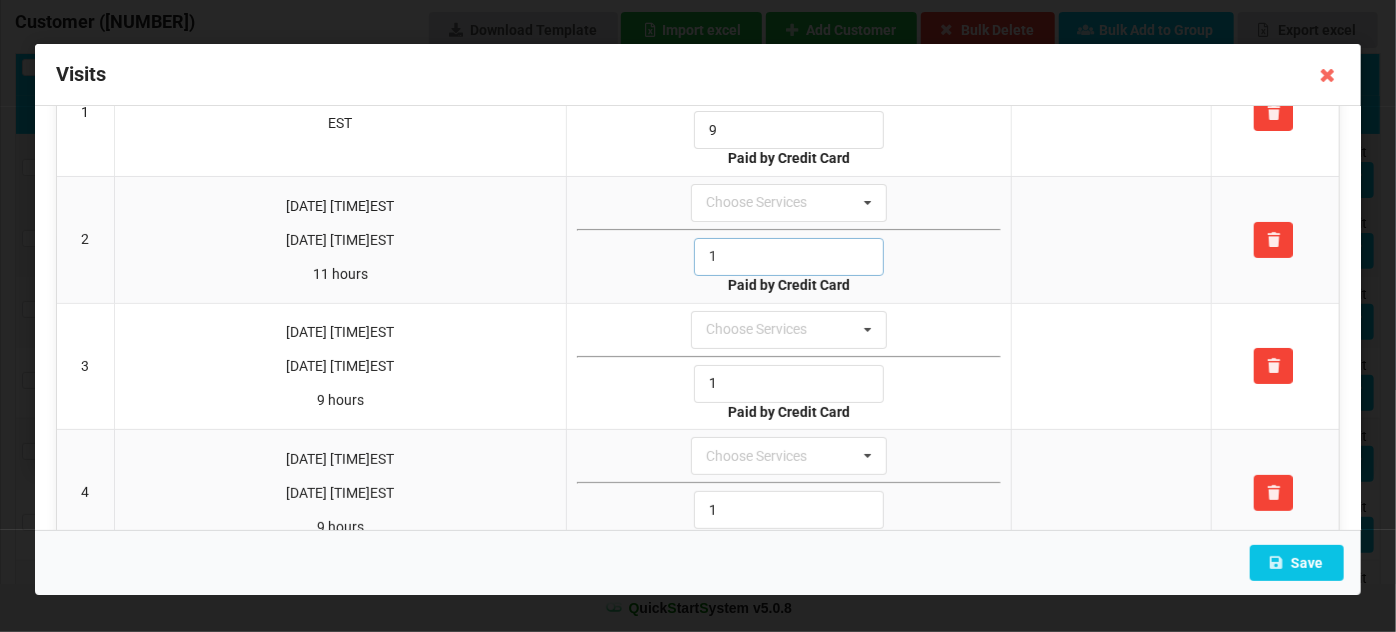 scroll, scrollTop: 418, scrollLeft: 0, axis: vertical 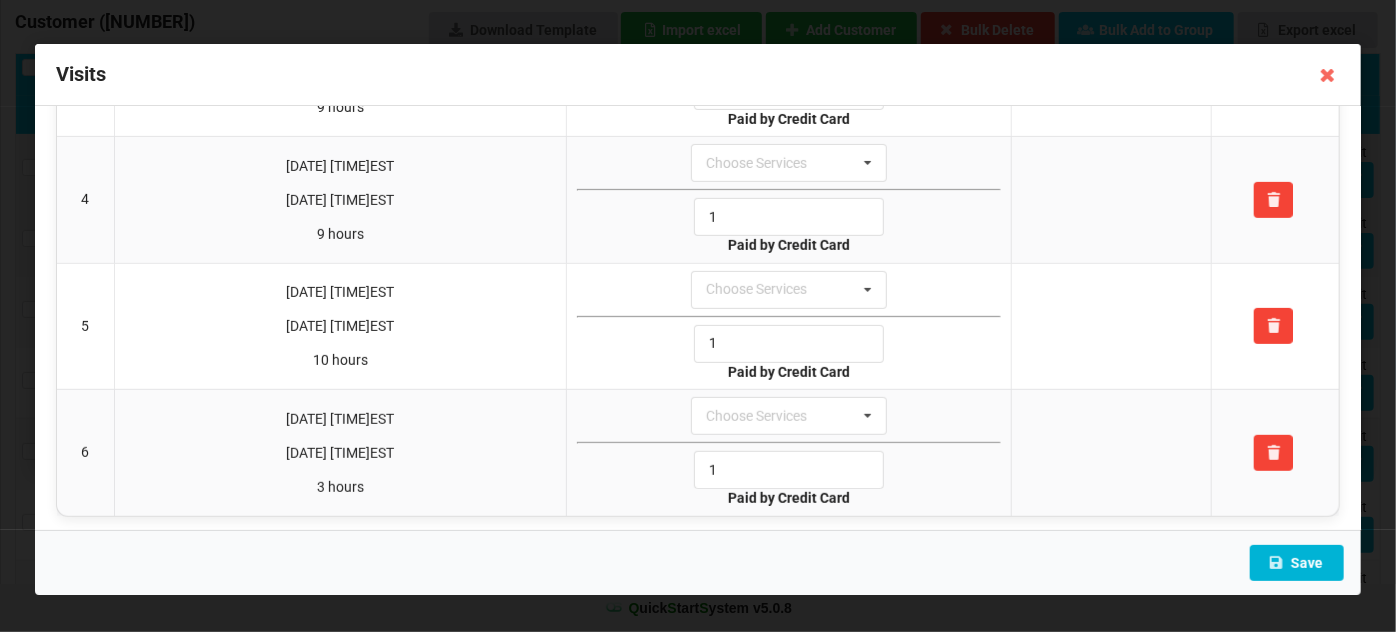 type on "1" 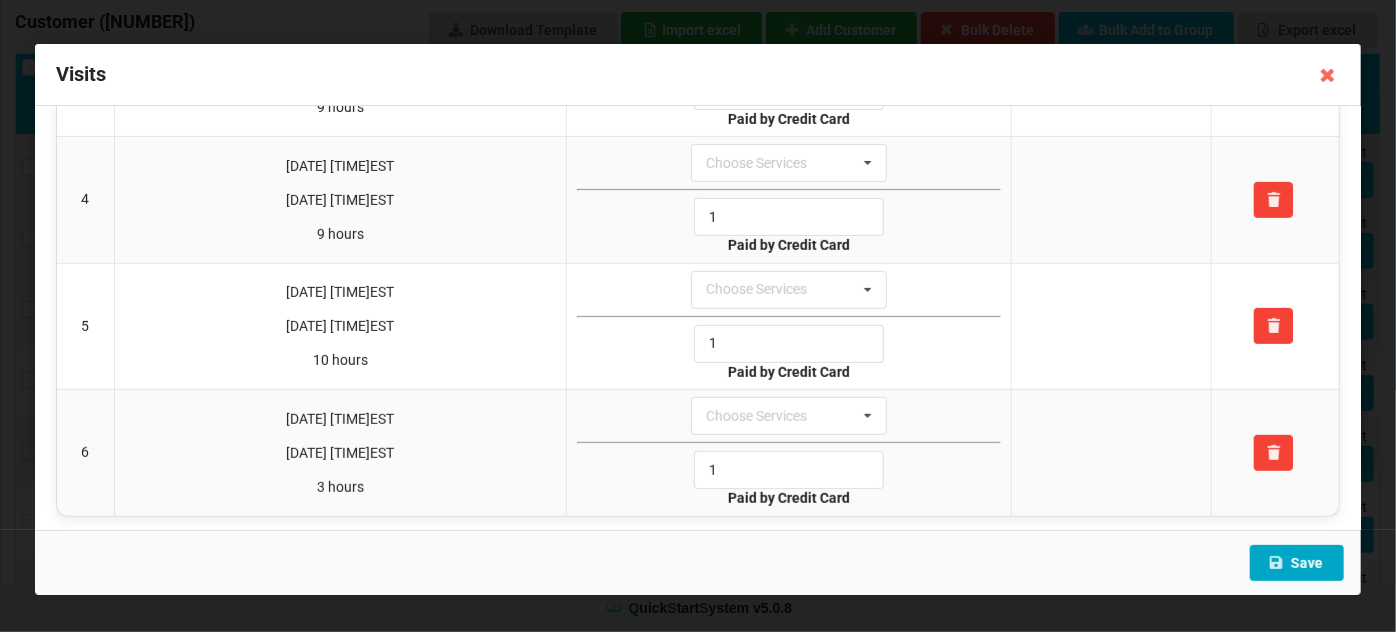 click on "Save" at bounding box center [1297, 563] 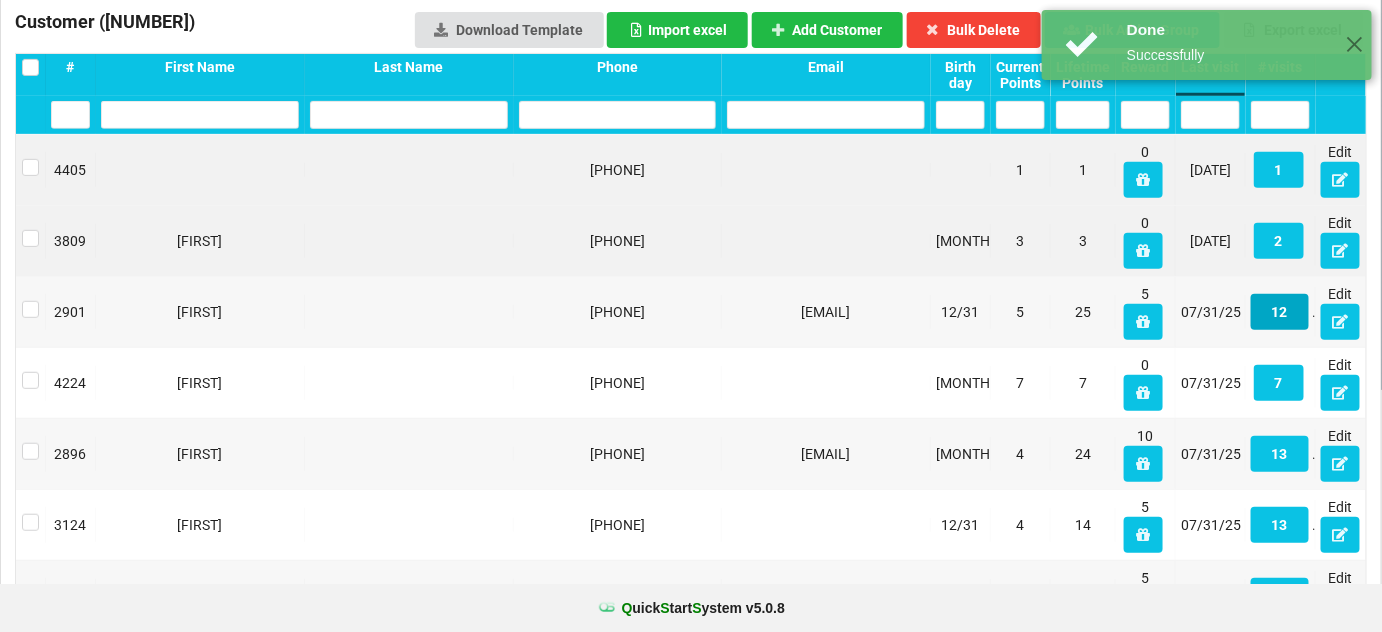 click on "12" at bounding box center [1280, 312] 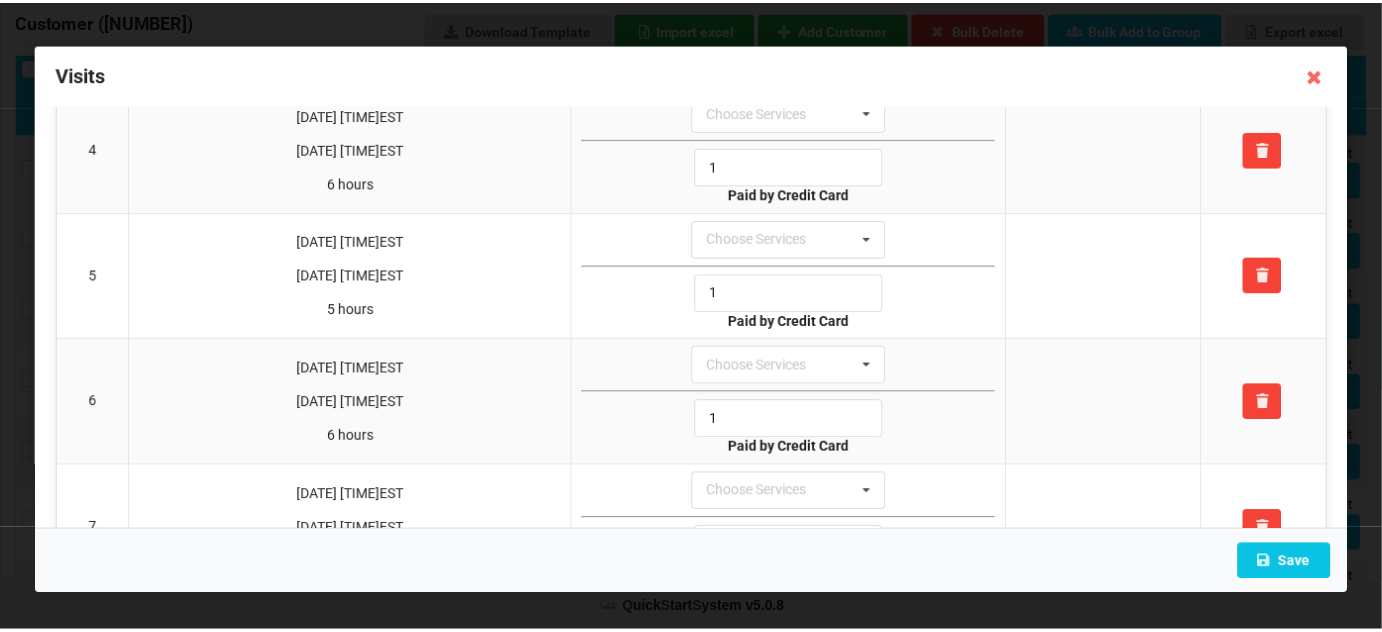 scroll, scrollTop: 0, scrollLeft: 0, axis: both 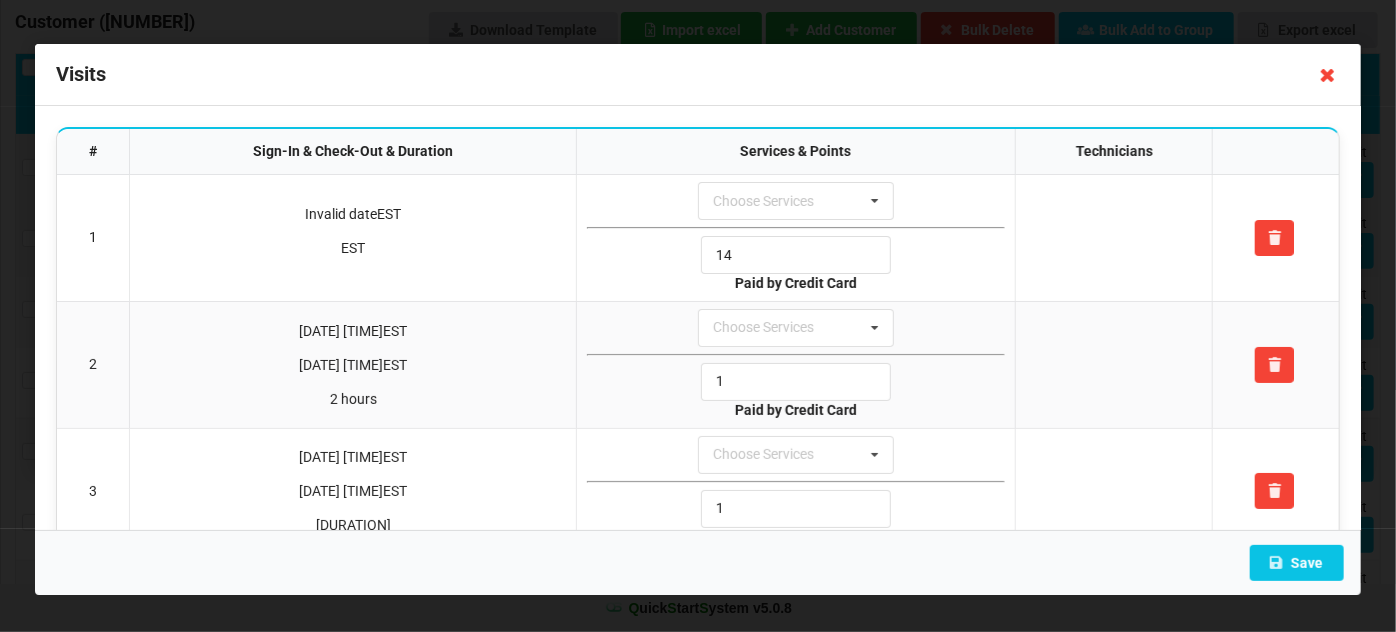 click at bounding box center [1328, 75] 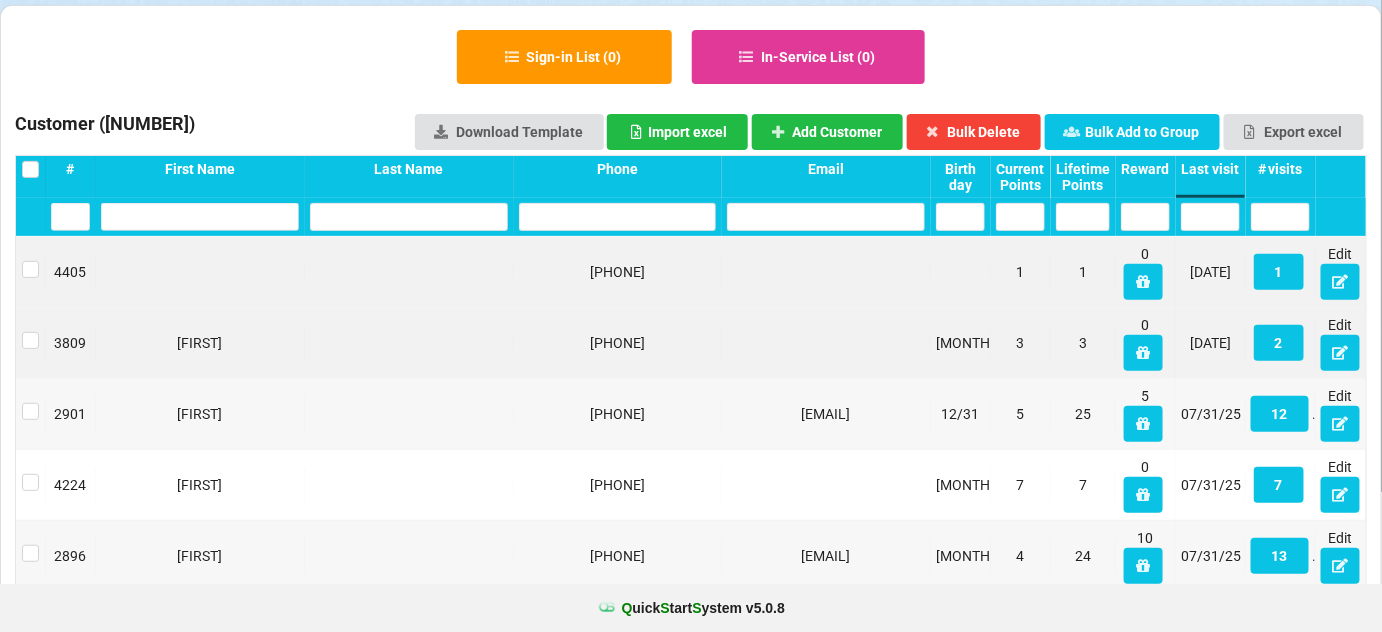 scroll, scrollTop: 0, scrollLeft: 0, axis: both 